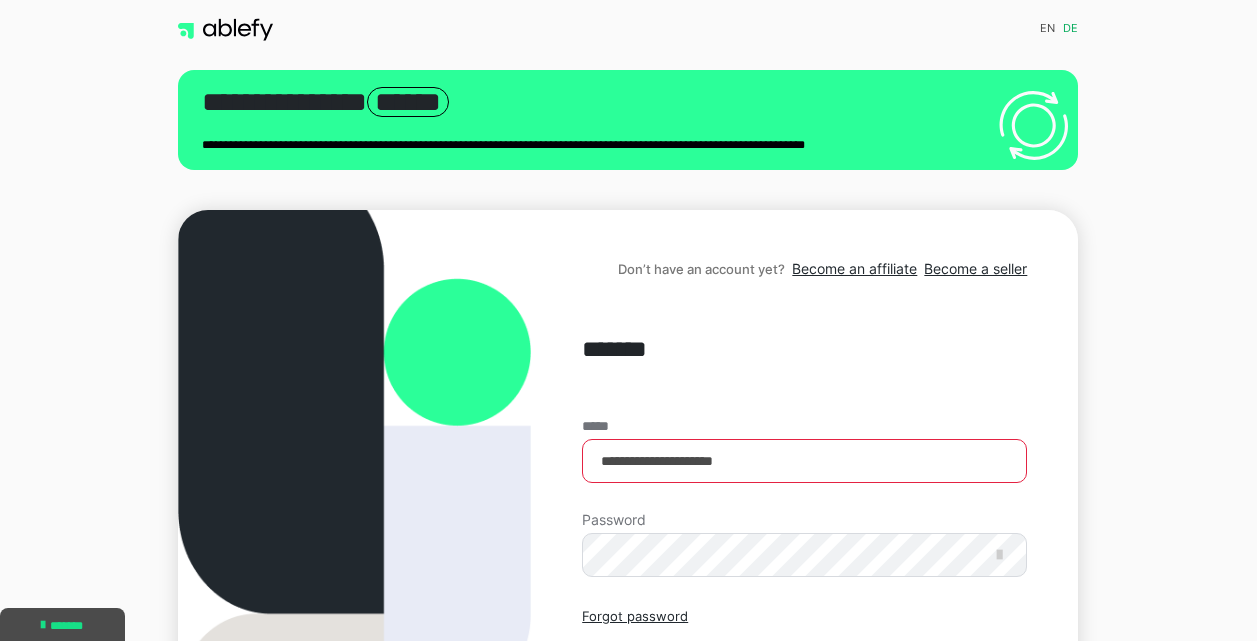 scroll, scrollTop: 258, scrollLeft: 0, axis: vertical 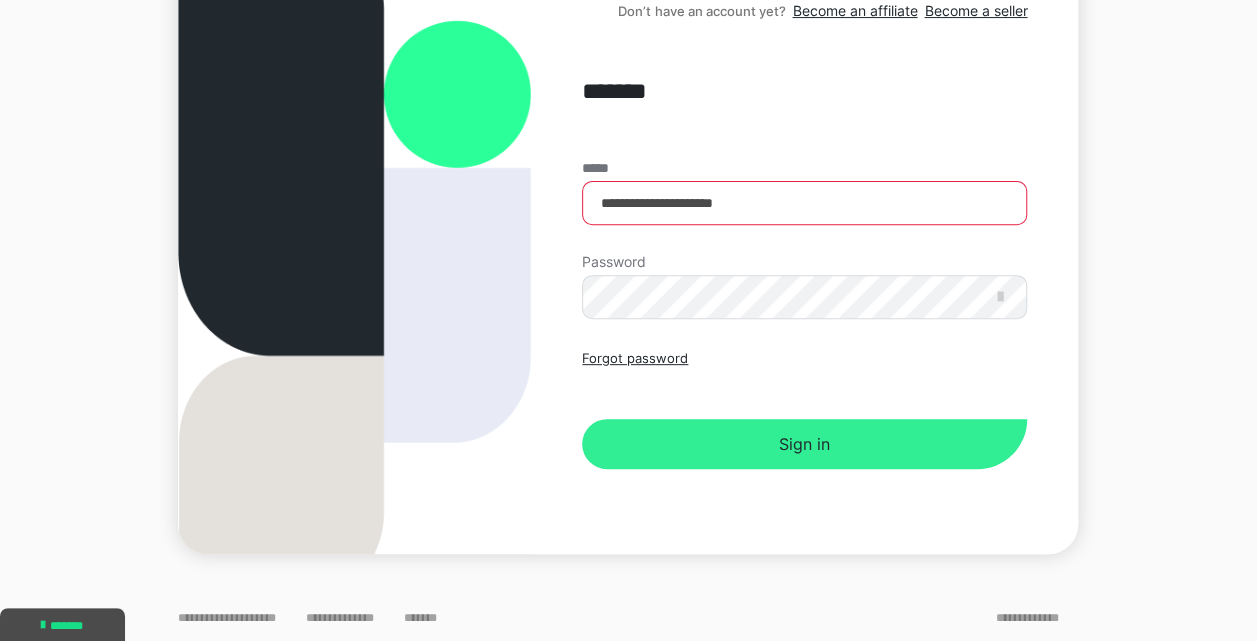 click on "Sign in" at bounding box center [804, 444] 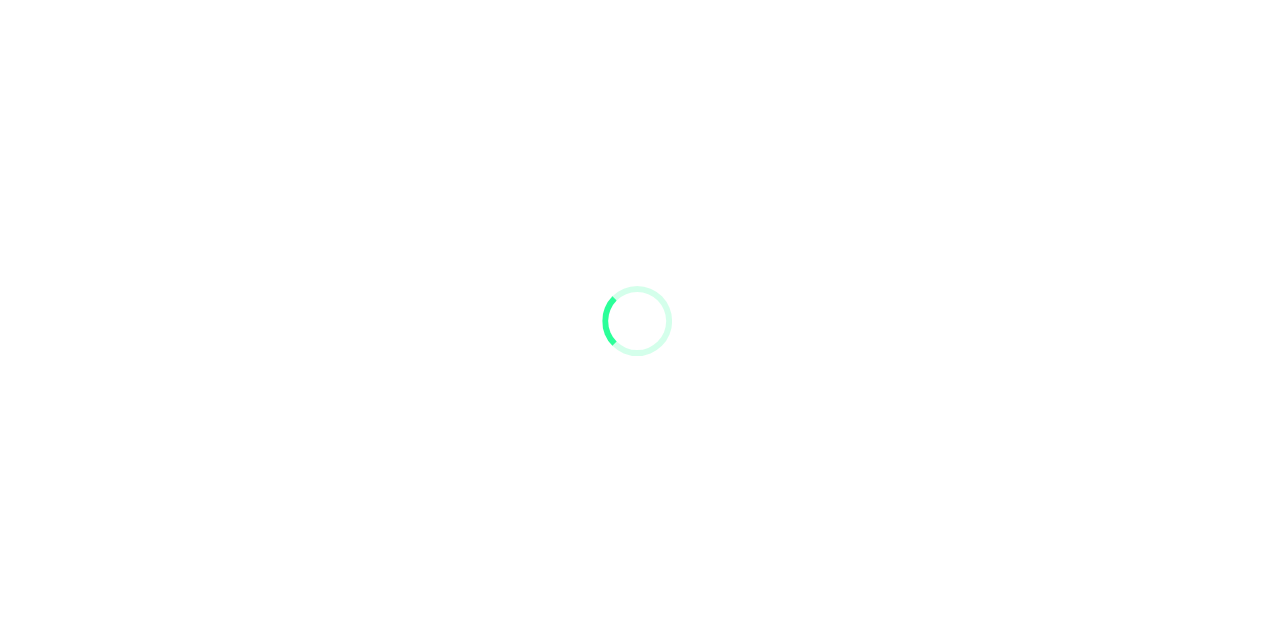 scroll, scrollTop: 0, scrollLeft: 0, axis: both 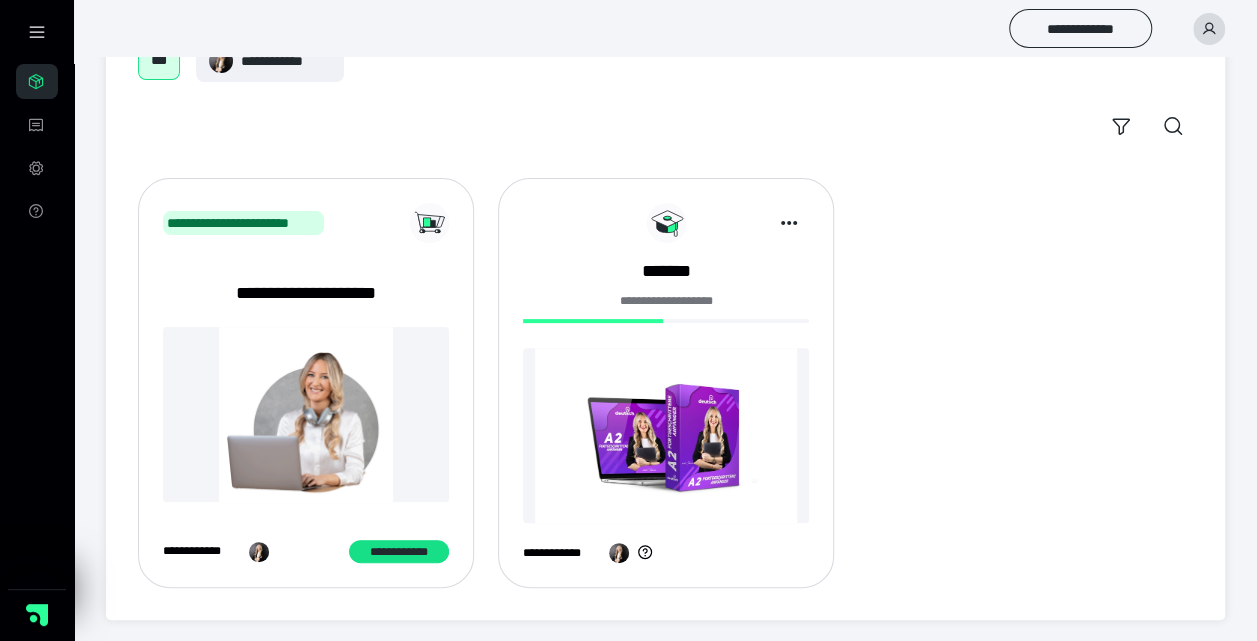 click at bounding box center [666, 435] 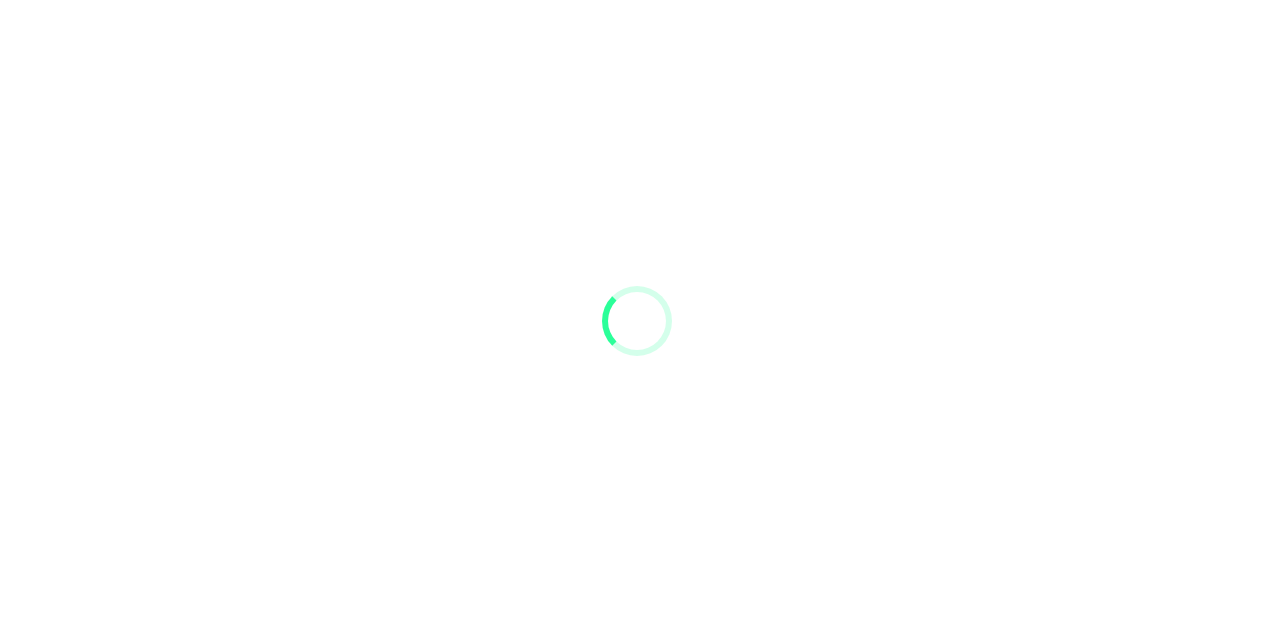 scroll, scrollTop: 0, scrollLeft: 0, axis: both 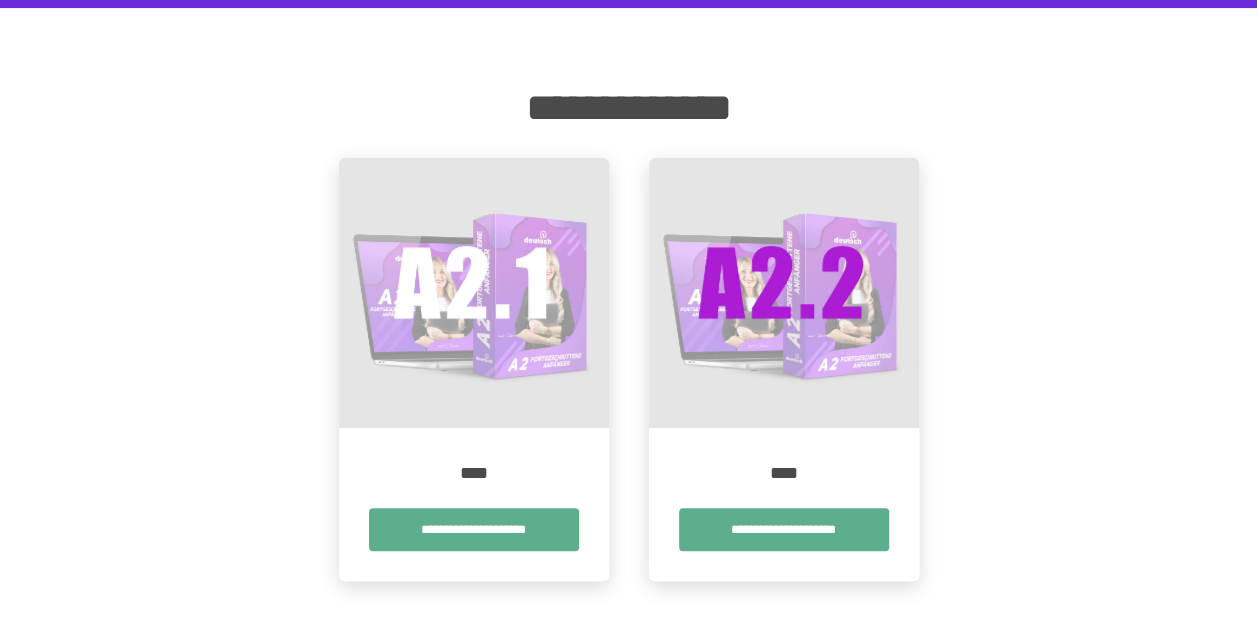 click on "****" at bounding box center (474, 473) 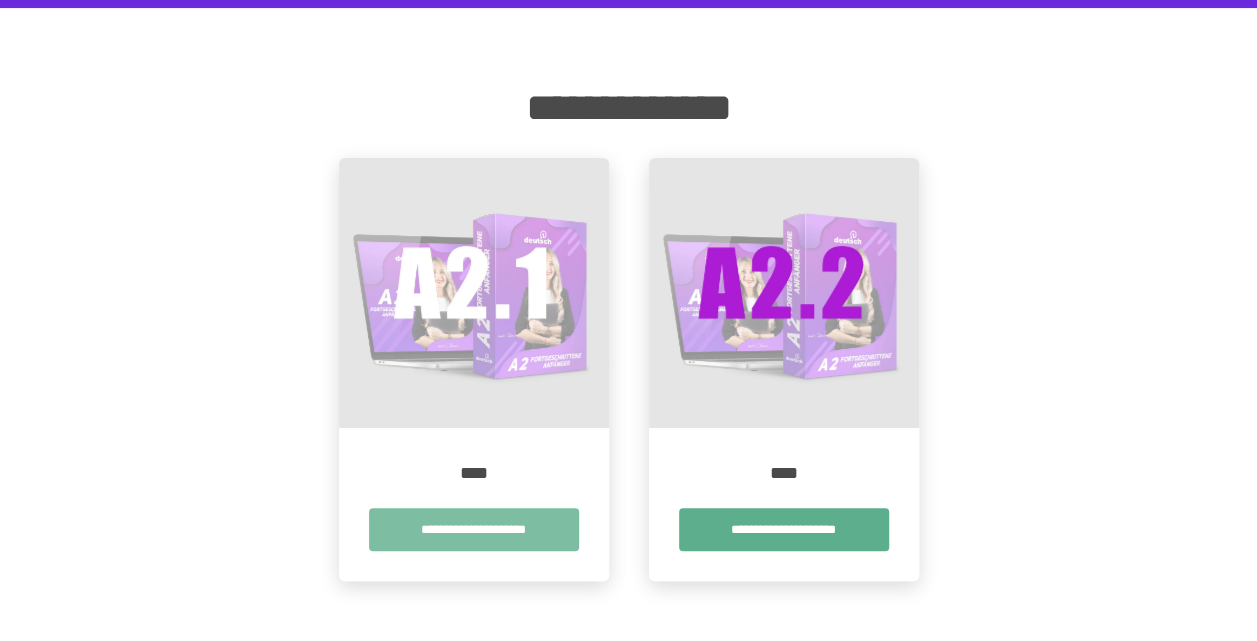 click on "**********" at bounding box center [474, 529] 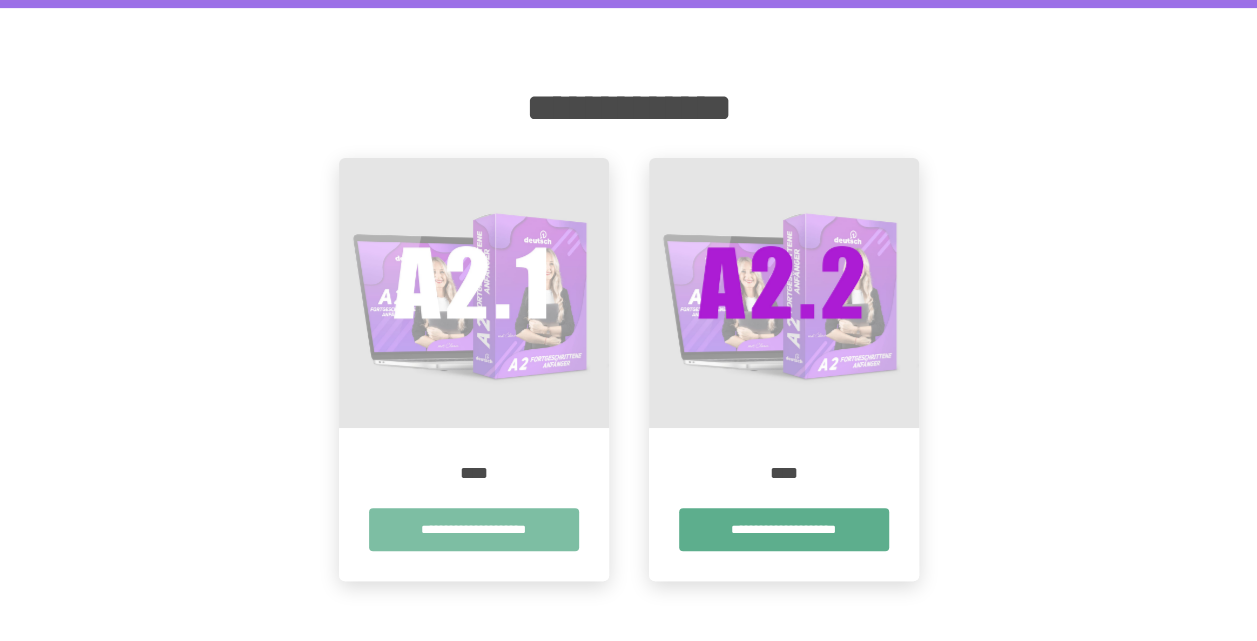 scroll, scrollTop: 0, scrollLeft: 0, axis: both 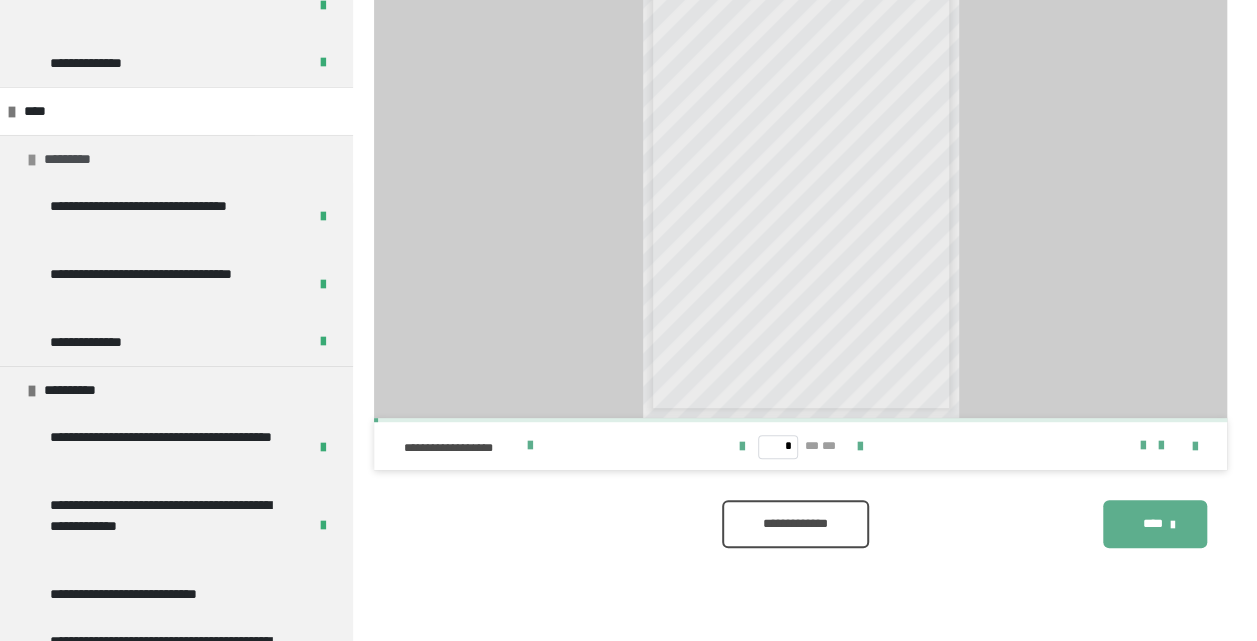 click on "*********" at bounding box center [176, 159] 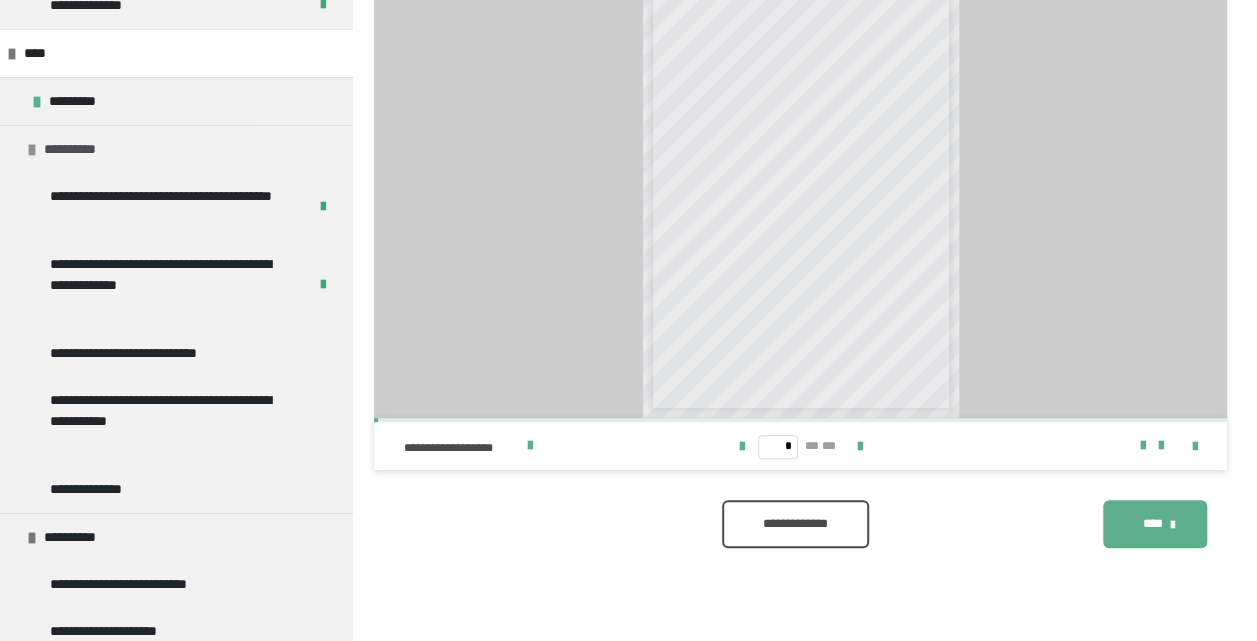scroll, scrollTop: 3400, scrollLeft: 0, axis: vertical 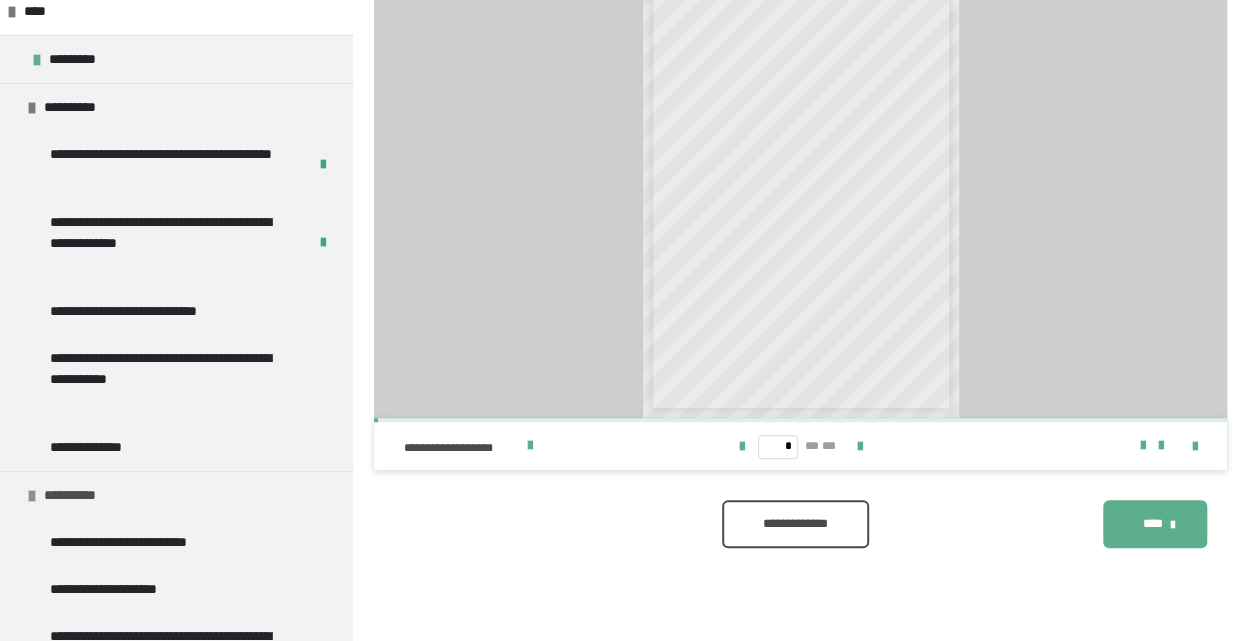 click at bounding box center (32, 496) 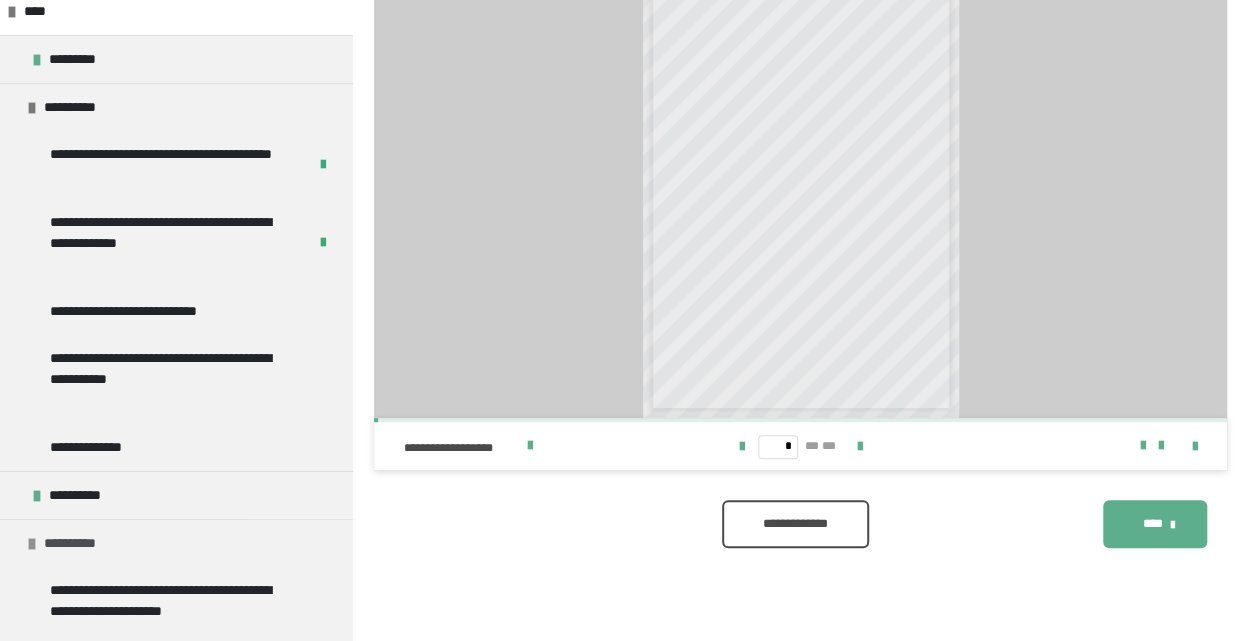 click on "**********" at bounding box center (176, 543) 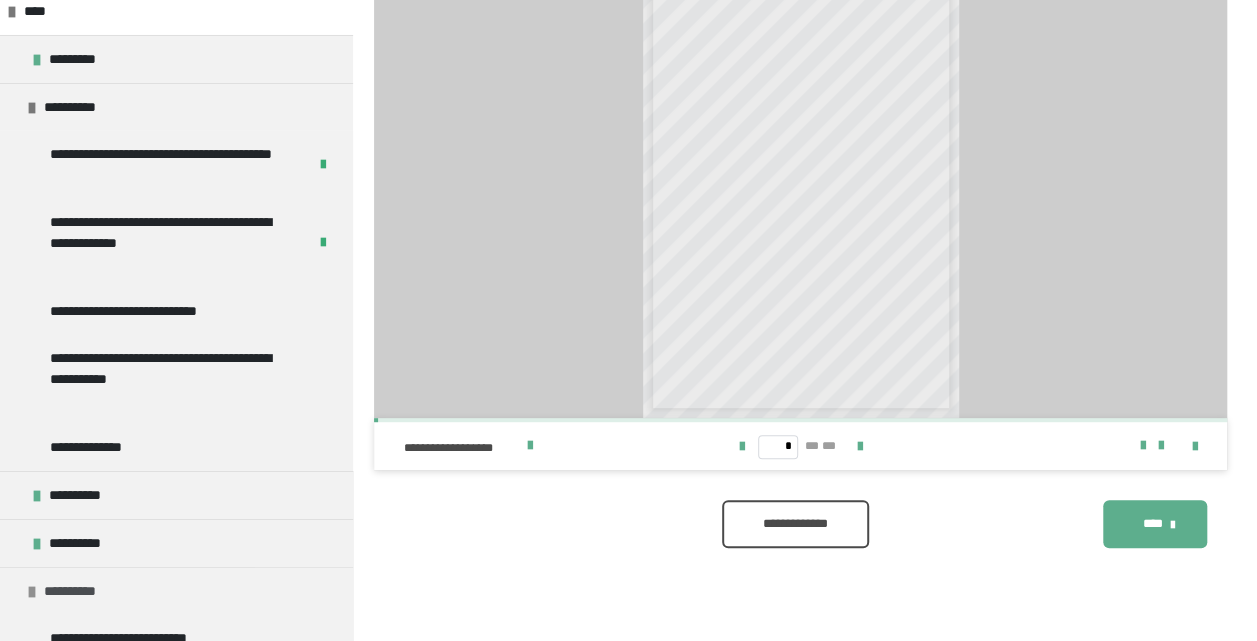 click on "**********" at bounding box center (176, 591) 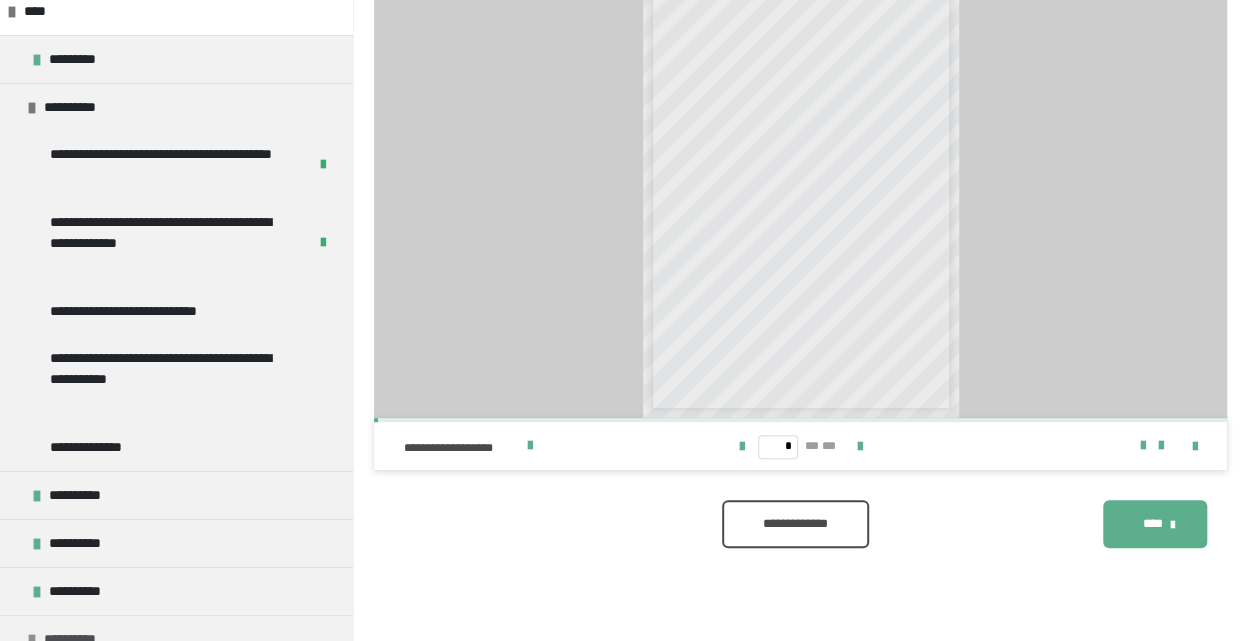 click on "**********" at bounding box center [176, 639] 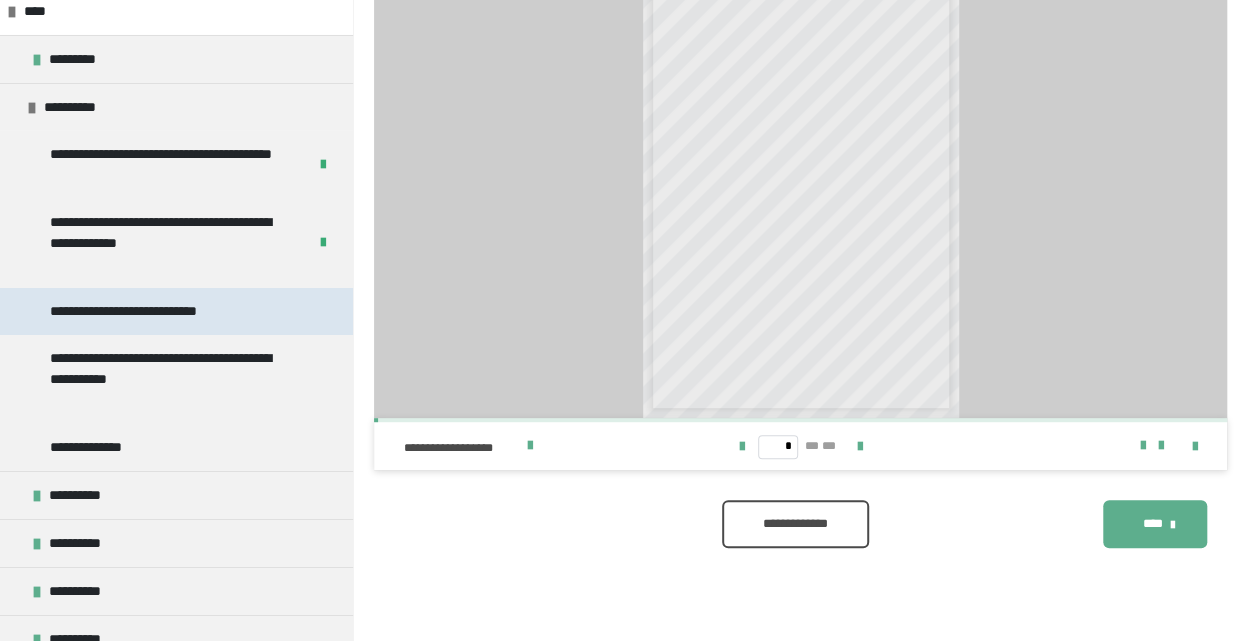 click on "**********" at bounding box center [155, 311] 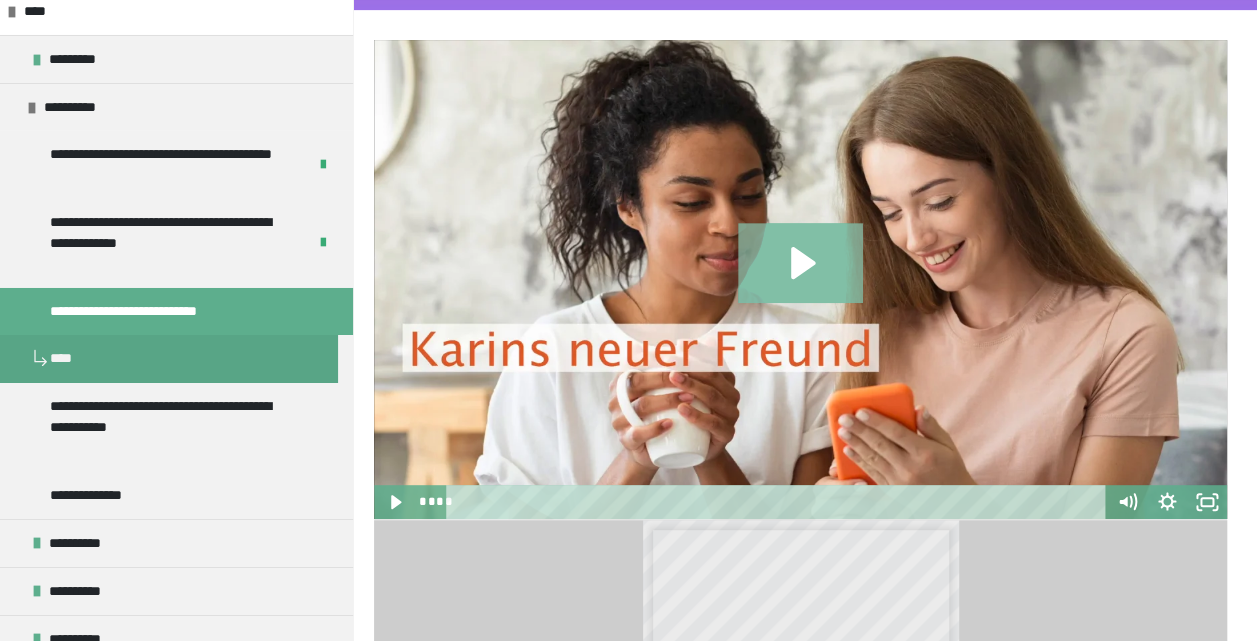 click 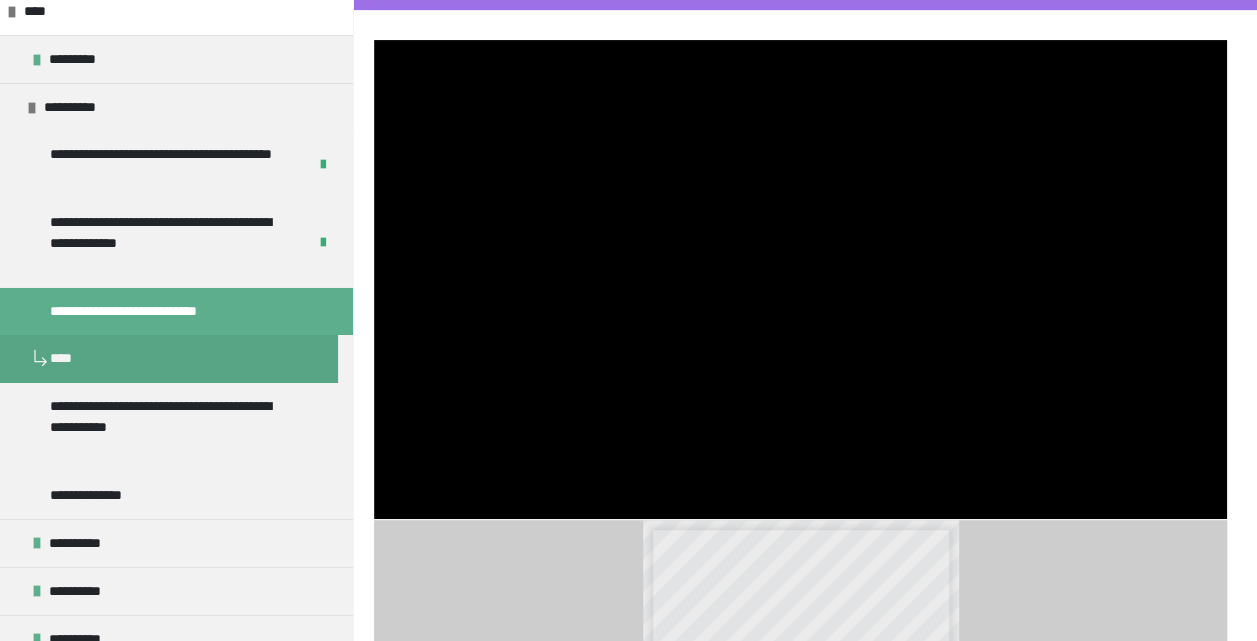 type 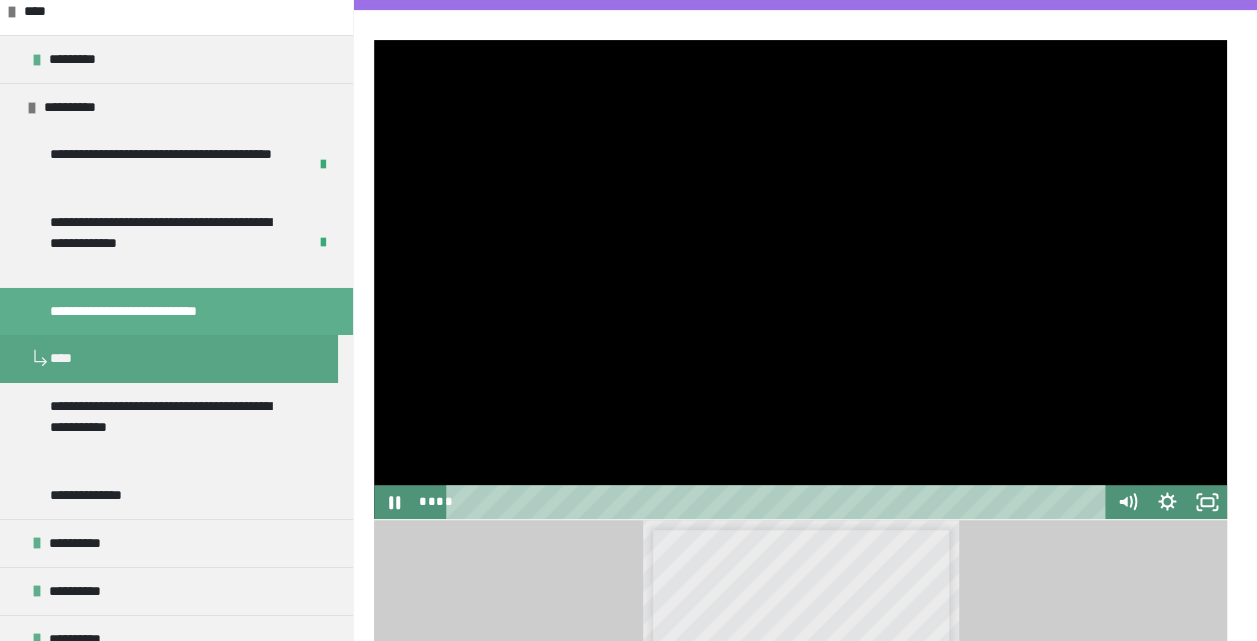 click at bounding box center (374, 40) 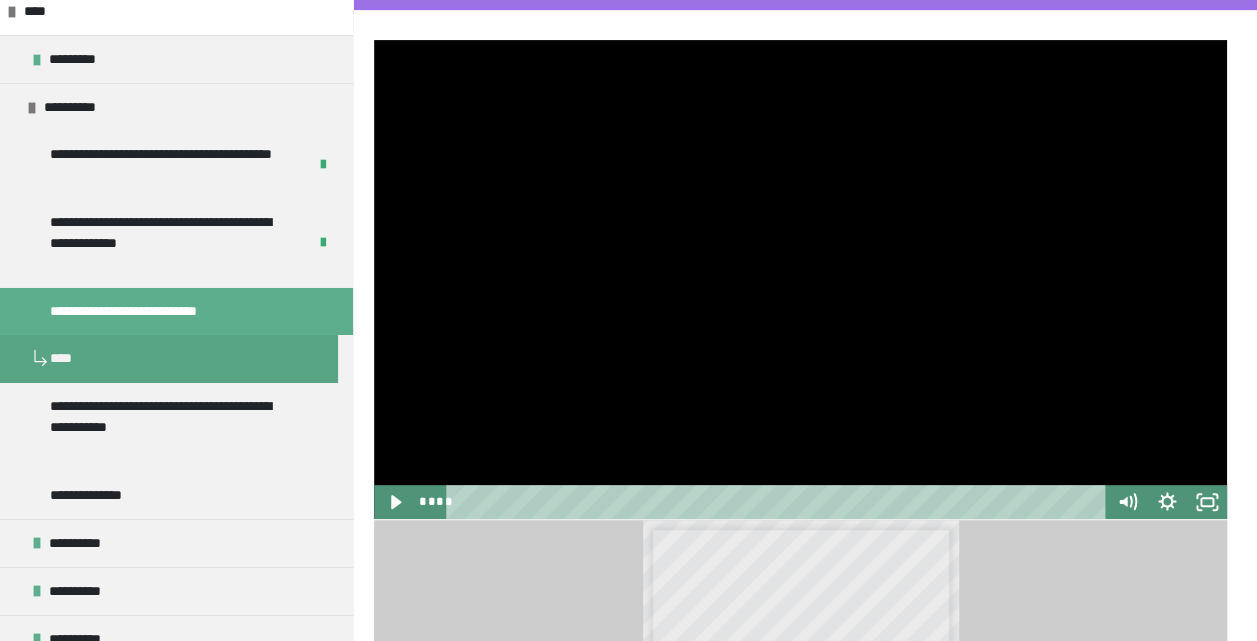 click at bounding box center [374, 40] 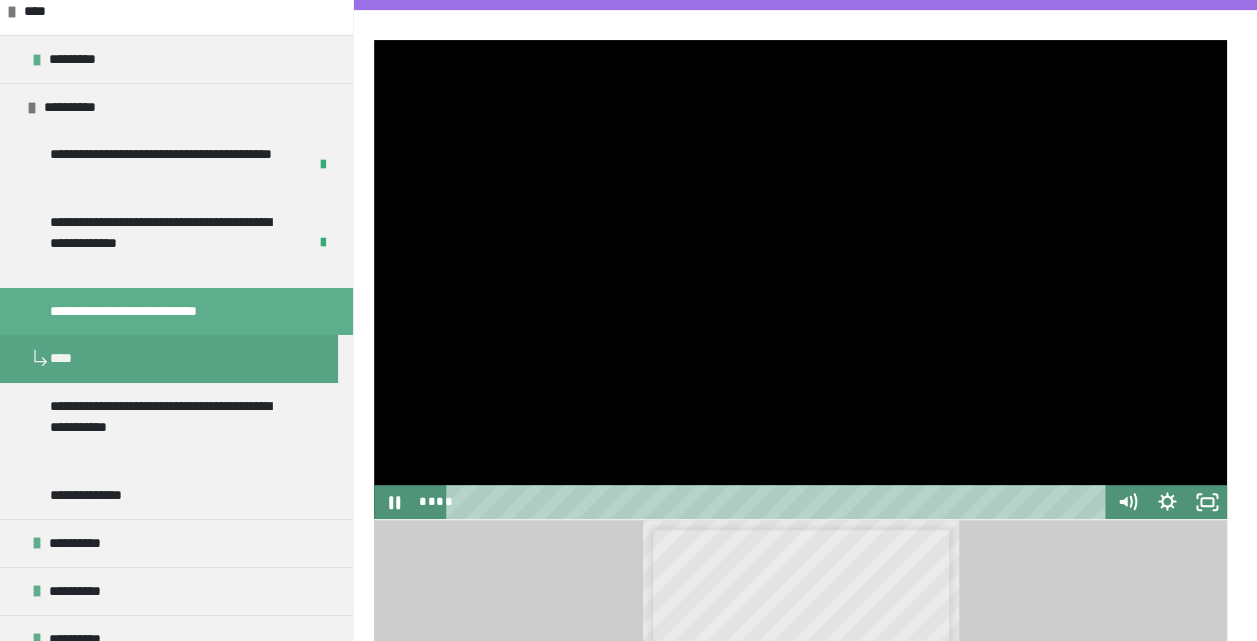 click at bounding box center [374, 40] 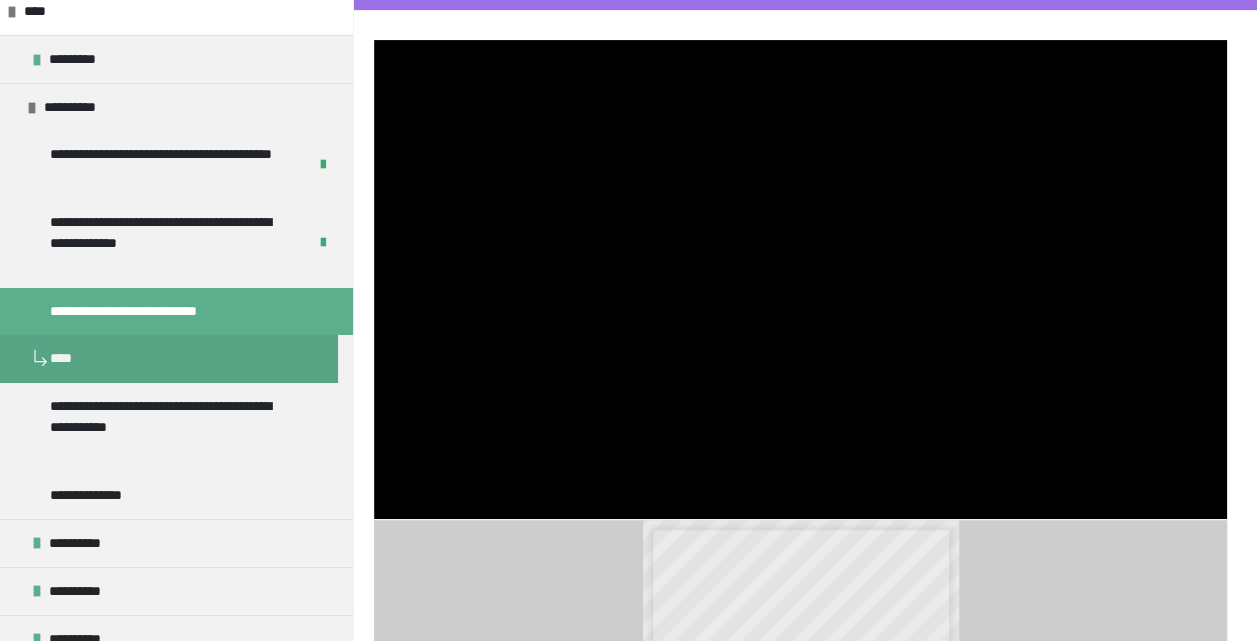 click at bounding box center [800, 279] 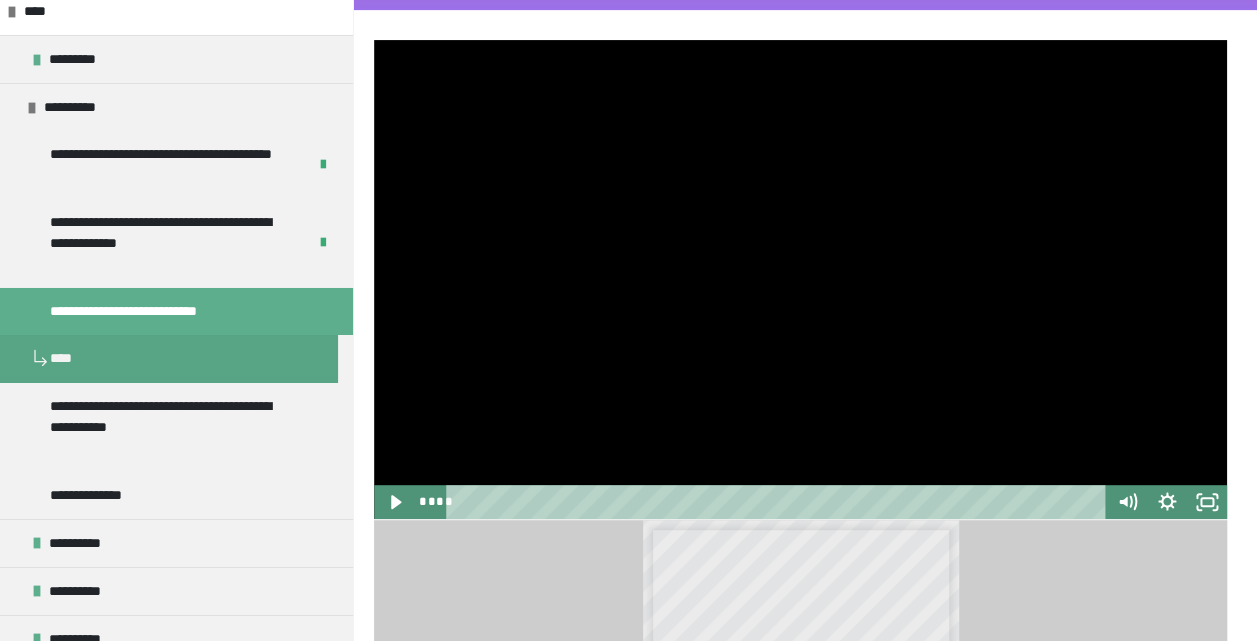 click at bounding box center [779, 502] 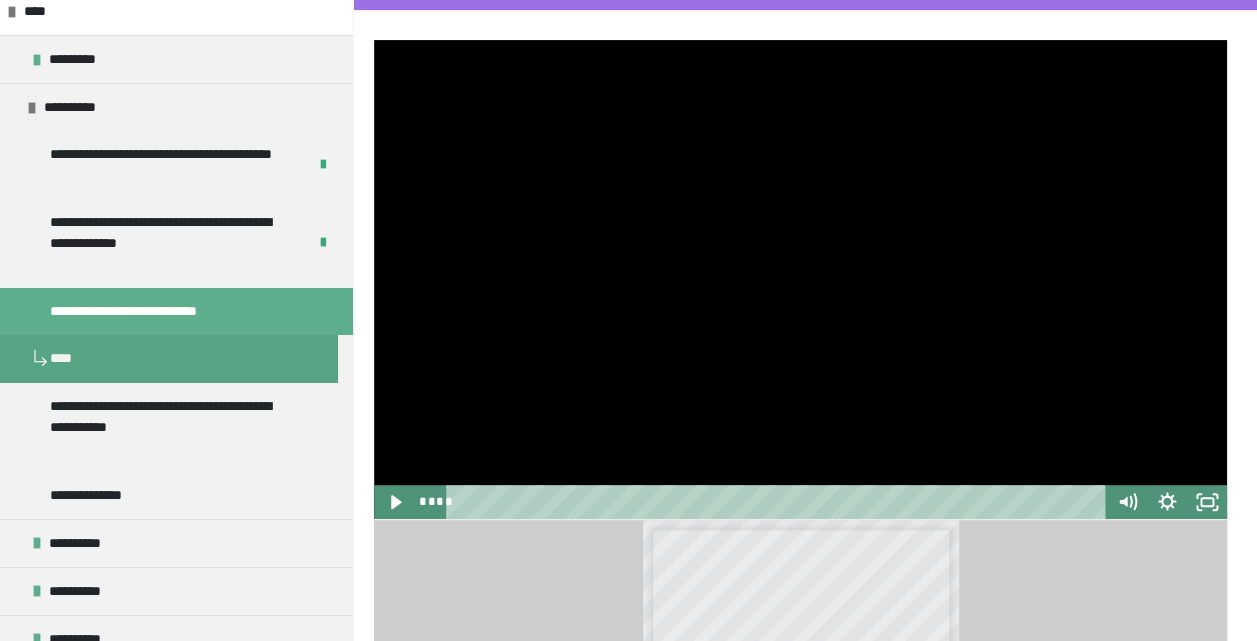 click at bounding box center [800, 279] 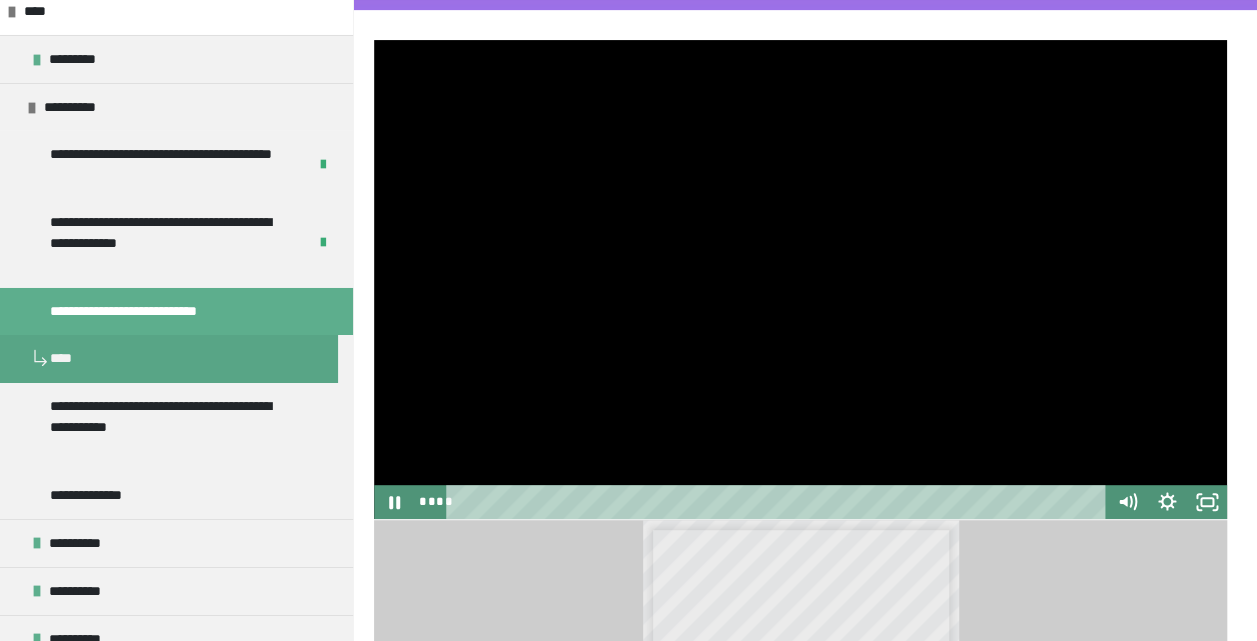 click at bounding box center [374, 40] 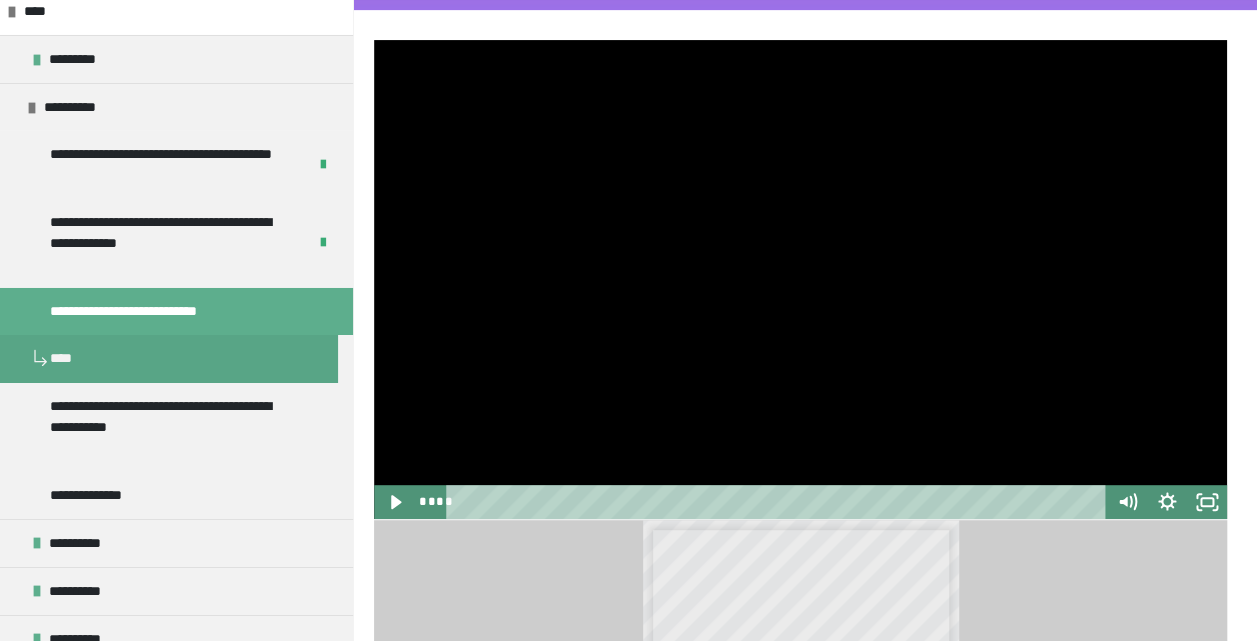 click at bounding box center (374, 40) 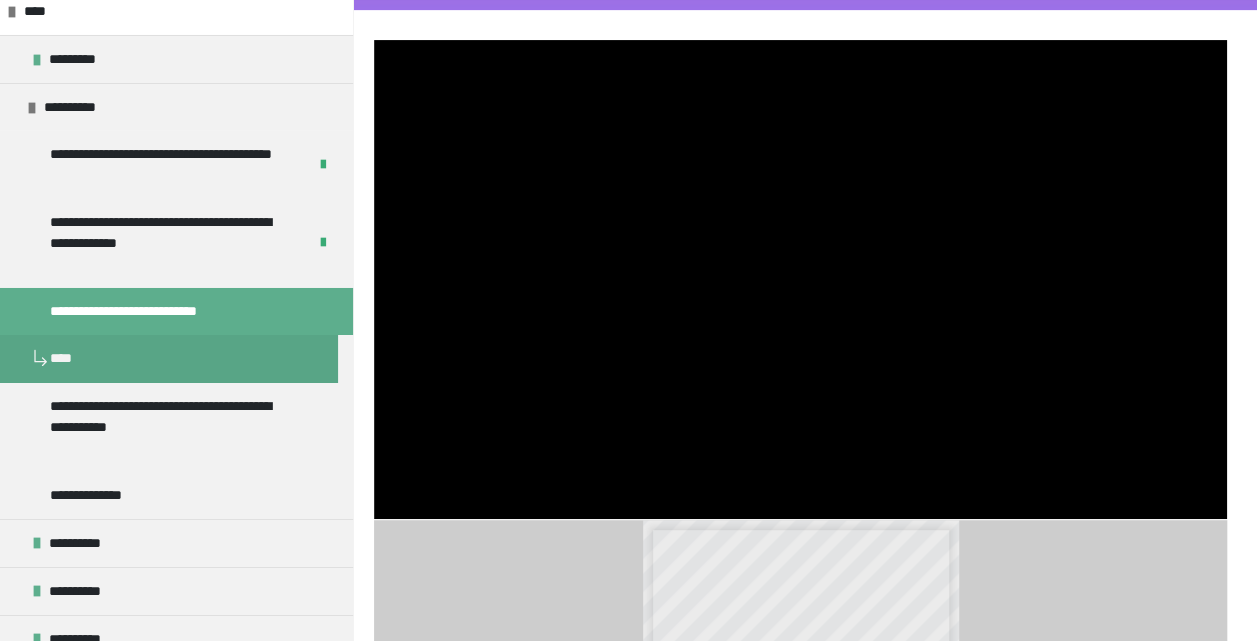click at bounding box center (374, 40) 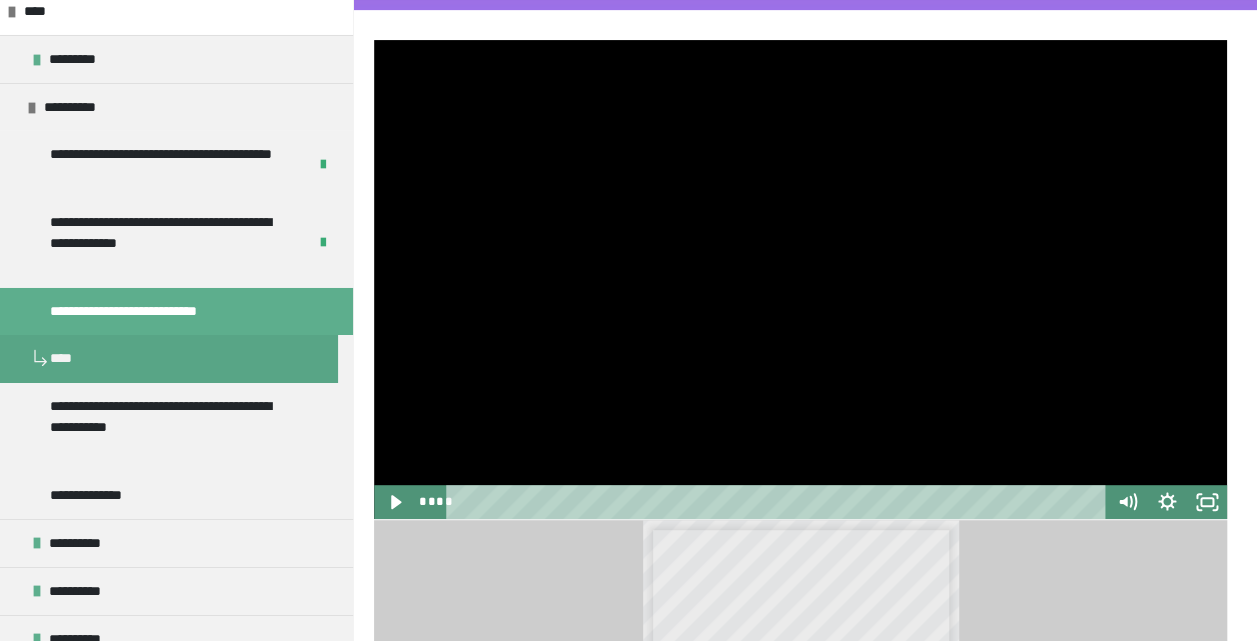 click at bounding box center [800, 279] 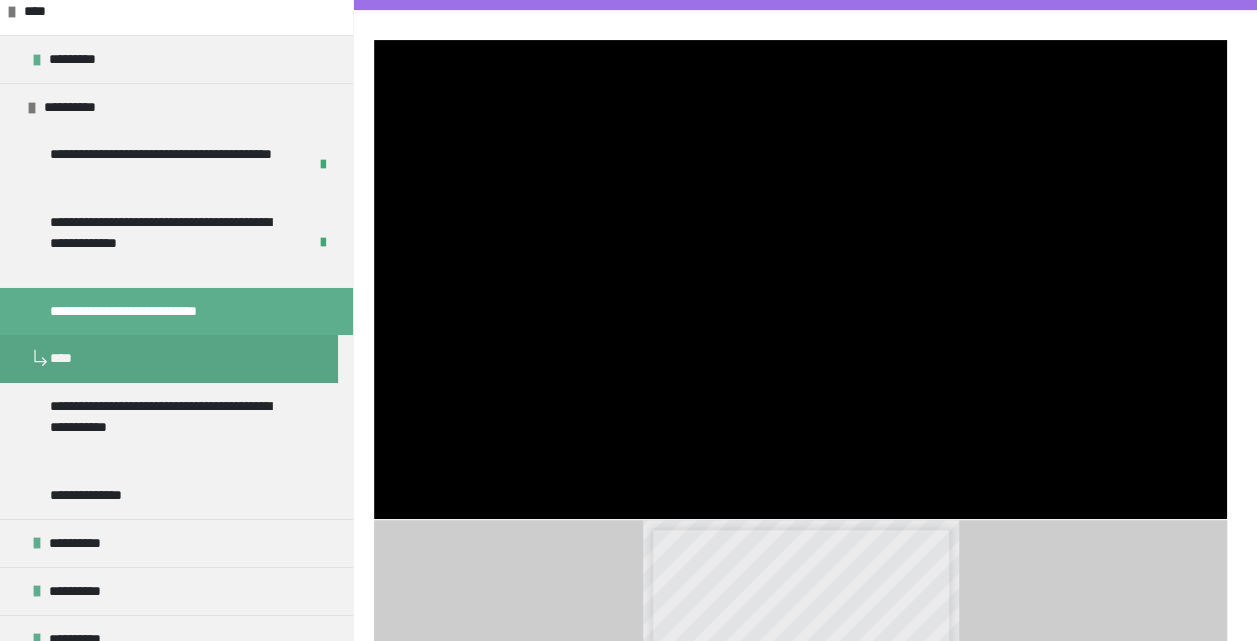 click at bounding box center (374, 40) 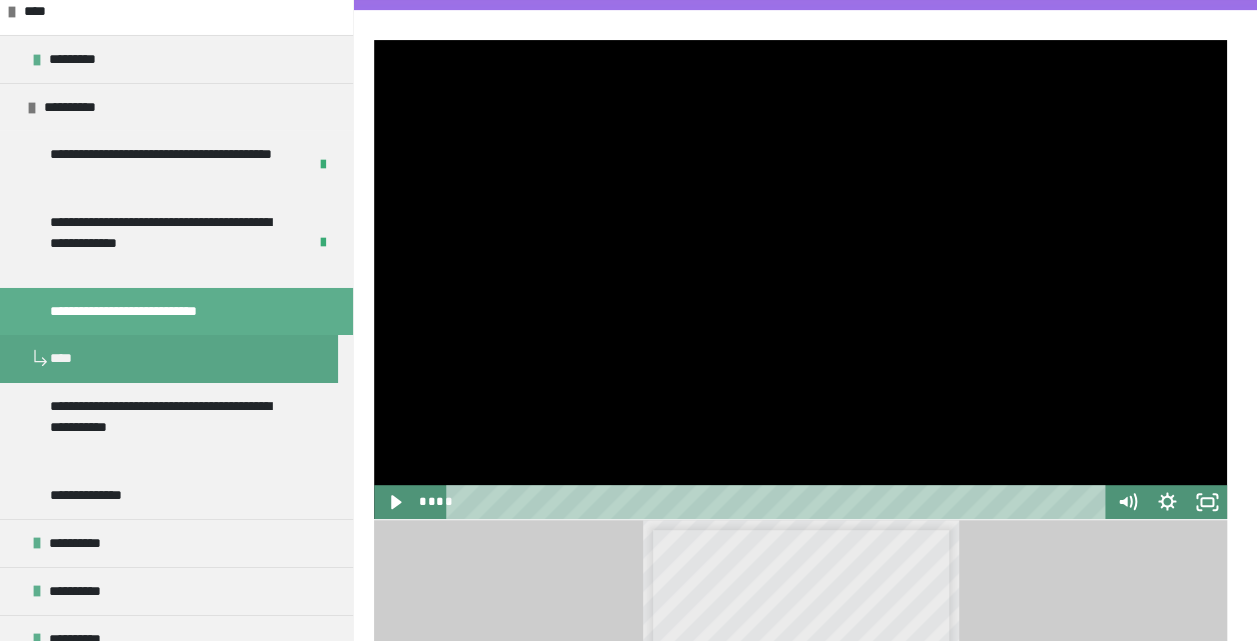 click at bounding box center [374, 40] 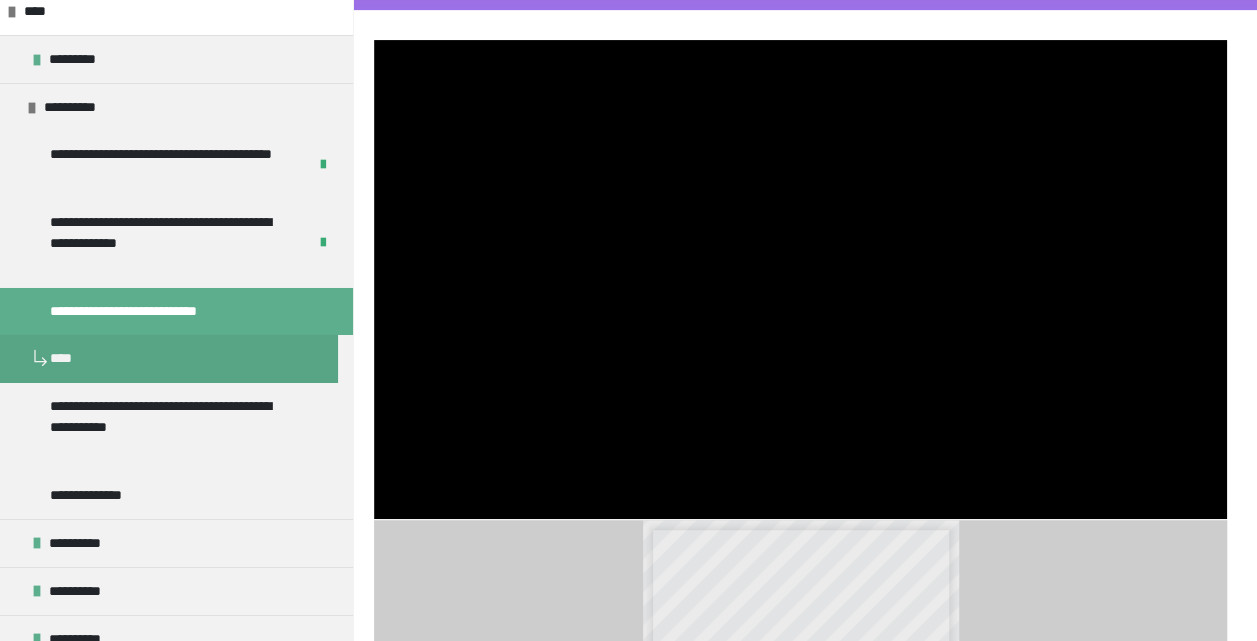 click at bounding box center (374, 40) 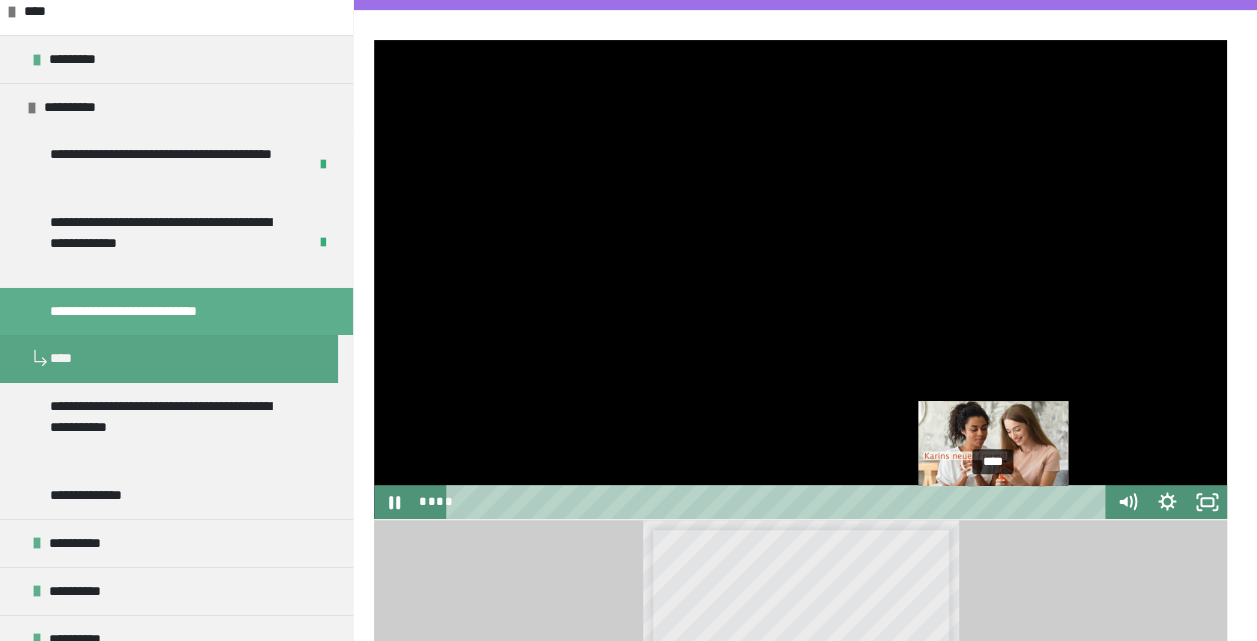 click on "****" at bounding box center (779, 502) 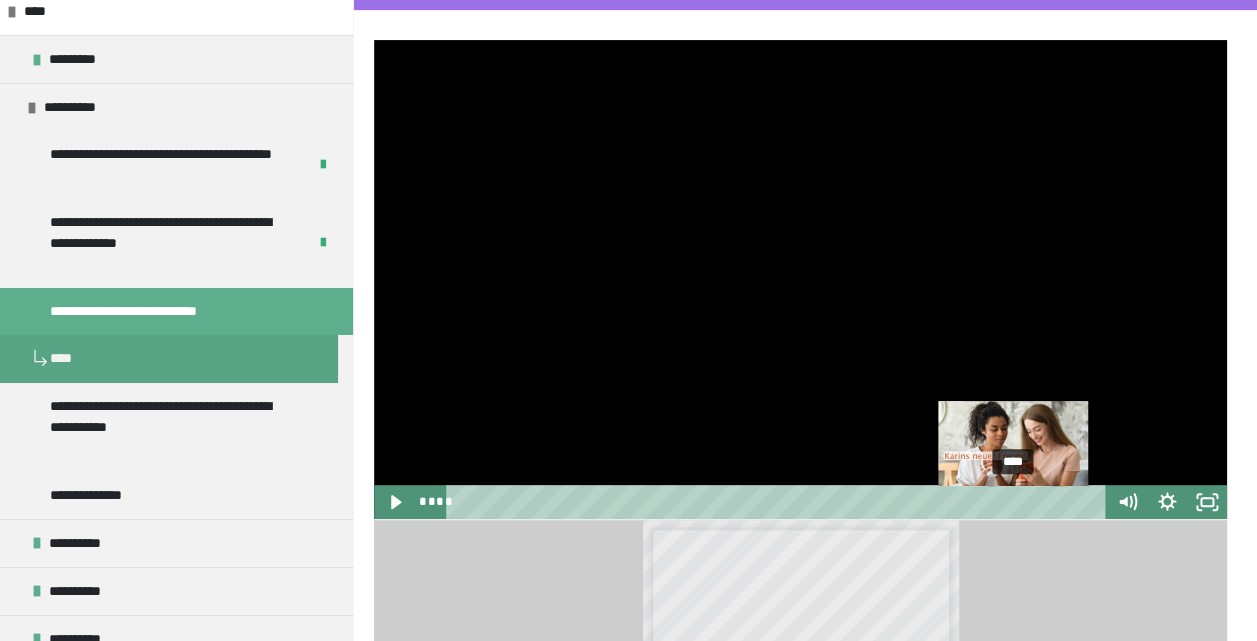 click on "****" at bounding box center [779, 502] 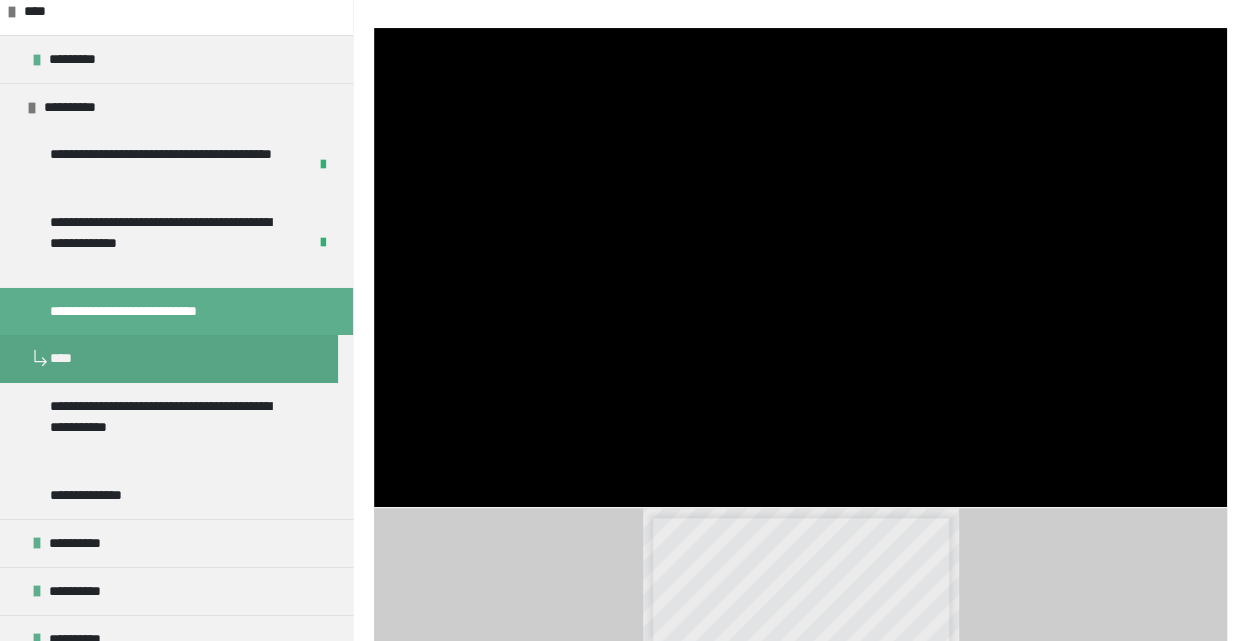 scroll, scrollTop: 154, scrollLeft: 0, axis: vertical 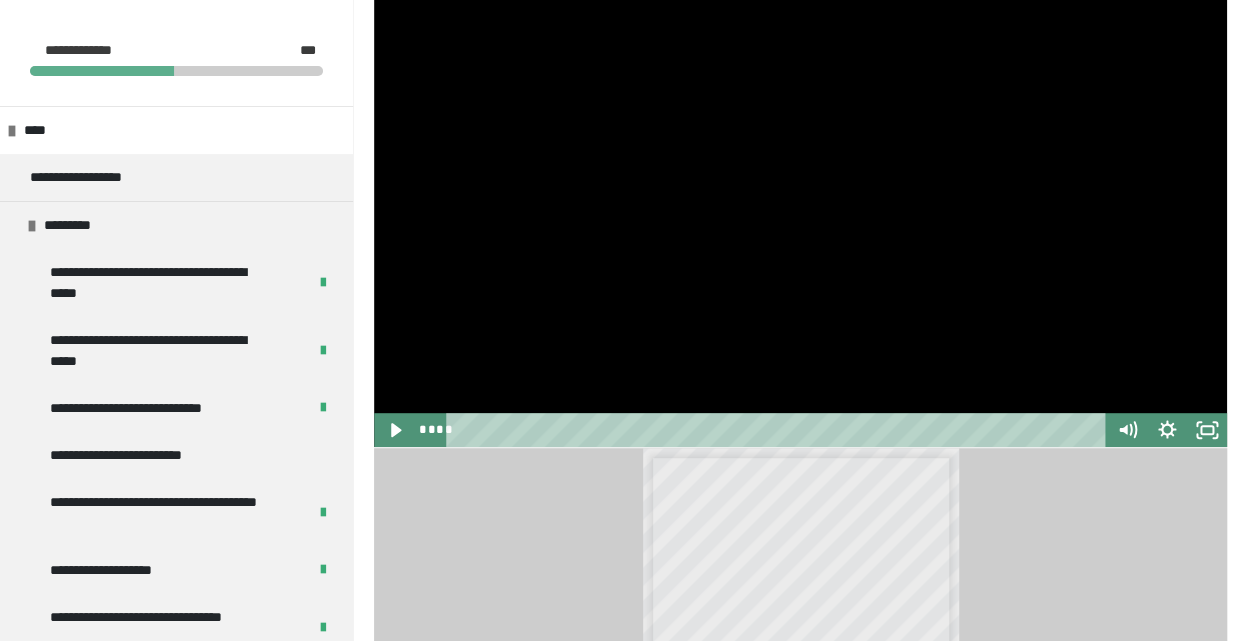 click at bounding box center (800, 207) 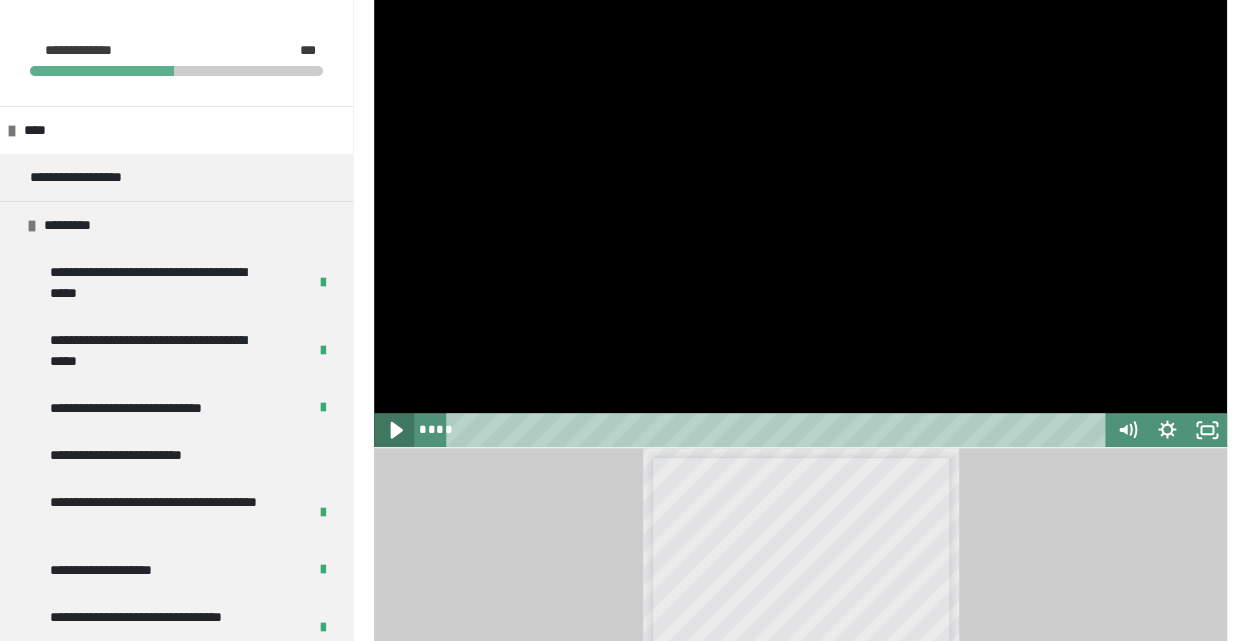 click 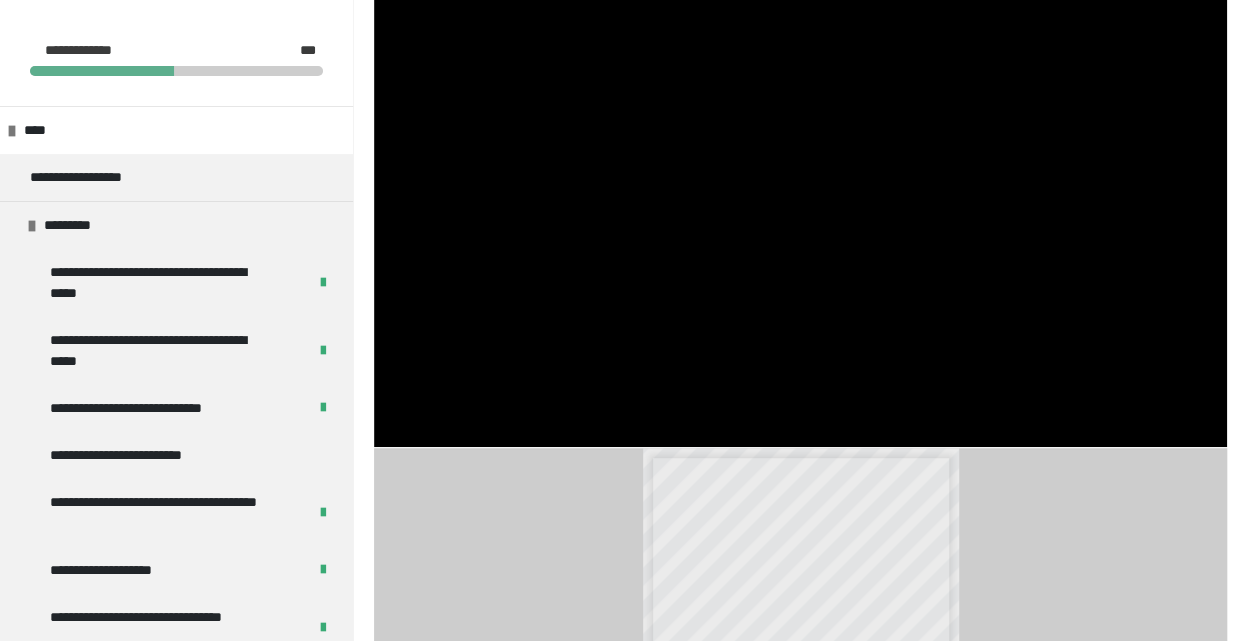 type 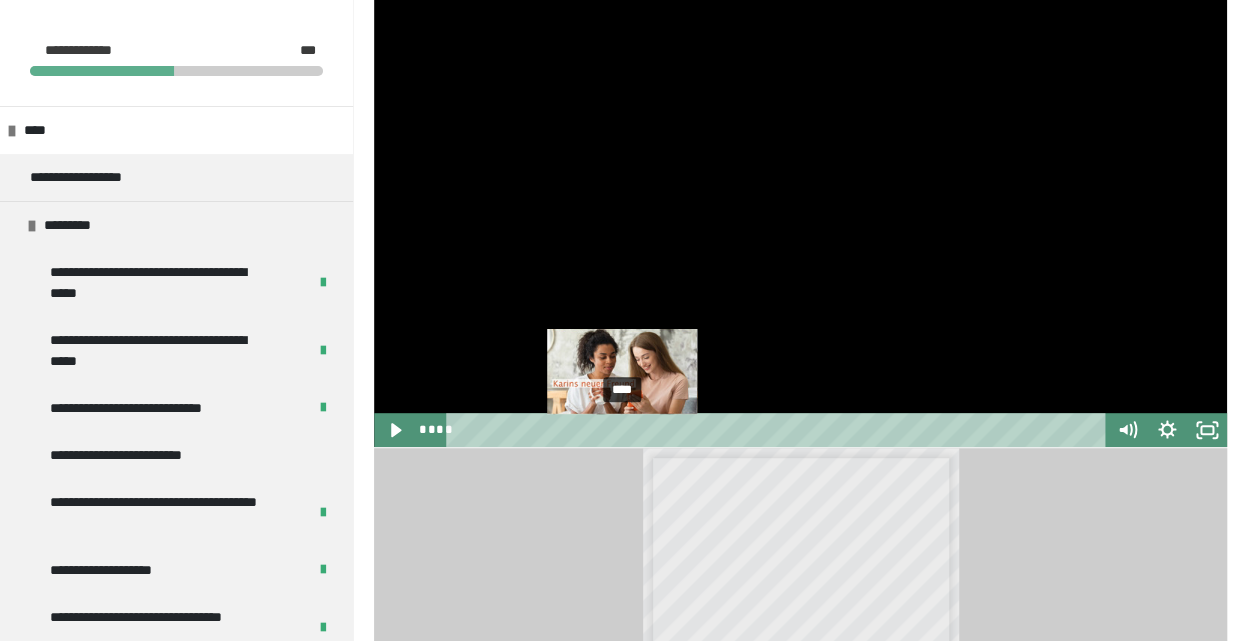 click on "****" at bounding box center (779, 430) 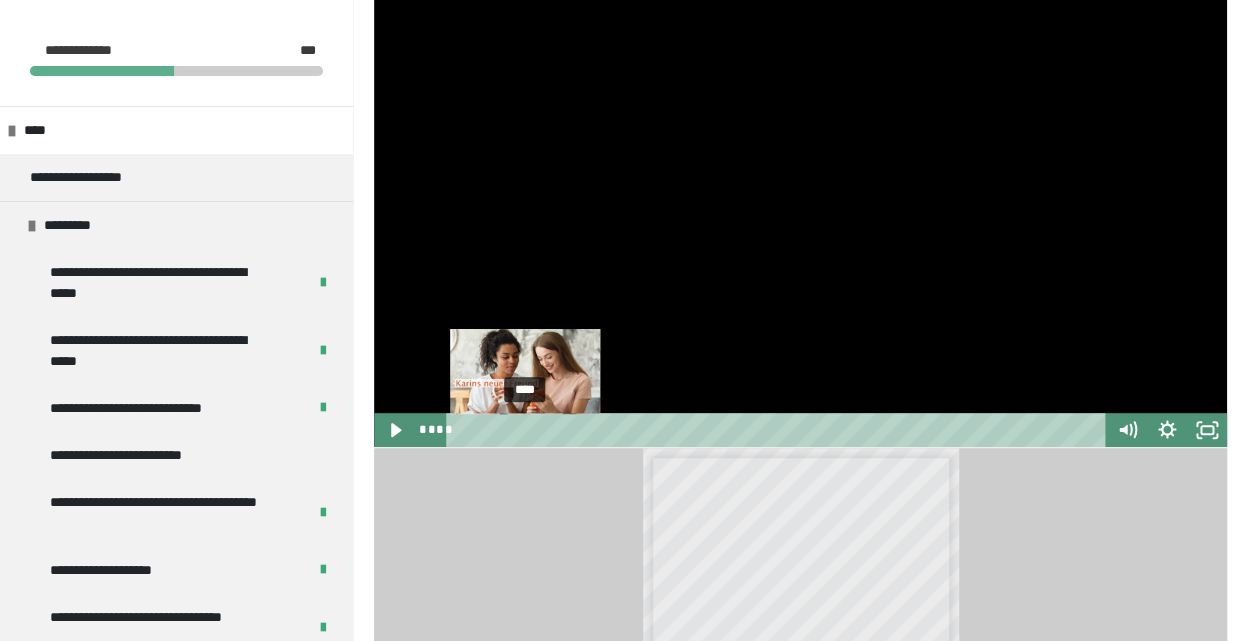 click on "****" at bounding box center [779, 430] 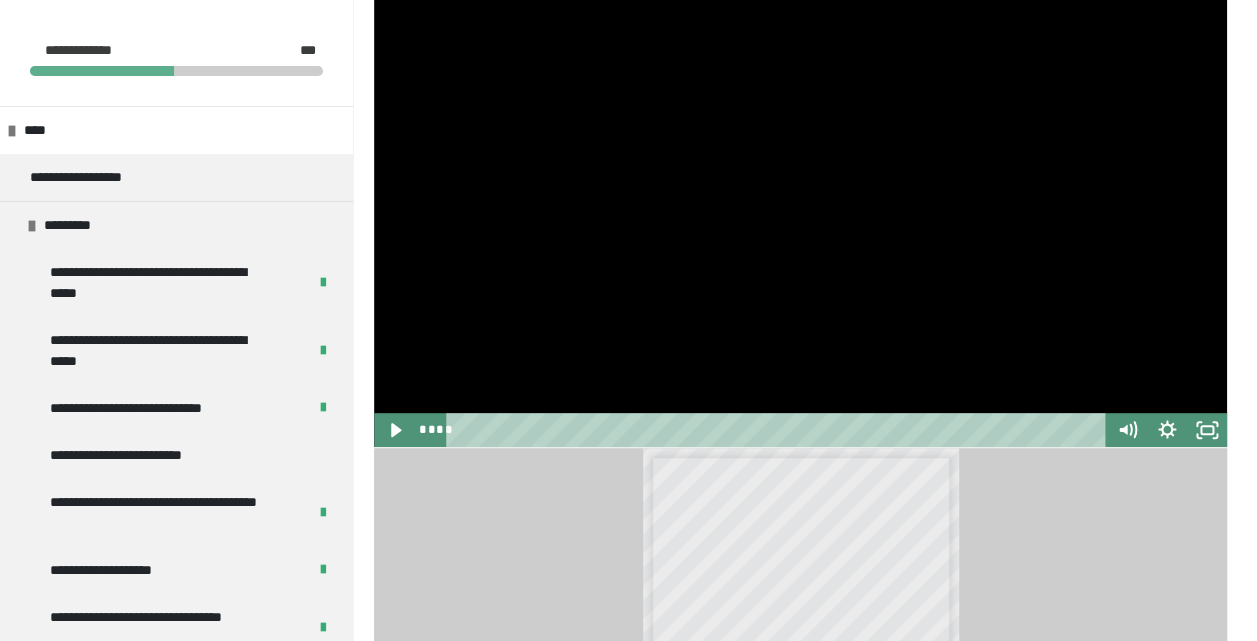 click at bounding box center [800, 207] 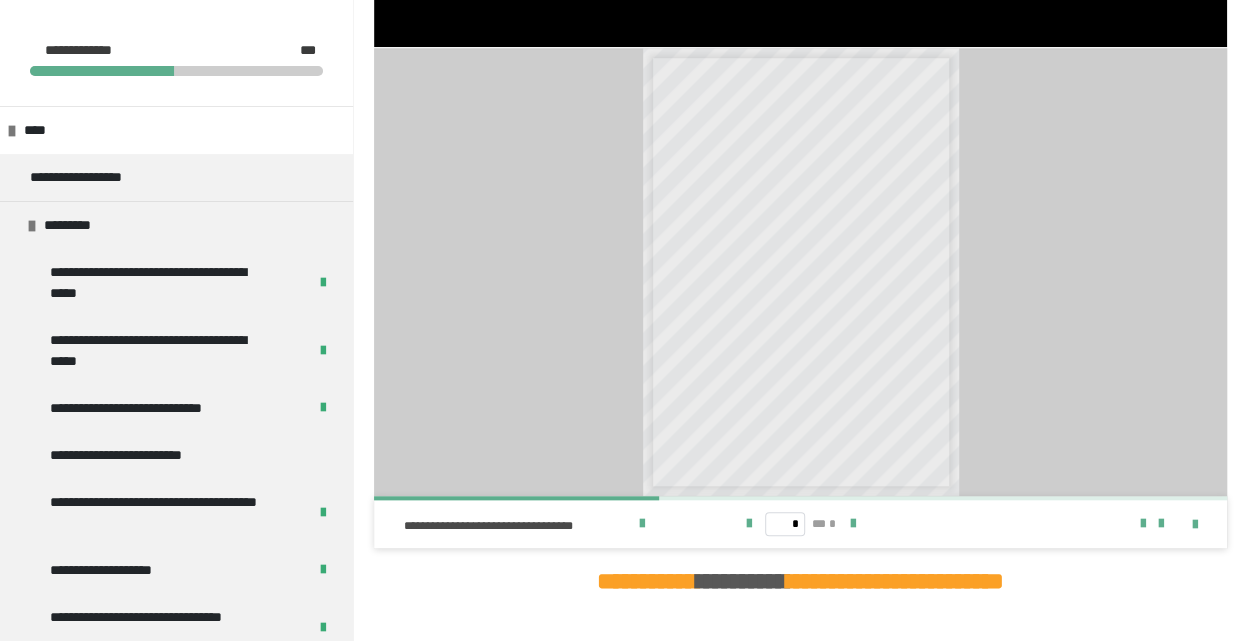 scroll, scrollTop: 900, scrollLeft: 0, axis: vertical 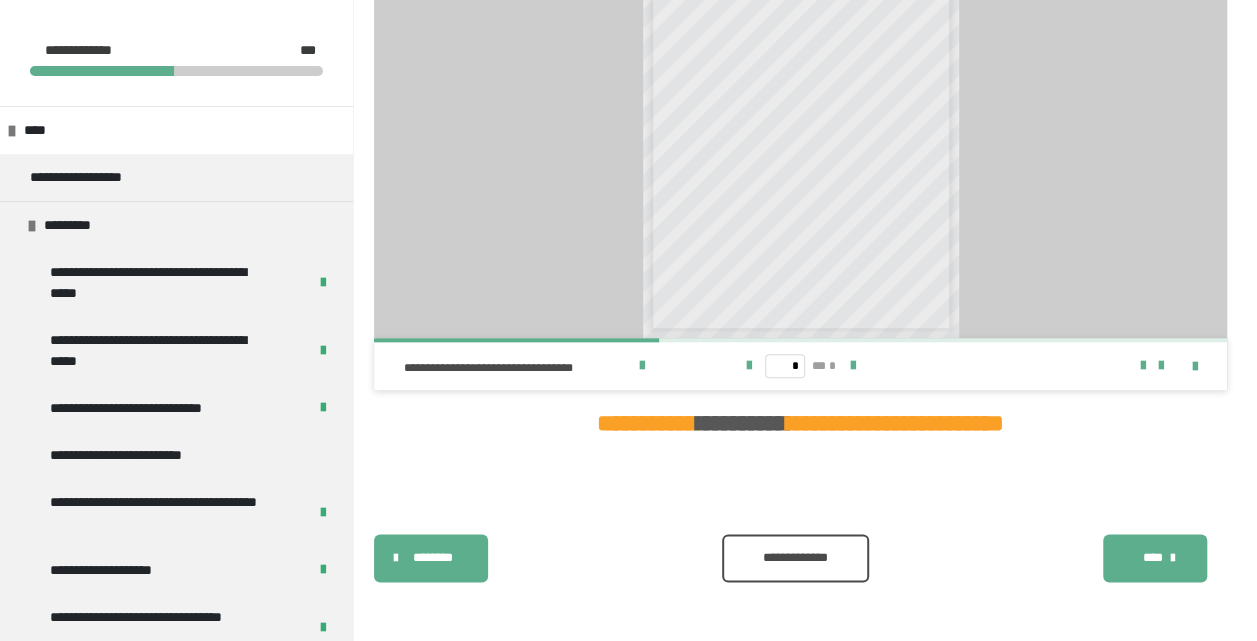 click on "**********" at bounding box center (795, 558) 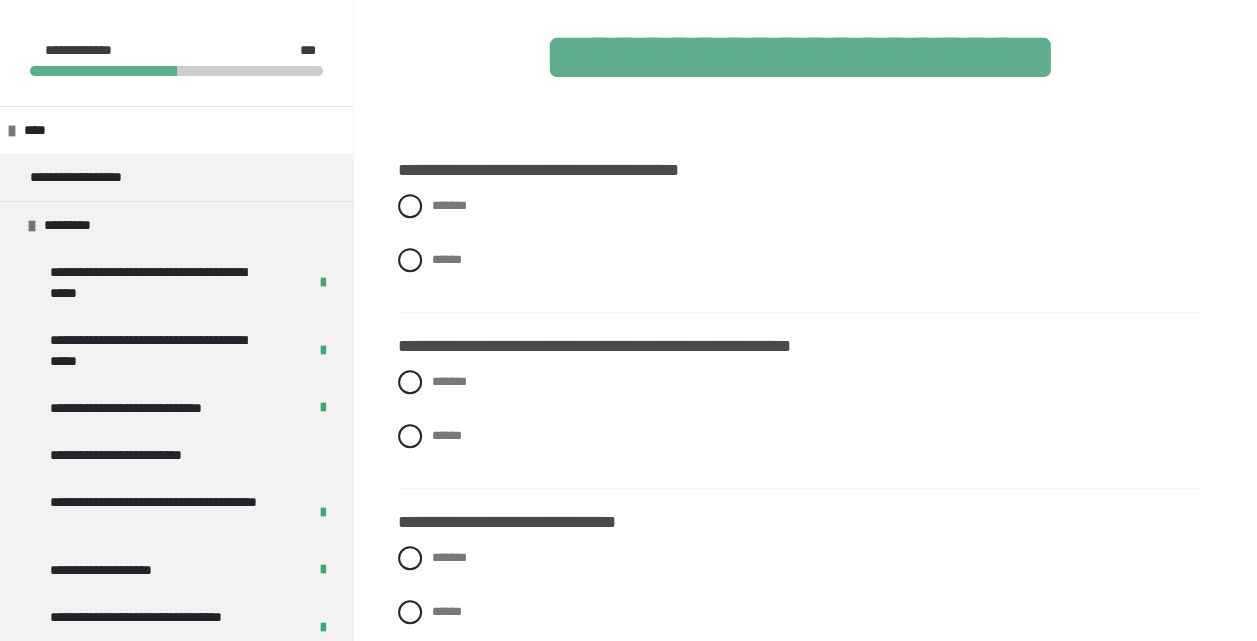 scroll, scrollTop: 494, scrollLeft: 0, axis: vertical 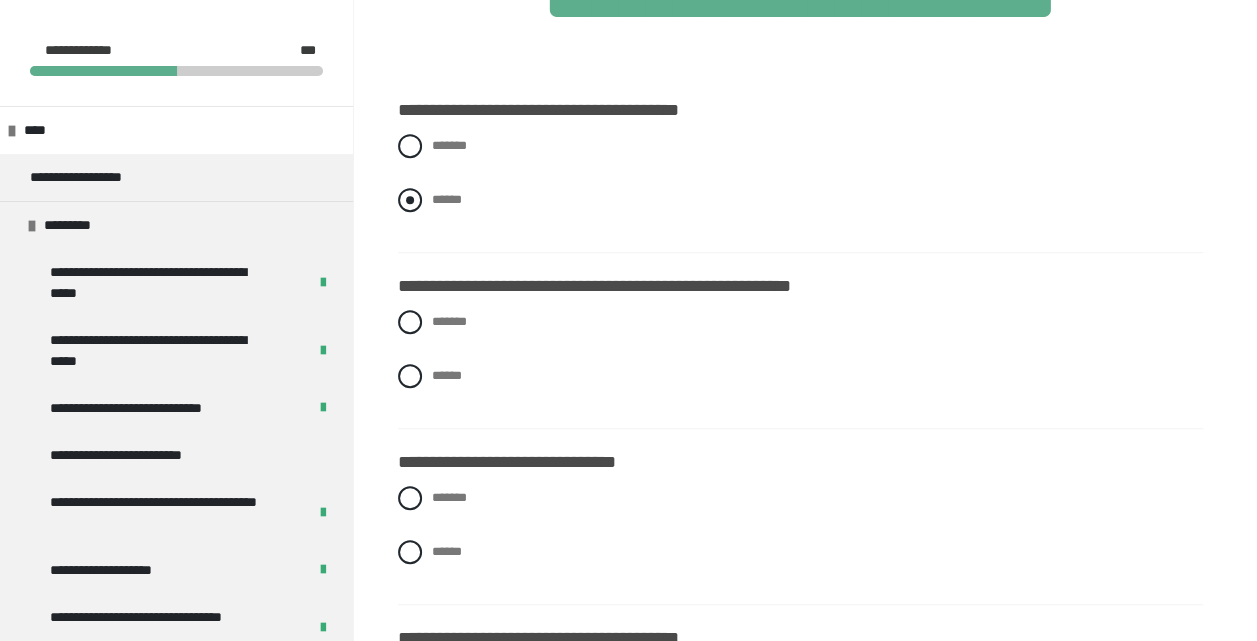 click on "******" at bounding box center (800, 200) 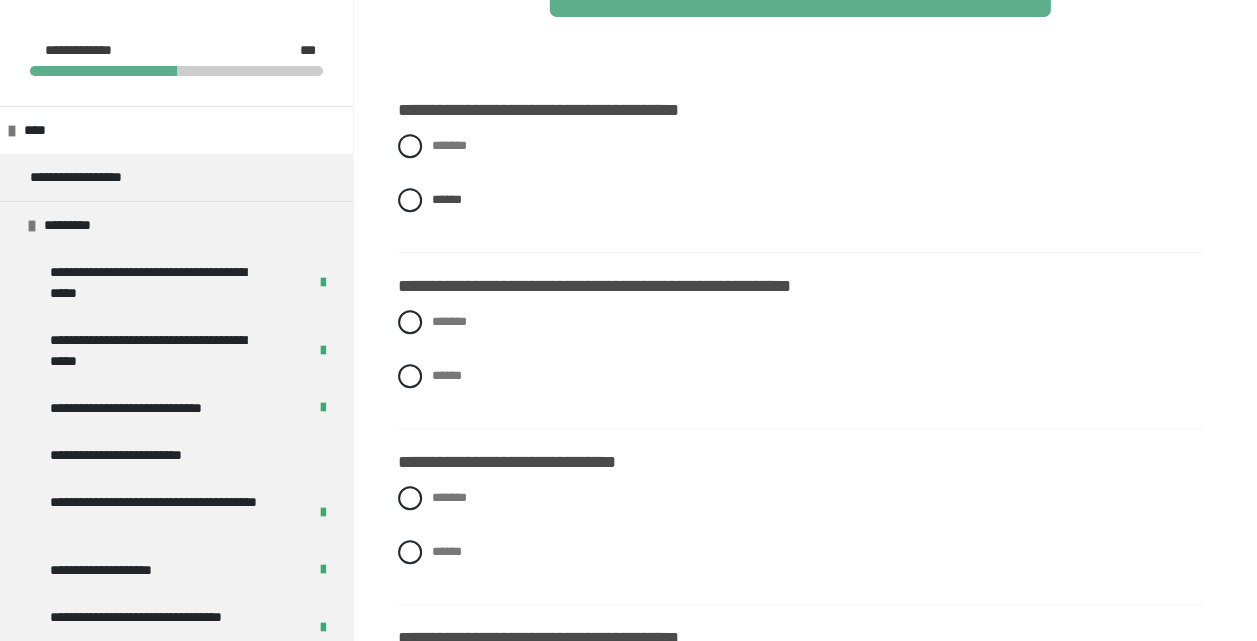 scroll, scrollTop: 594, scrollLeft: 0, axis: vertical 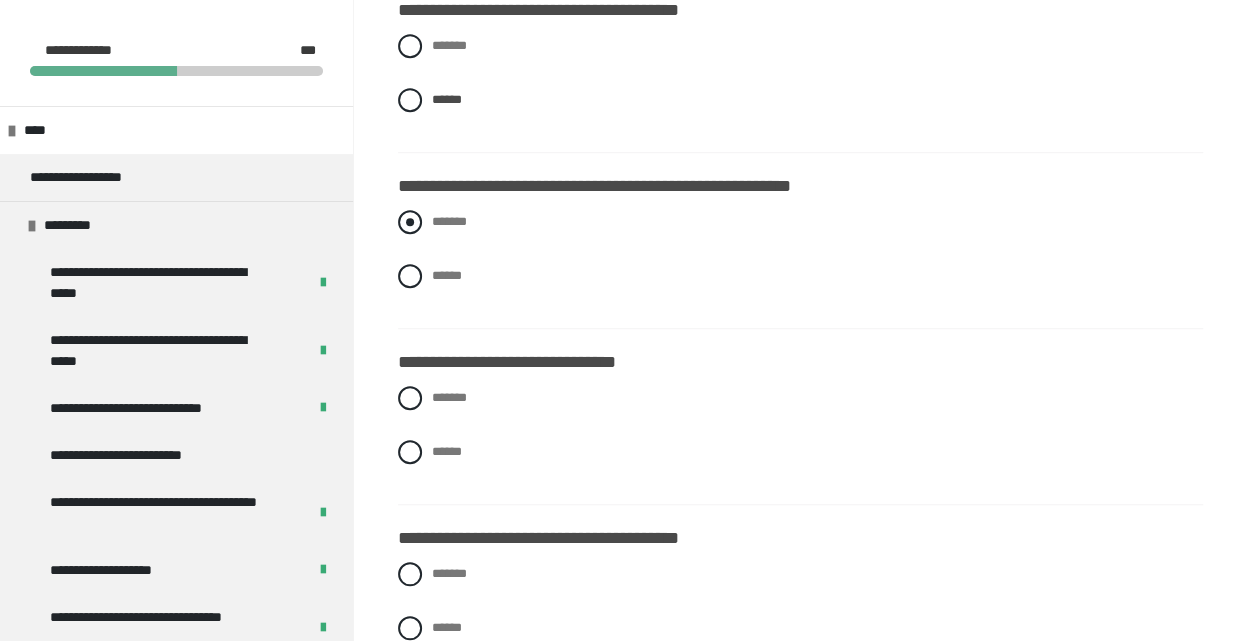 click on "*******" at bounding box center (449, 221) 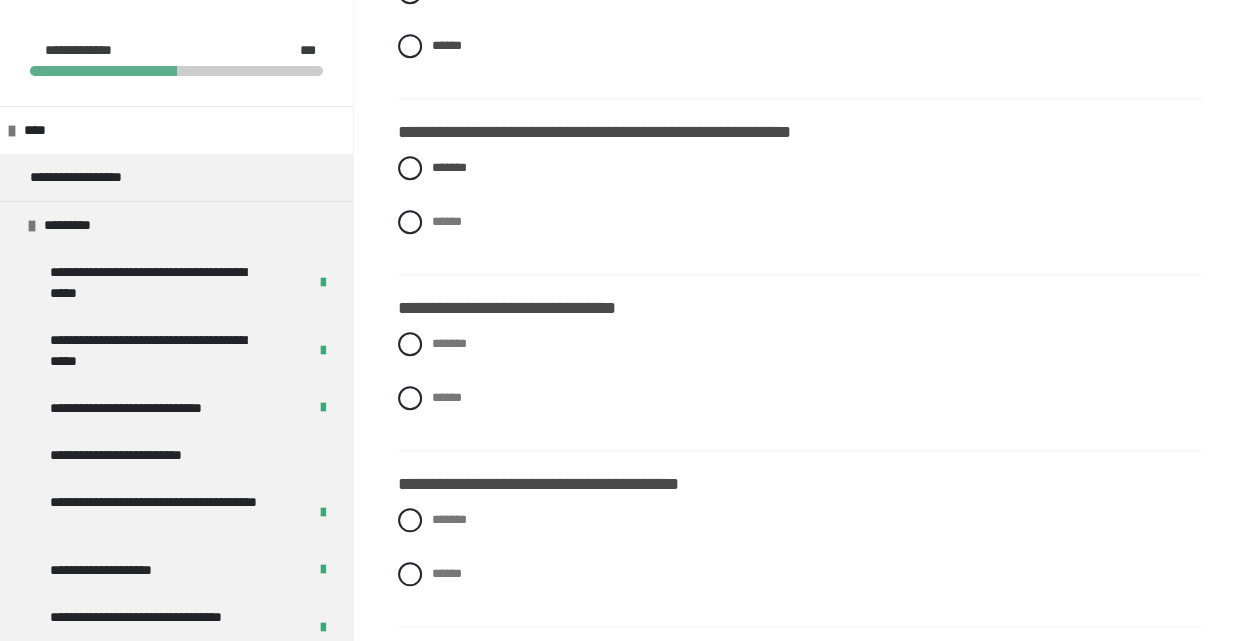 scroll, scrollTop: 694, scrollLeft: 0, axis: vertical 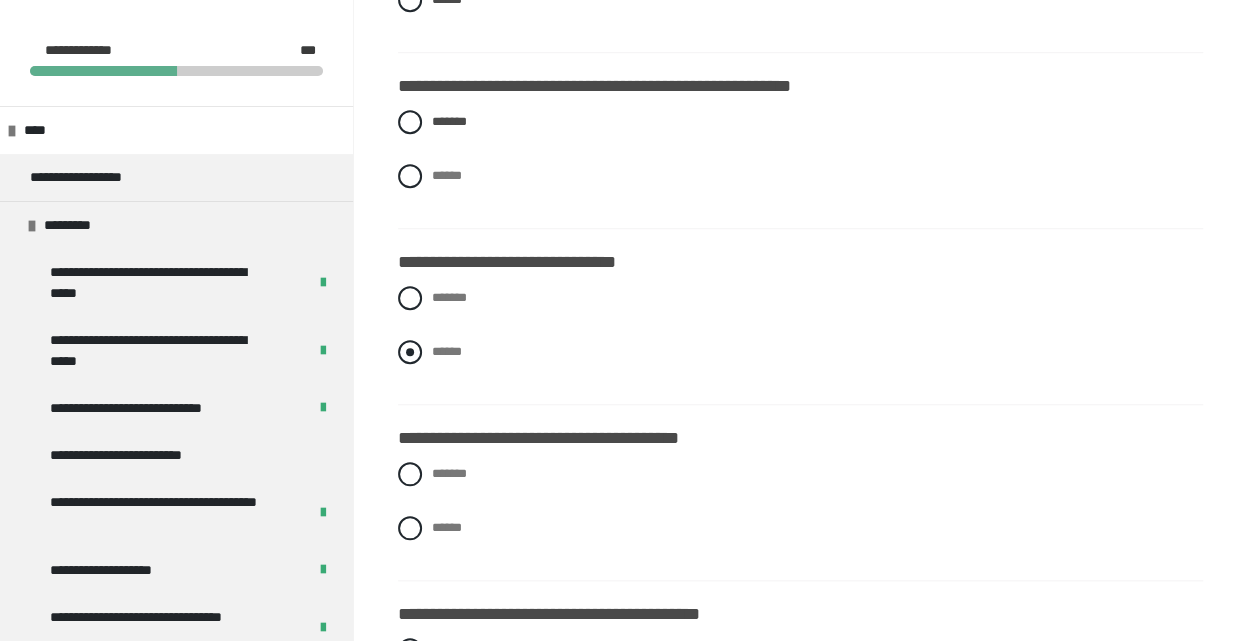 click on "******" at bounding box center (438, 346) 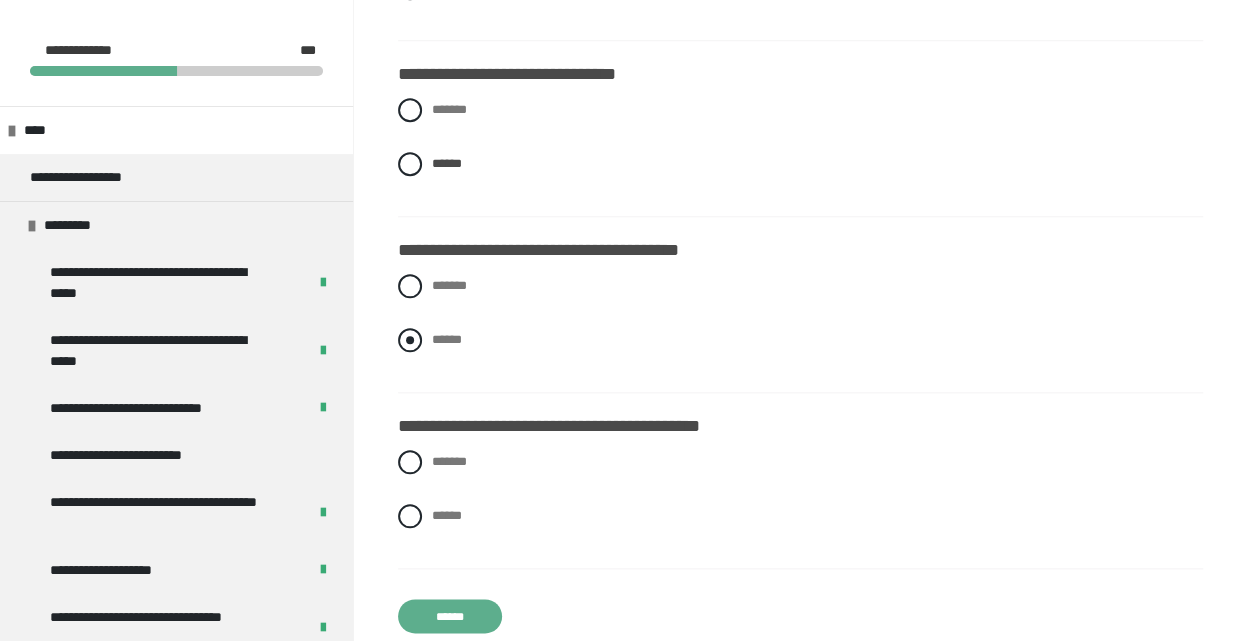 scroll, scrollTop: 894, scrollLeft: 0, axis: vertical 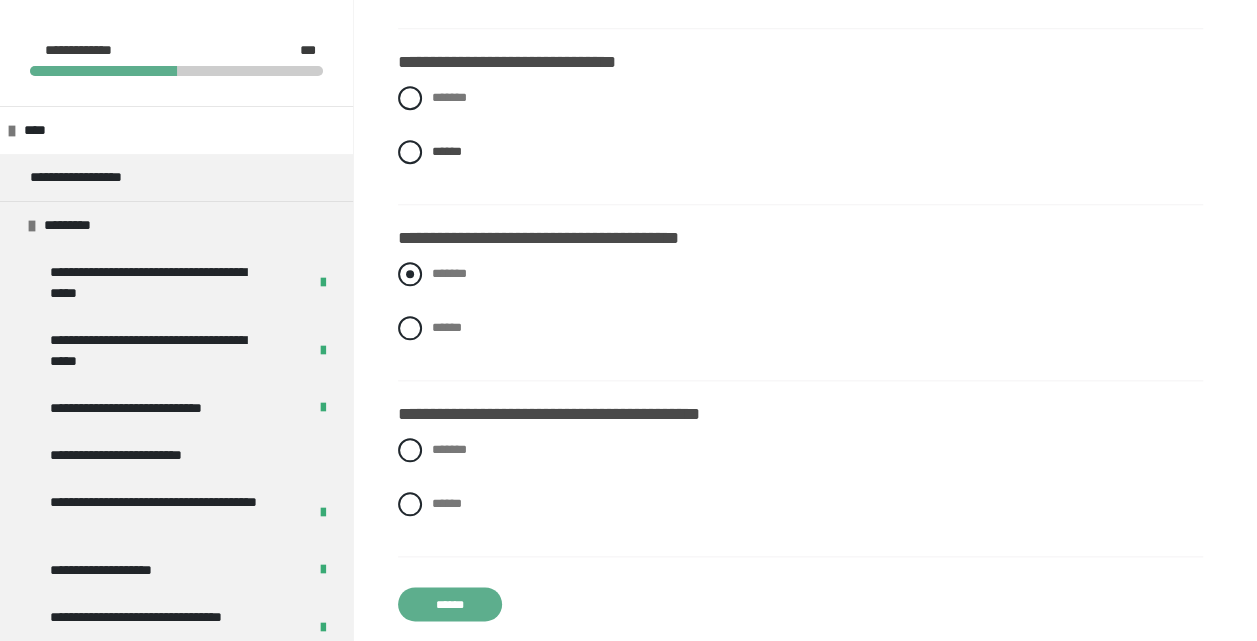 click on "*******" at bounding box center (449, 273) 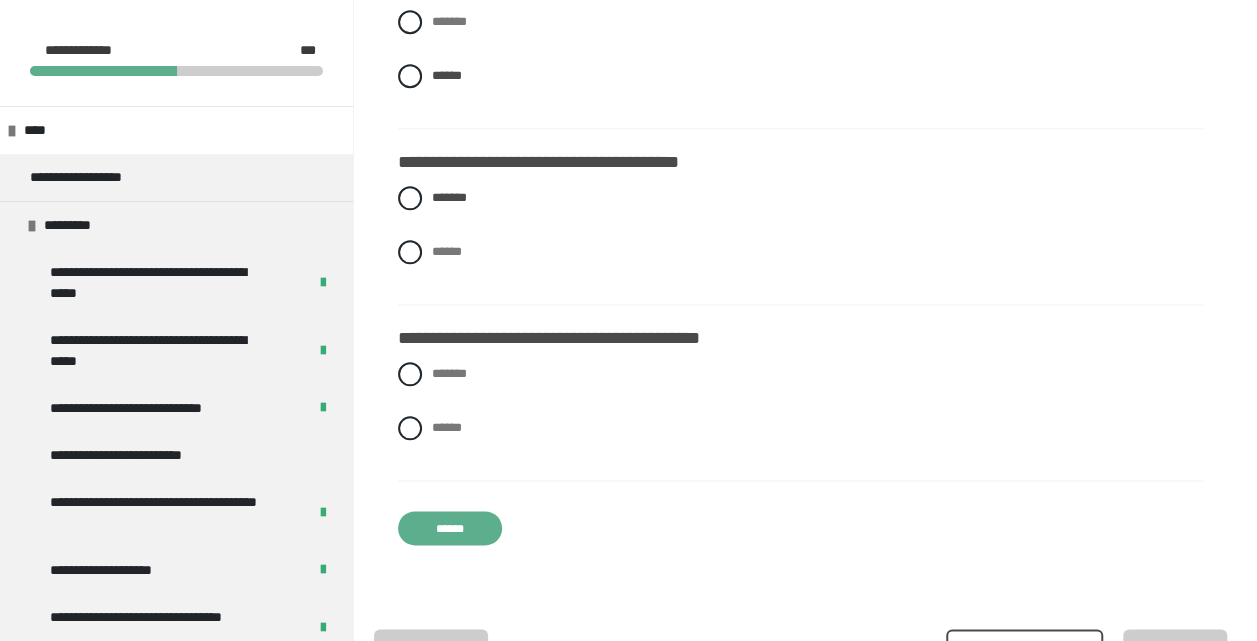 scroll, scrollTop: 1064, scrollLeft: 0, axis: vertical 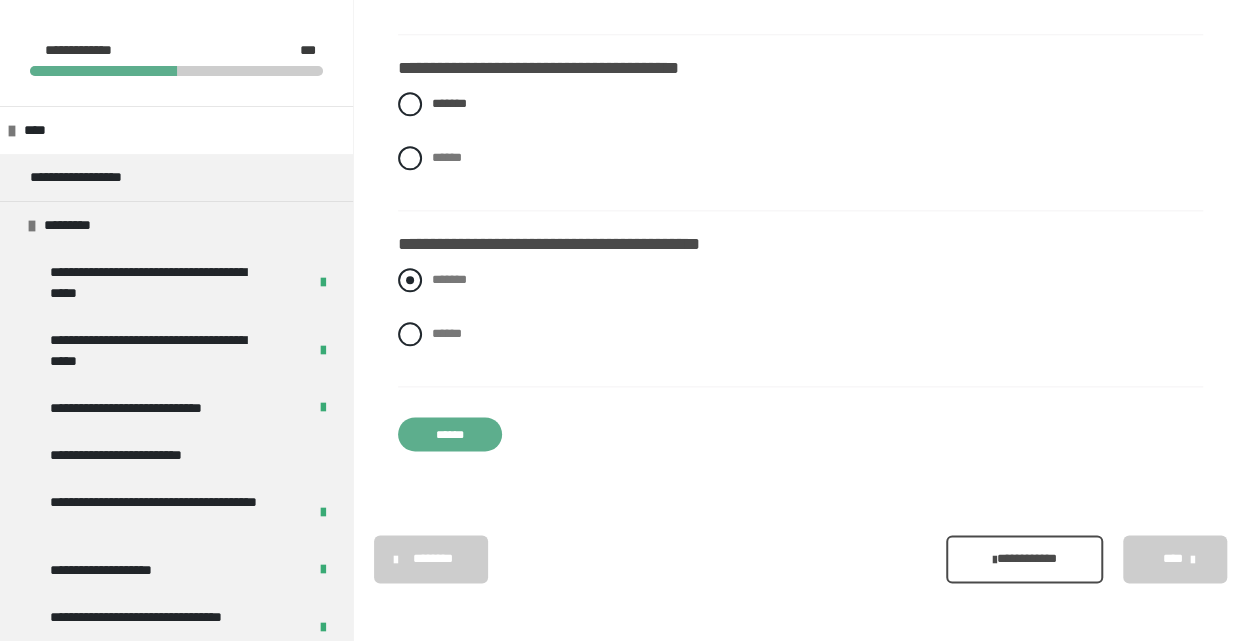 click on "*******" at bounding box center [449, 279] 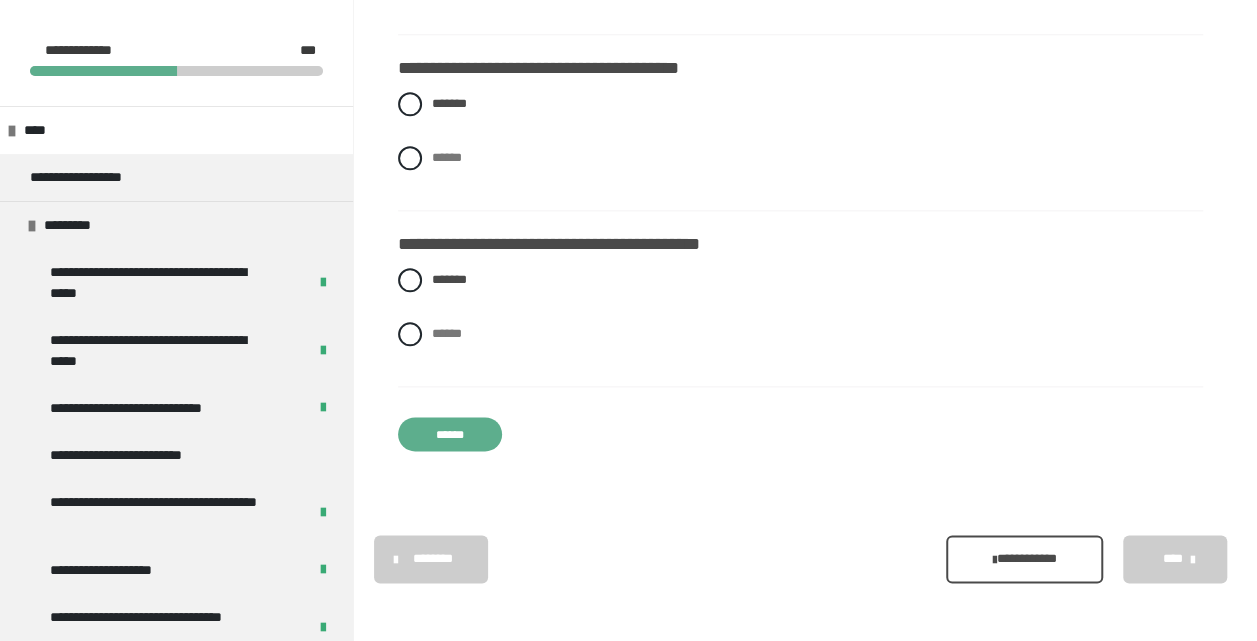 click on "******" at bounding box center [450, 434] 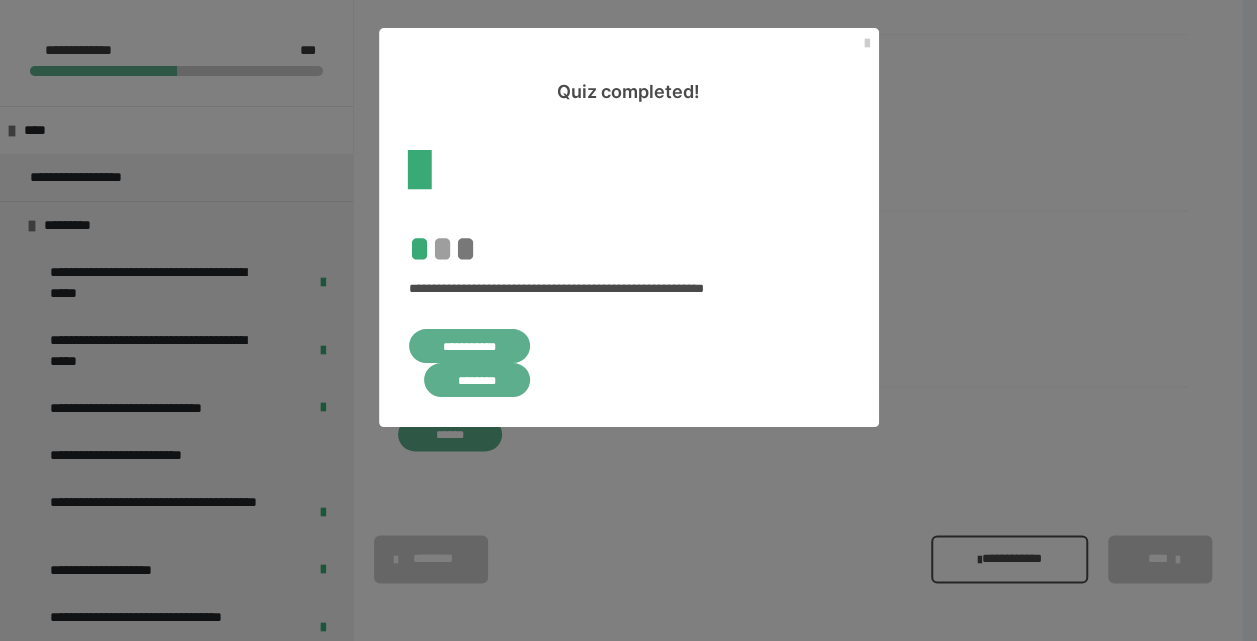 scroll, scrollTop: 0, scrollLeft: 0, axis: both 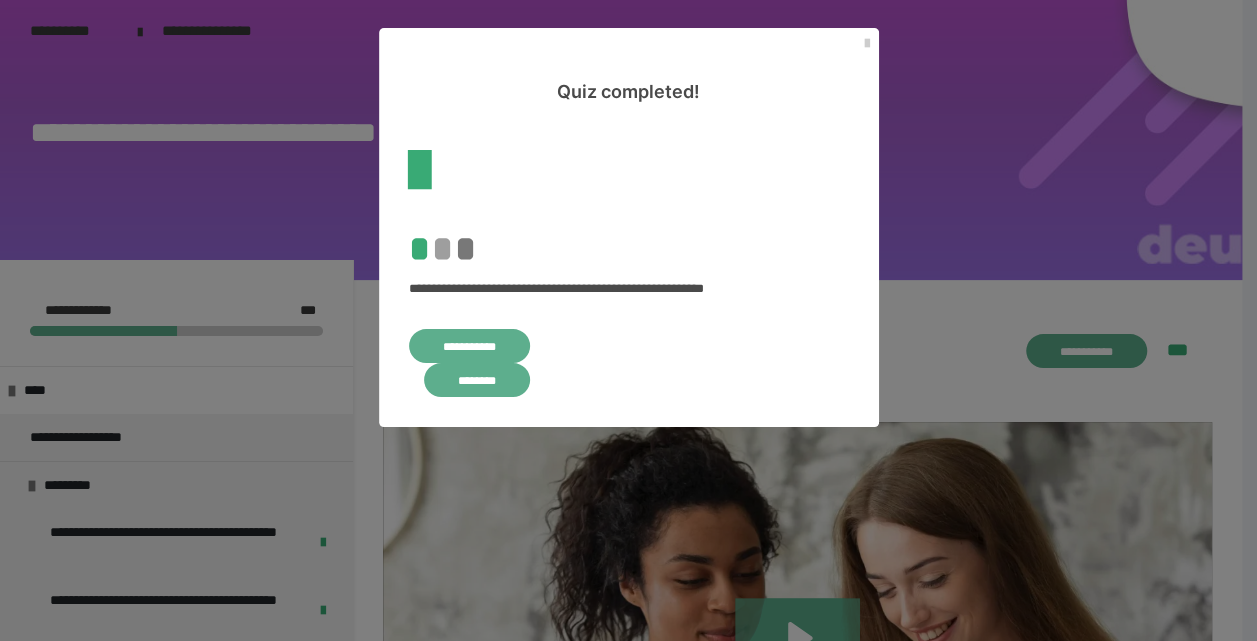 click on "**********" at bounding box center (469, 346) 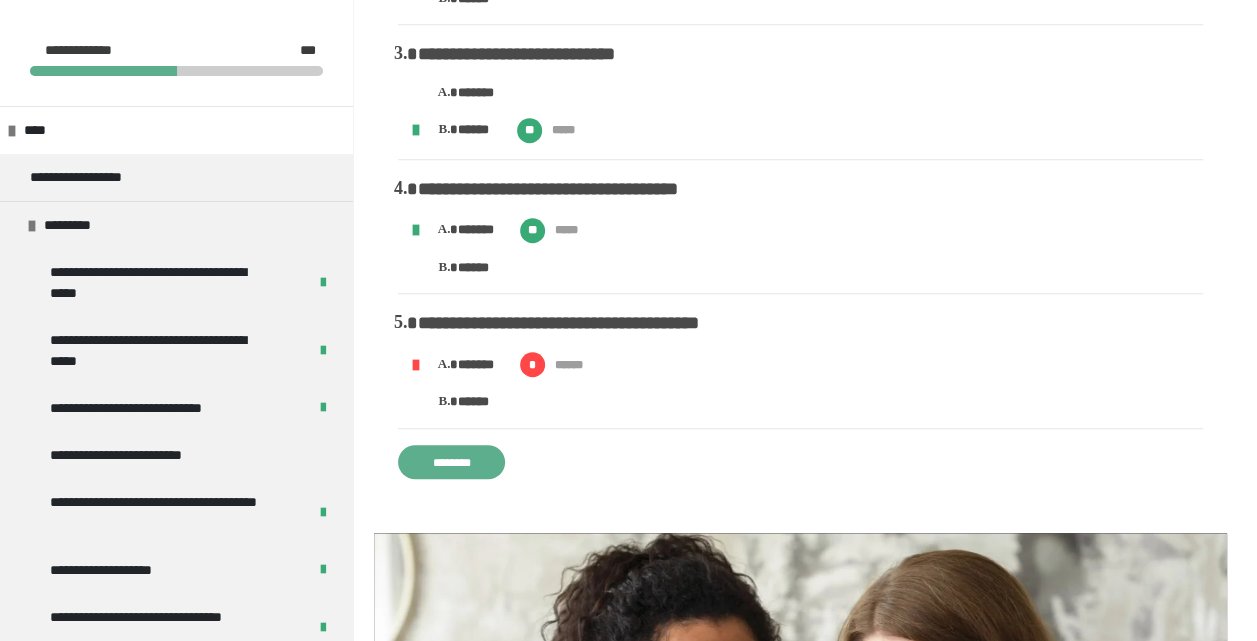 scroll, scrollTop: 900, scrollLeft: 0, axis: vertical 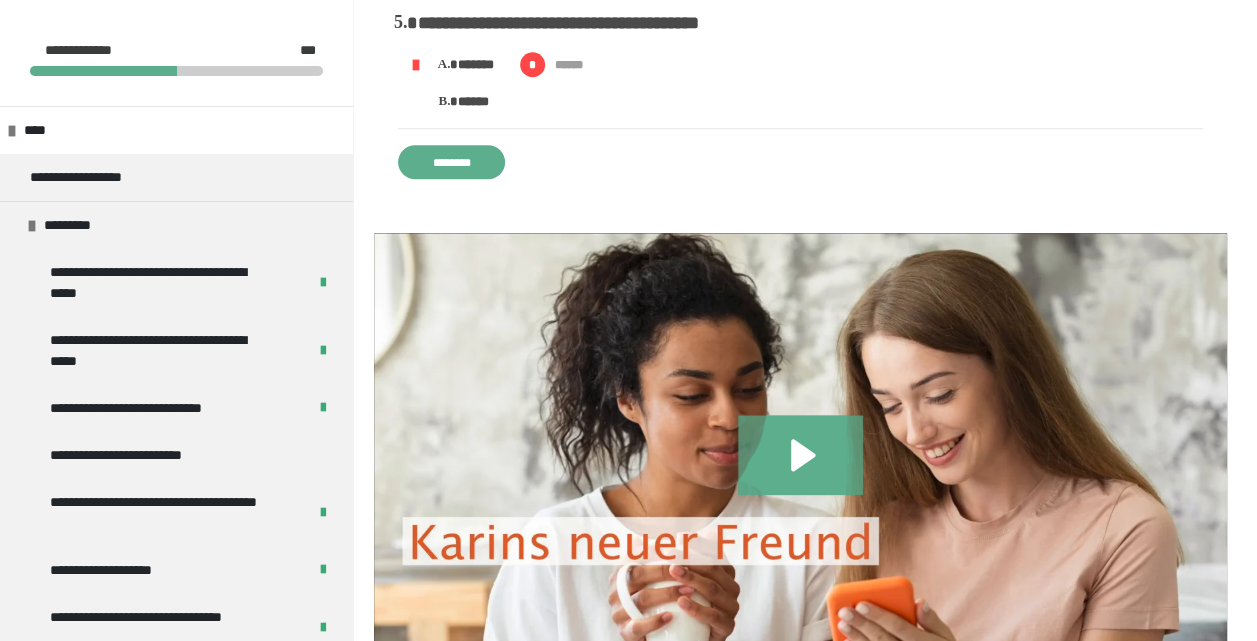 click on "********" at bounding box center (451, 162) 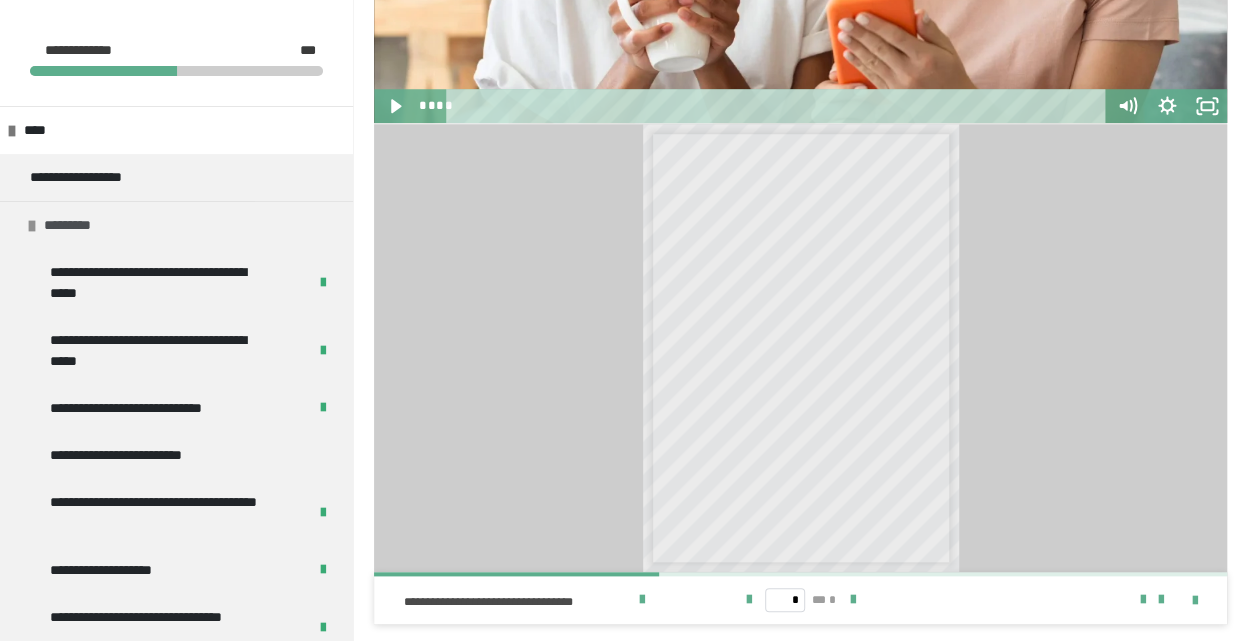 scroll, scrollTop: 891, scrollLeft: 0, axis: vertical 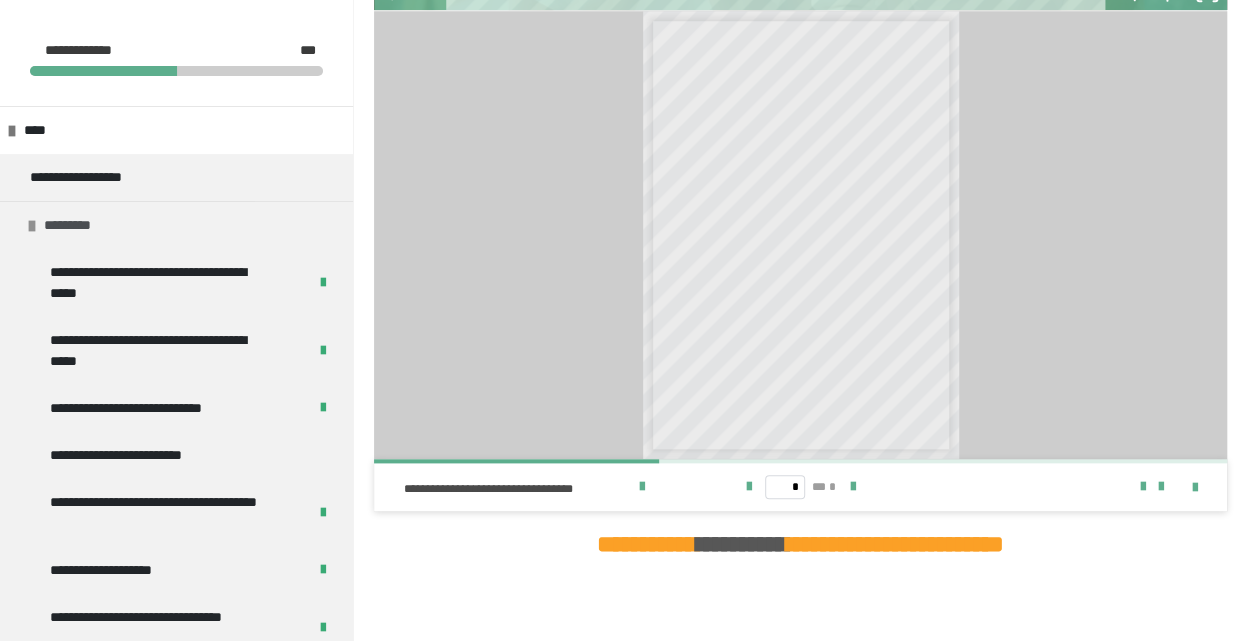 click at bounding box center [32, 226] 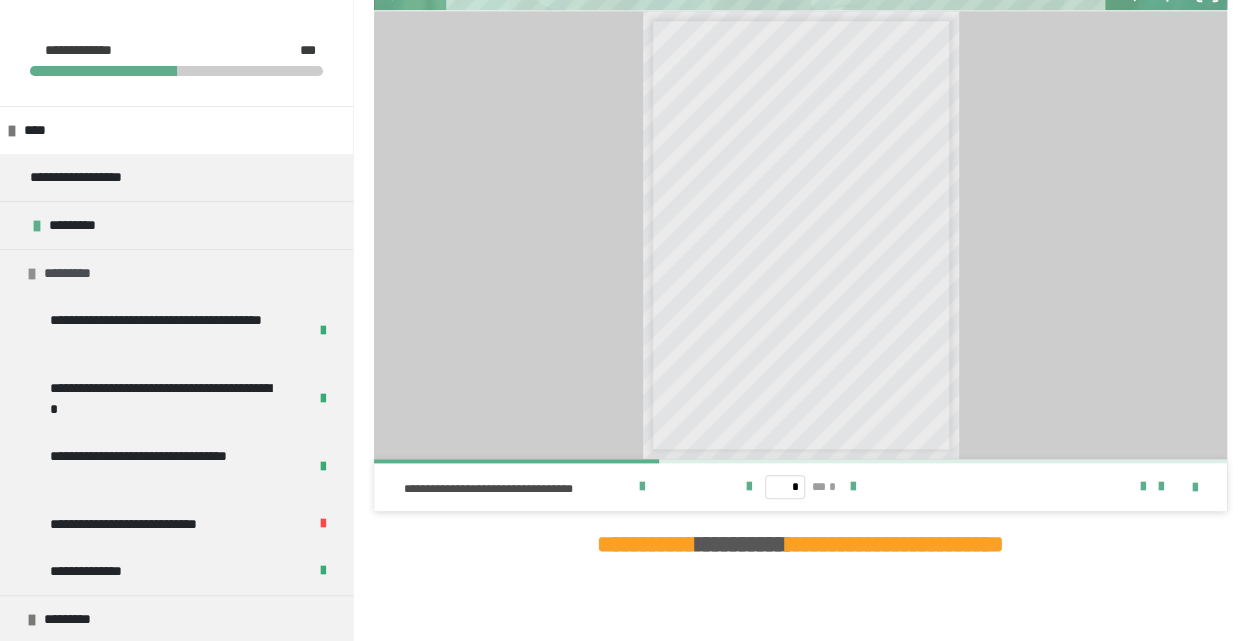 click on "*********" at bounding box center [176, 273] 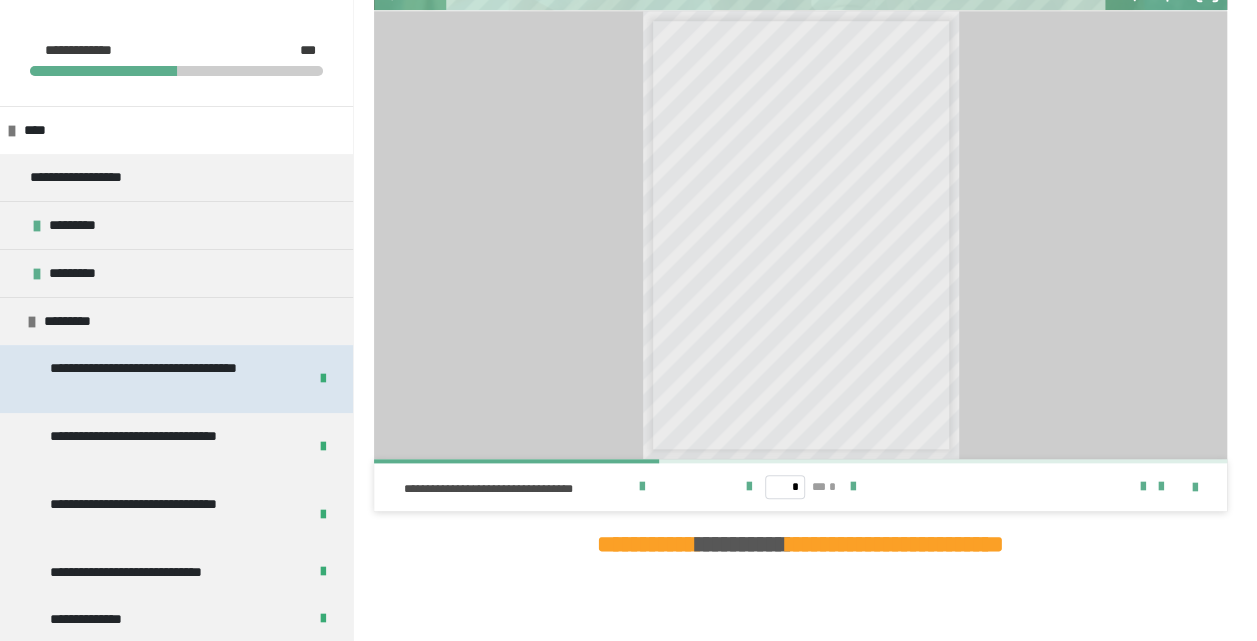 scroll, scrollTop: 100, scrollLeft: 0, axis: vertical 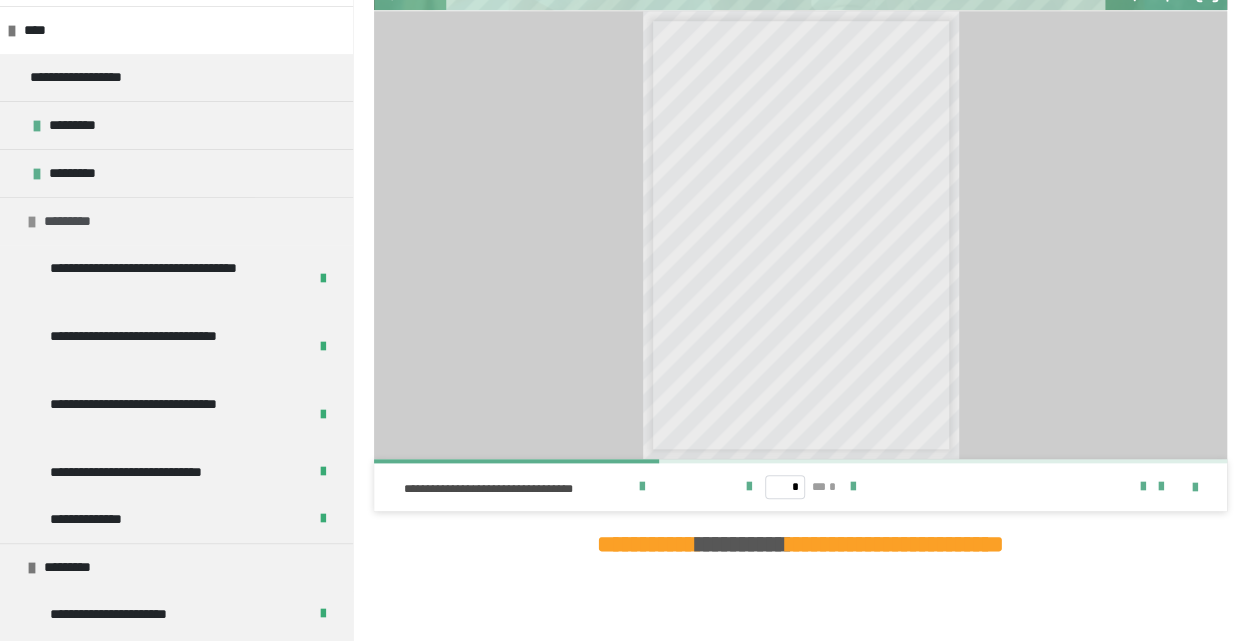 click at bounding box center (32, 222) 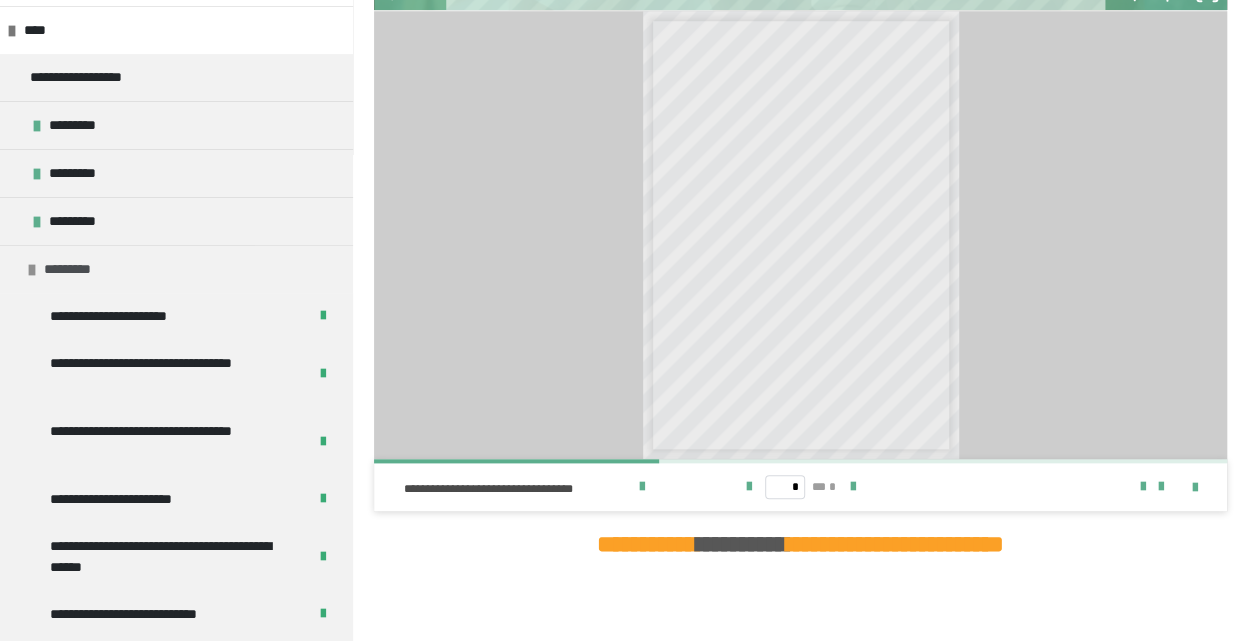 click at bounding box center (32, 270) 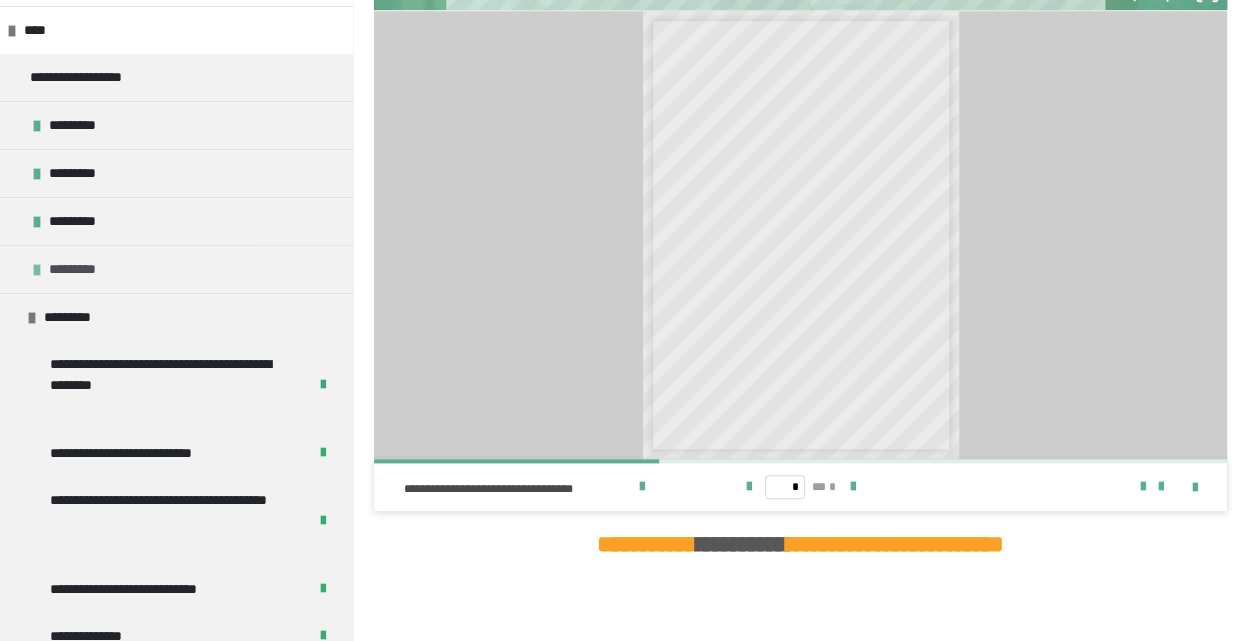 scroll, scrollTop: 200, scrollLeft: 0, axis: vertical 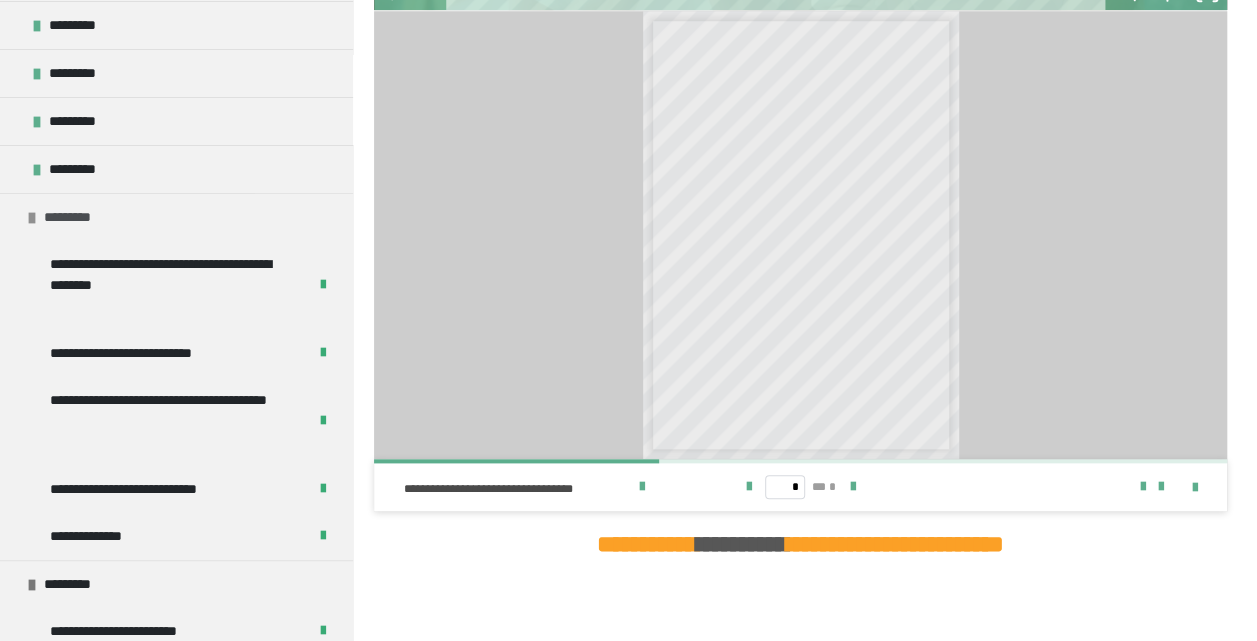 click at bounding box center (32, 218) 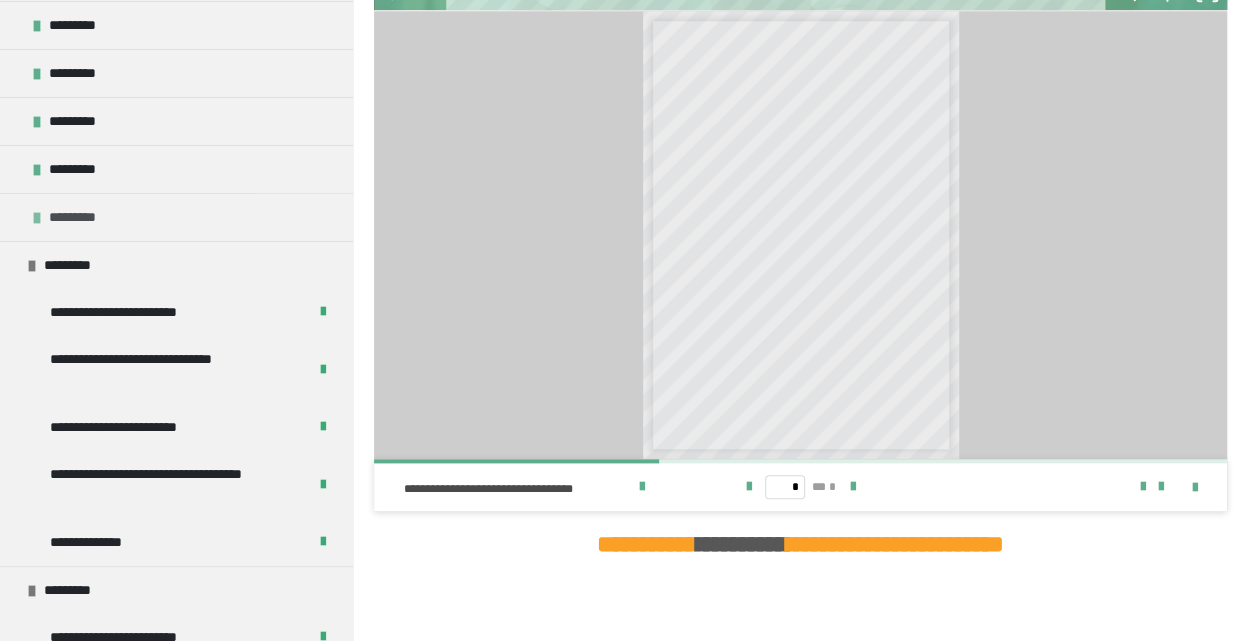 scroll, scrollTop: 300, scrollLeft: 0, axis: vertical 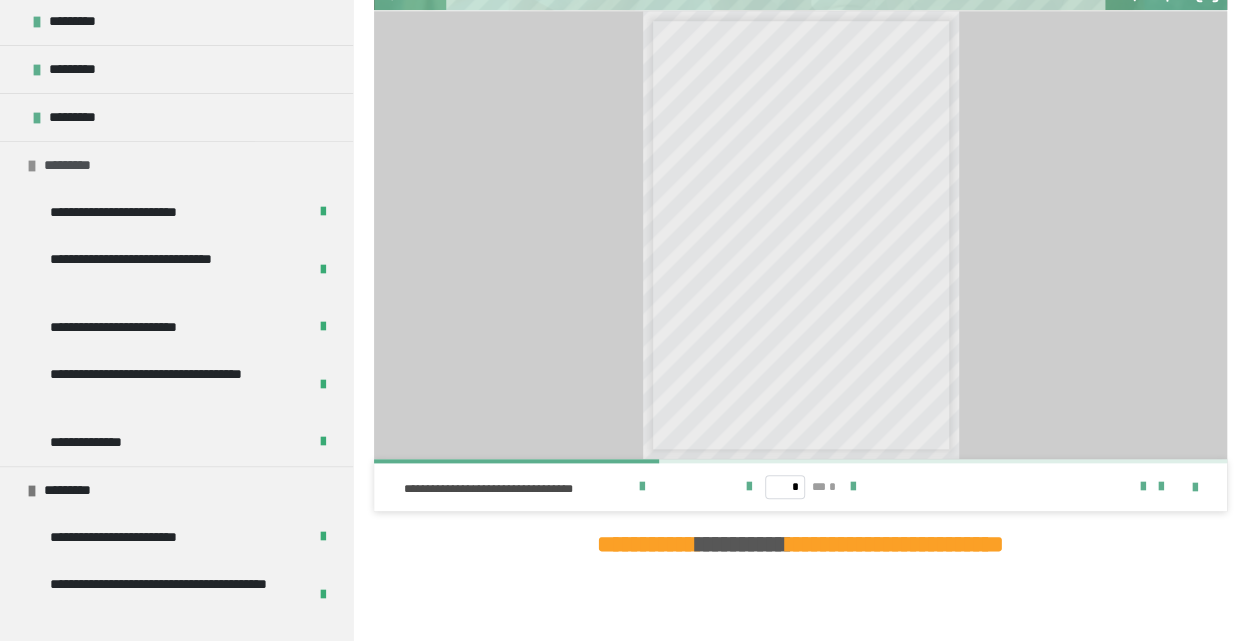 click on "*********" at bounding box center (176, 165) 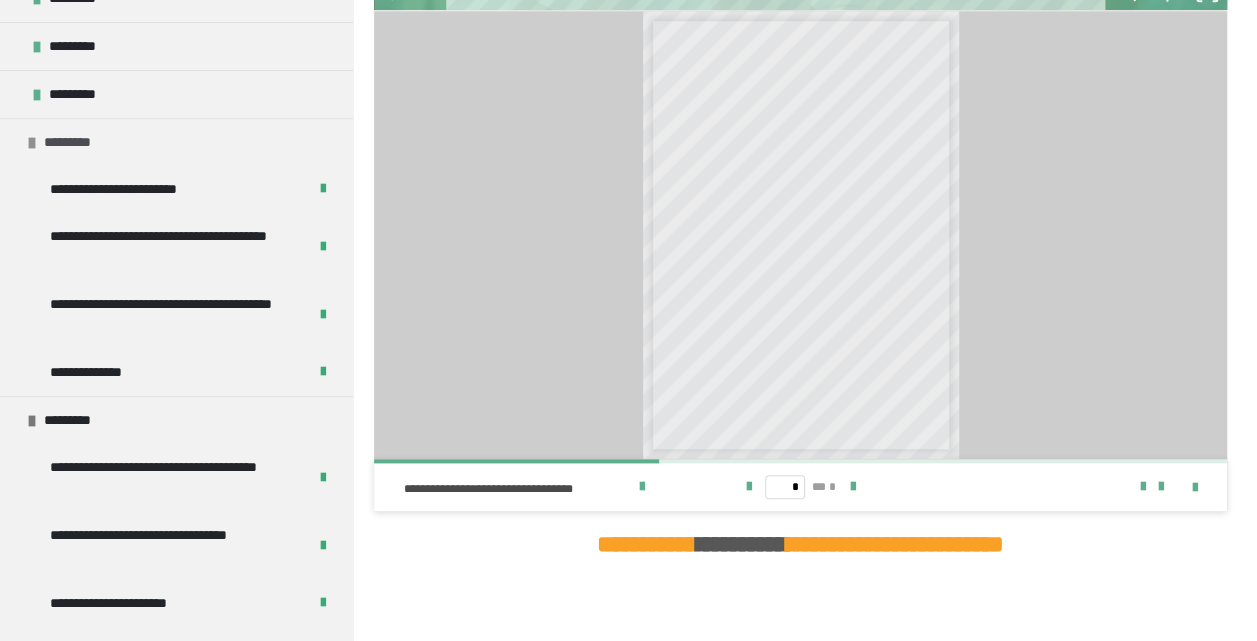 scroll, scrollTop: 400, scrollLeft: 0, axis: vertical 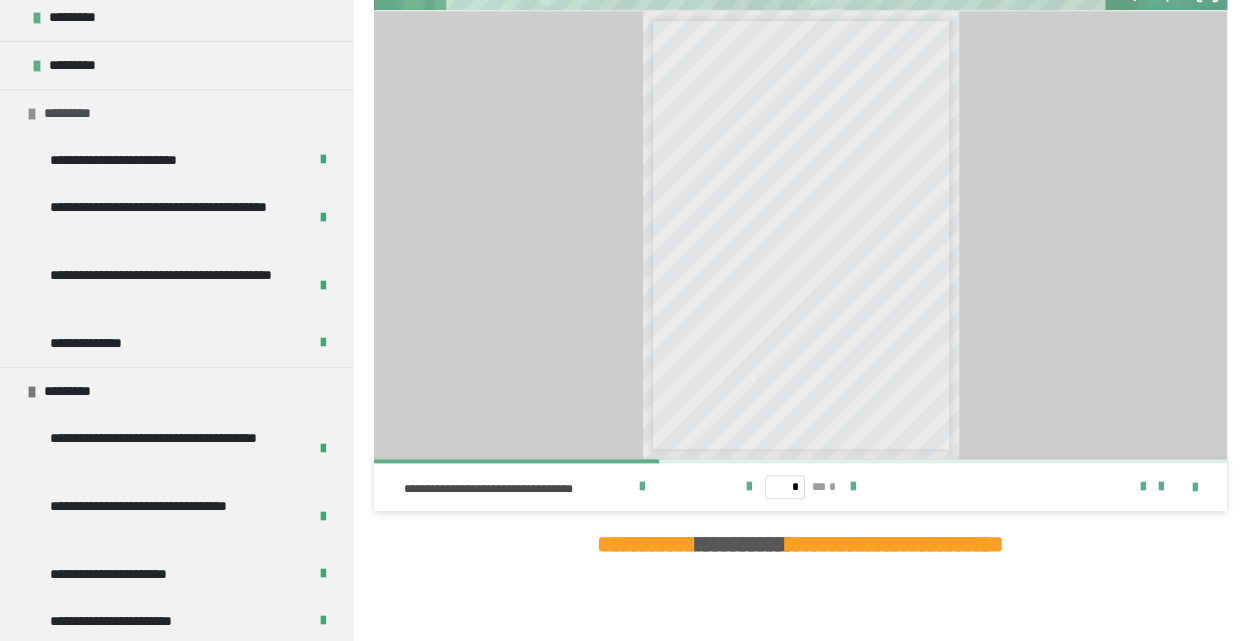 click at bounding box center (32, 114) 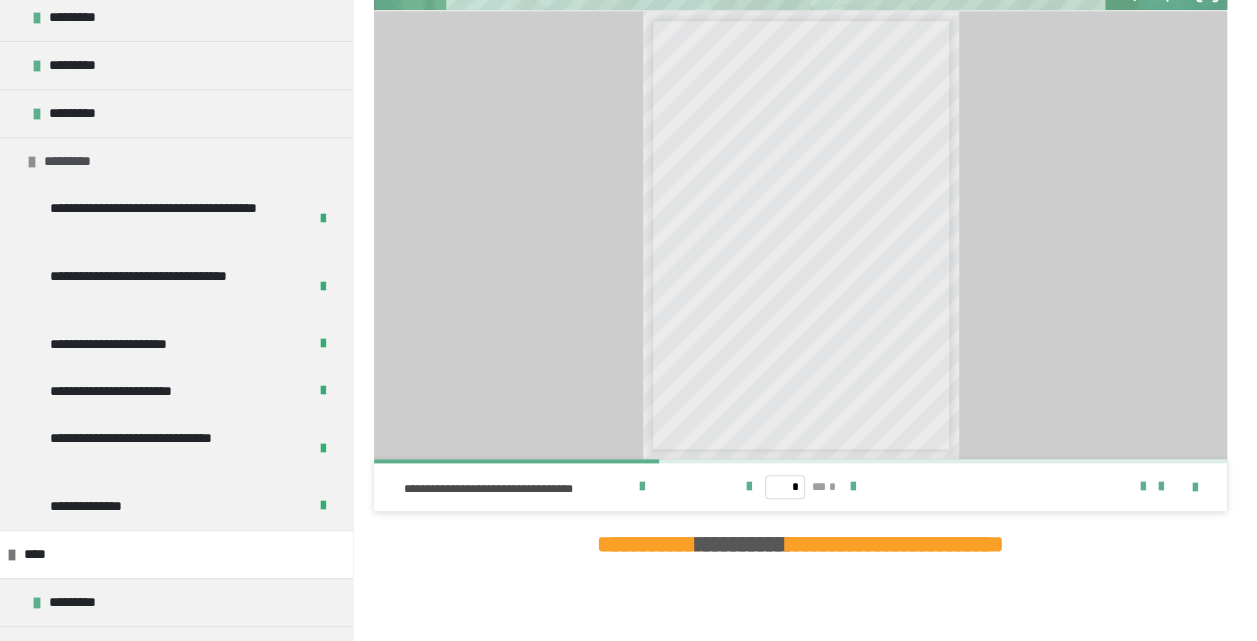 click at bounding box center [32, 162] 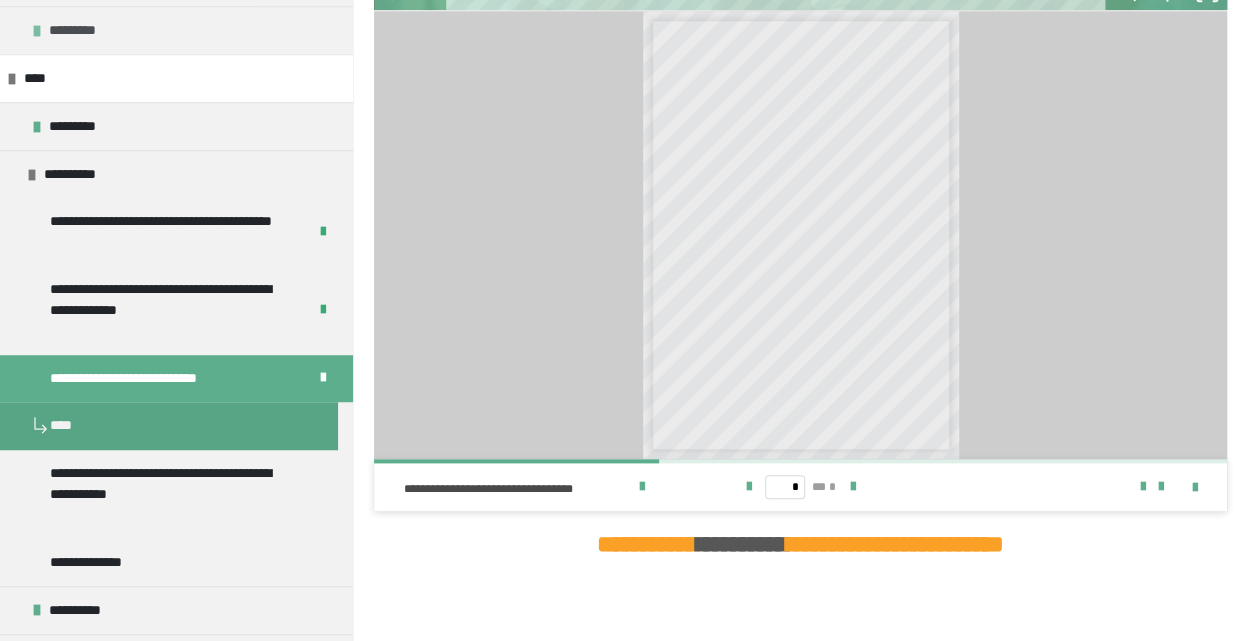 scroll, scrollTop: 500, scrollLeft: 0, axis: vertical 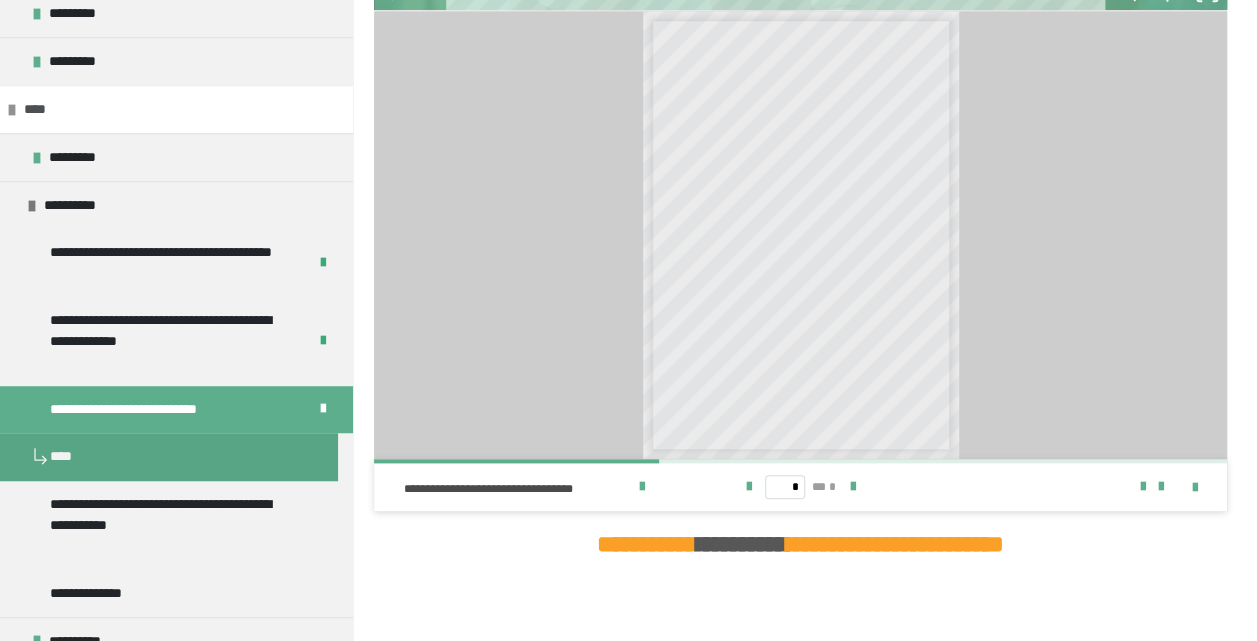 click at bounding box center (12, 110) 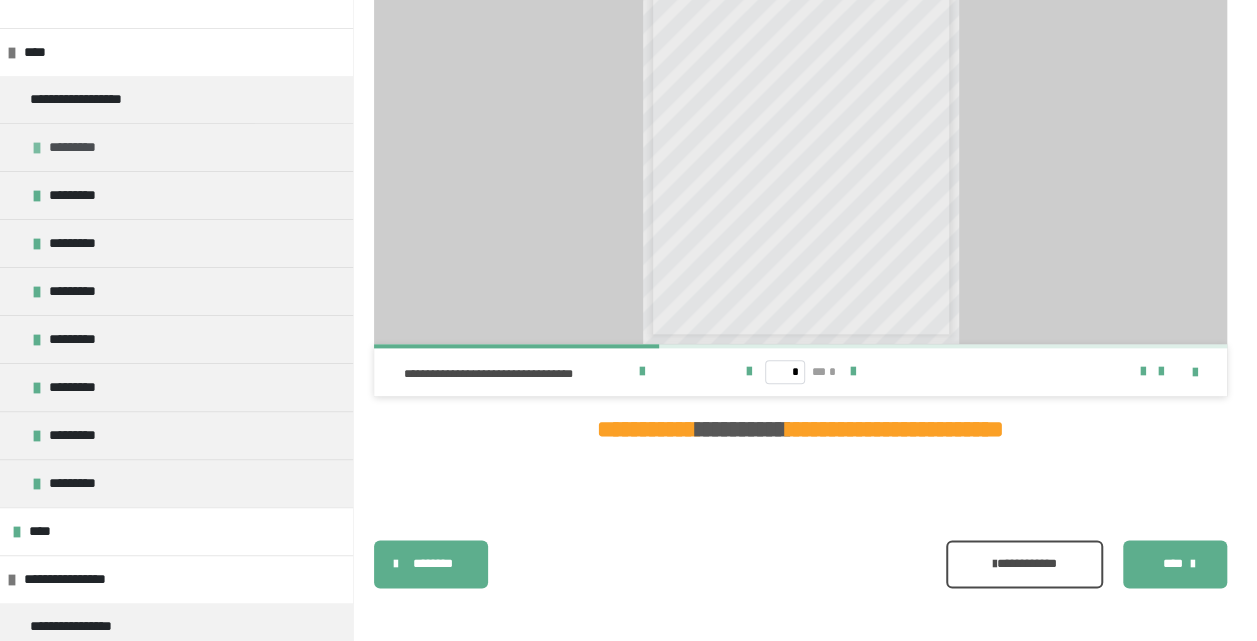 scroll, scrollTop: 1012, scrollLeft: 0, axis: vertical 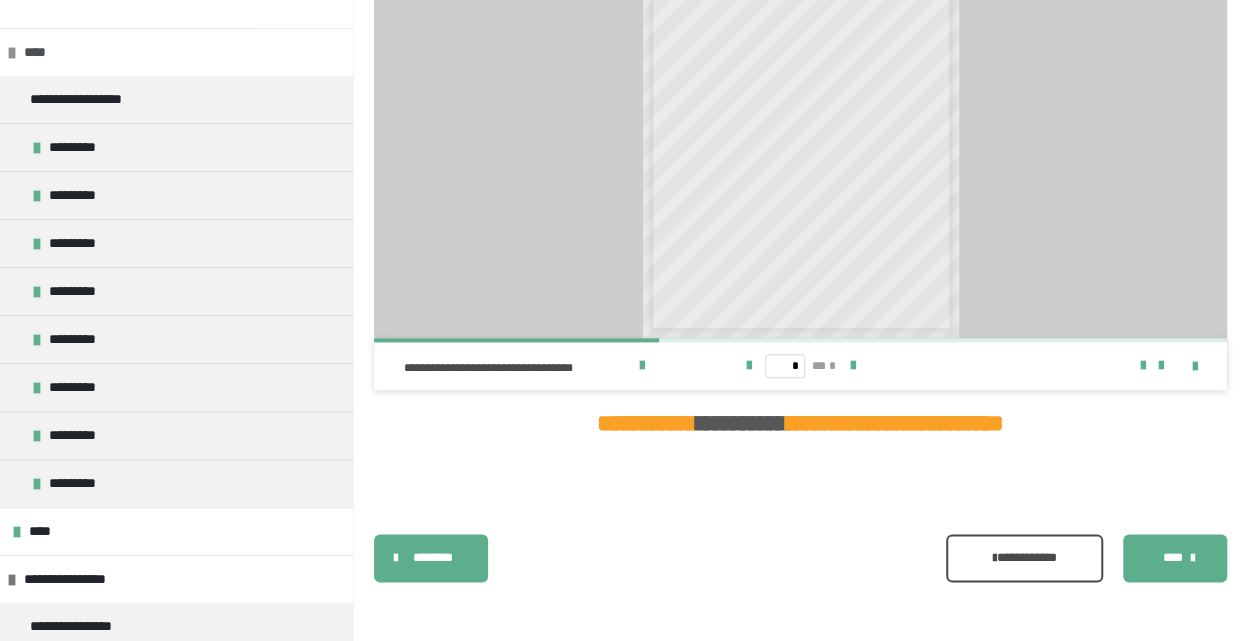 click at bounding box center (12, 53) 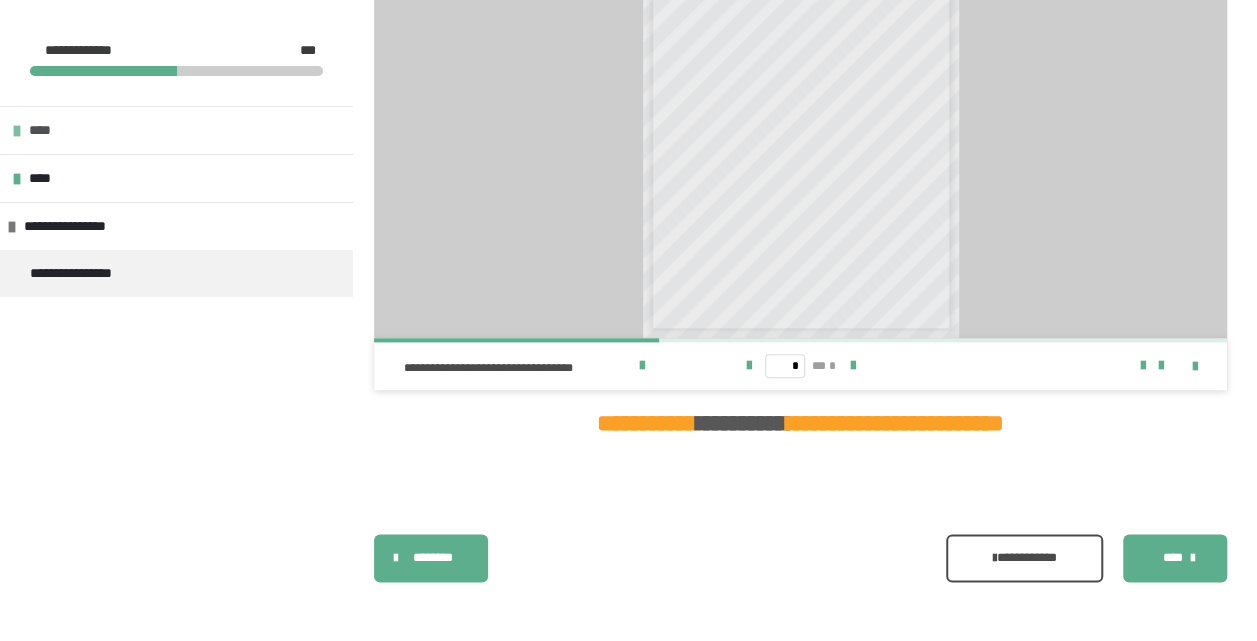 scroll, scrollTop: 0, scrollLeft: 0, axis: both 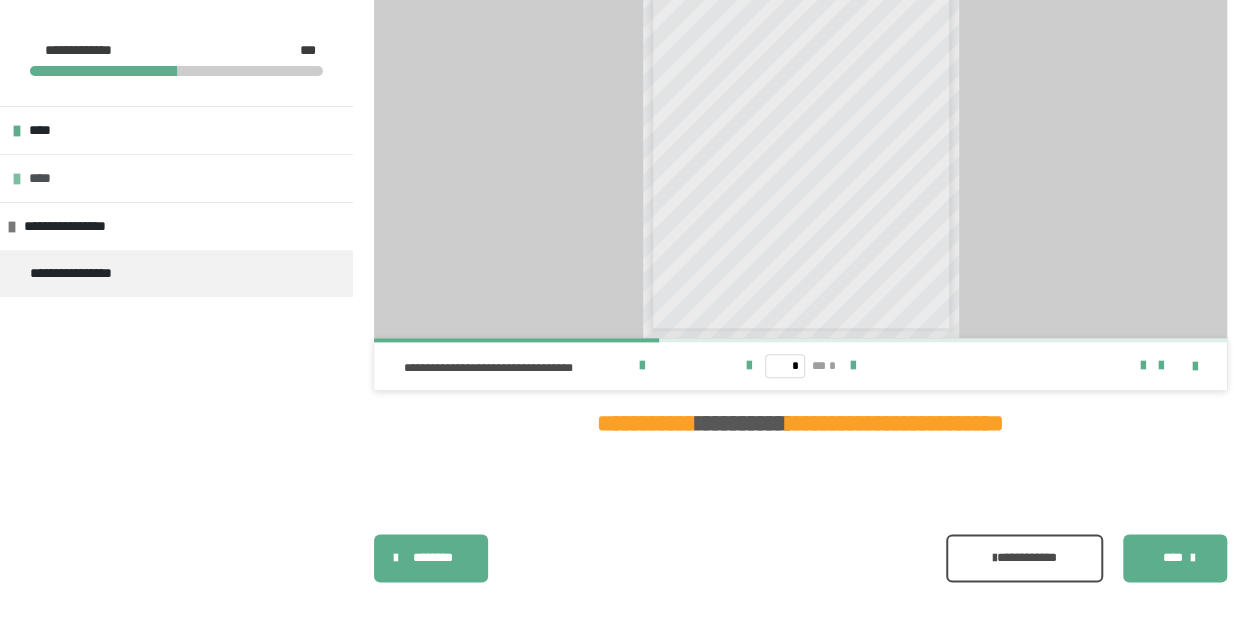 click at bounding box center [17, 179] 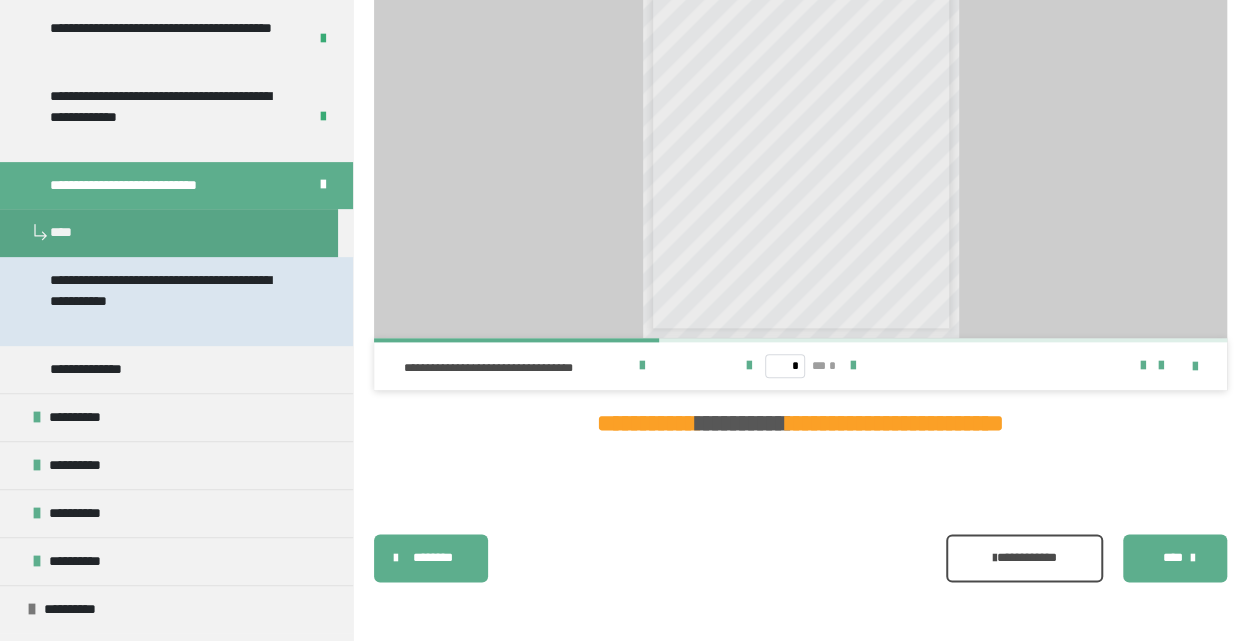 scroll, scrollTop: 400, scrollLeft: 0, axis: vertical 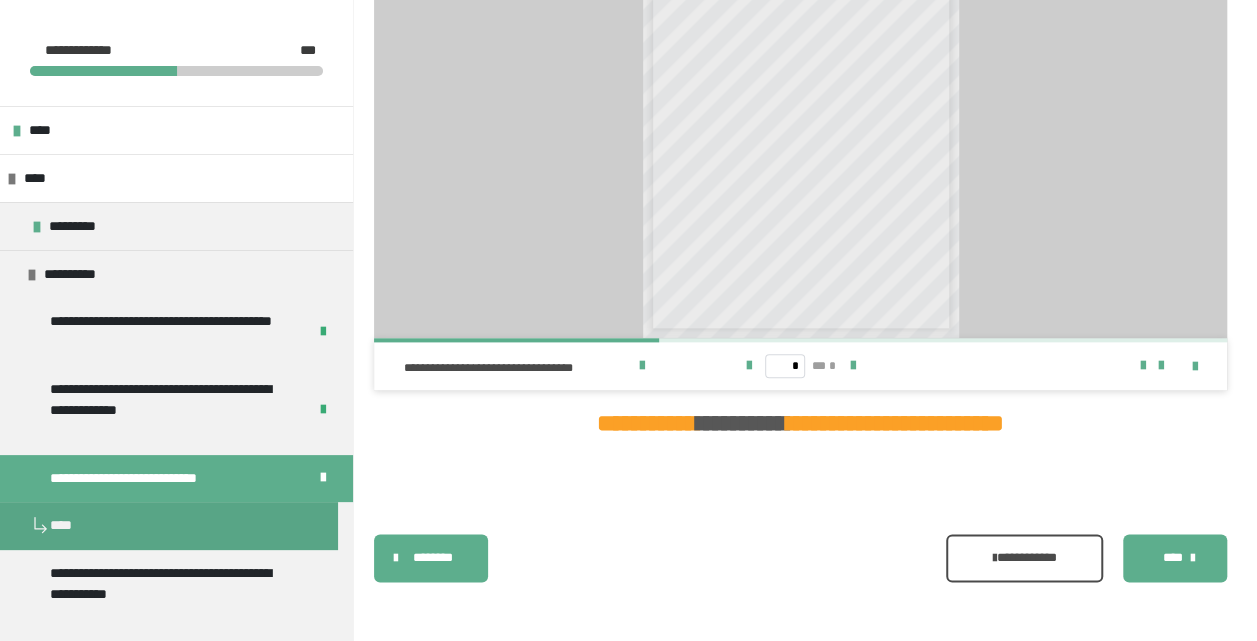 click on "****" at bounding box center [1172, 558] 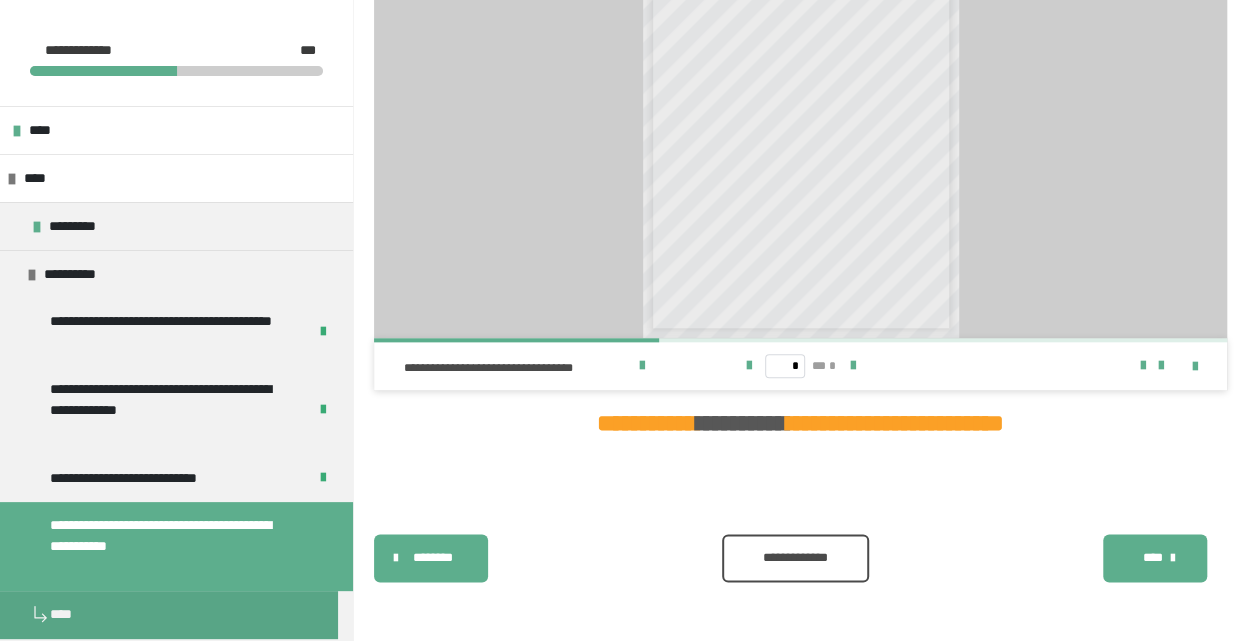 scroll, scrollTop: 444, scrollLeft: 0, axis: vertical 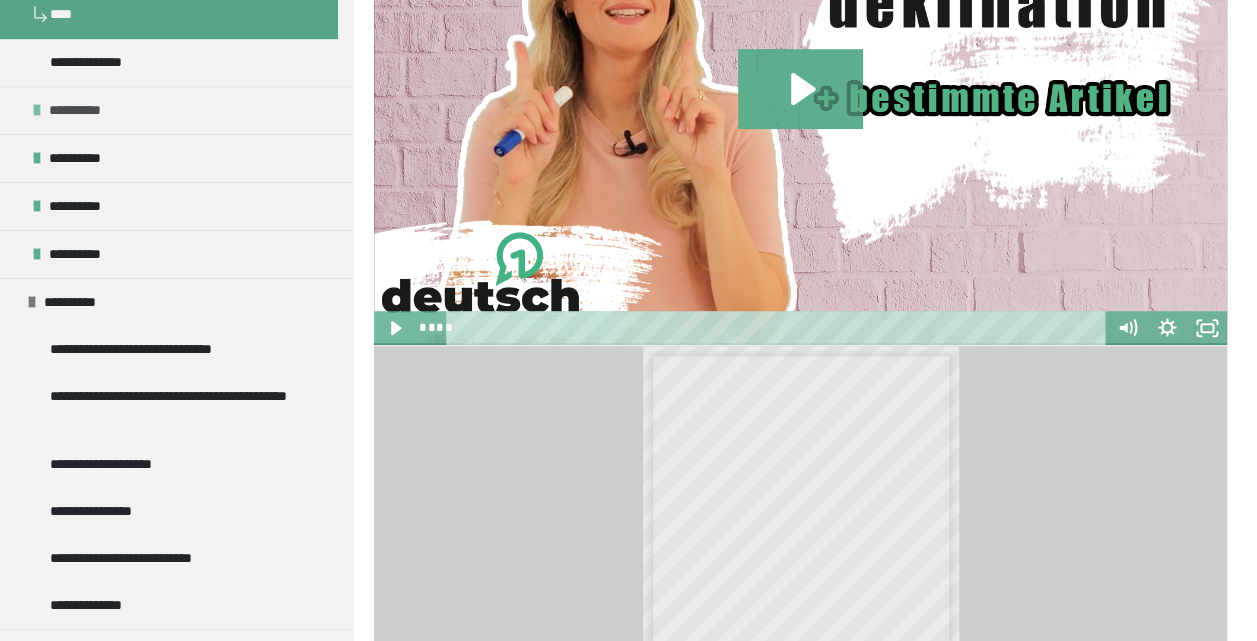 click on "**********" at bounding box center (176, 110) 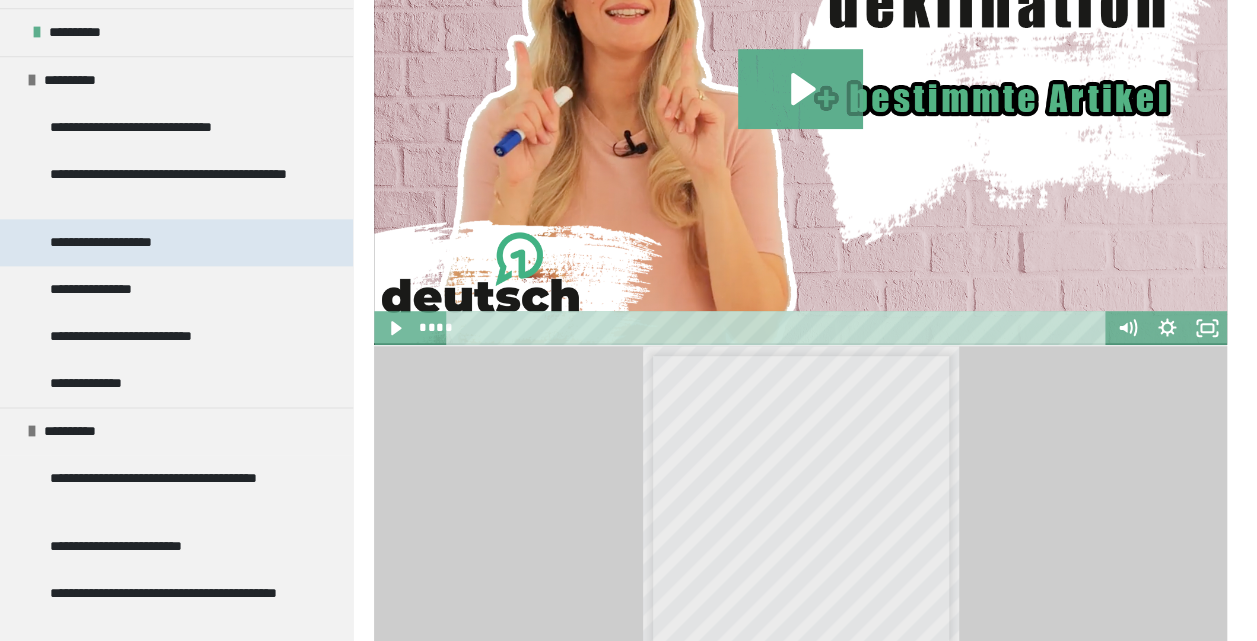 scroll, scrollTop: 1000, scrollLeft: 0, axis: vertical 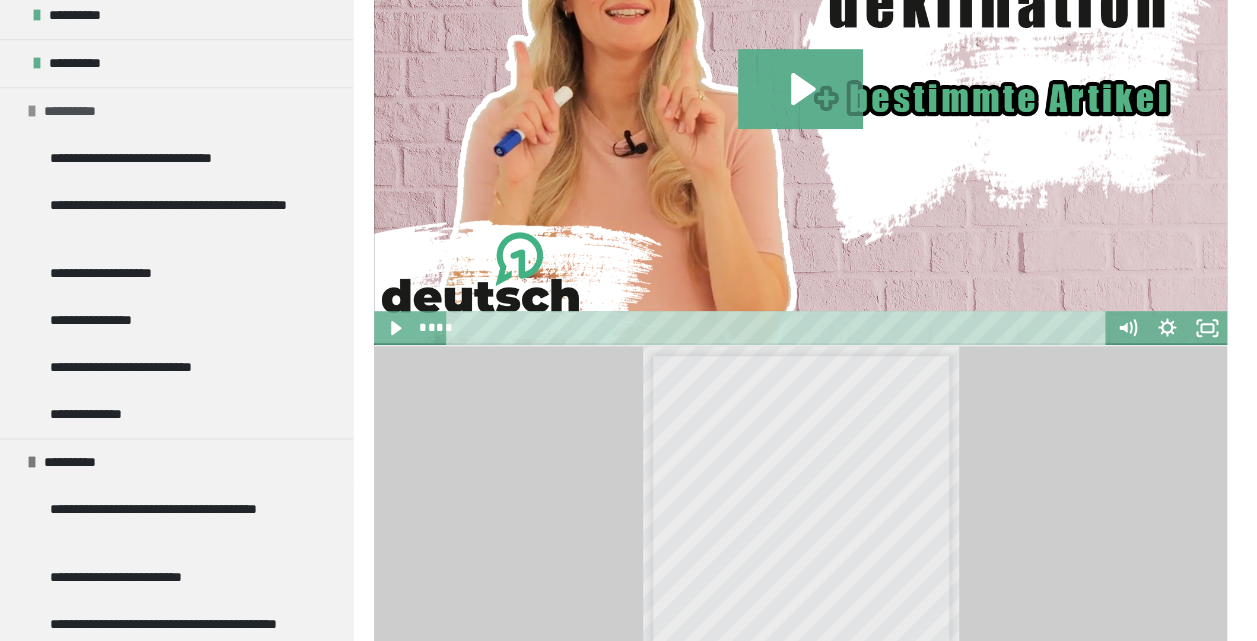 click at bounding box center [32, 111] 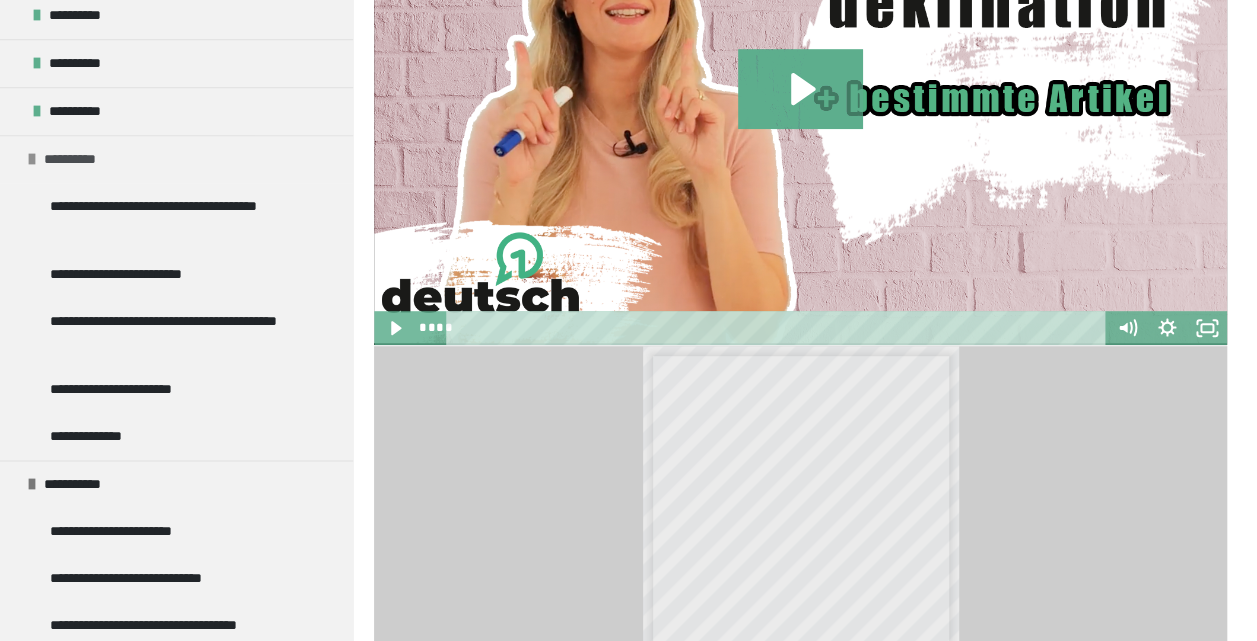 click at bounding box center (32, 159) 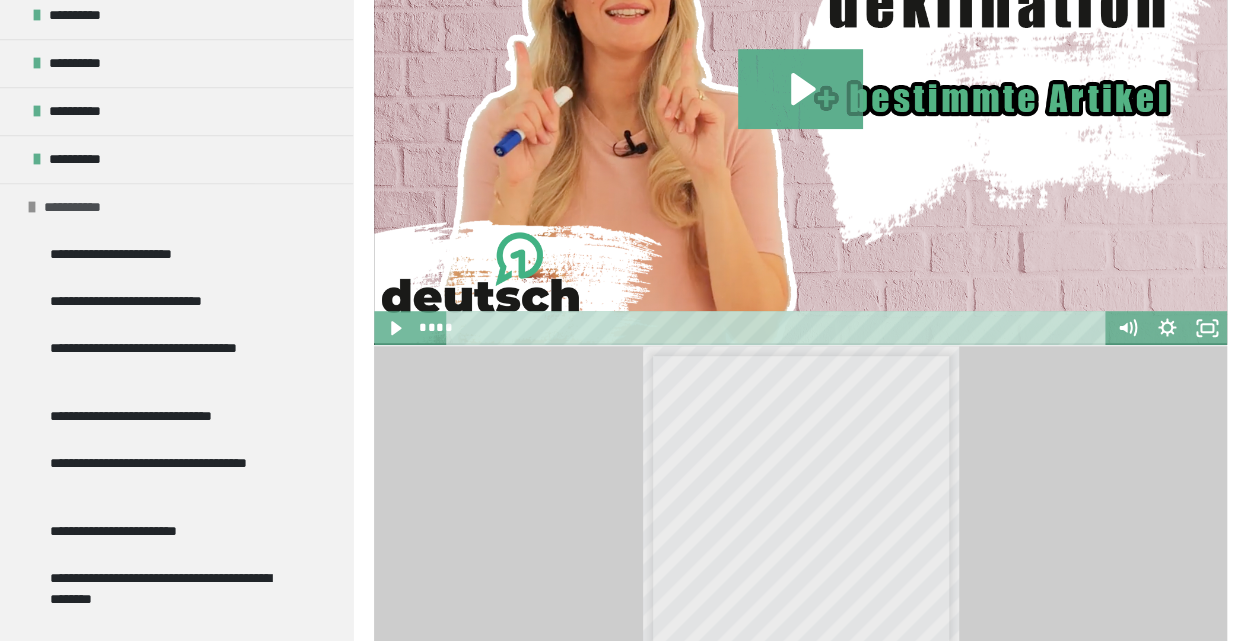 click at bounding box center (32, 207) 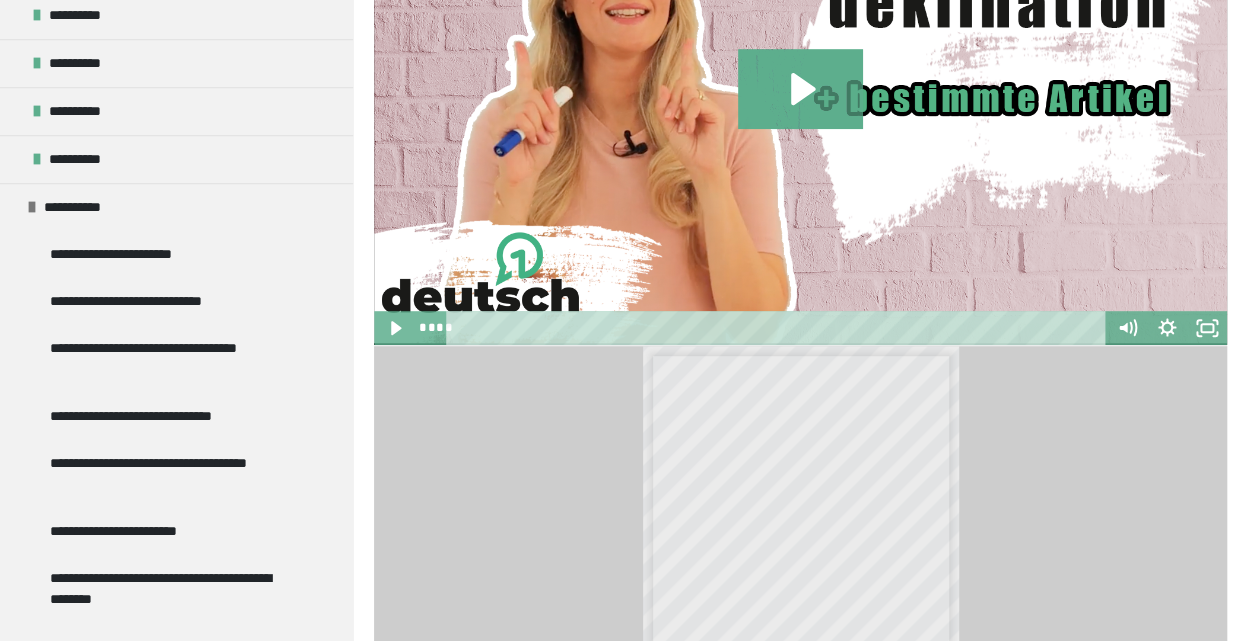 scroll, scrollTop: 675, scrollLeft: 0, axis: vertical 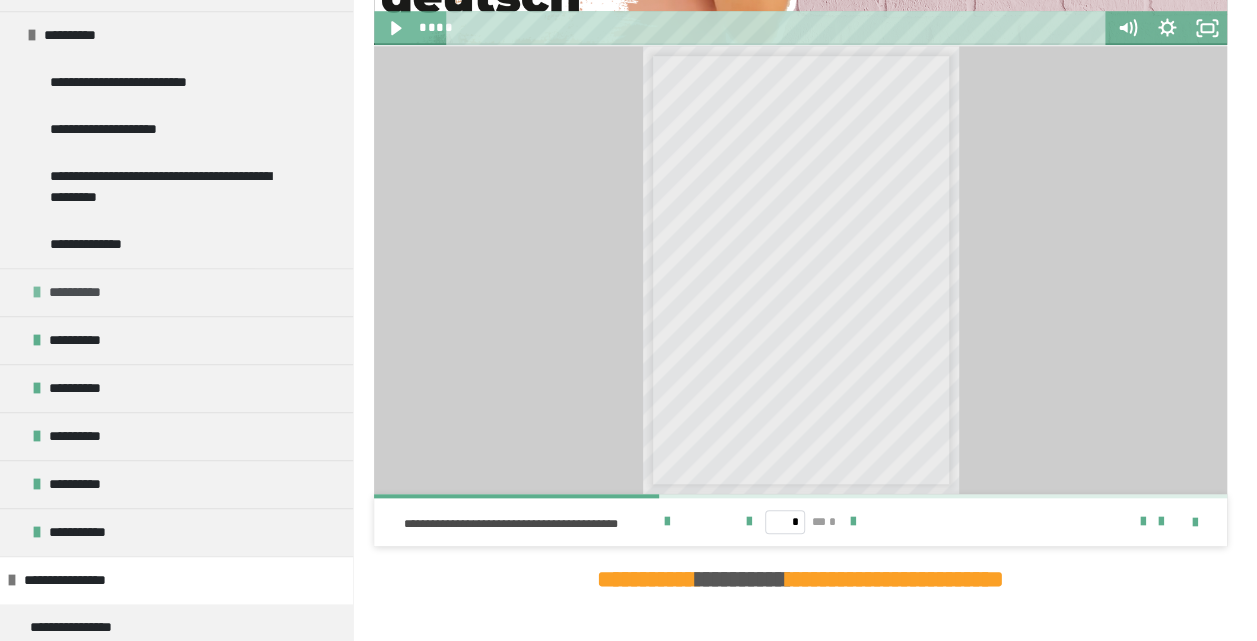 click on "**********" at bounding box center [82, 292] 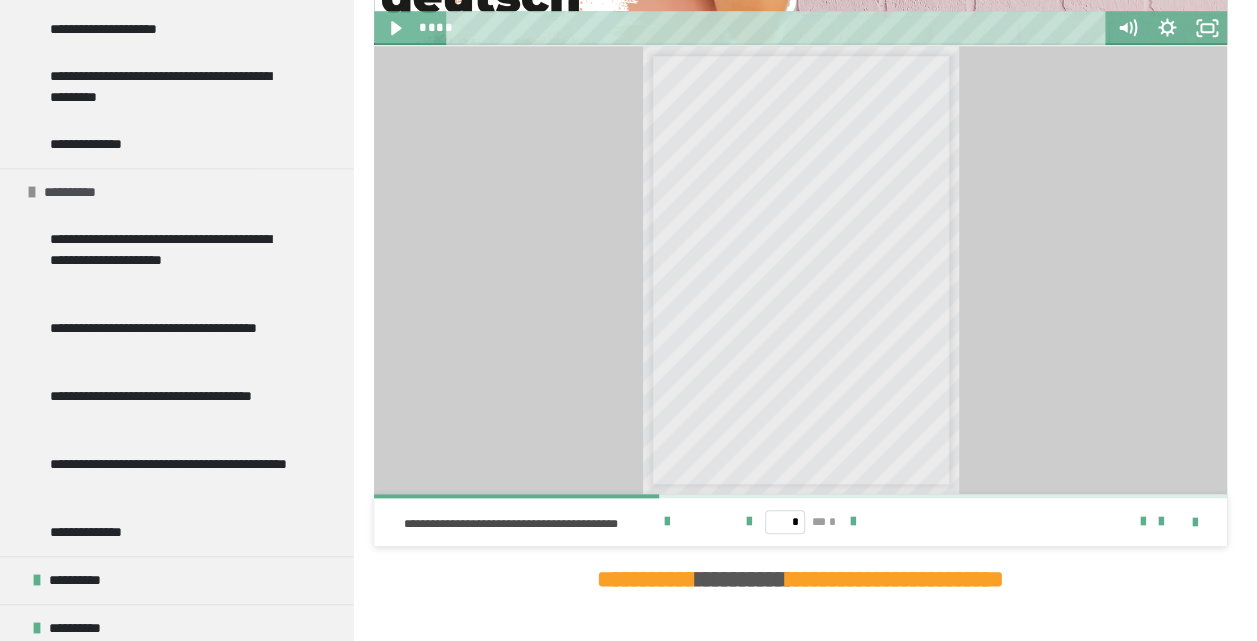 click at bounding box center [32, 192] 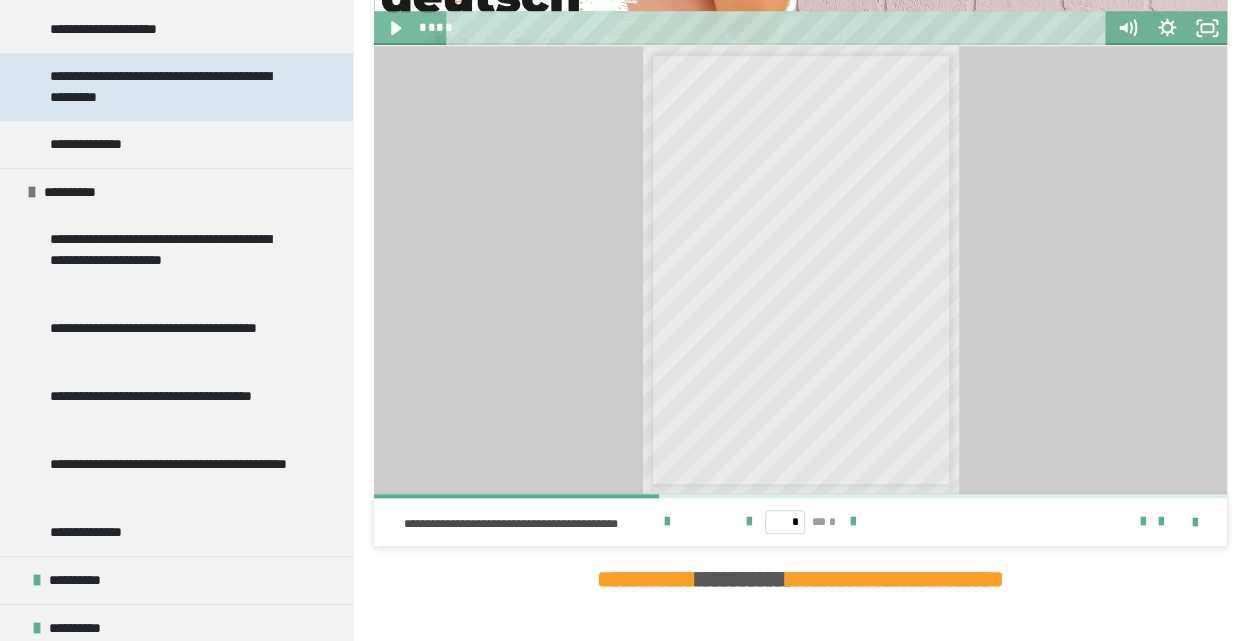 scroll, scrollTop: 675, scrollLeft: 0, axis: vertical 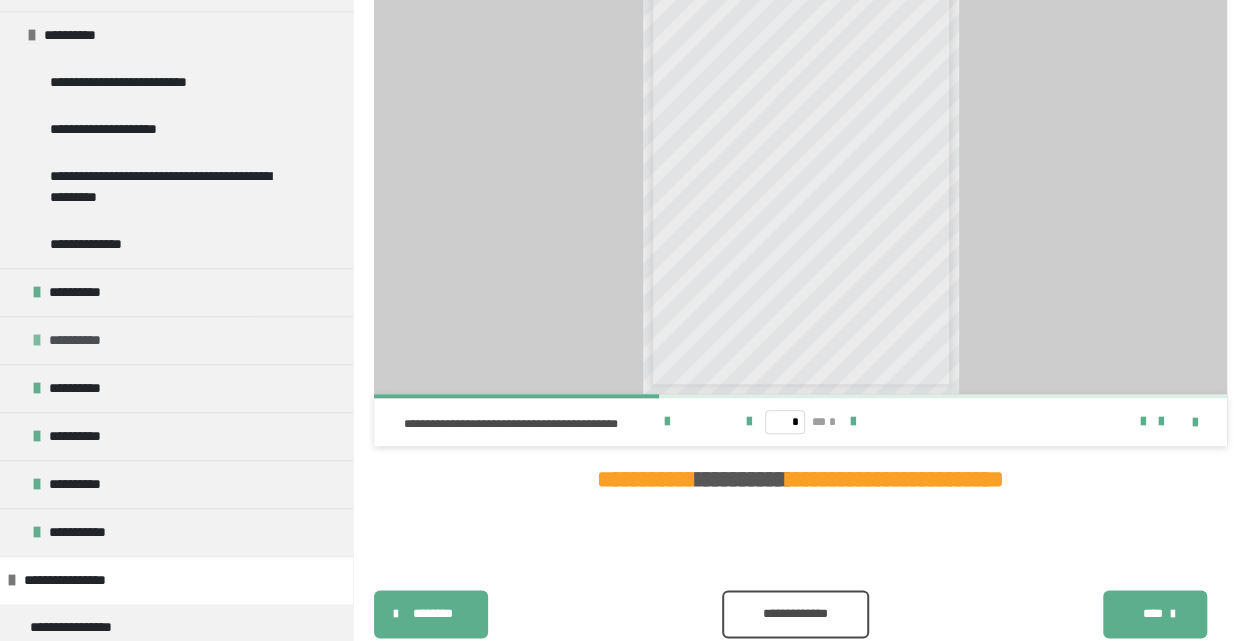click on "**********" at bounding box center [176, 340] 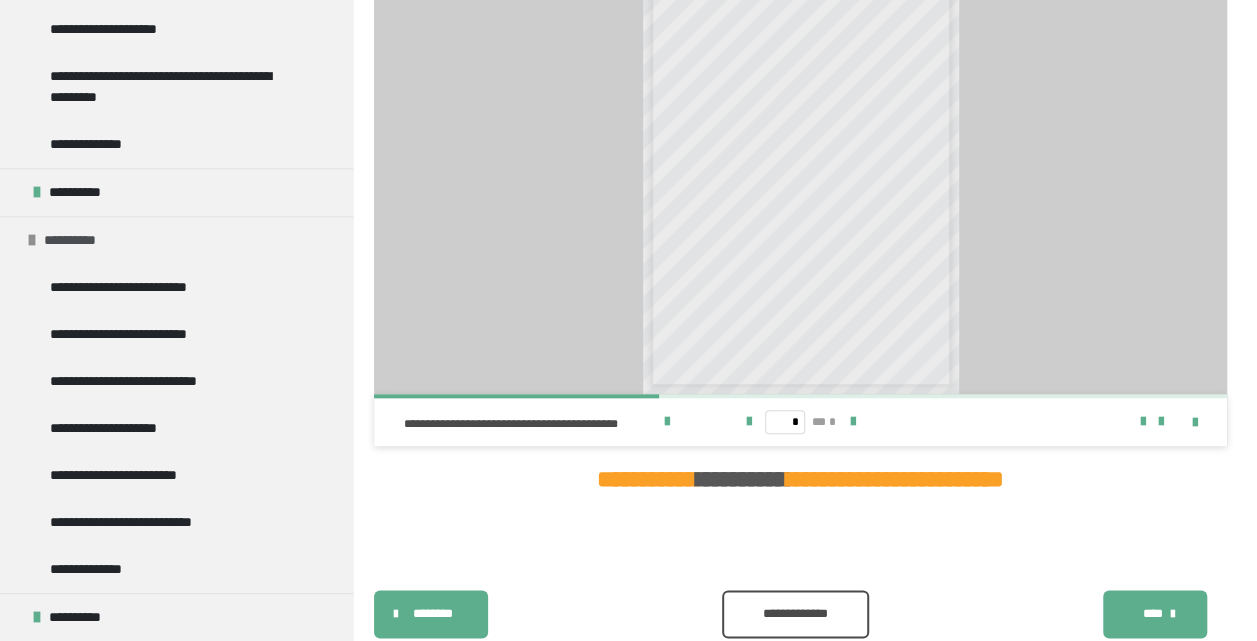 click on "**********" at bounding box center [176, 240] 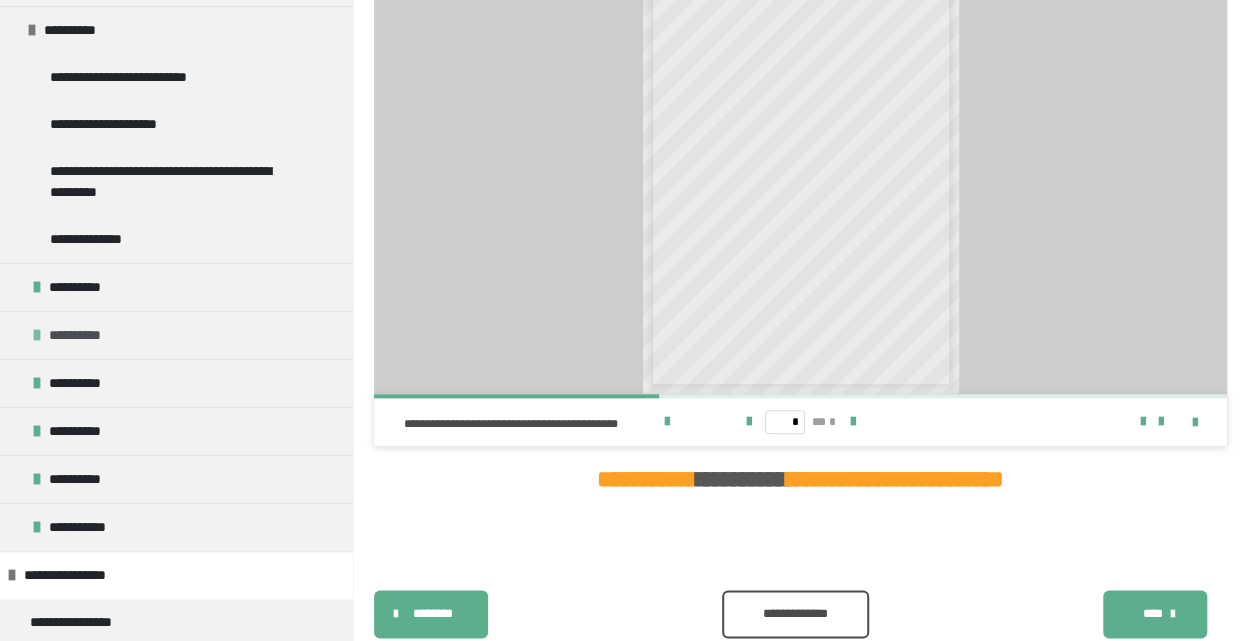 scroll, scrollTop: 675, scrollLeft: 0, axis: vertical 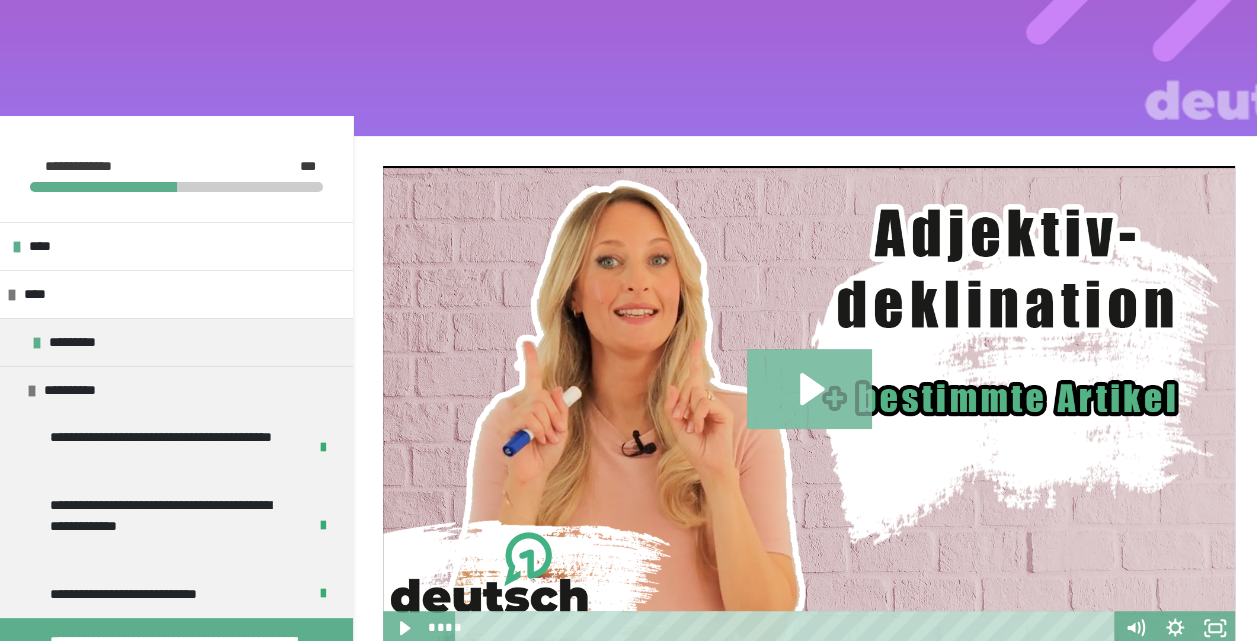 click 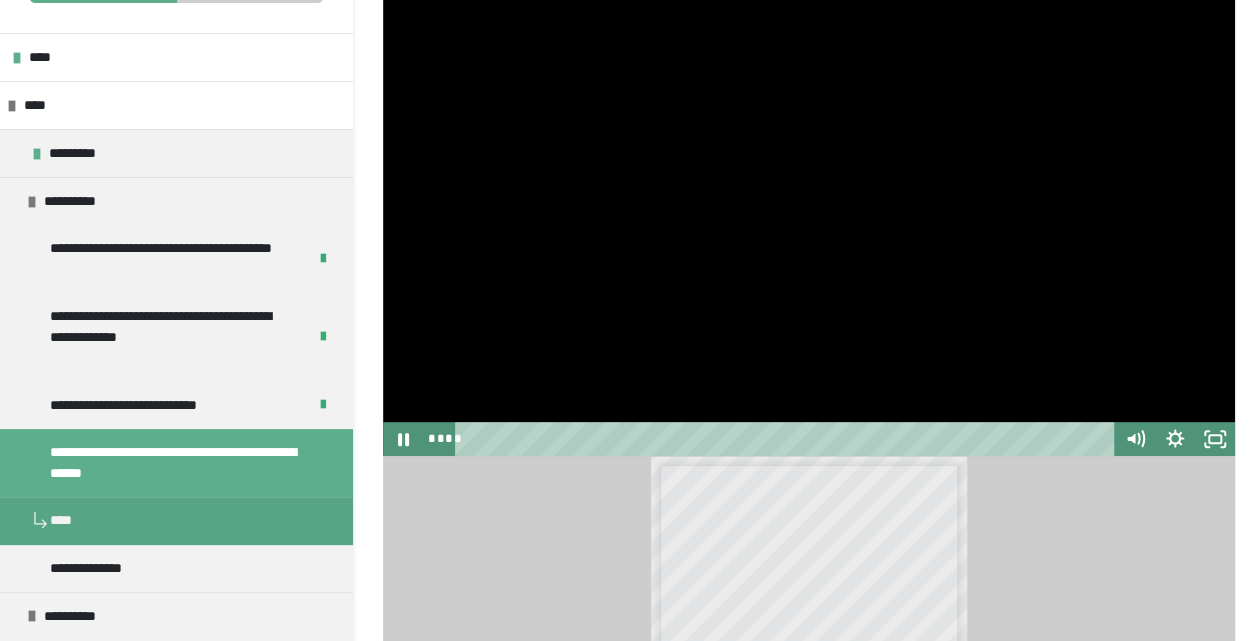 scroll, scrollTop: 444, scrollLeft: 0, axis: vertical 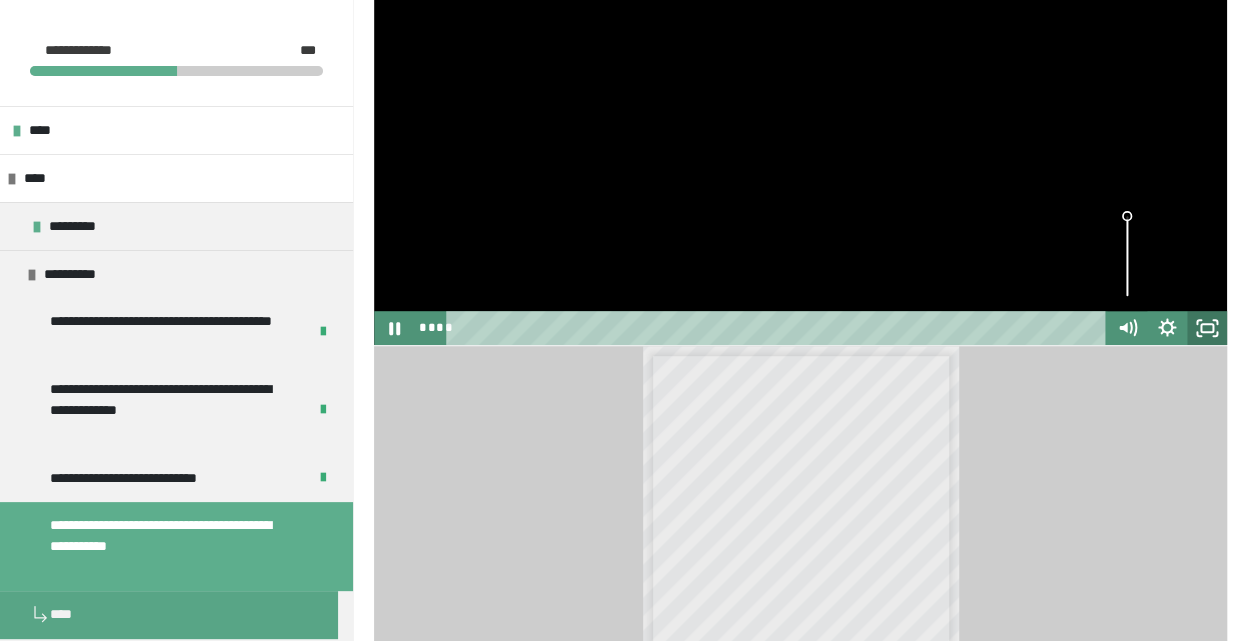 click 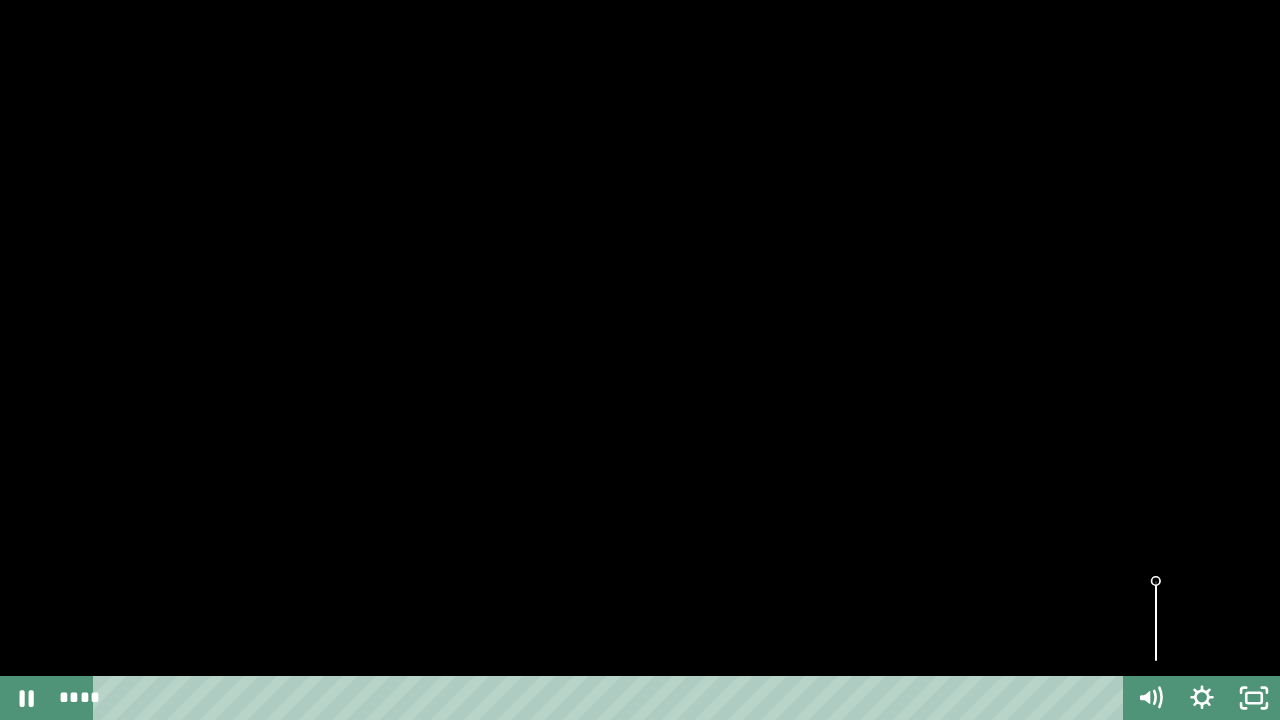 click at bounding box center [640, 360] 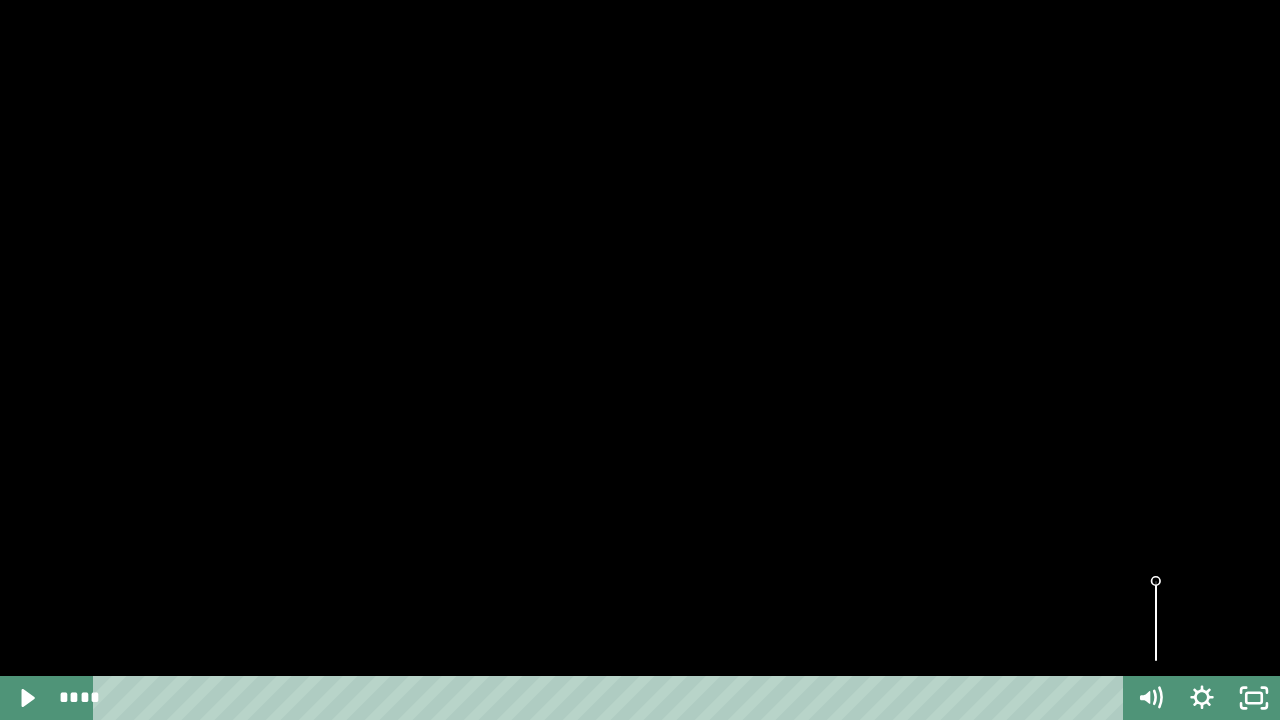 type 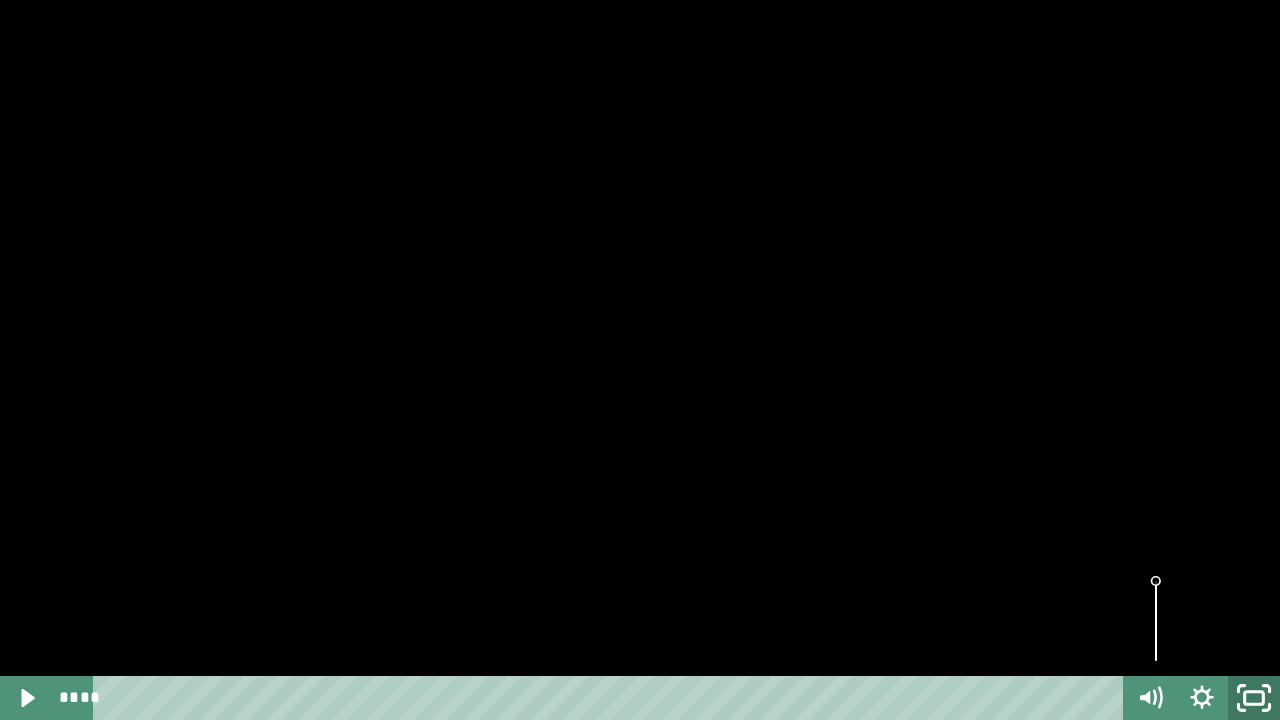 click 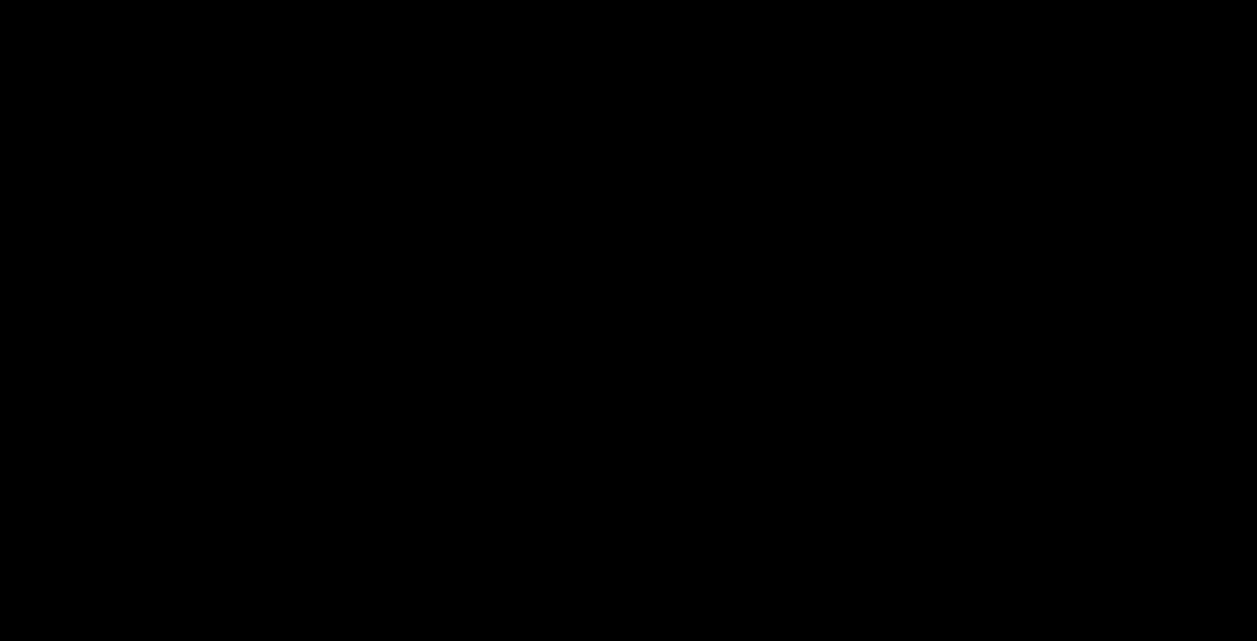 scroll, scrollTop: 912, scrollLeft: 0, axis: vertical 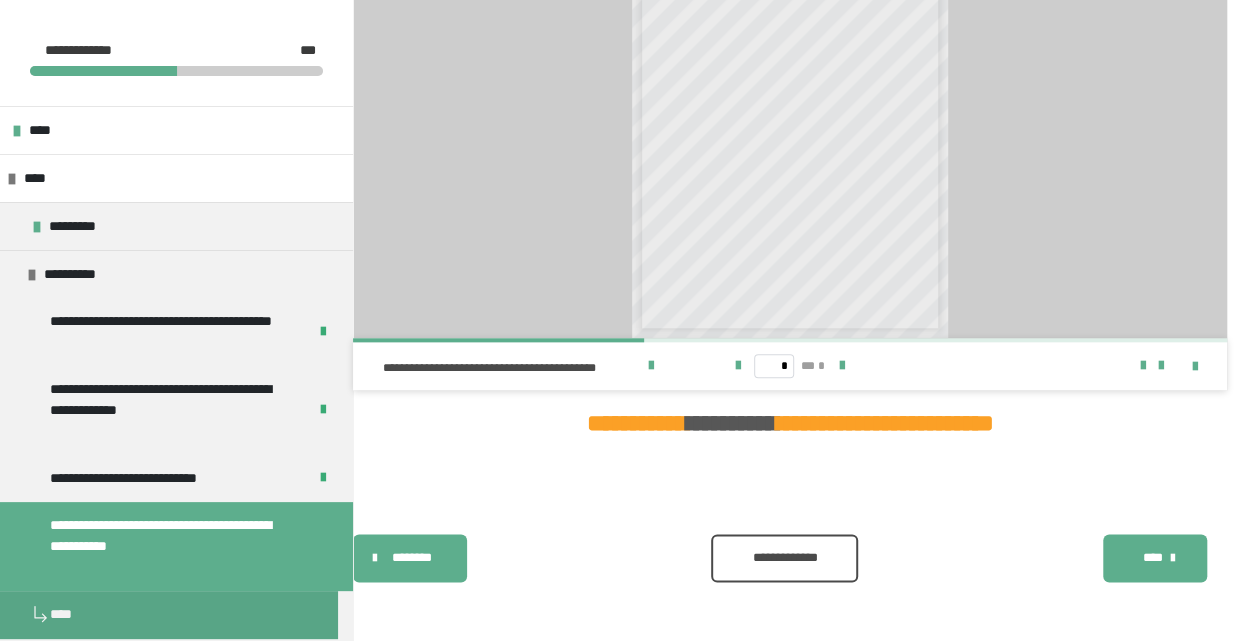 click on "**********" at bounding box center (784, 558) 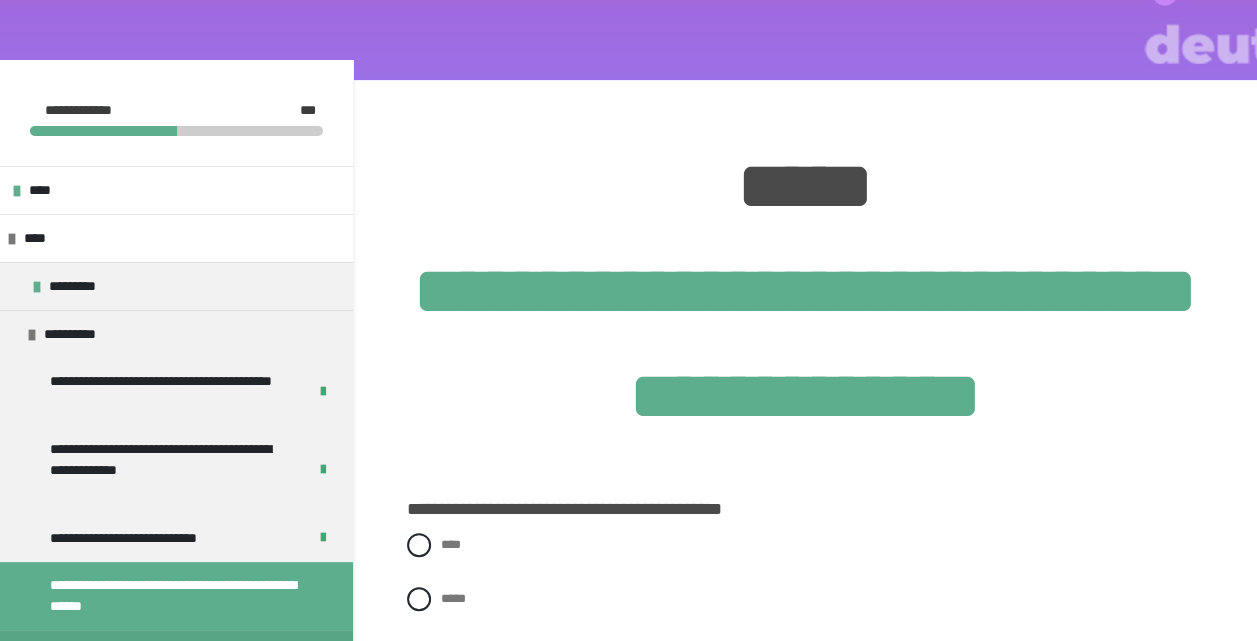 scroll, scrollTop: 500, scrollLeft: 0, axis: vertical 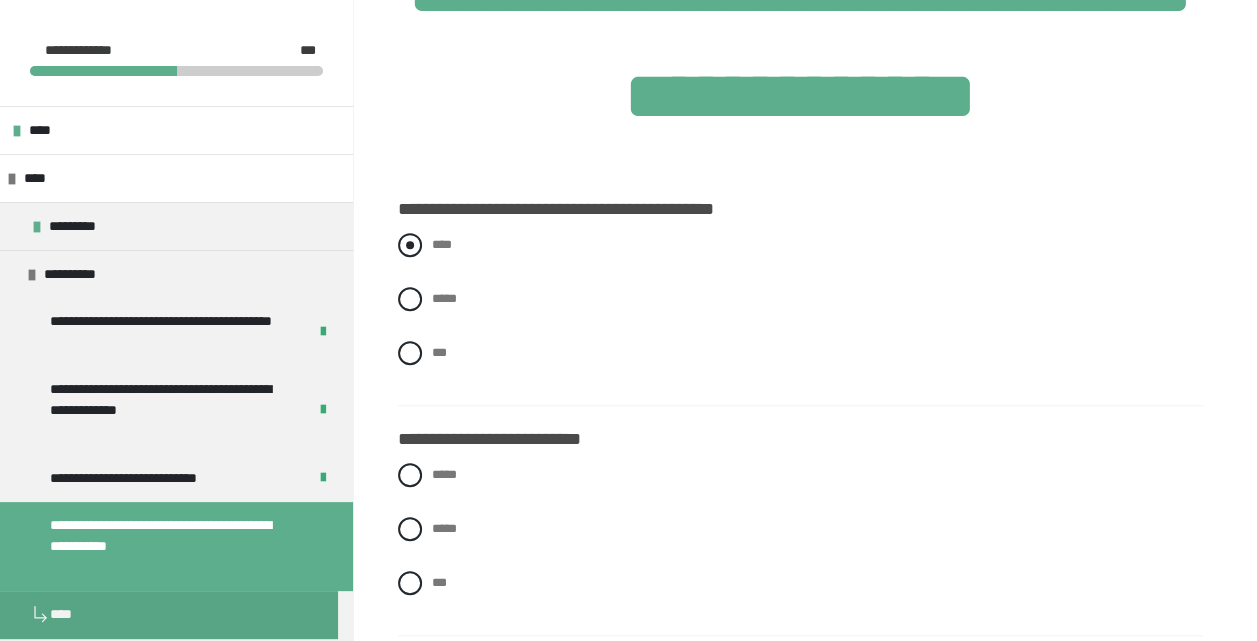 click on "****" at bounding box center [800, 245] 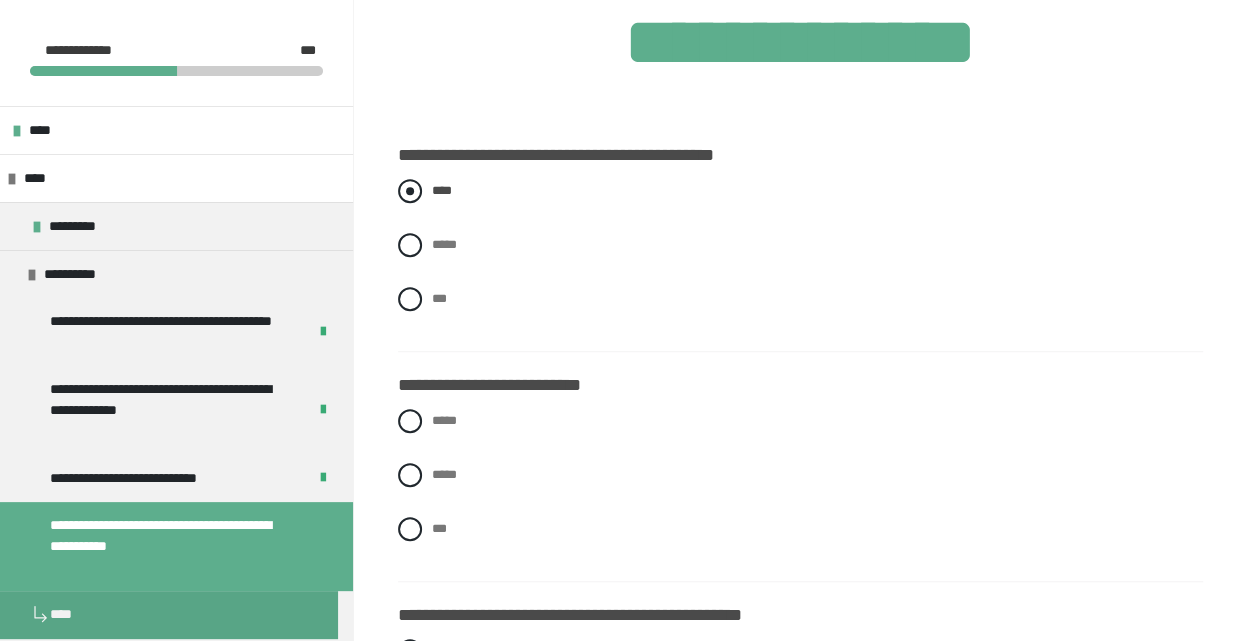 scroll, scrollTop: 600, scrollLeft: 0, axis: vertical 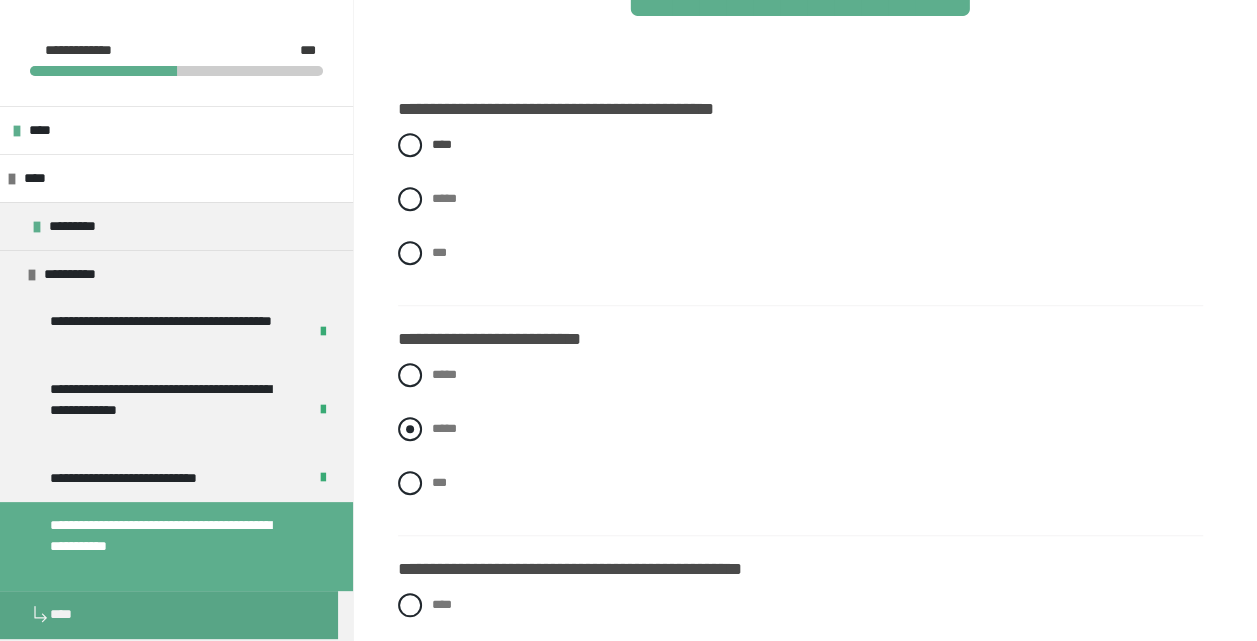 click on "*****" at bounding box center [438, 423] 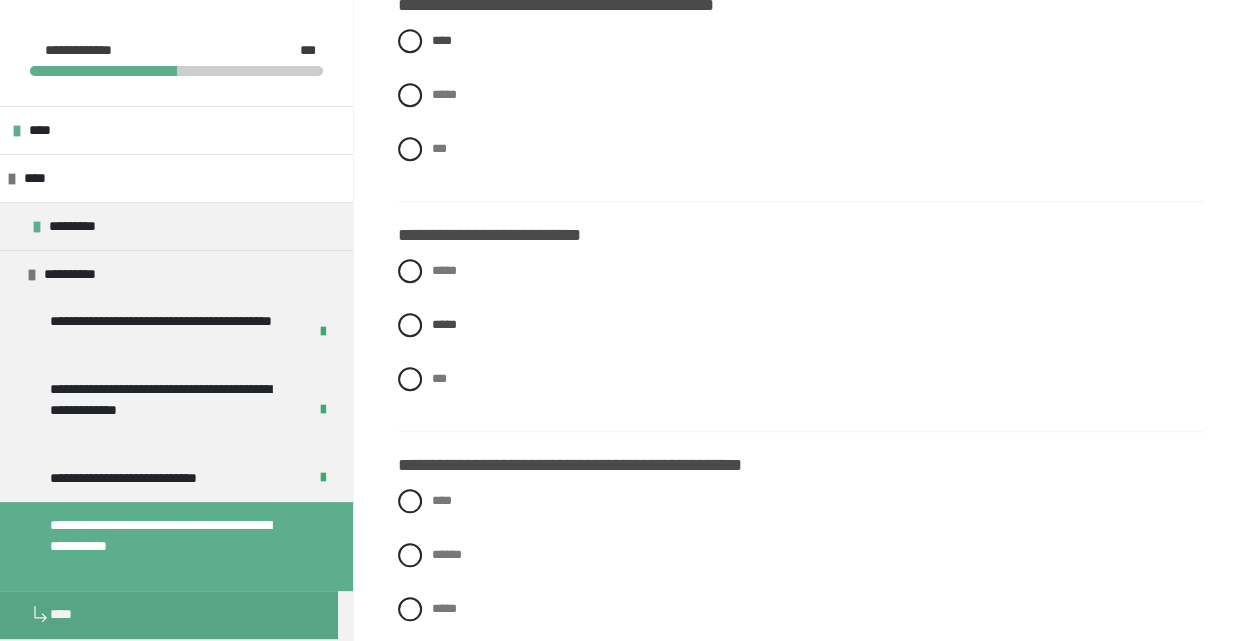 scroll, scrollTop: 900, scrollLeft: 0, axis: vertical 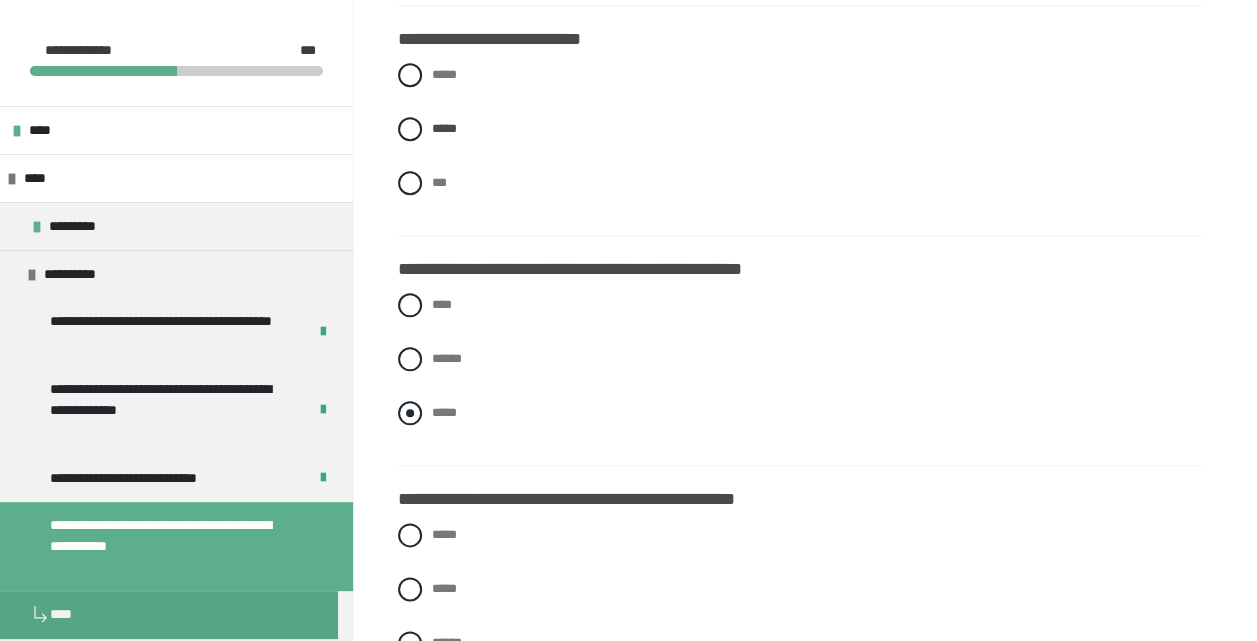 click on "*****" at bounding box center (444, 412) 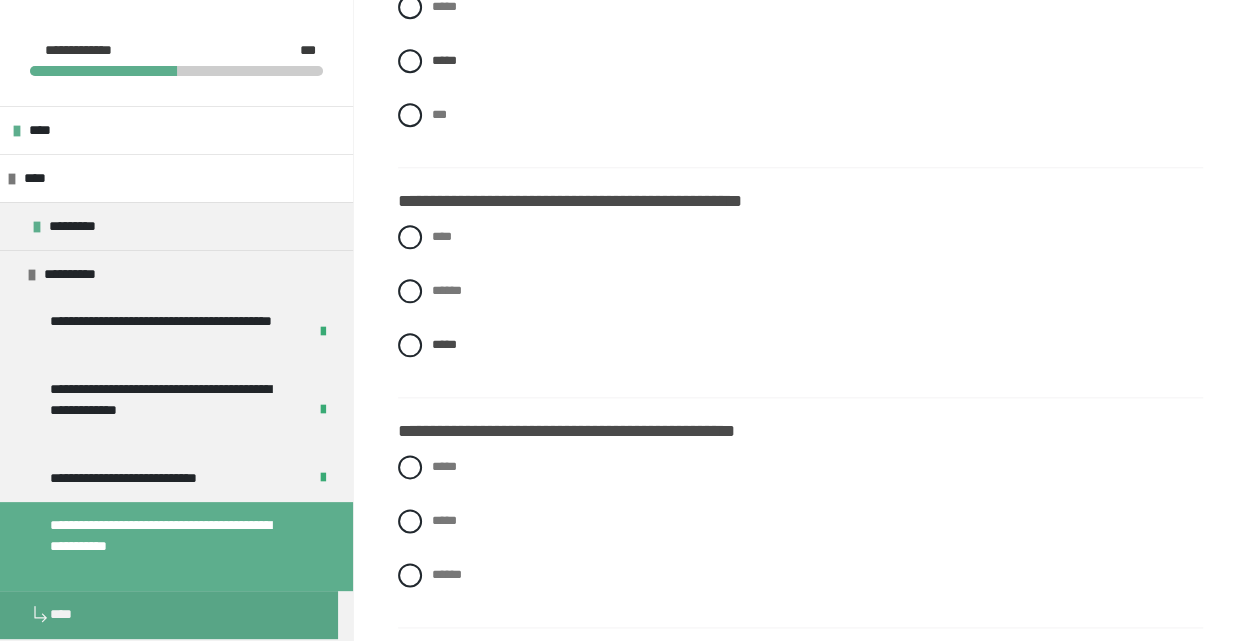 scroll, scrollTop: 1000, scrollLeft: 0, axis: vertical 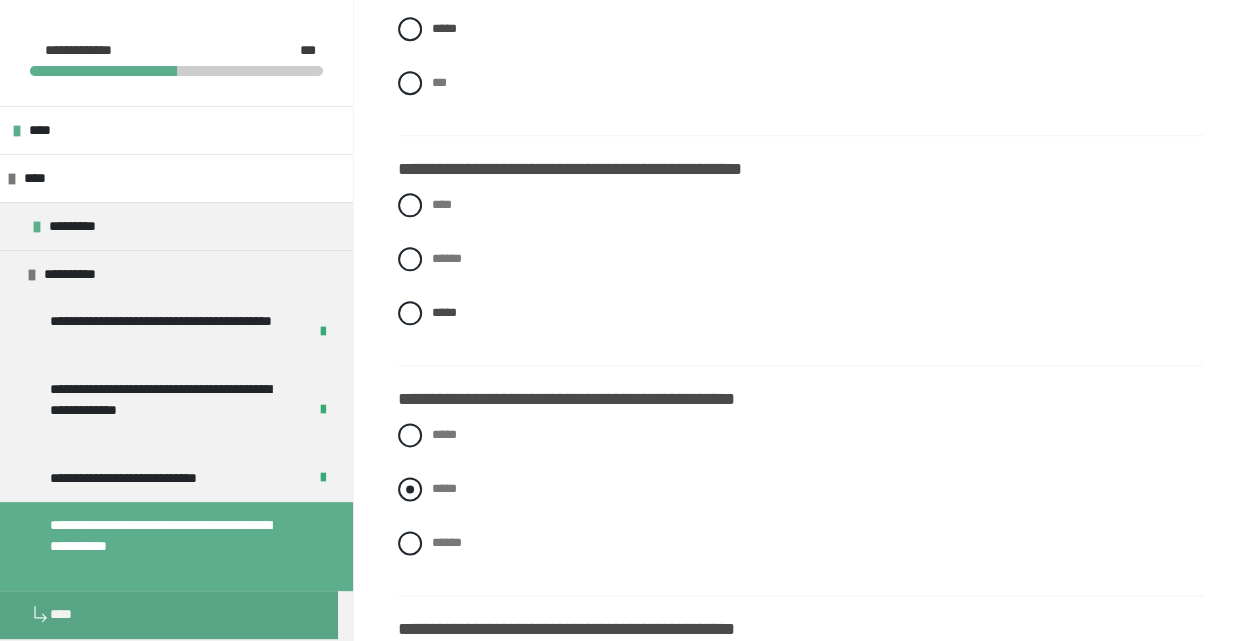 click on "*****" at bounding box center [444, 488] 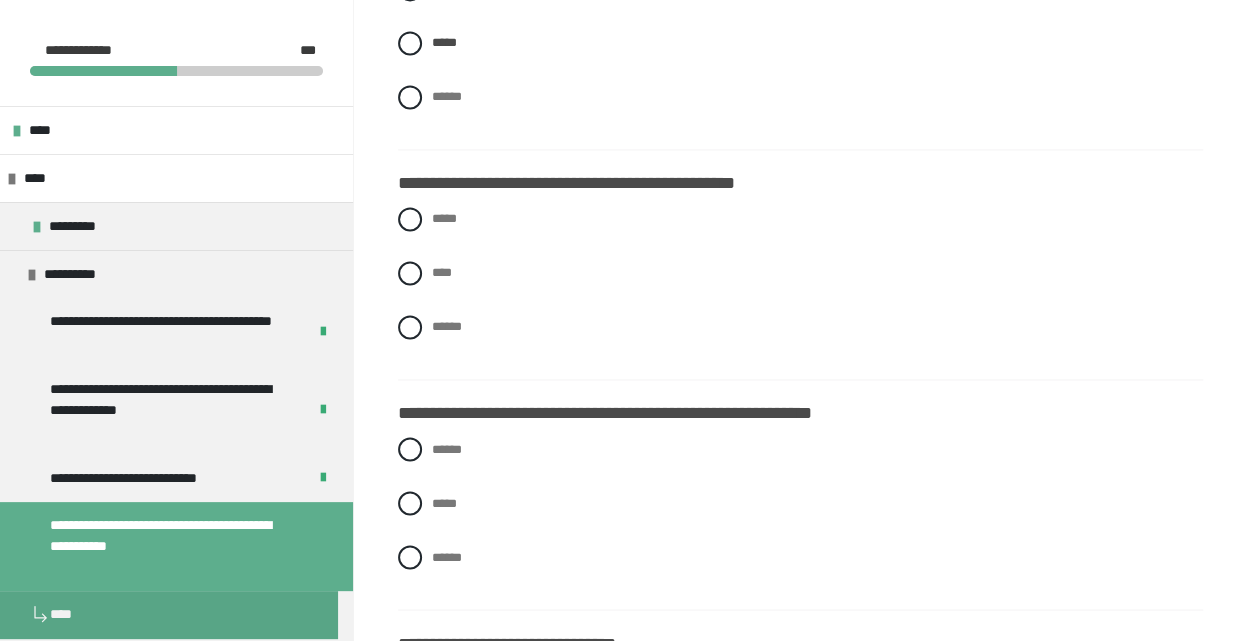scroll, scrollTop: 1458, scrollLeft: 0, axis: vertical 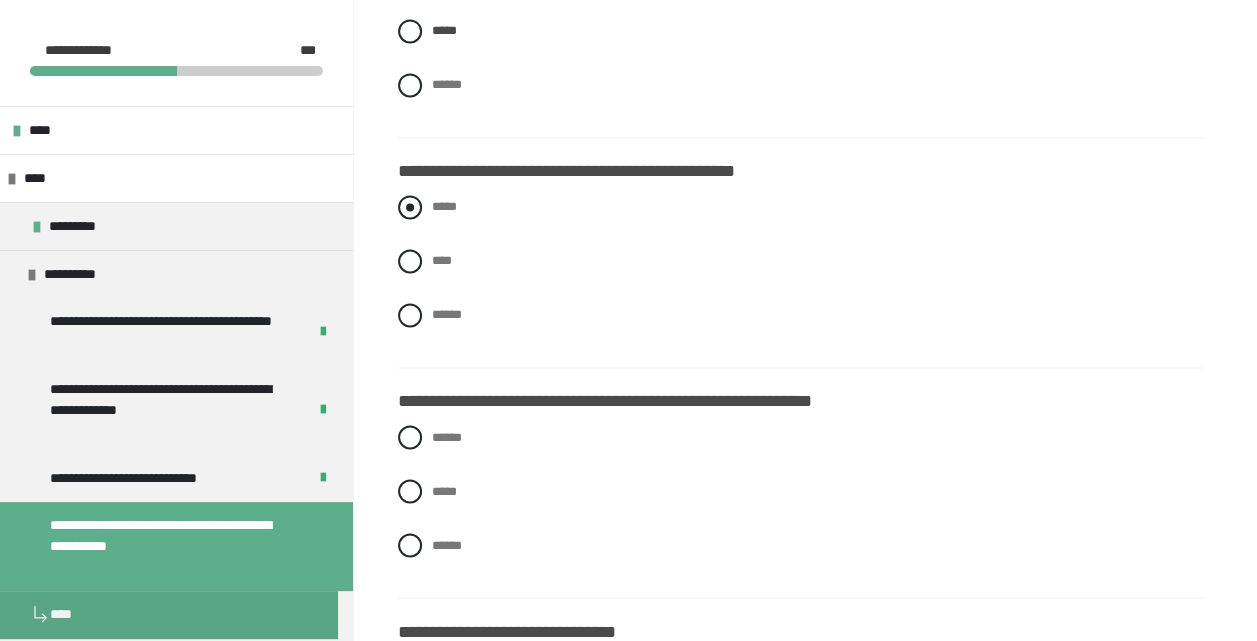 click on "*****" at bounding box center (444, 206) 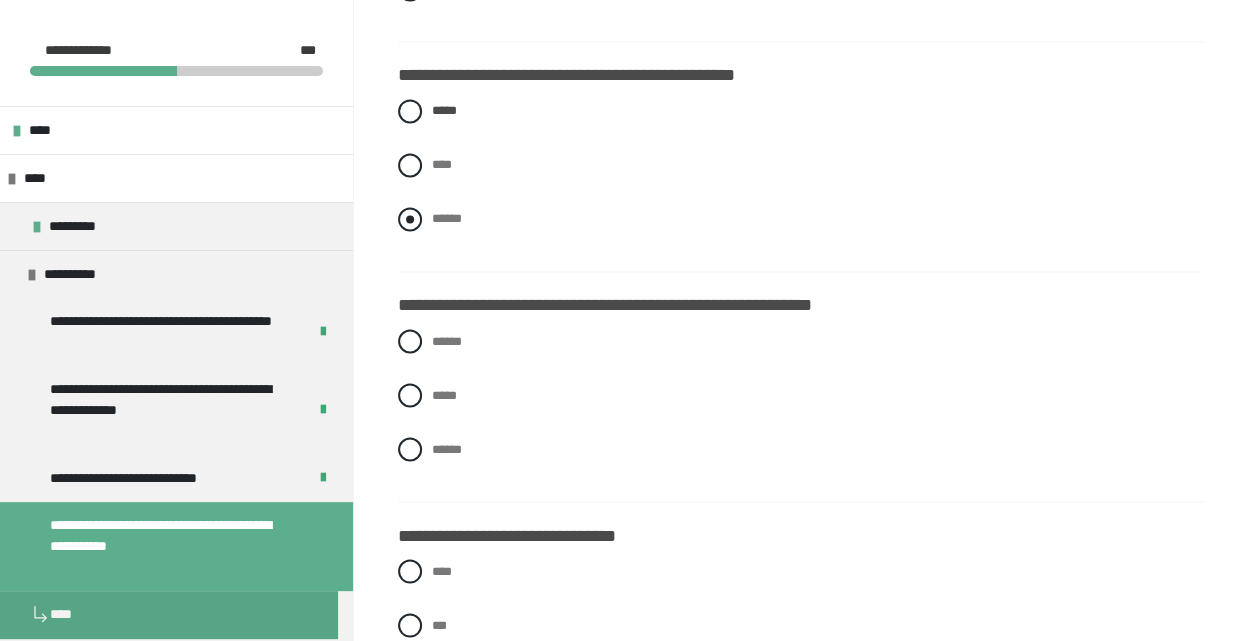 scroll, scrollTop: 1658, scrollLeft: 0, axis: vertical 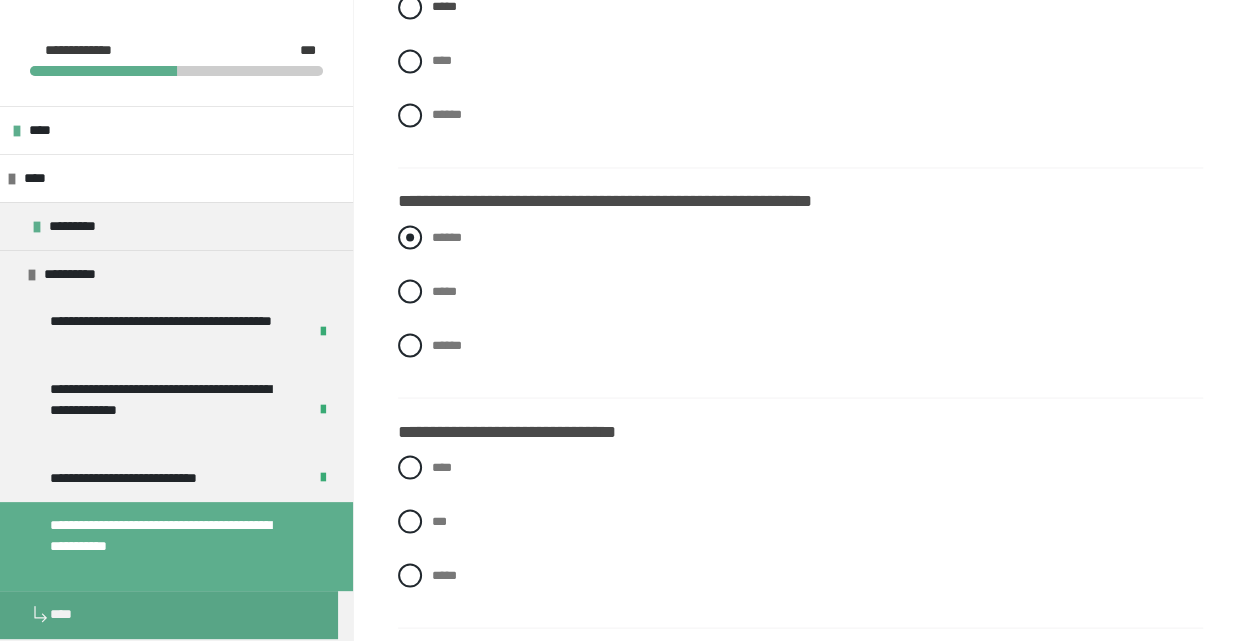 click on "******" at bounding box center [800, 237] 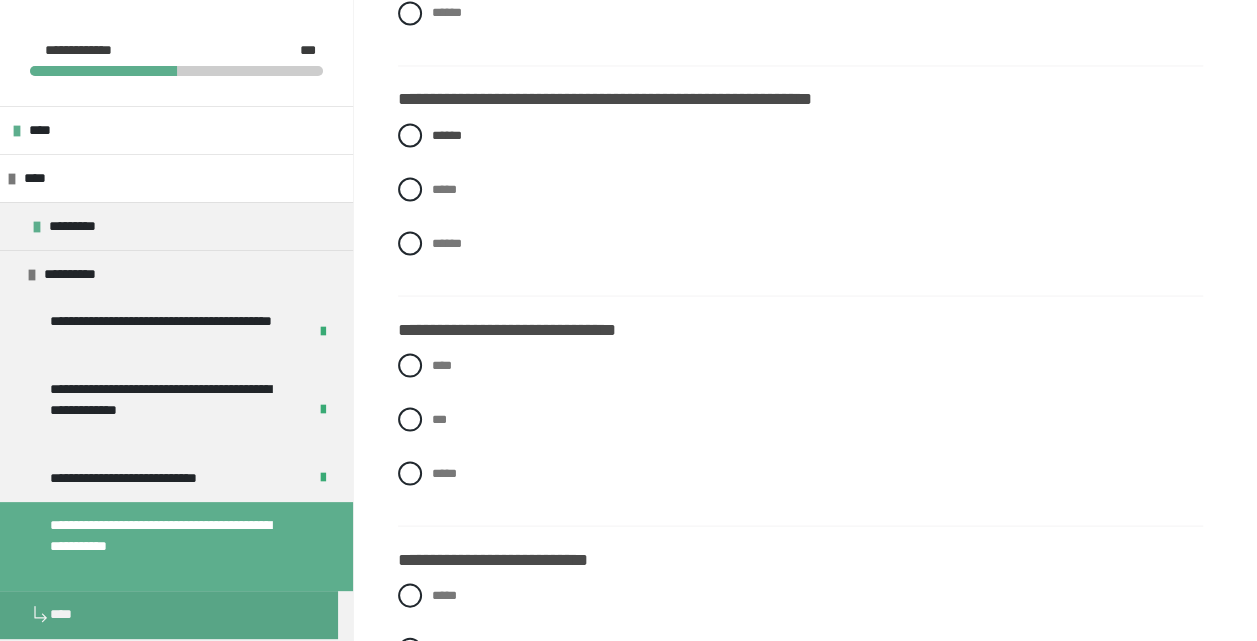 scroll, scrollTop: 1858, scrollLeft: 0, axis: vertical 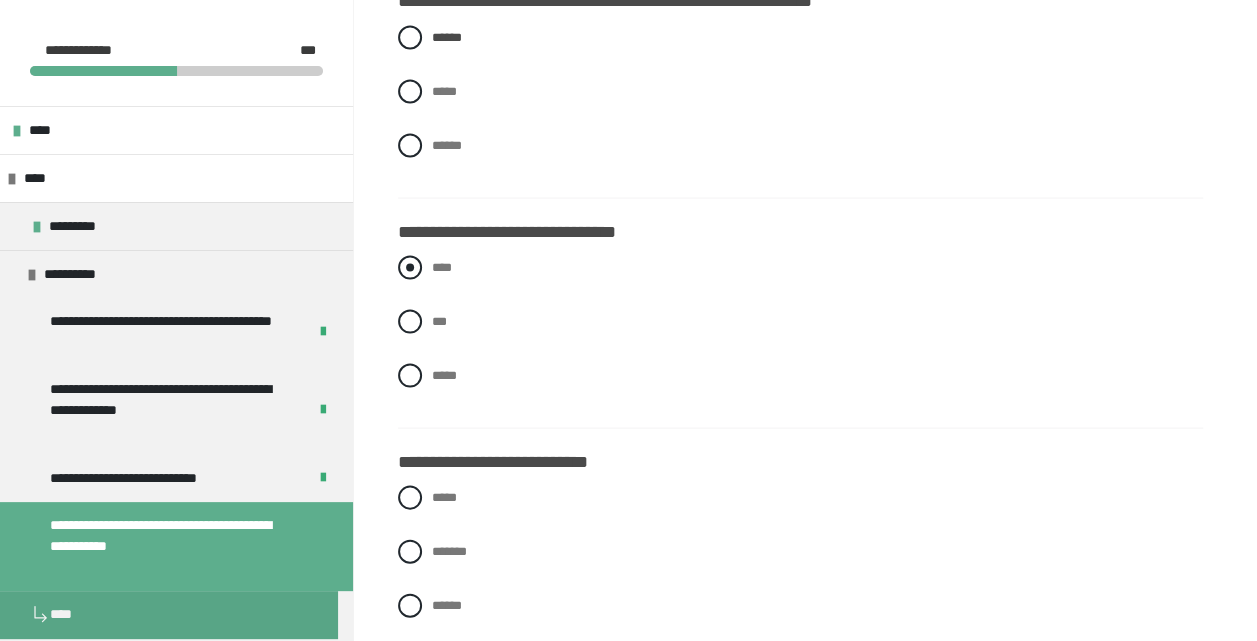 click on "****" at bounding box center (800, 267) 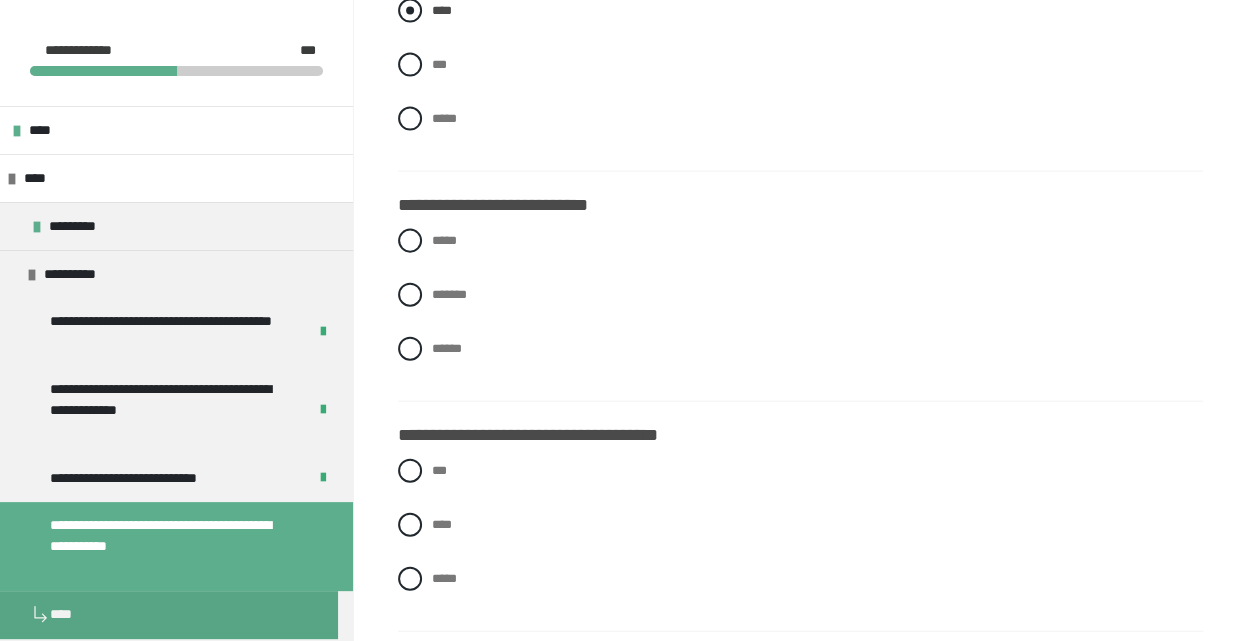 scroll, scrollTop: 2158, scrollLeft: 0, axis: vertical 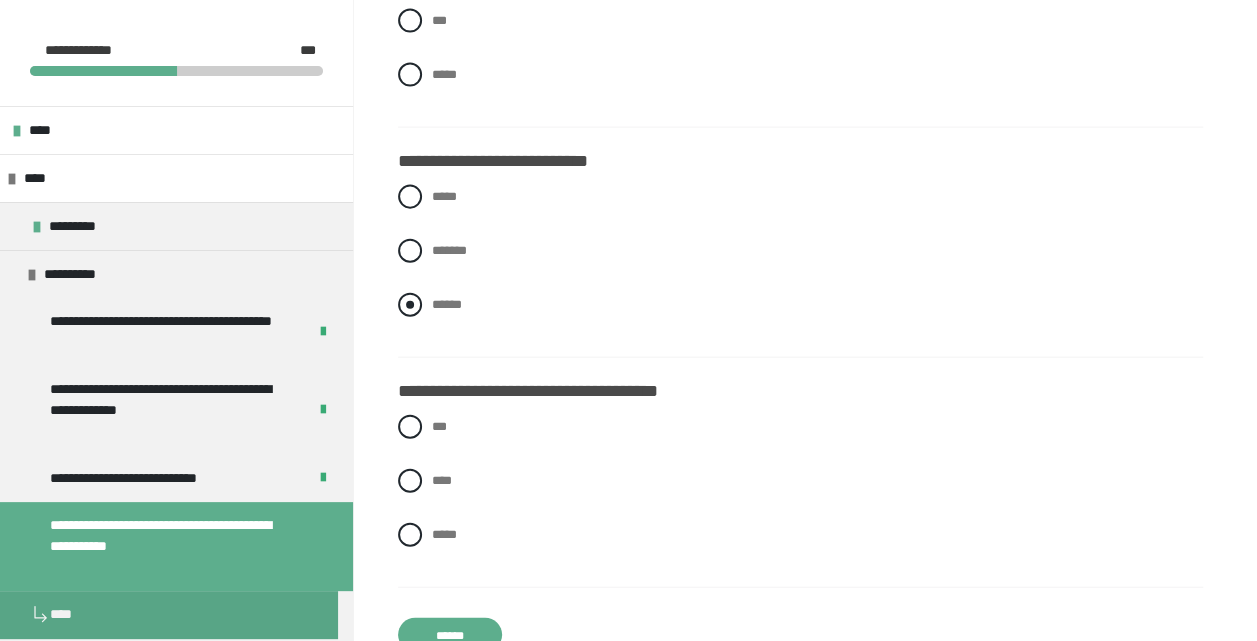 click on "******" at bounding box center [447, 304] 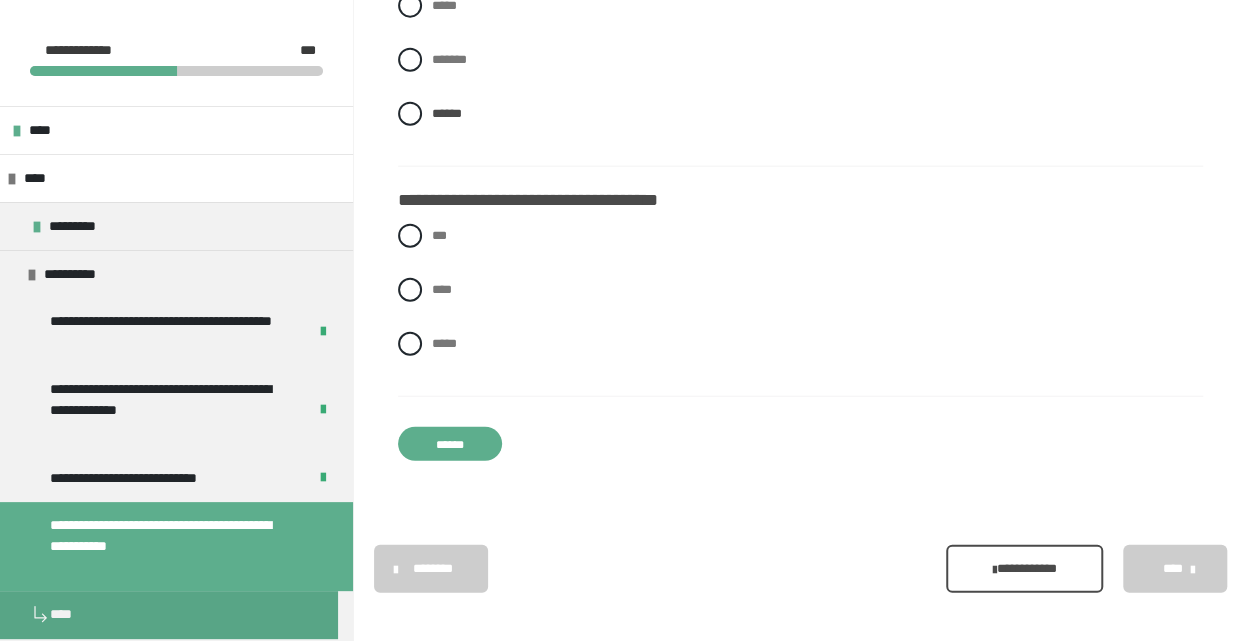 scroll, scrollTop: 2358, scrollLeft: 0, axis: vertical 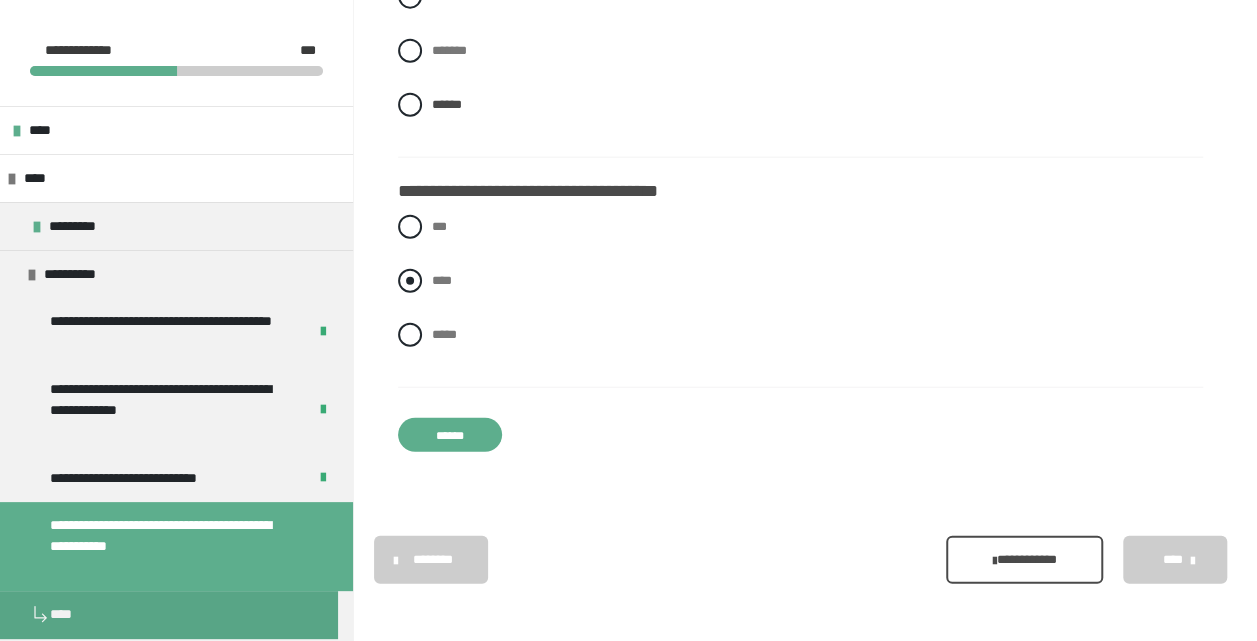 click on "****" at bounding box center (800, 281) 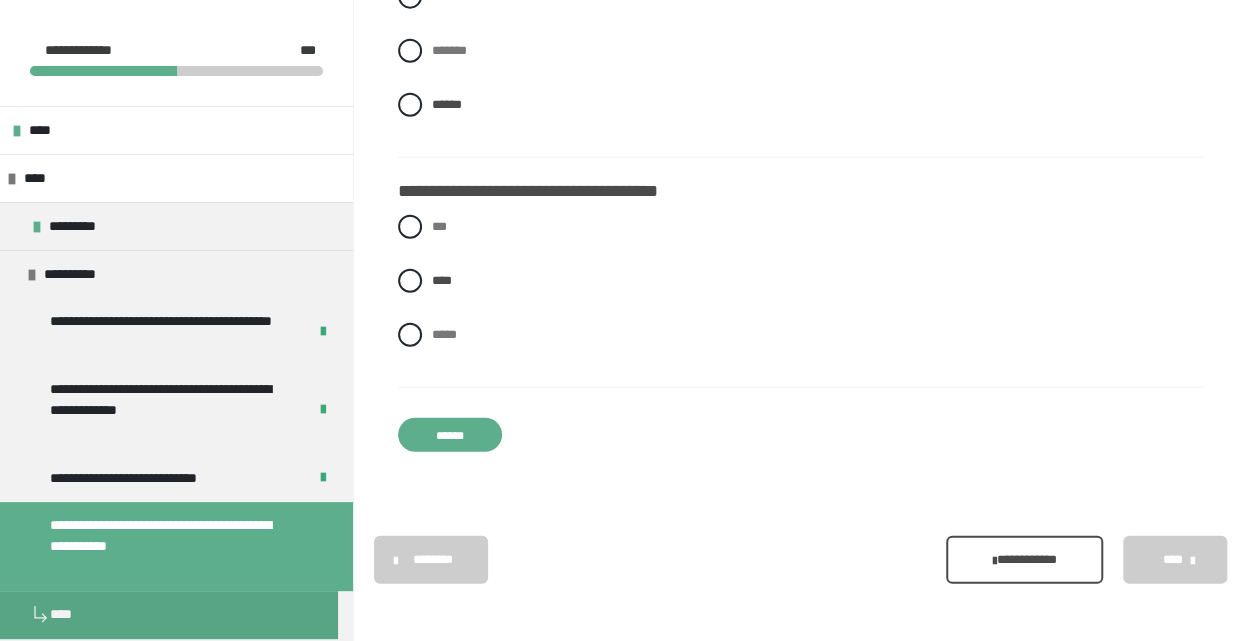 click on "******" at bounding box center [450, 435] 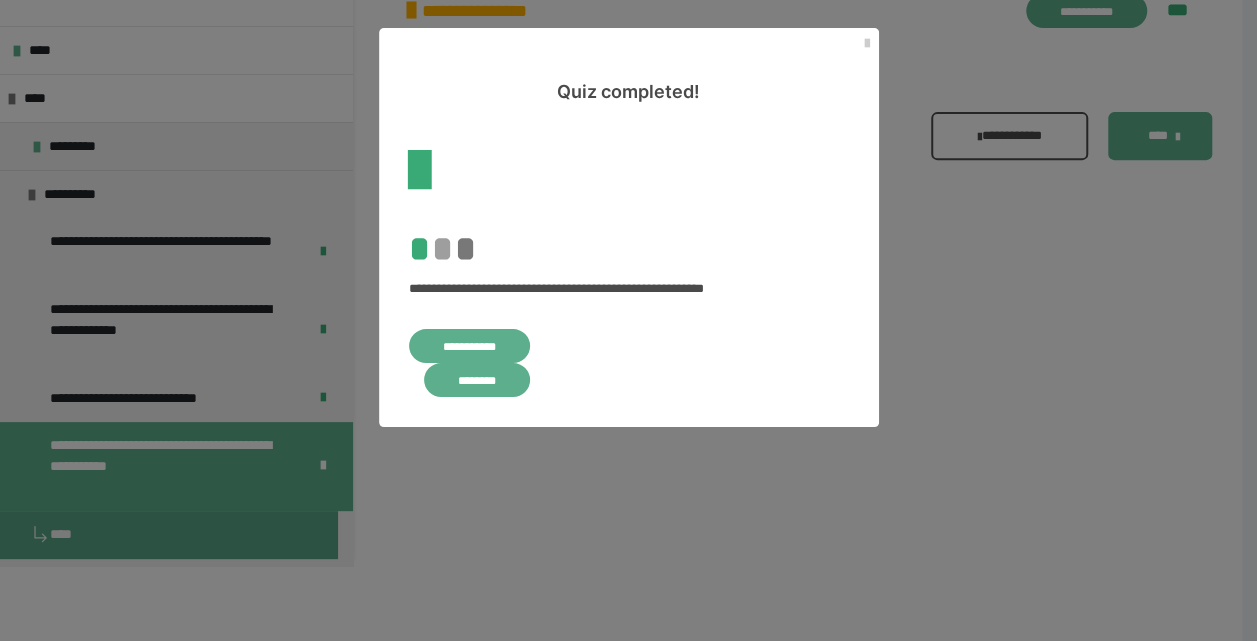 scroll, scrollTop: 0, scrollLeft: 0, axis: both 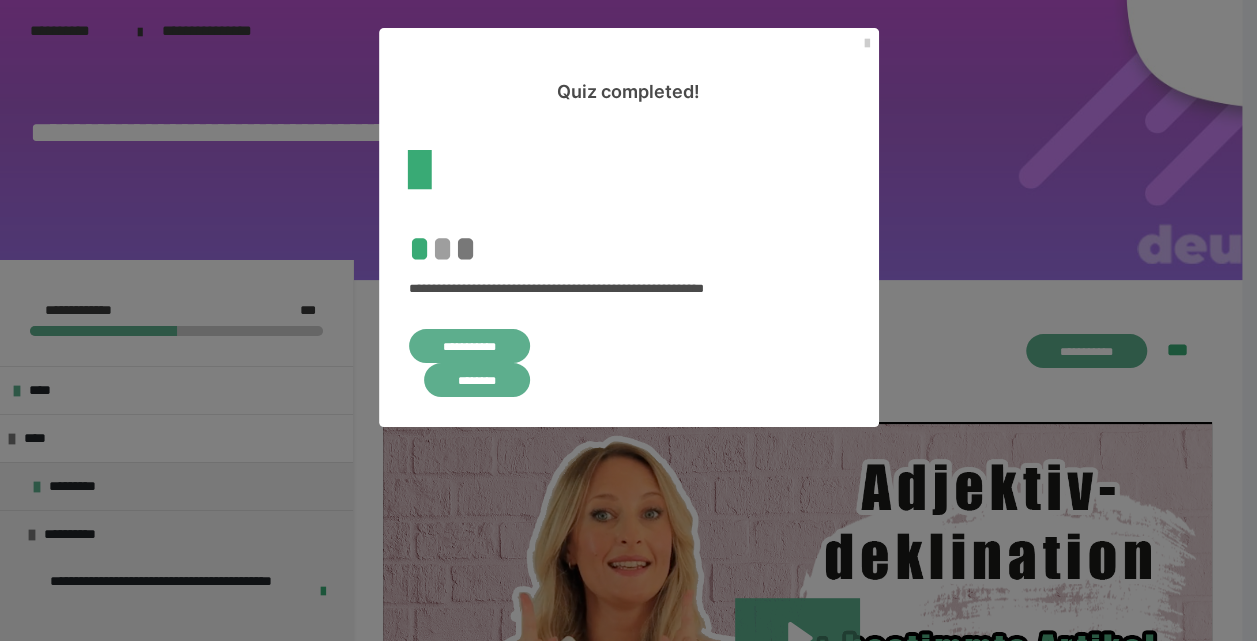 click on "**********" at bounding box center (469, 346) 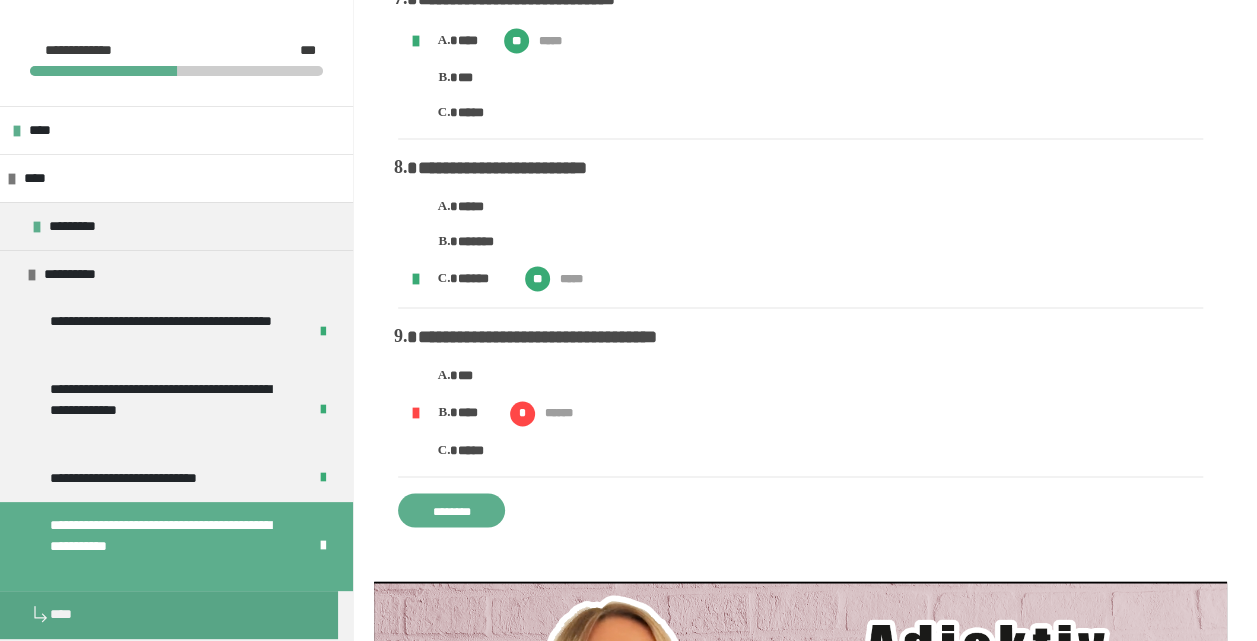 scroll, scrollTop: 1600, scrollLeft: 0, axis: vertical 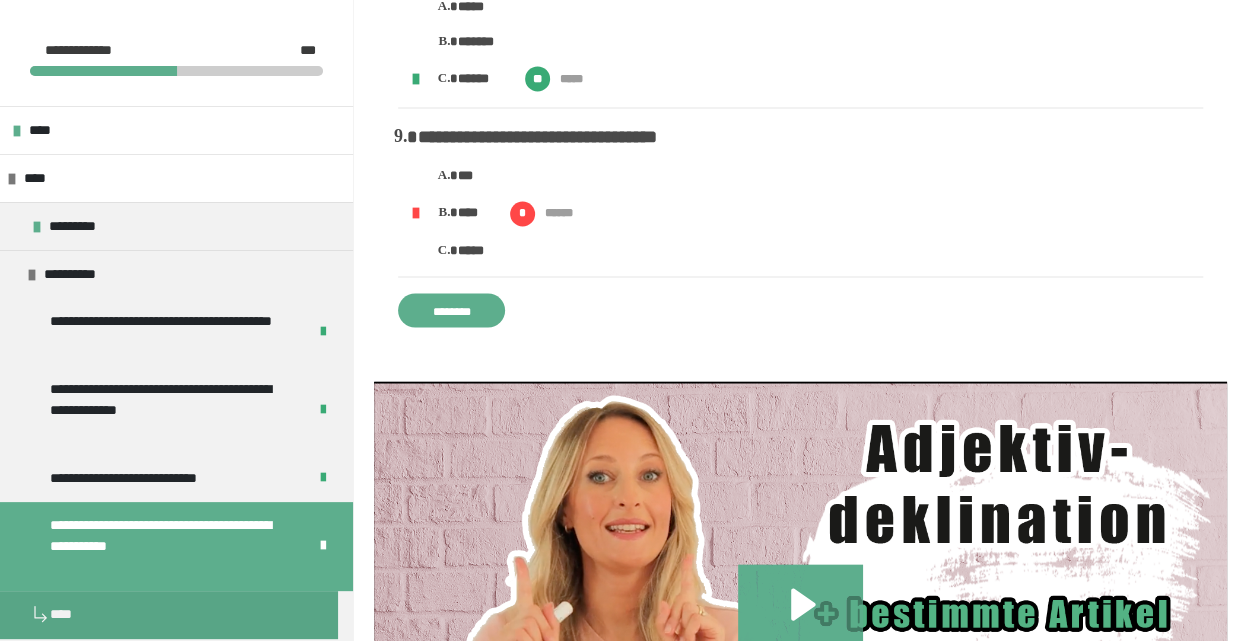 click on "********" at bounding box center (451, 310) 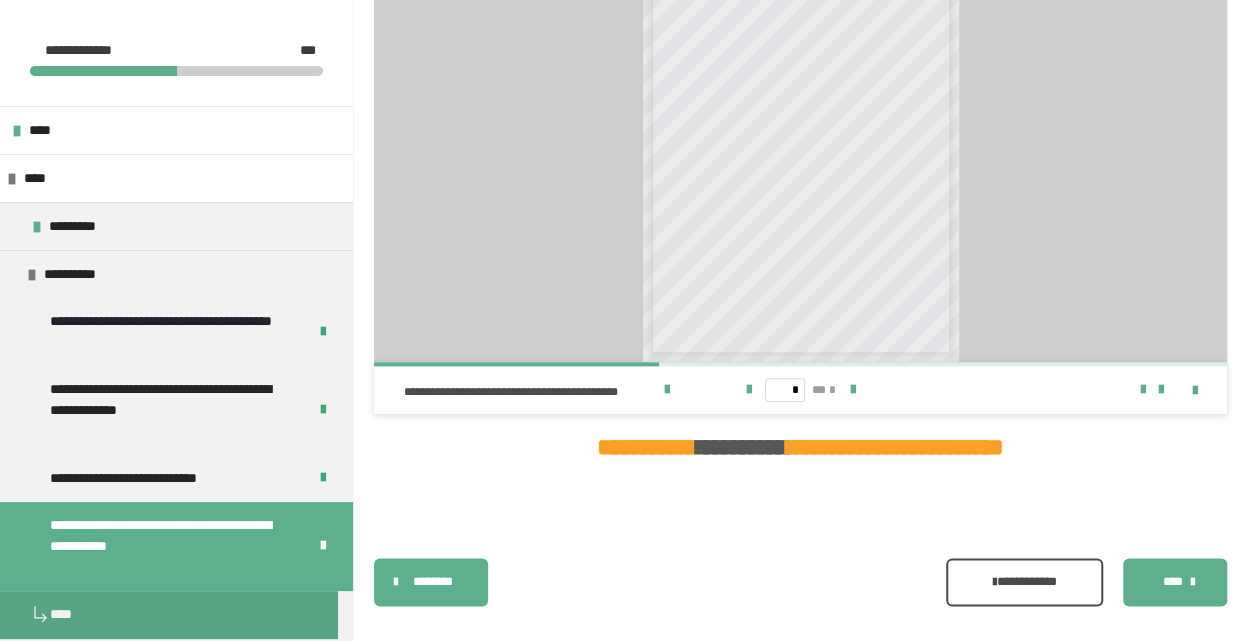 scroll, scrollTop: 1012, scrollLeft: 0, axis: vertical 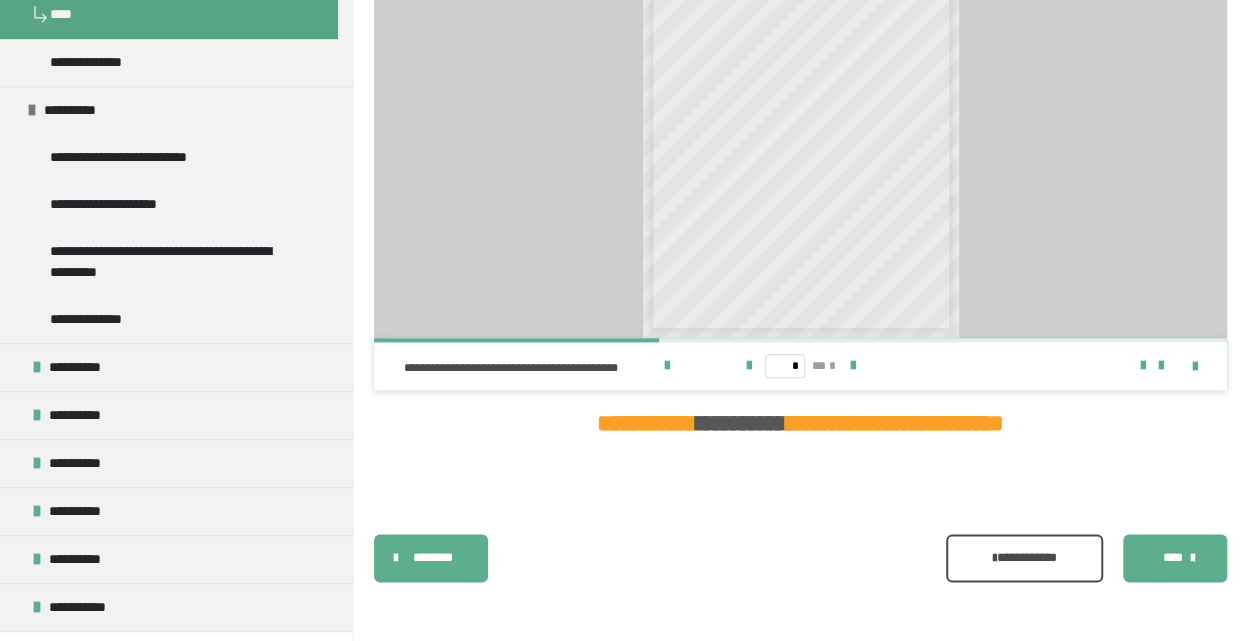 click on "****" at bounding box center [1172, 558] 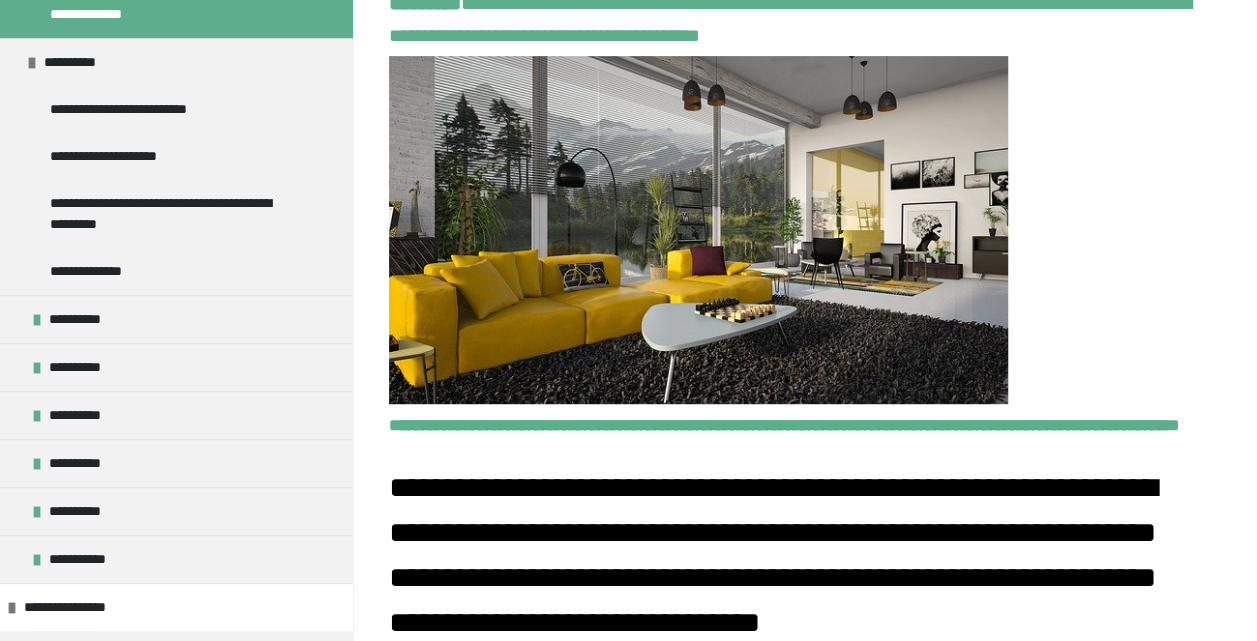 scroll, scrollTop: 0, scrollLeft: 0, axis: both 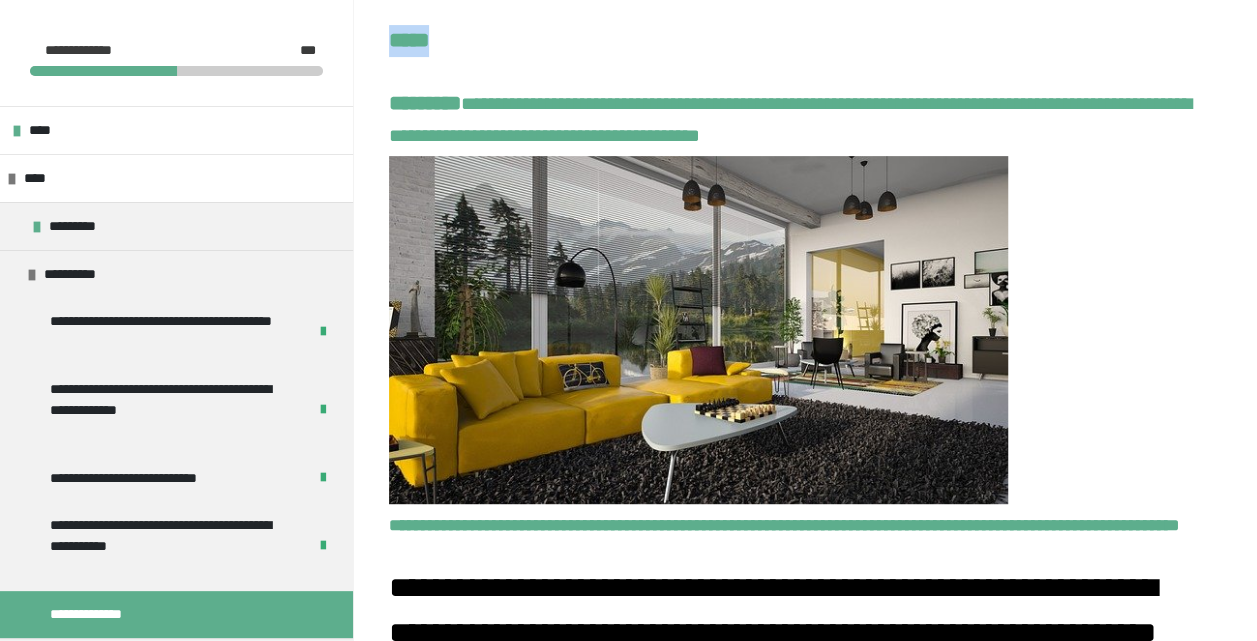 drag, startPoint x: 498, startPoint y: 46, endPoint x: 386, endPoint y: 41, distance: 112.11155 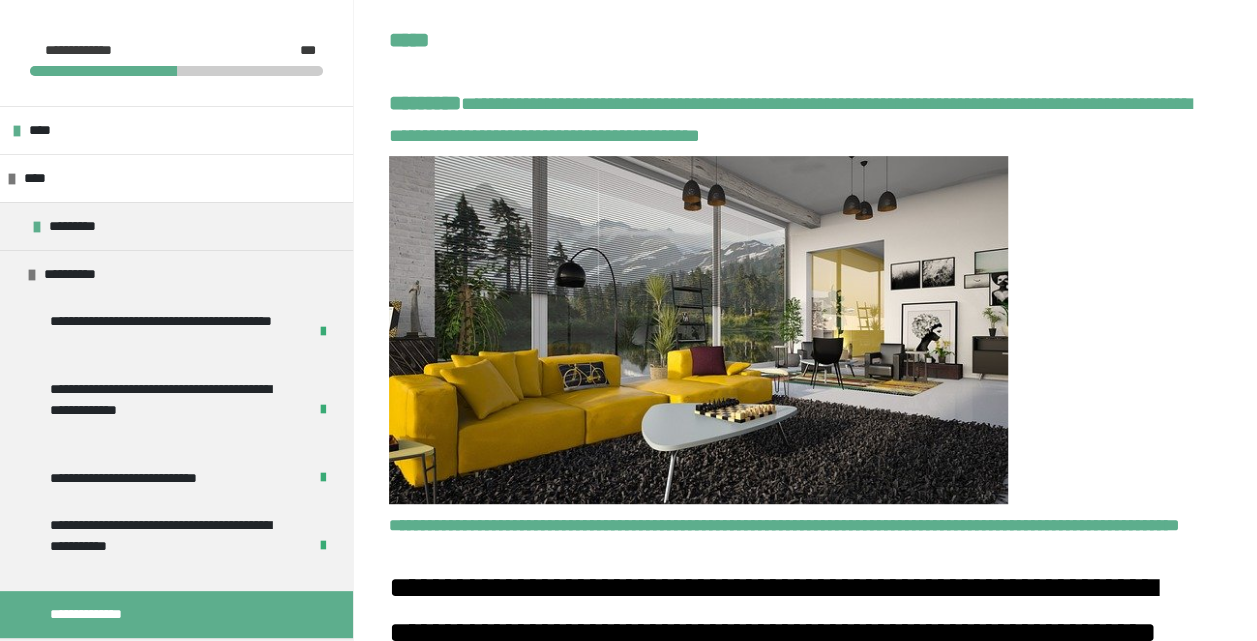 drag, startPoint x: 388, startPoint y: 45, endPoint x: 638, endPoint y: 64, distance: 250.72096 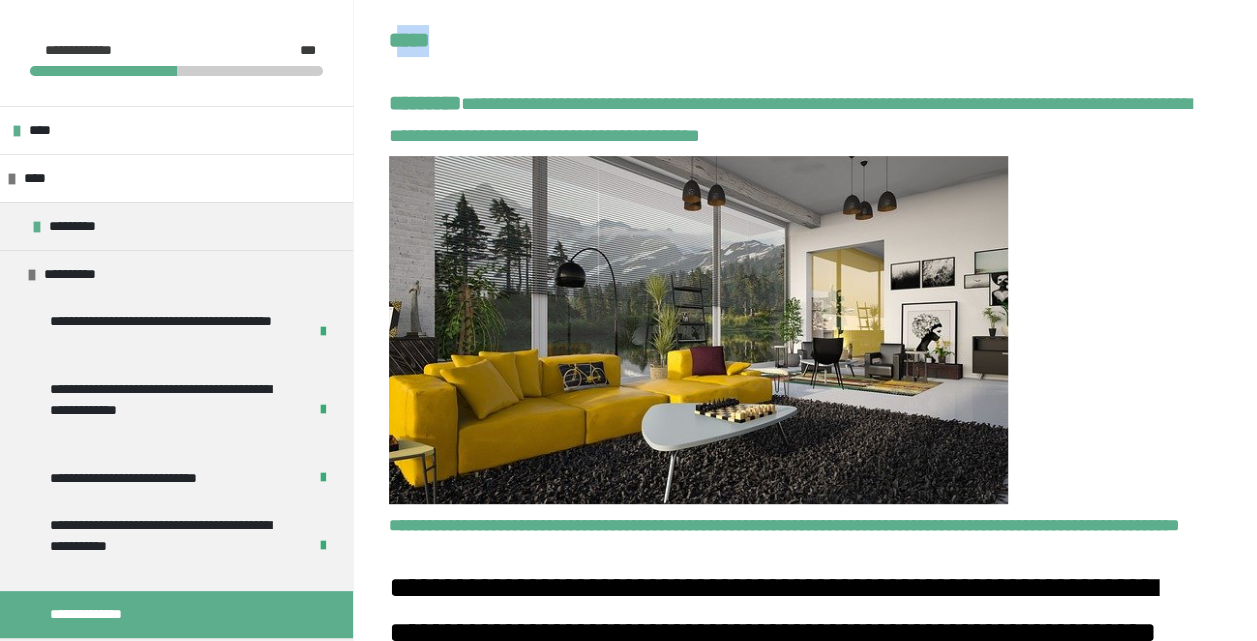 click on "**********" at bounding box center (800, 397) 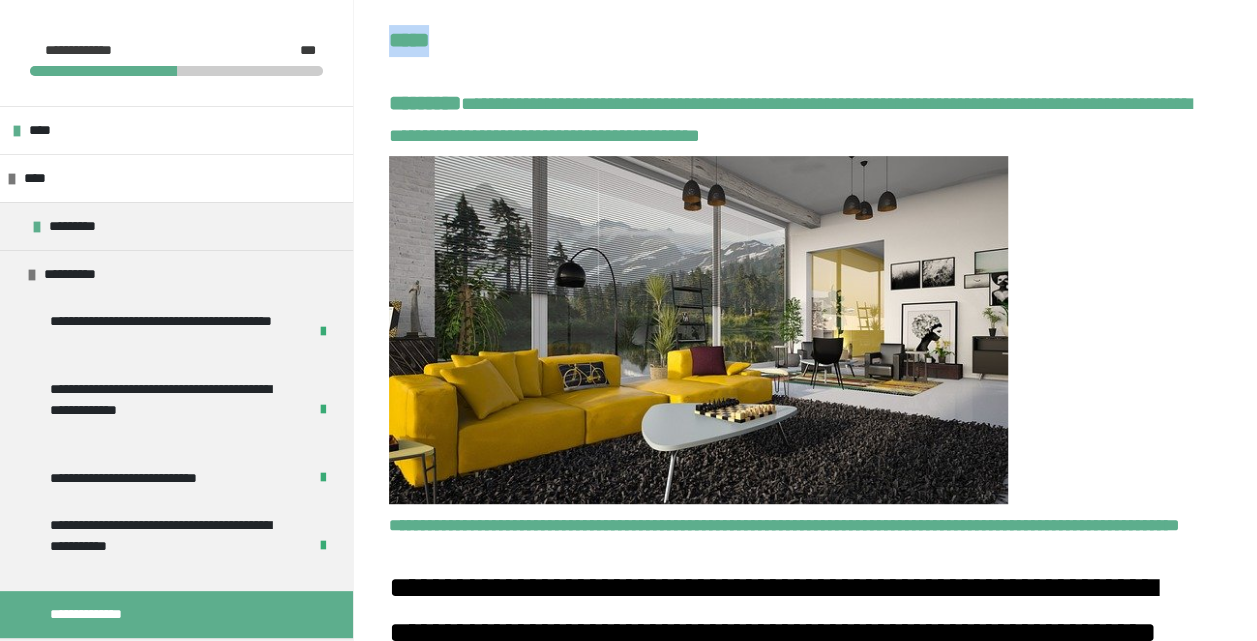 drag, startPoint x: 466, startPoint y: 40, endPoint x: 390, endPoint y: 42, distance: 76.02631 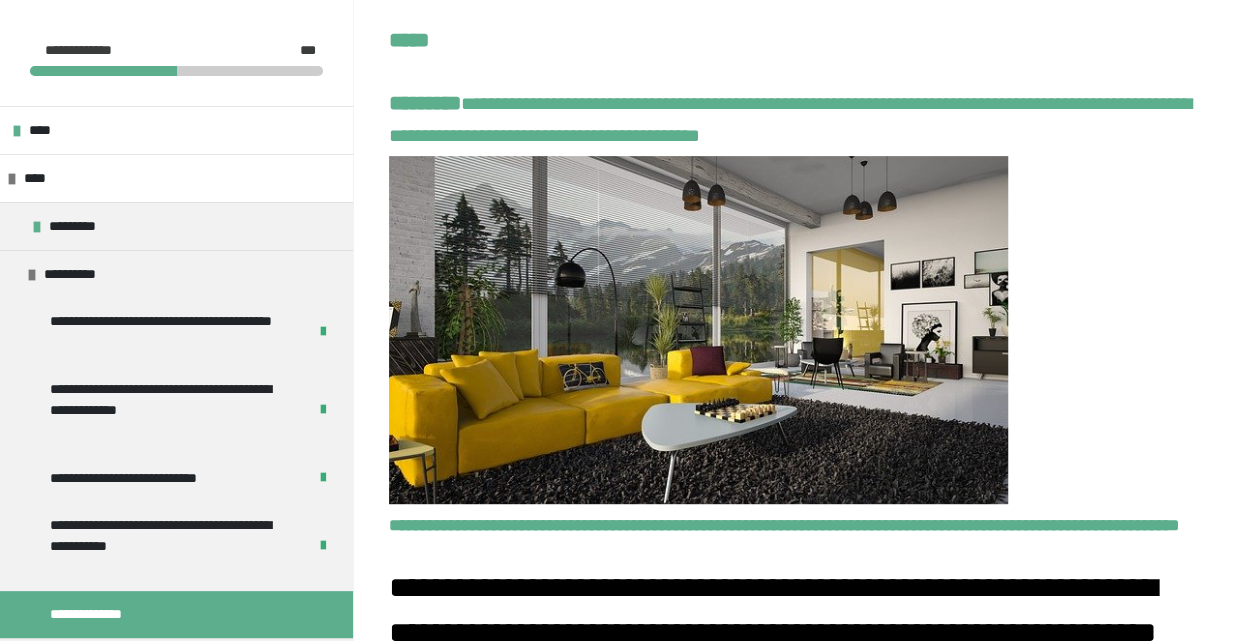 drag, startPoint x: 390, startPoint y: 42, endPoint x: 588, endPoint y: 81, distance: 201.80437 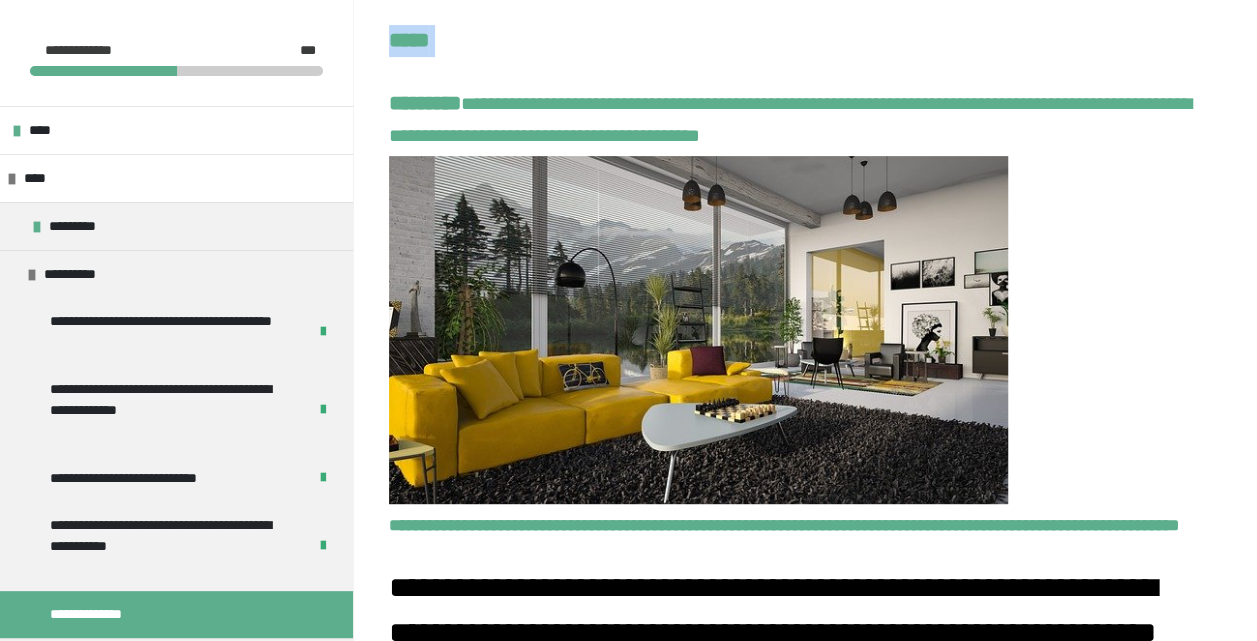 drag, startPoint x: 373, startPoint y: 37, endPoint x: 470, endPoint y: 66, distance: 101.24229 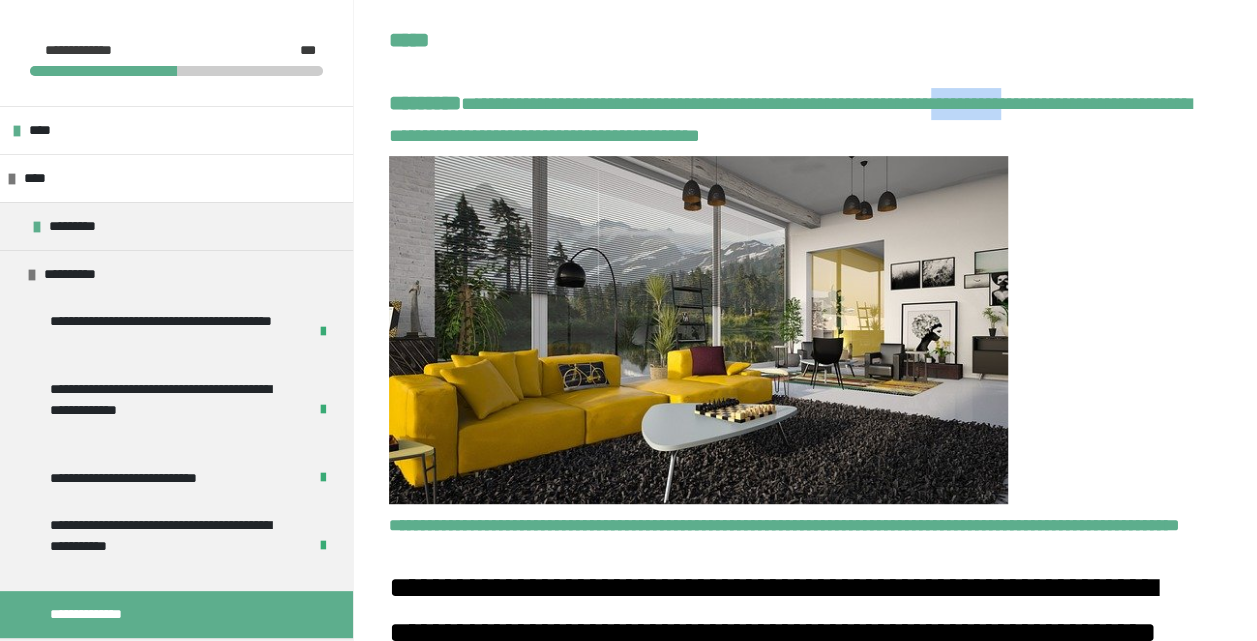 drag, startPoint x: 496, startPoint y: 138, endPoint x: 394, endPoint y: 137, distance: 102.0049 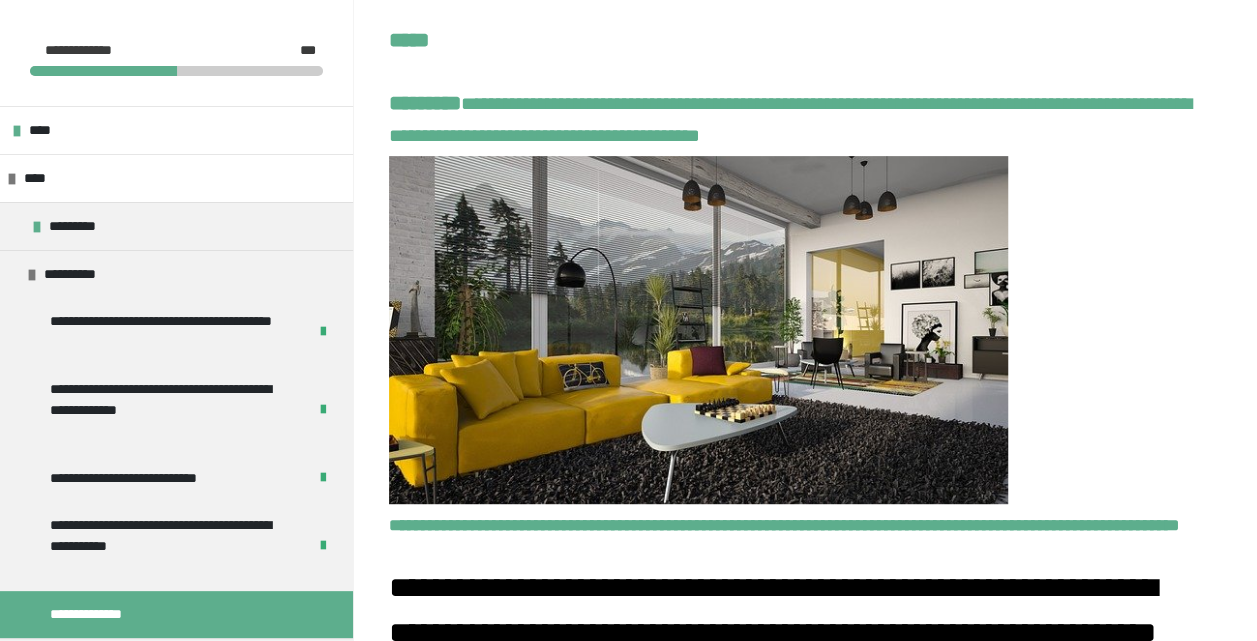 click at bounding box center (800, 330) 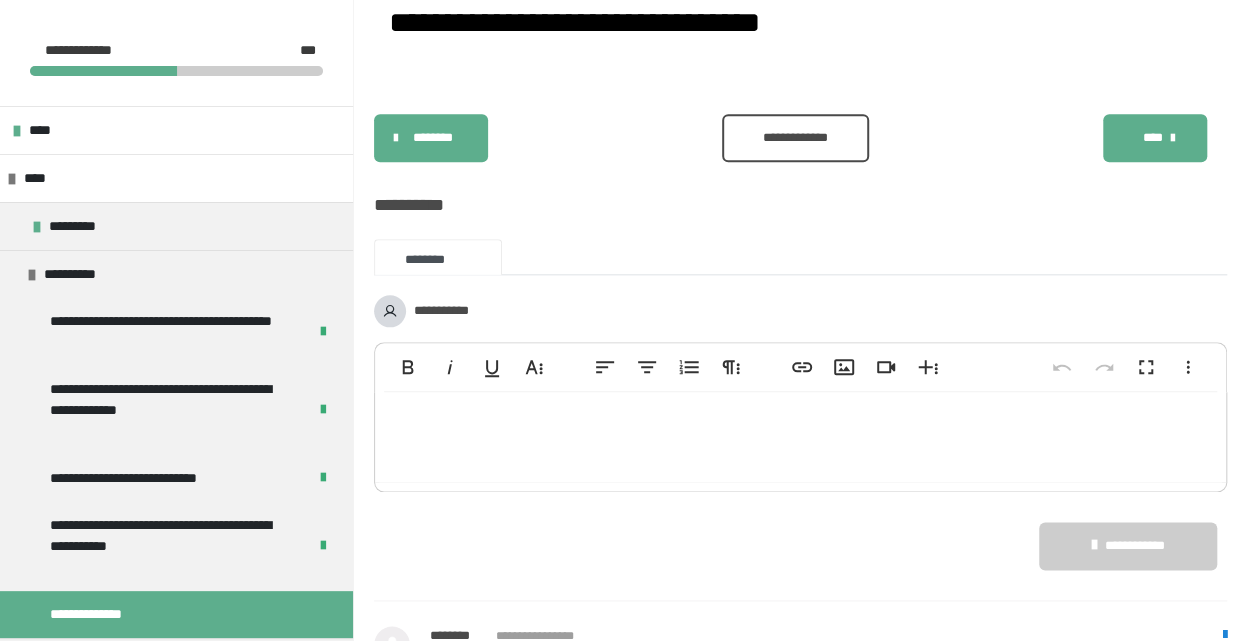 scroll, scrollTop: 800, scrollLeft: 0, axis: vertical 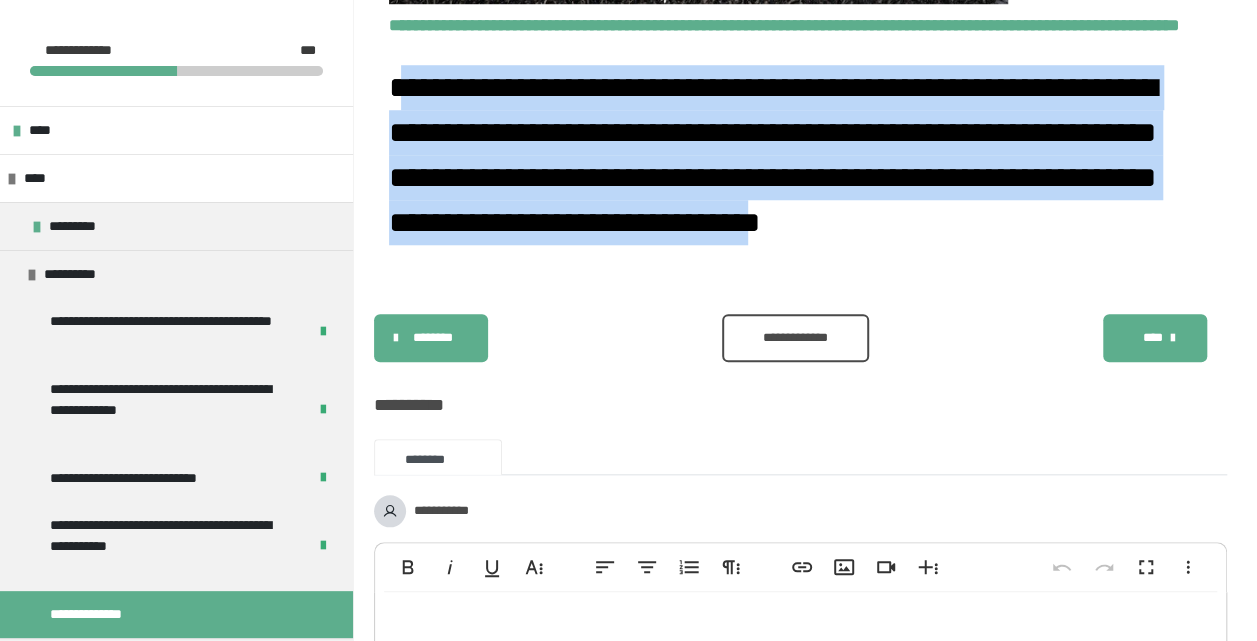 drag, startPoint x: 1042, startPoint y: 212, endPoint x: 400, endPoint y: 114, distance: 649.4367 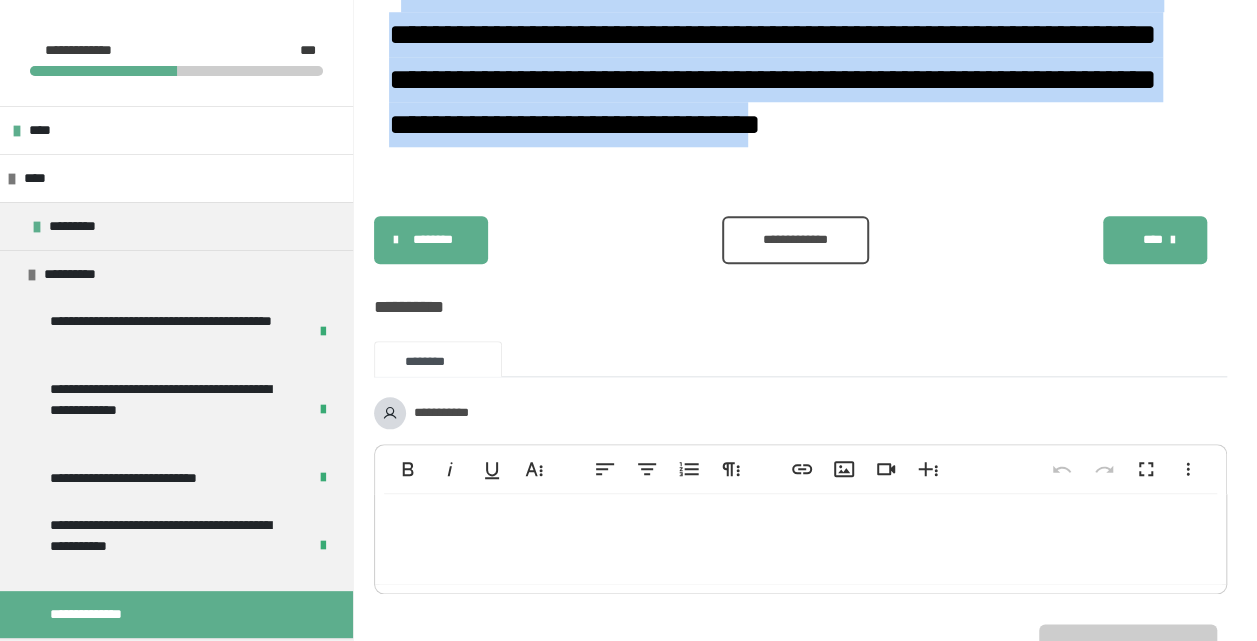 scroll, scrollTop: 1100, scrollLeft: 0, axis: vertical 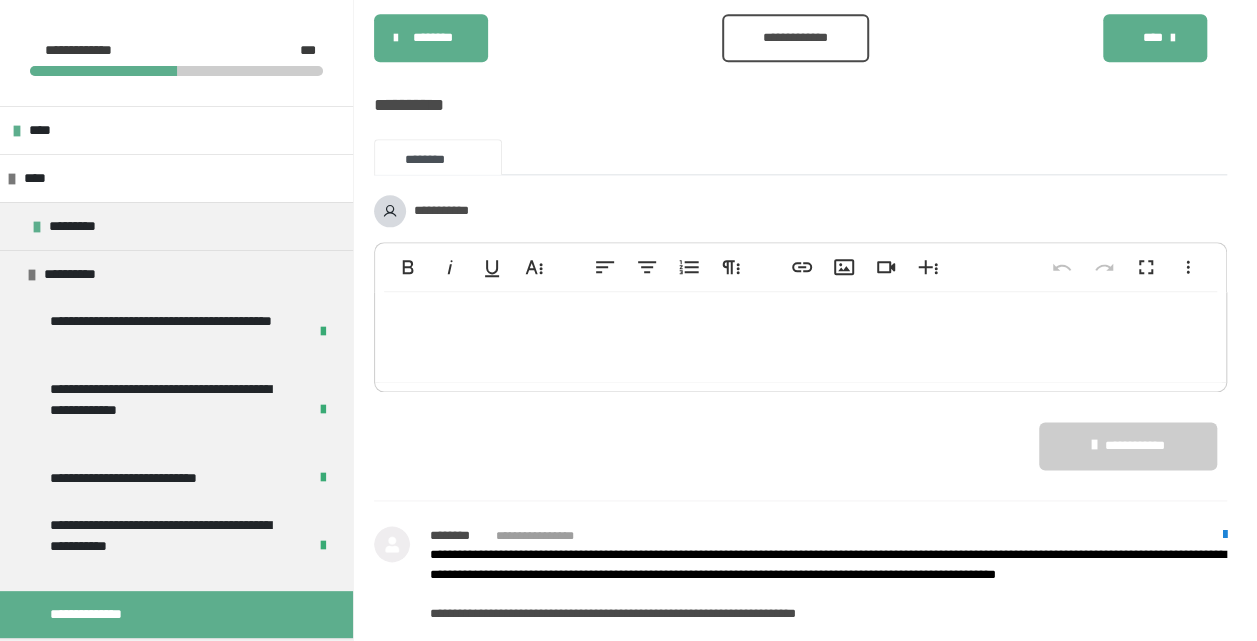 click at bounding box center (800, 337) 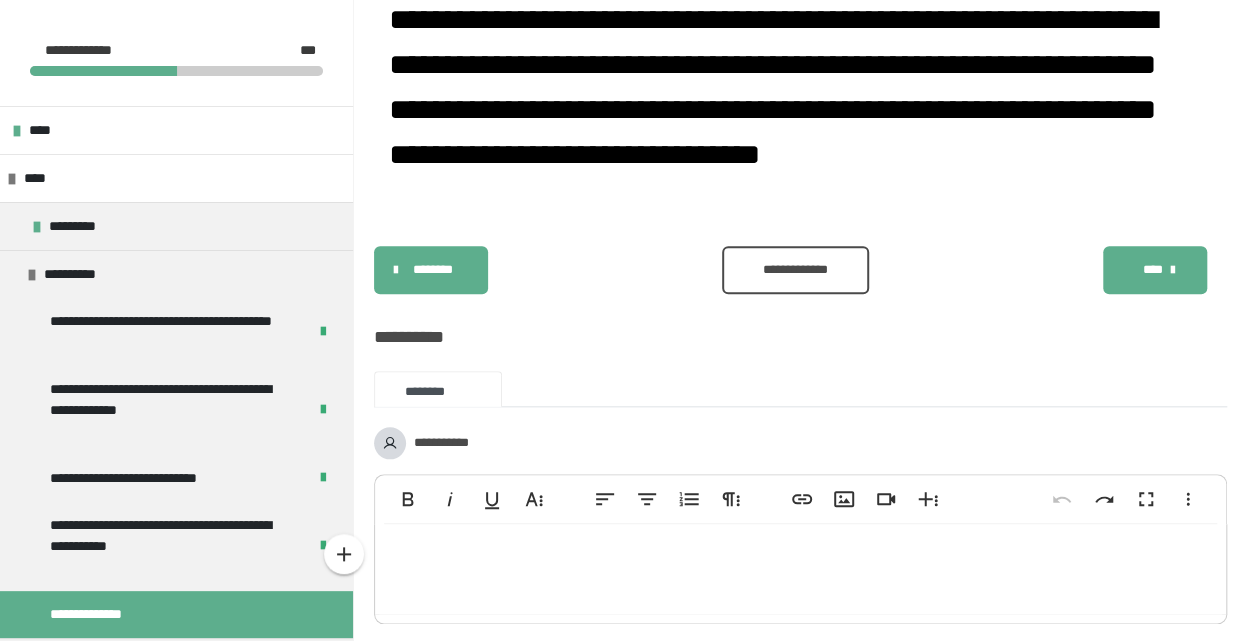 scroll, scrollTop: 869, scrollLeft: 0, axis: vertical 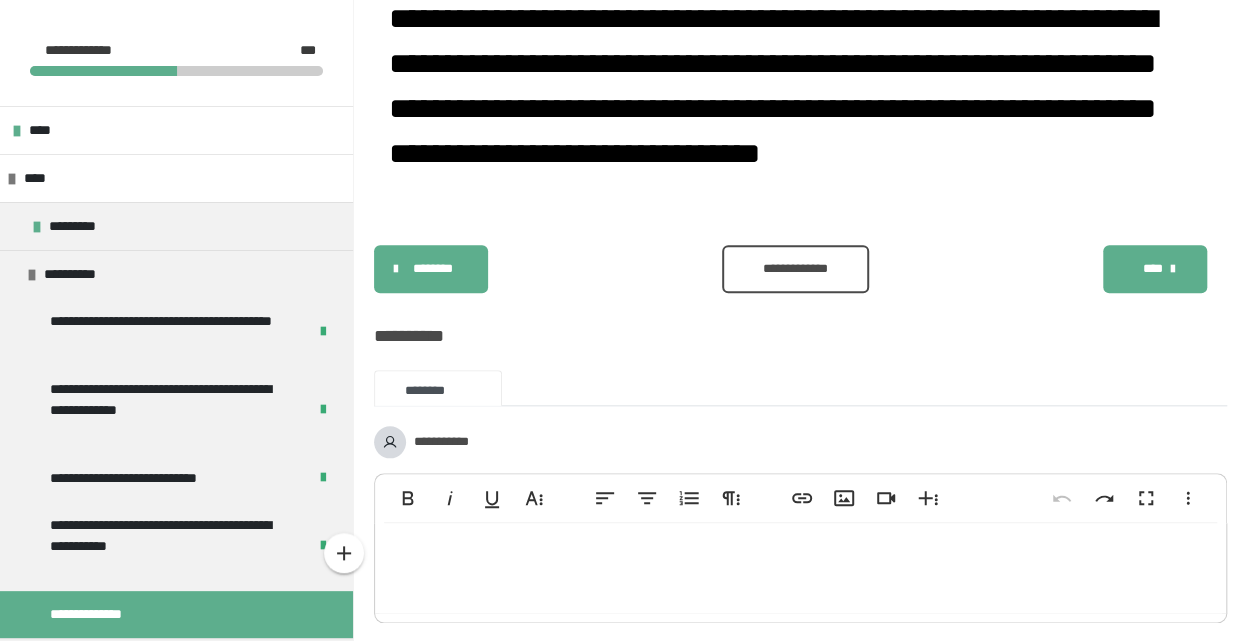 type 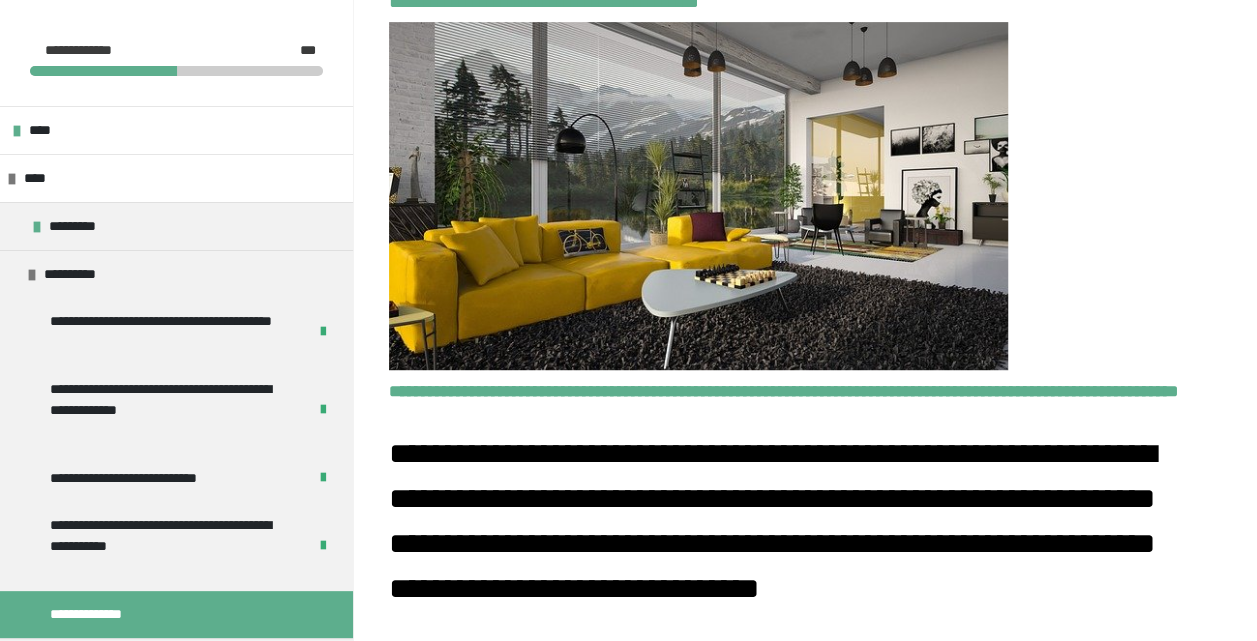 scroll, scrollTop: 433, scrollLeft: 0, axis: vertical 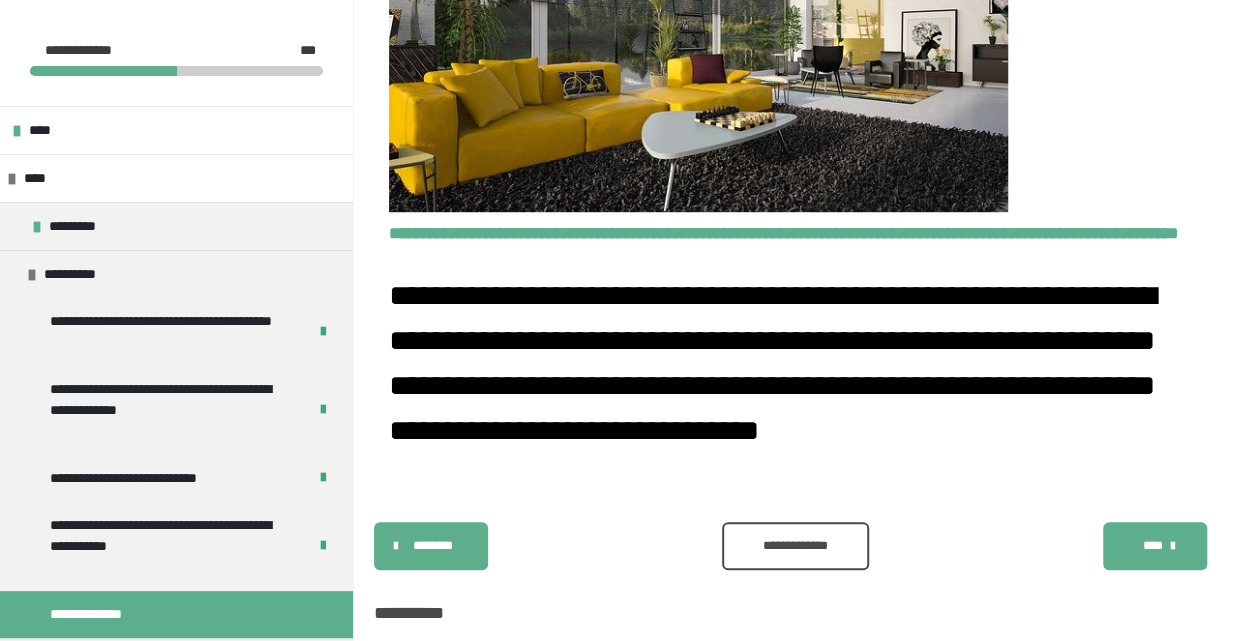 click on "**********" at bounding box center (772, 363) 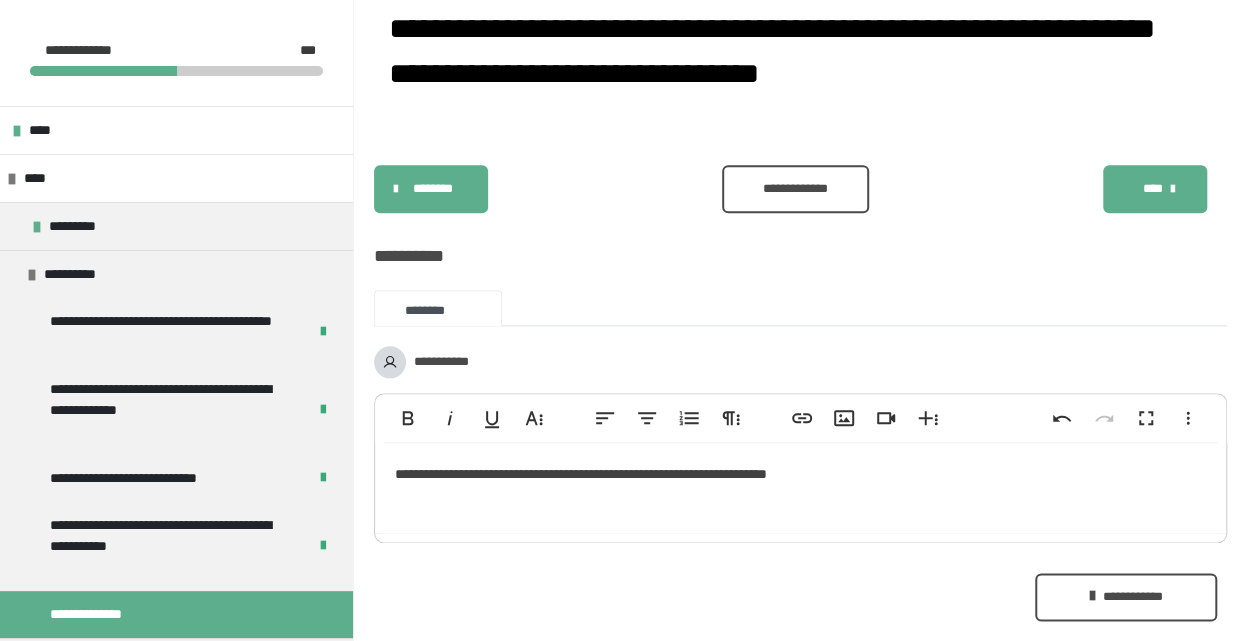 scroll, scrollTop: 960, scrollLeft: 0, axis: vertical 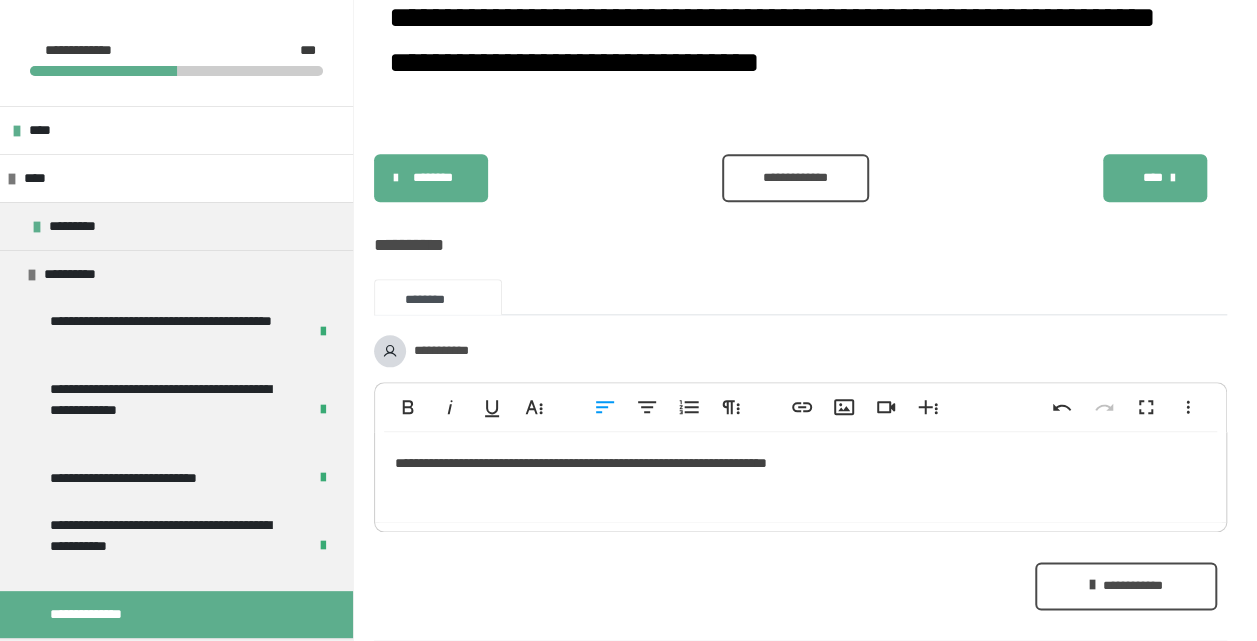 click on "**********" at bounding box center (800, 477) 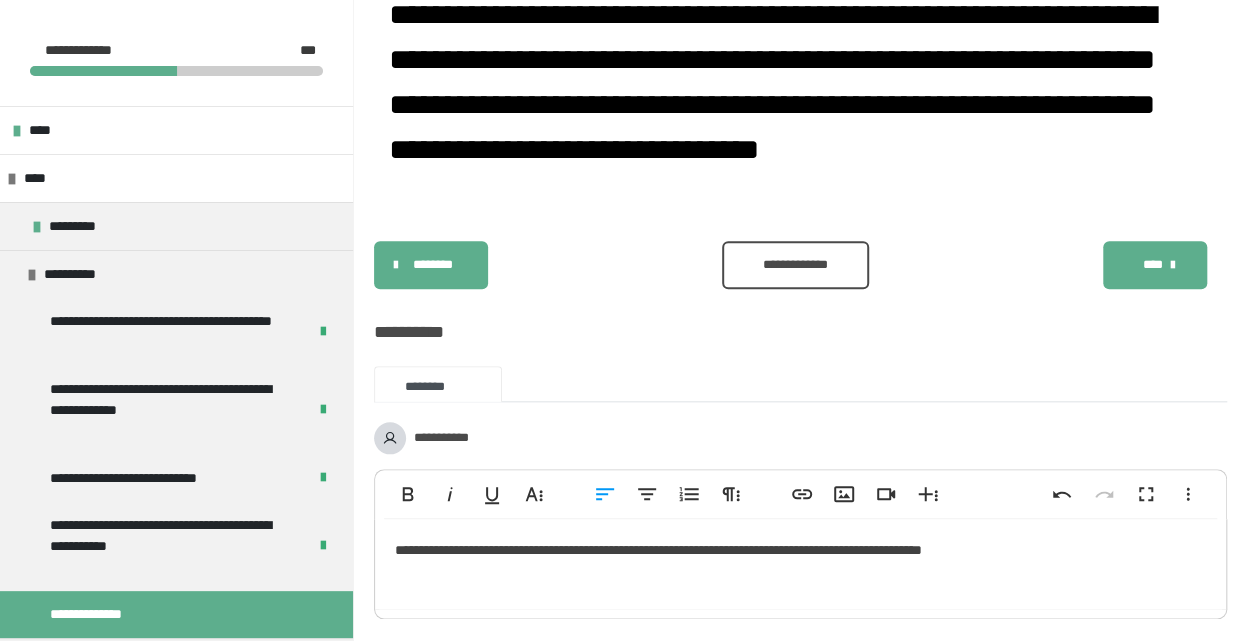 scroll, scrollTop: 880, scrollLeft: 0, axis: vertical 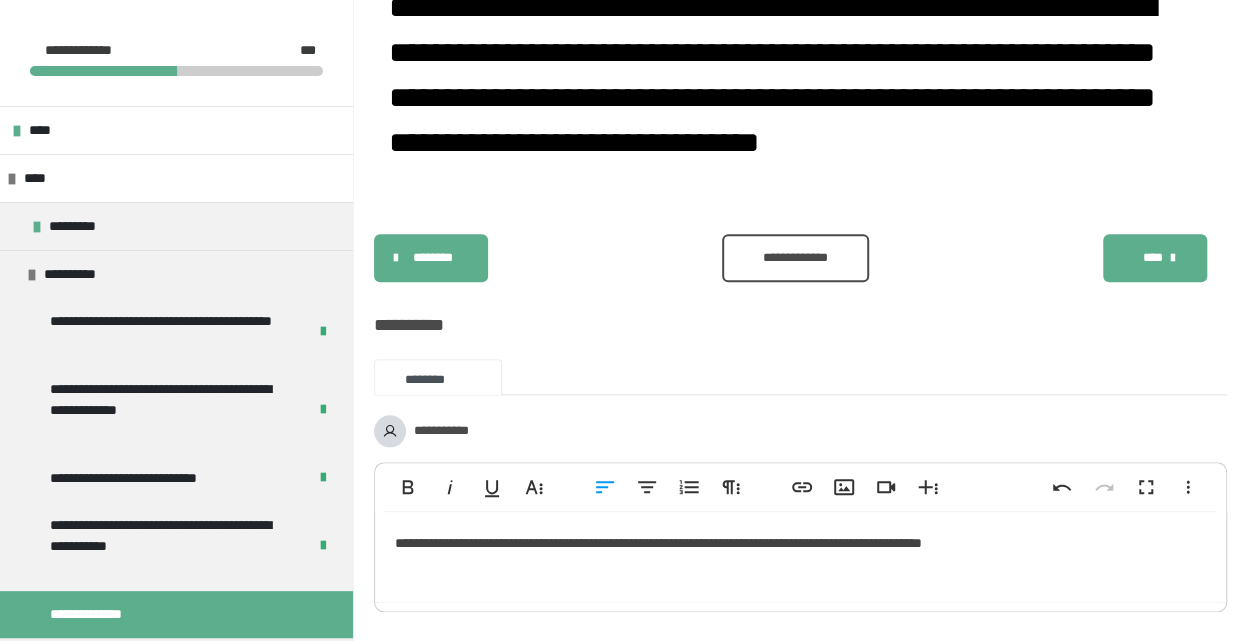 click on "**********" at bounding box center [800, 557] 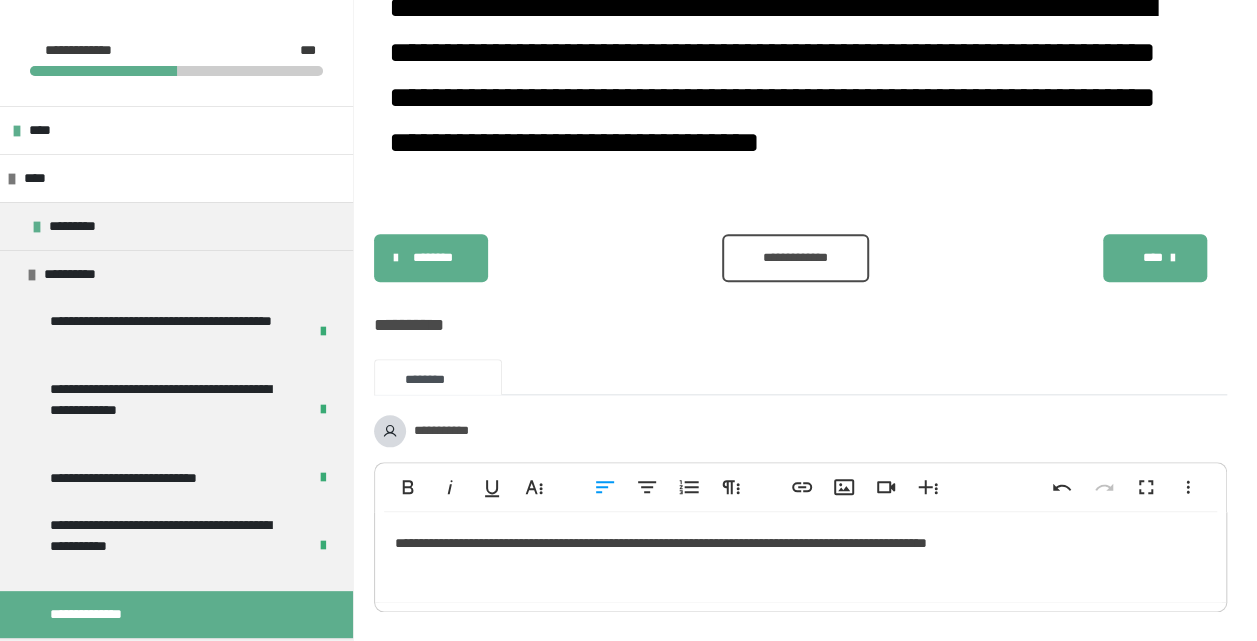 click on "**********" at bounding box center (800, 557) 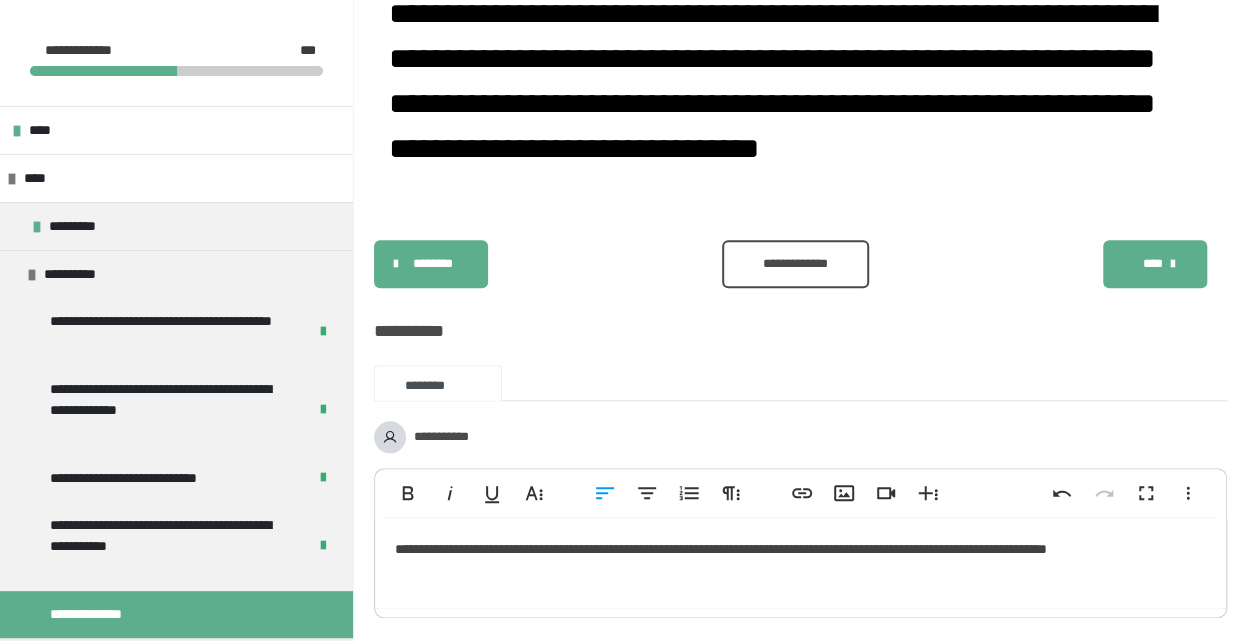 scroll, scrollTop: 875, scrollLeft: 0, axis: vertical 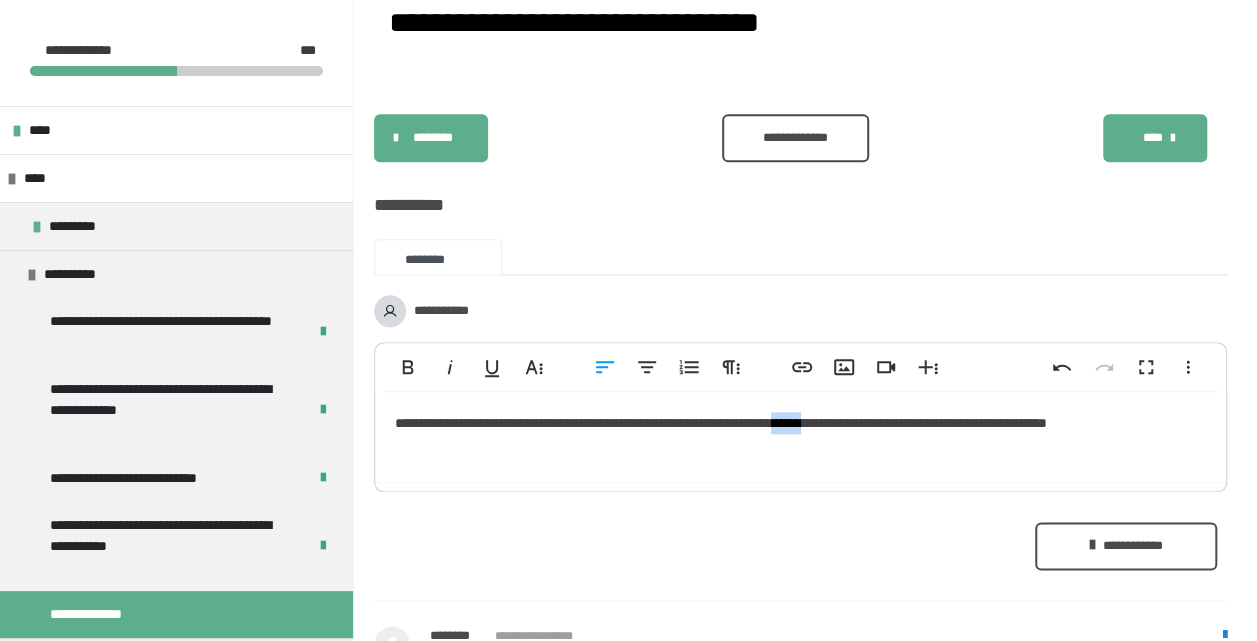 drag, startPoint x: 922, startPoint y: 404, endPoint x: 882, endPoint y: 404, distance: 40 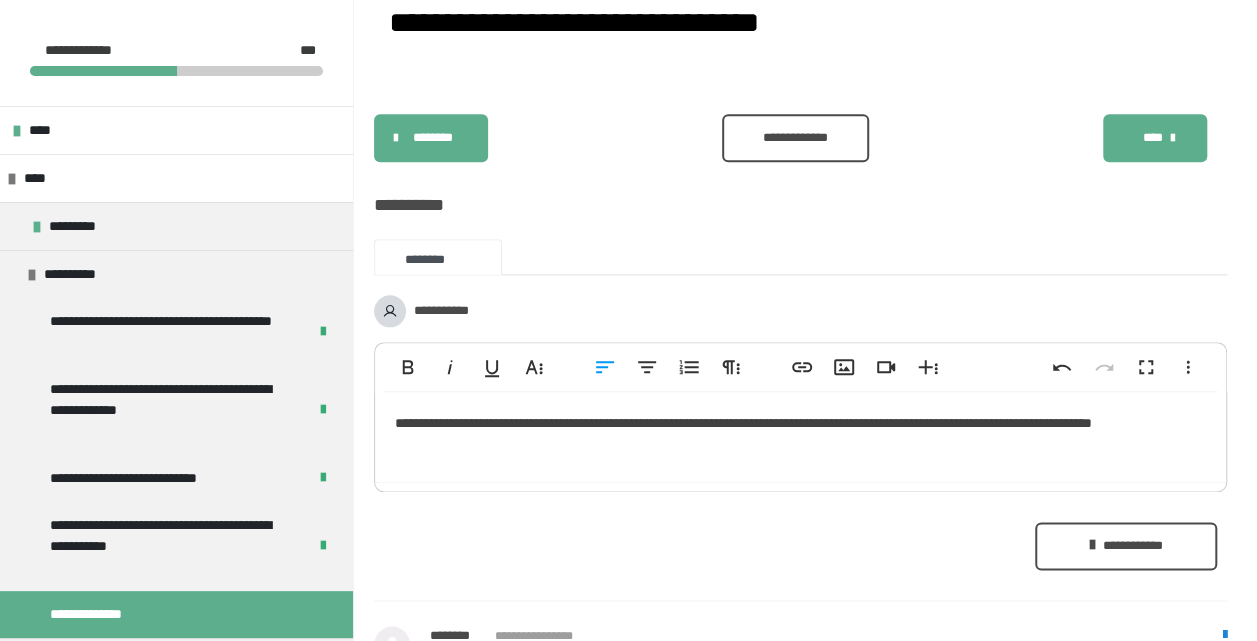 click on "**********" at bounding box center (800, 437) 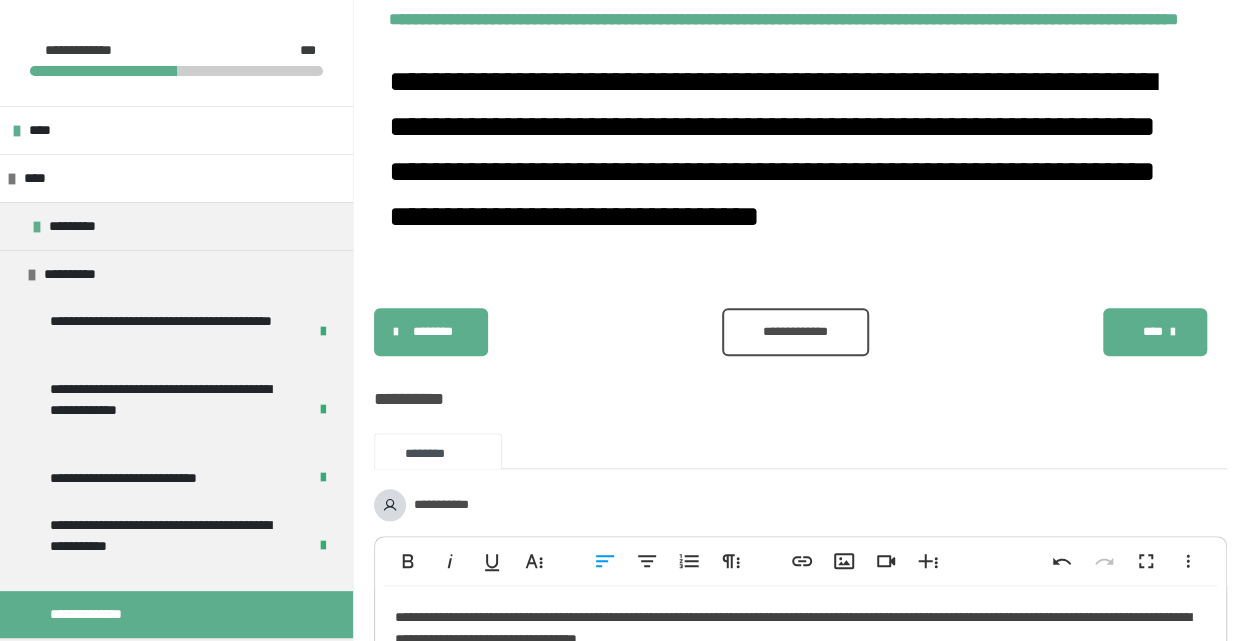 scroll, scrollTop: 804, scrollLeft: 0, axis: vertical 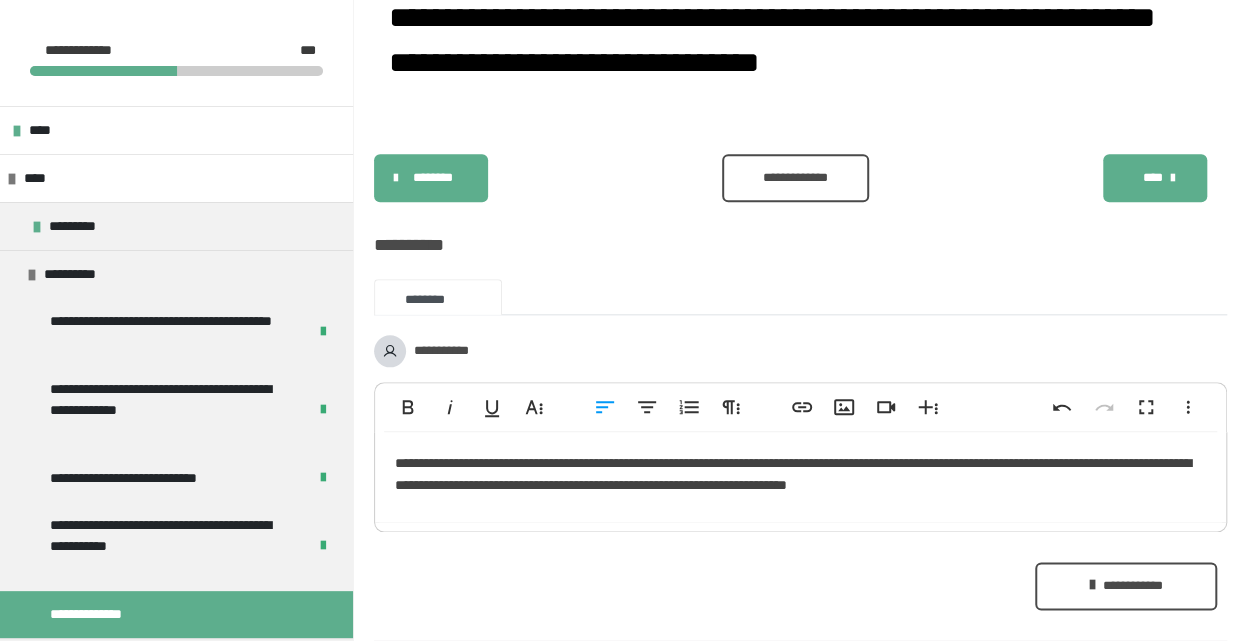 click on "**********" at bounding box center [800, 477] 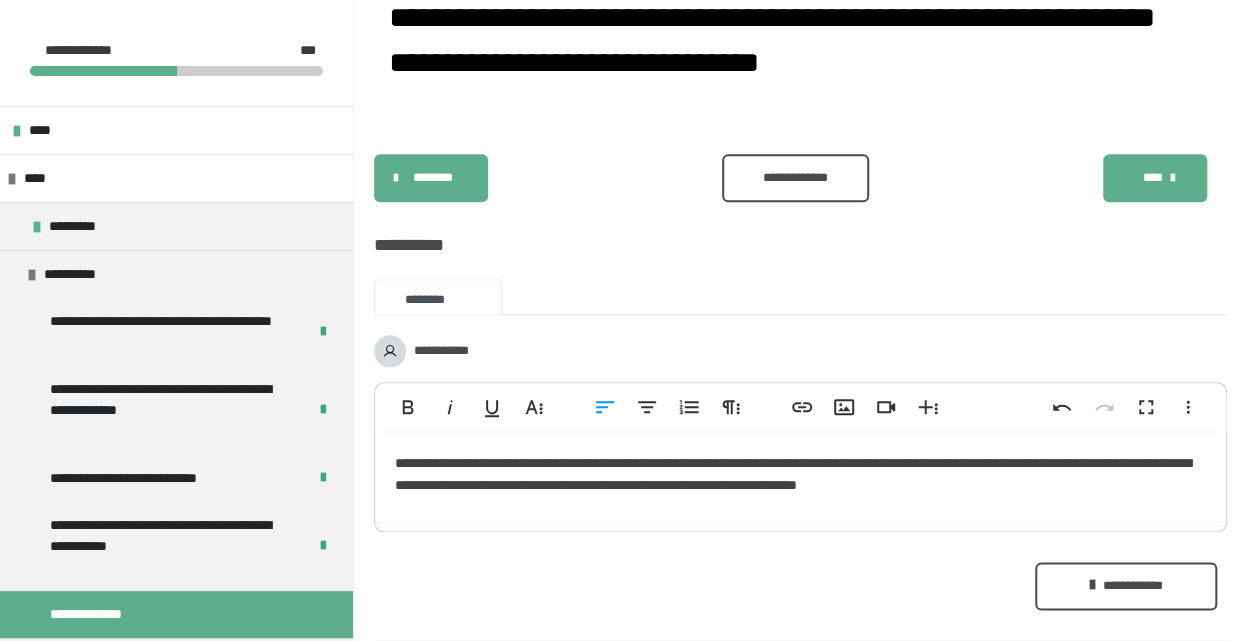click on "**********" at bounding box center [800, 477] 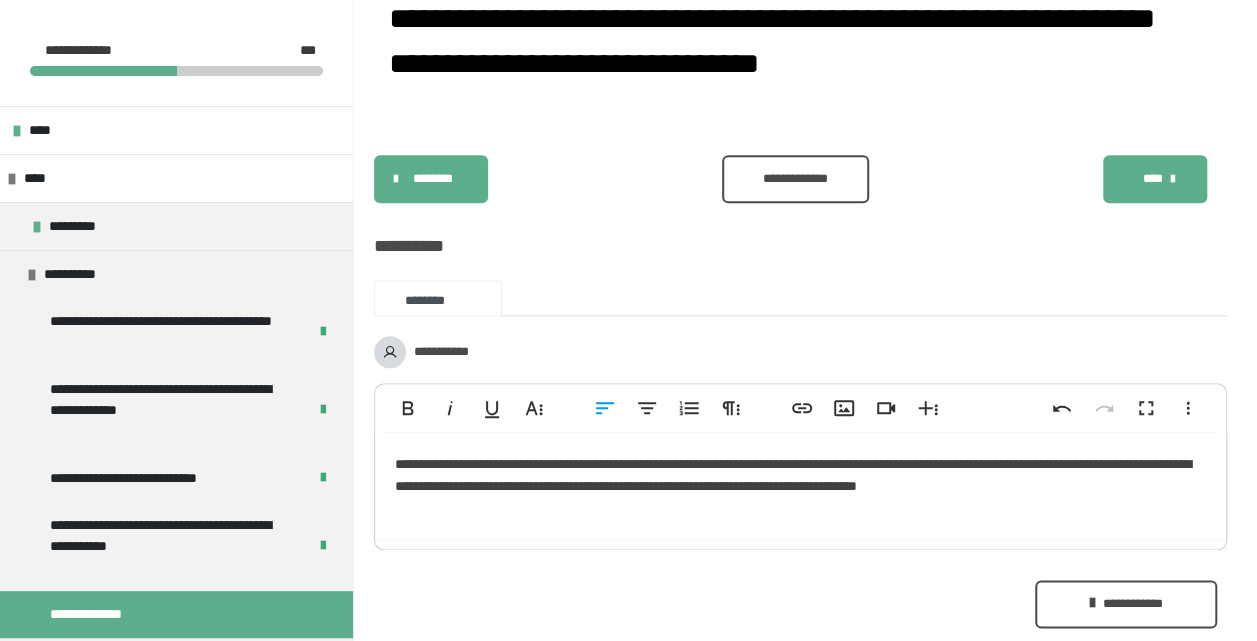 scroll, scrollTop: 963, scrollLeft: 0, axis: vertical 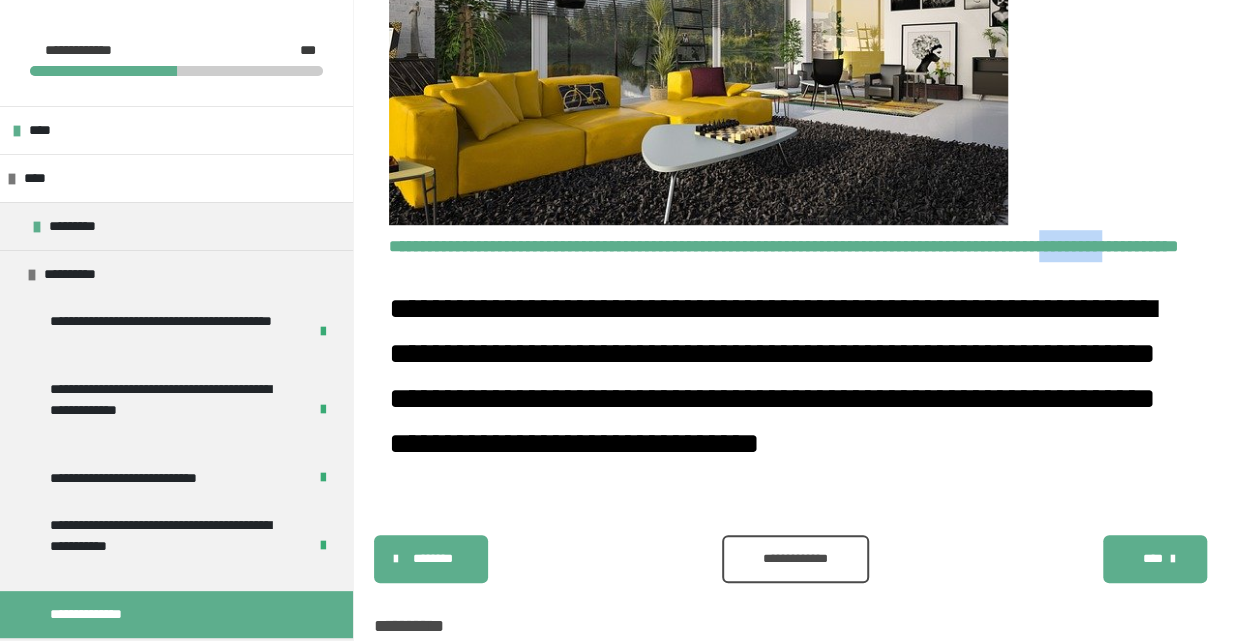 drag, startPoint x: 527, startPoint y: 274, endPoint x: 440, endPoint y: 275, distance: 87.005745 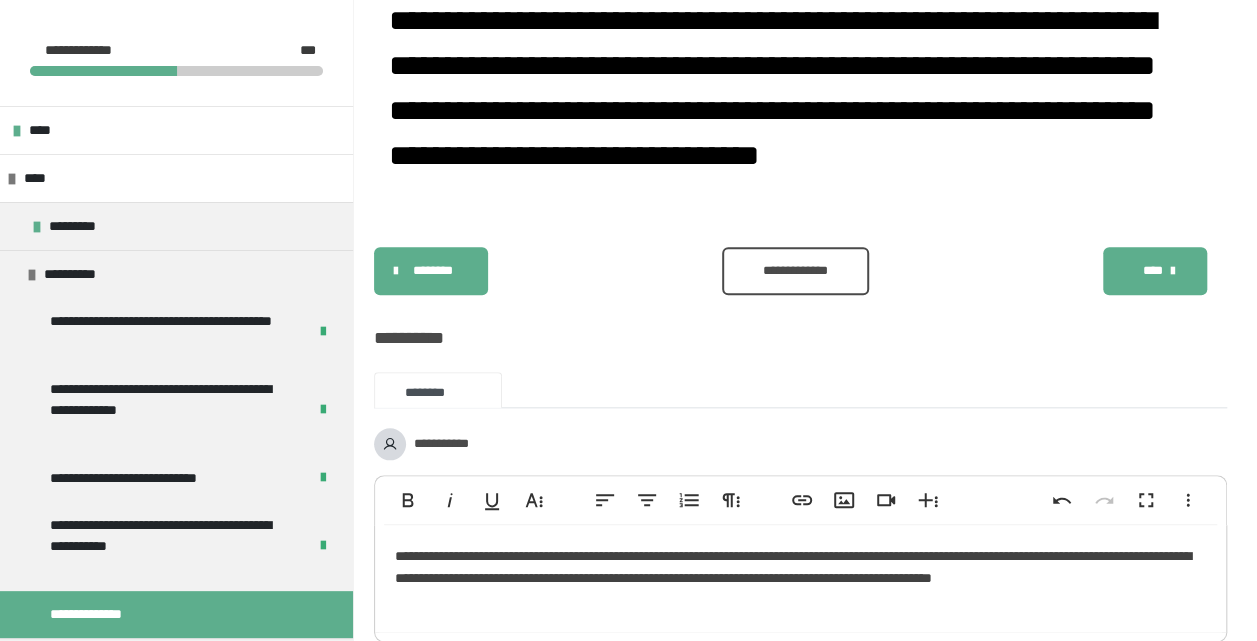 scroll, scrollTop: 921, scrollLeft: 0, axis: vertical 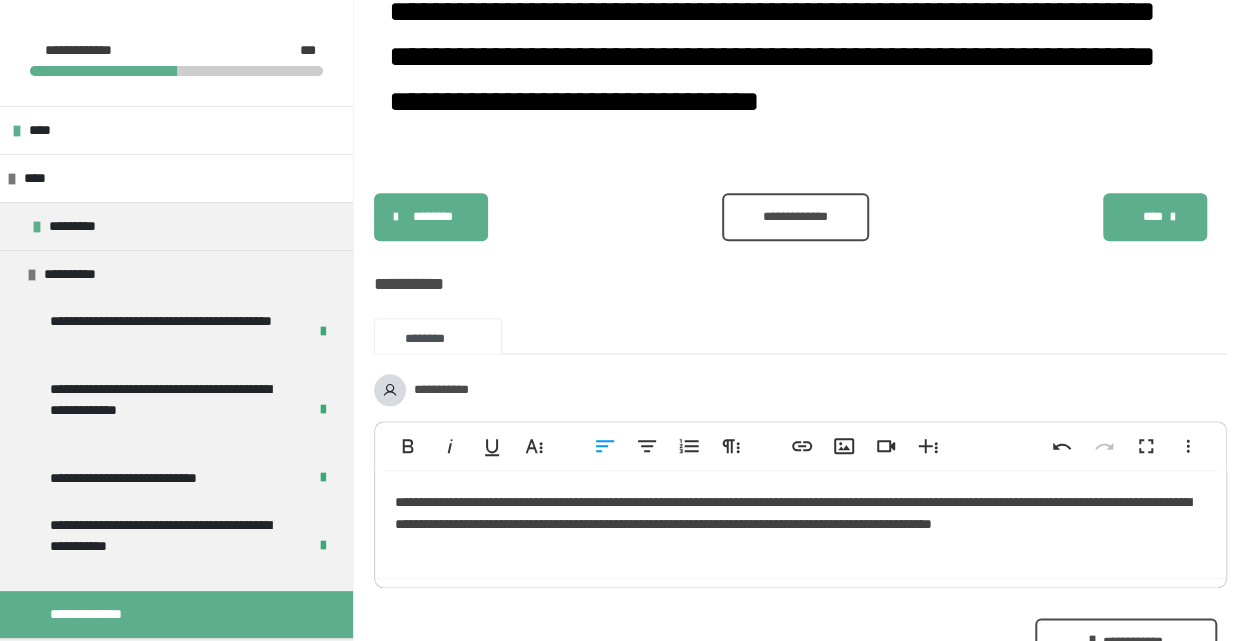 click on "**********" at bounding box center (800, 524) 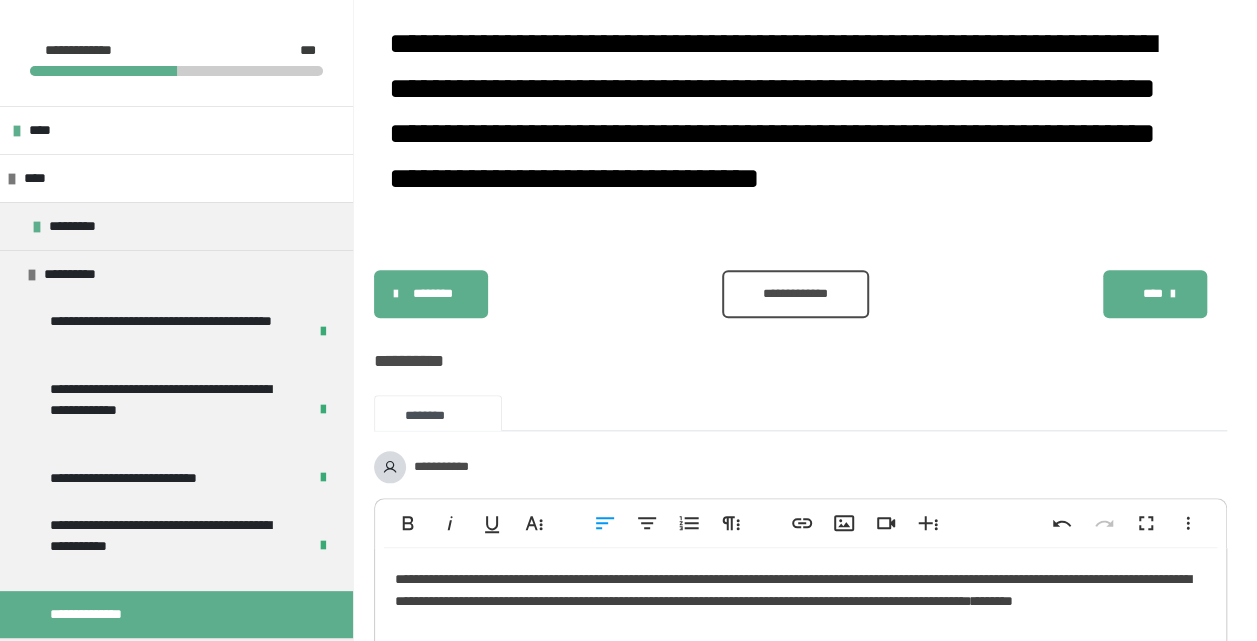 scroll, scrollTop: 843, scrollLeft: 0, axis: vertical 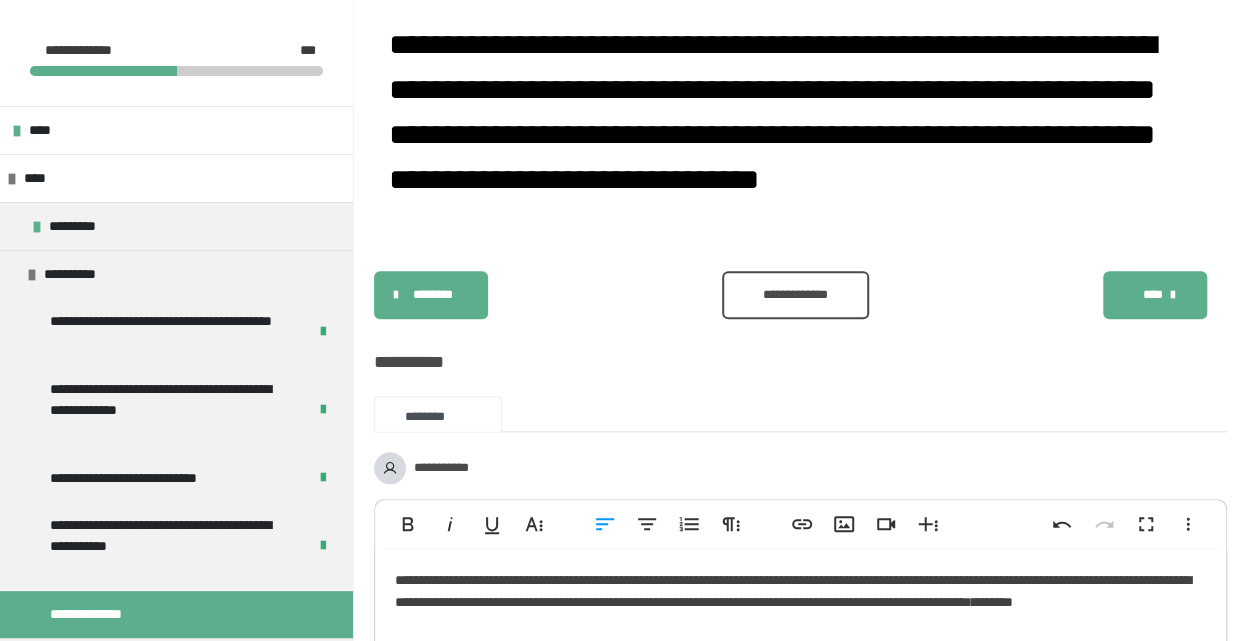 click on "**********" at bounding box center [800, 602] 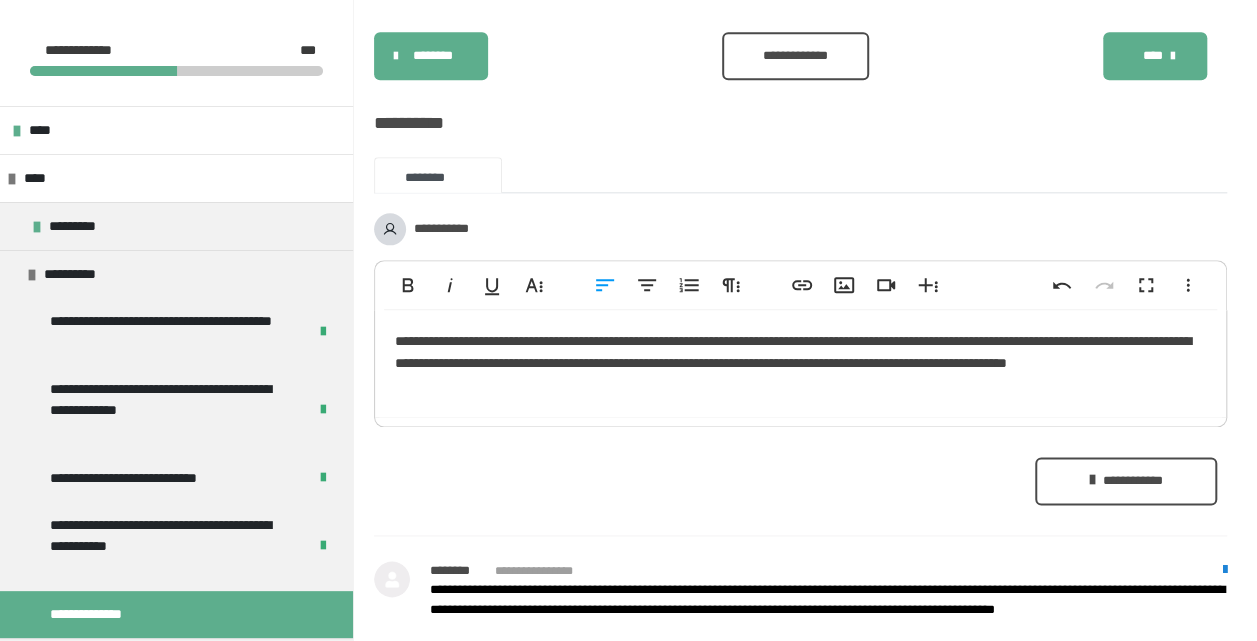 scroll, scrollTop: 1083, scrollLeft: 0, axis: vertical 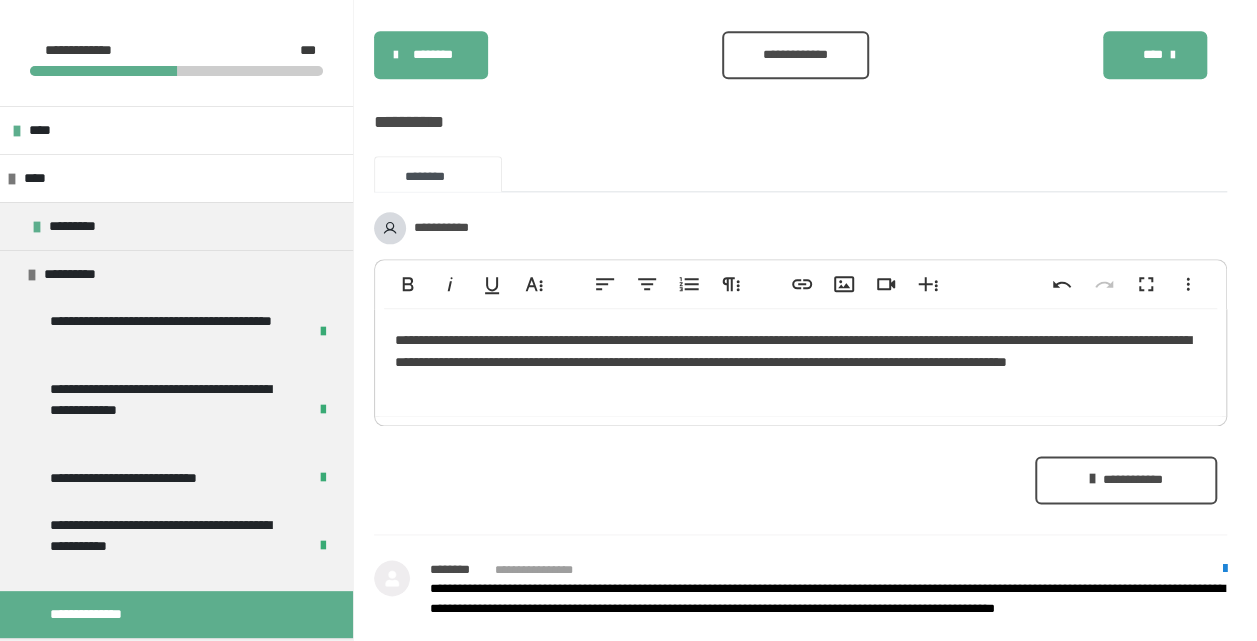 click on "**********" at bounding box center (1126, 480) 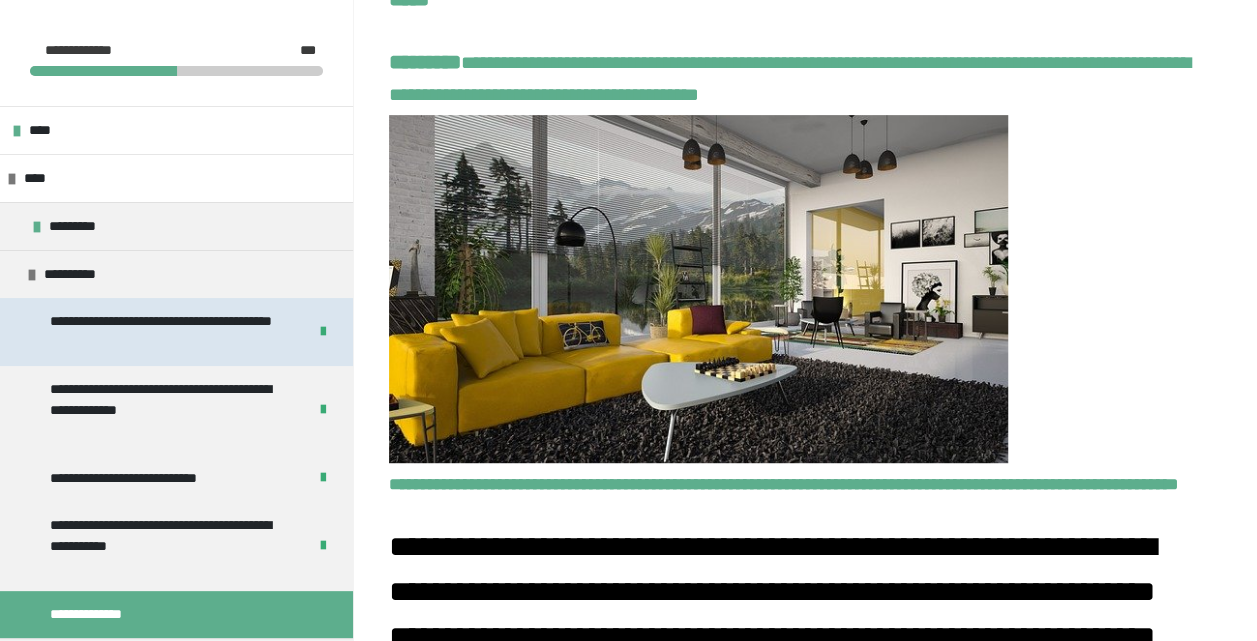scroll, scrollTop: 408, scrollLeft: 0, axis: vertical 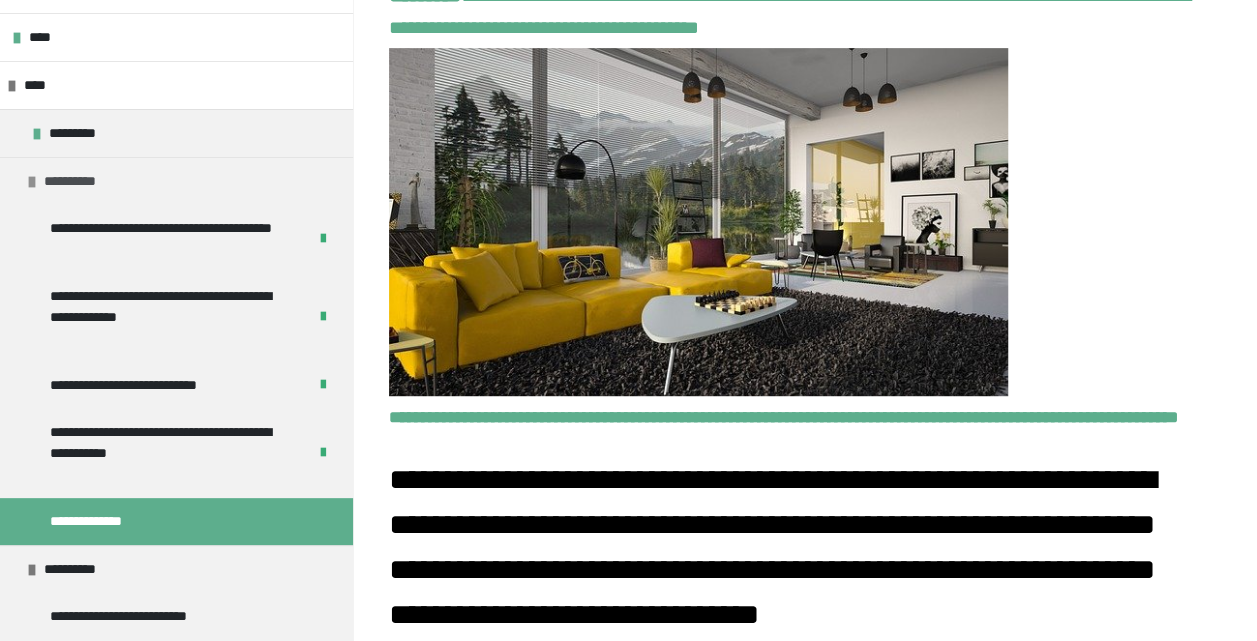 click at bounding box center [32, 182] 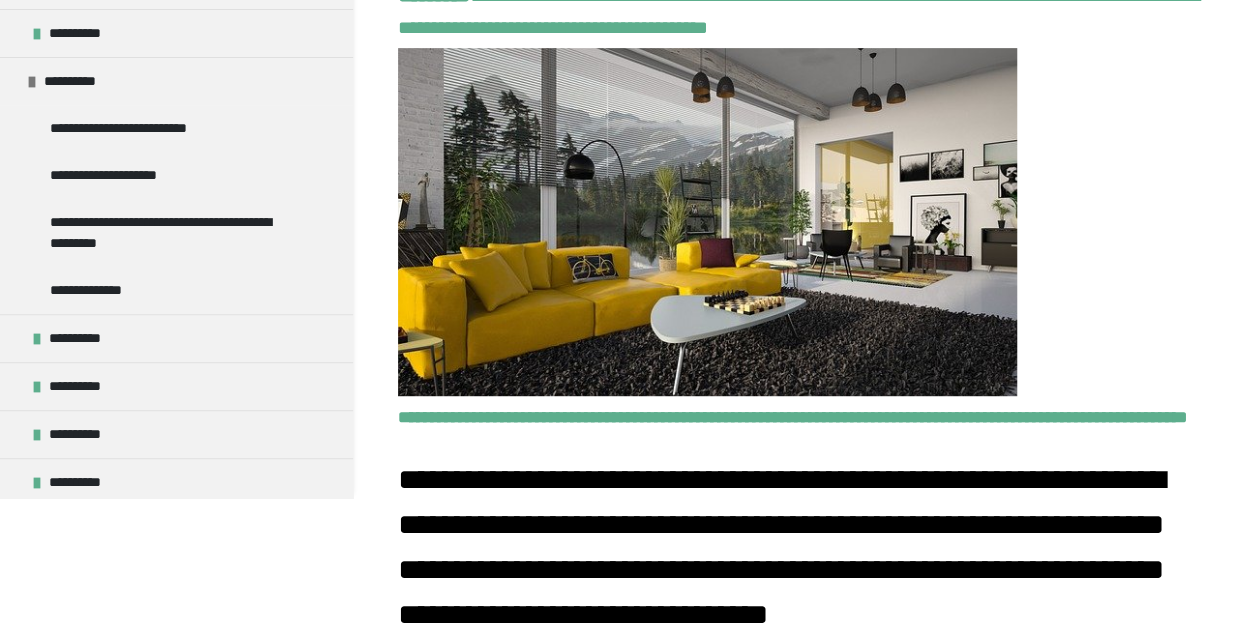 scroll, scrollTop: 169, scrollLeft: 0, axis: vertical 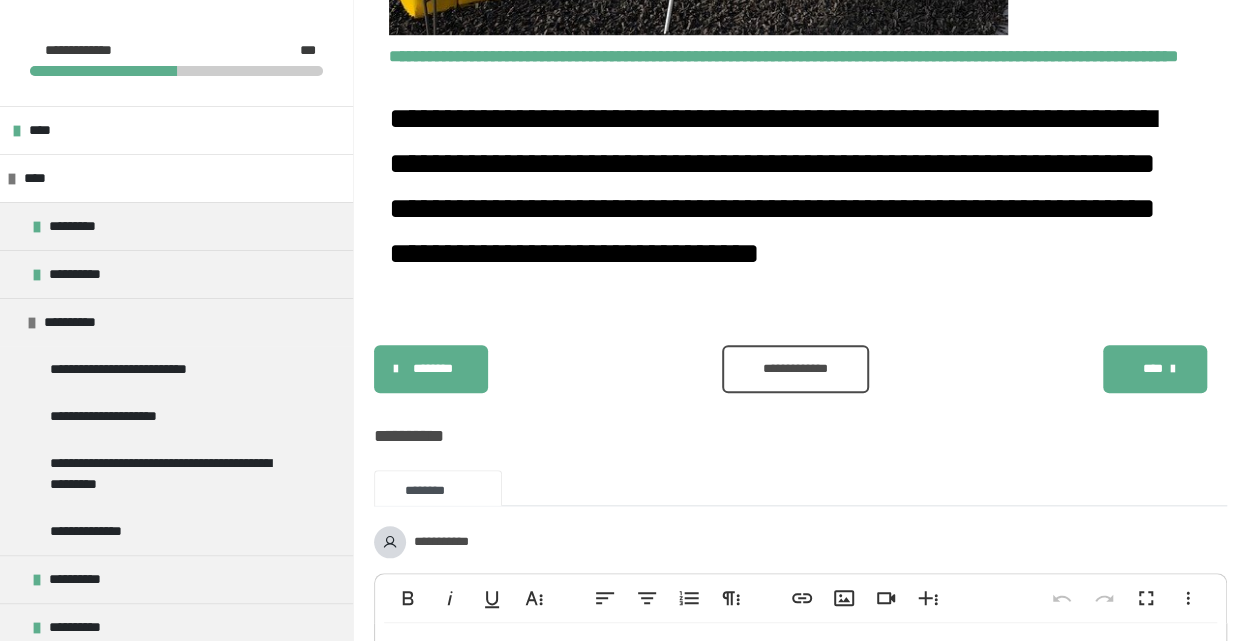 click on "**********" at bounding box center [795, 369] 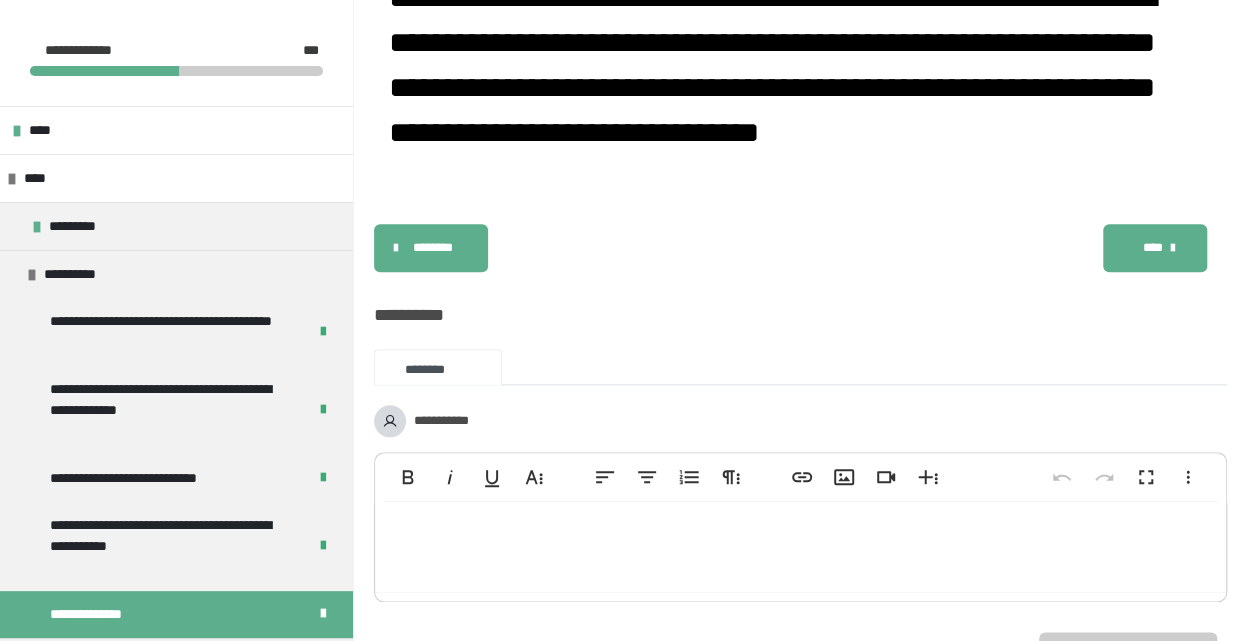 scroll, scrollTop: 879, scrollLeft: 0, axis: vertical 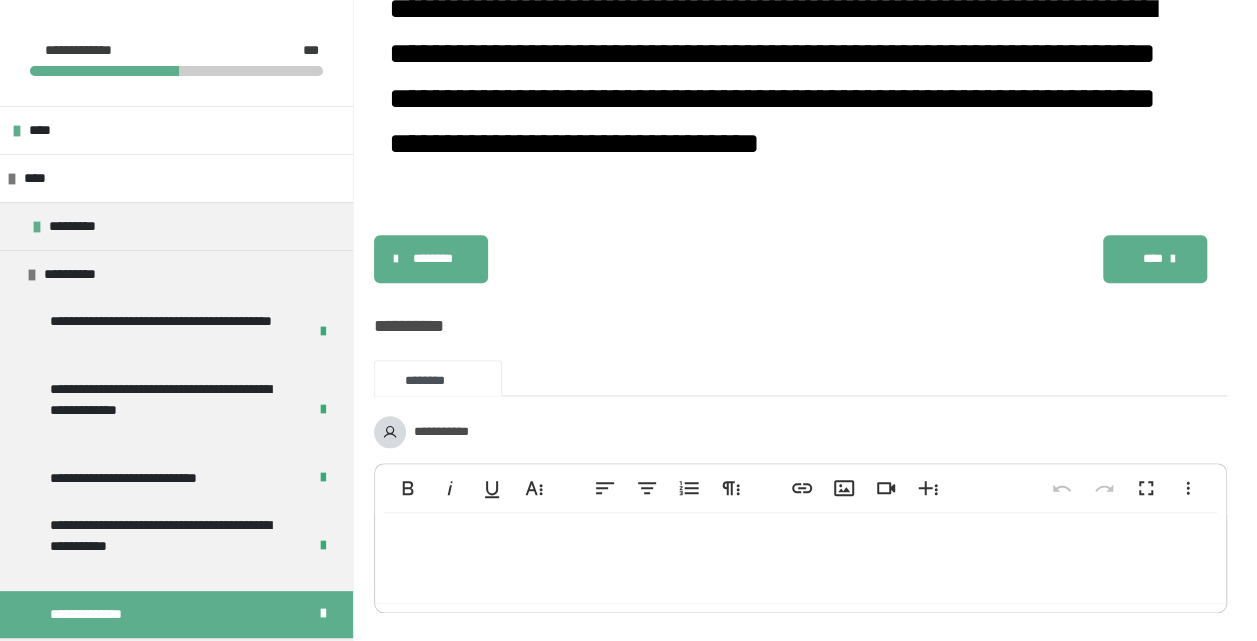click on "****" at bounding box center (1155, 259) 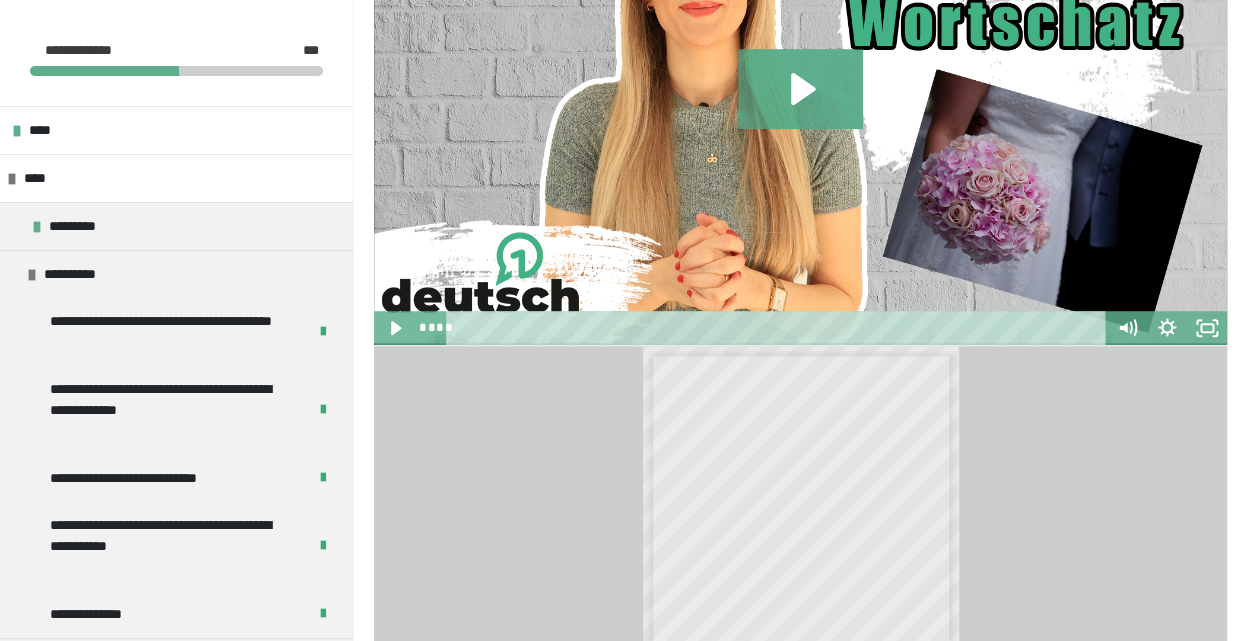 scroll, scrollTop: 644, scrollLeft: 0, axis: vertical 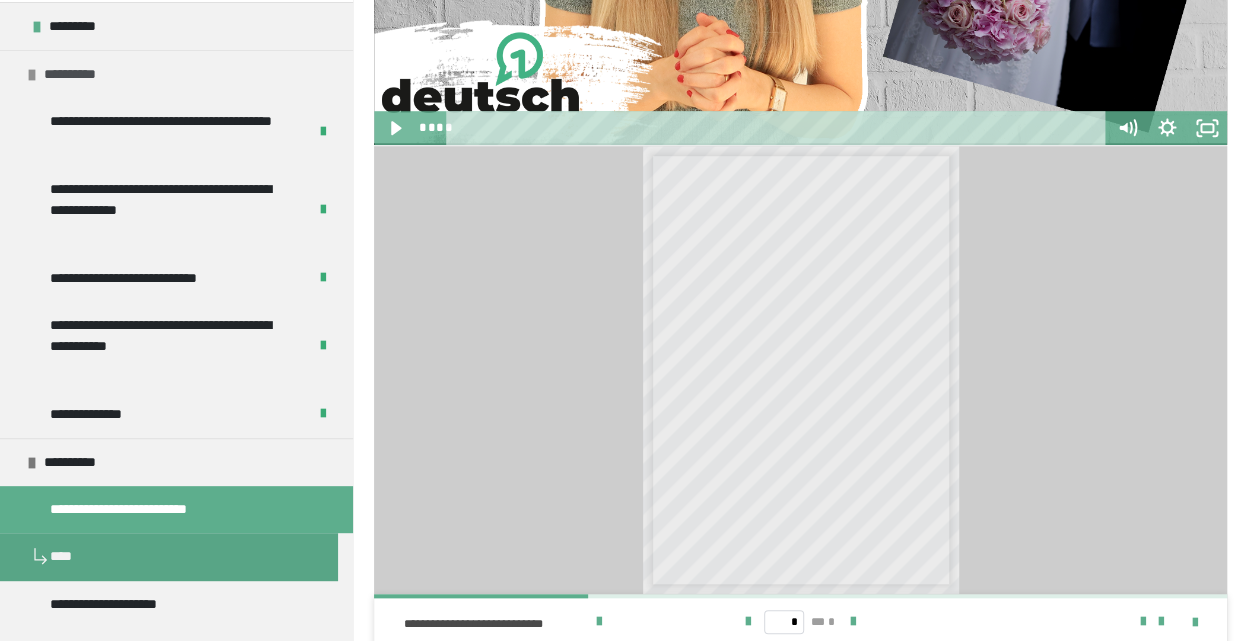 click at bounding box center [32, 75] 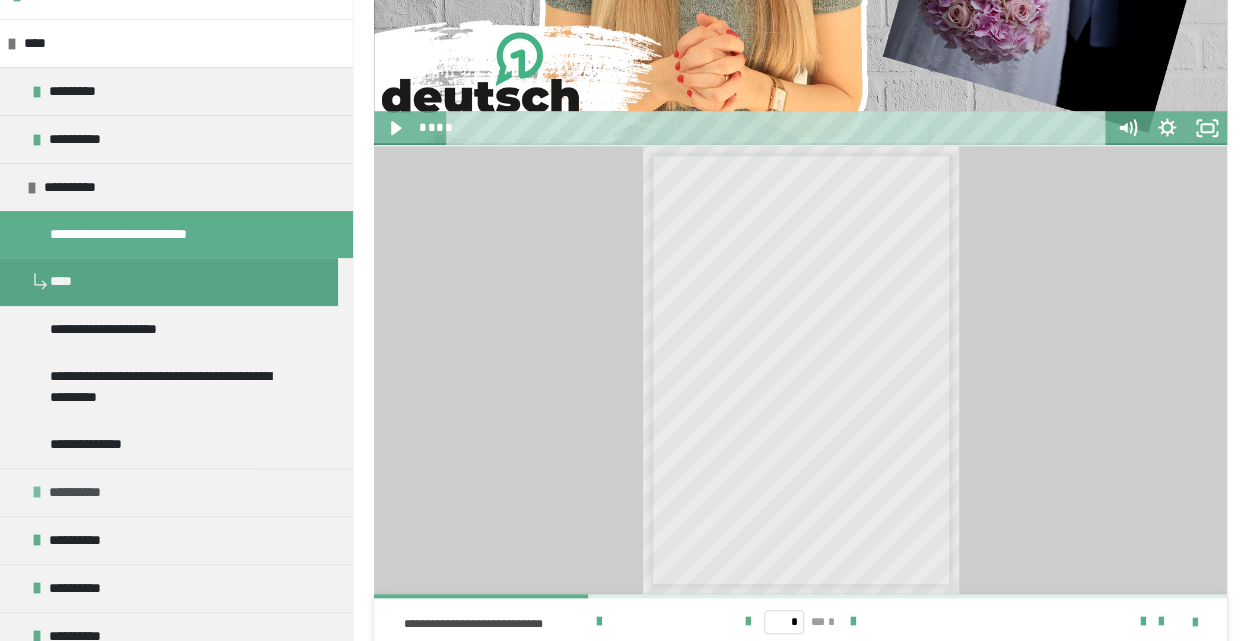 scroll, scrollTop: 335, scrollLeft: 0, axis: vertical 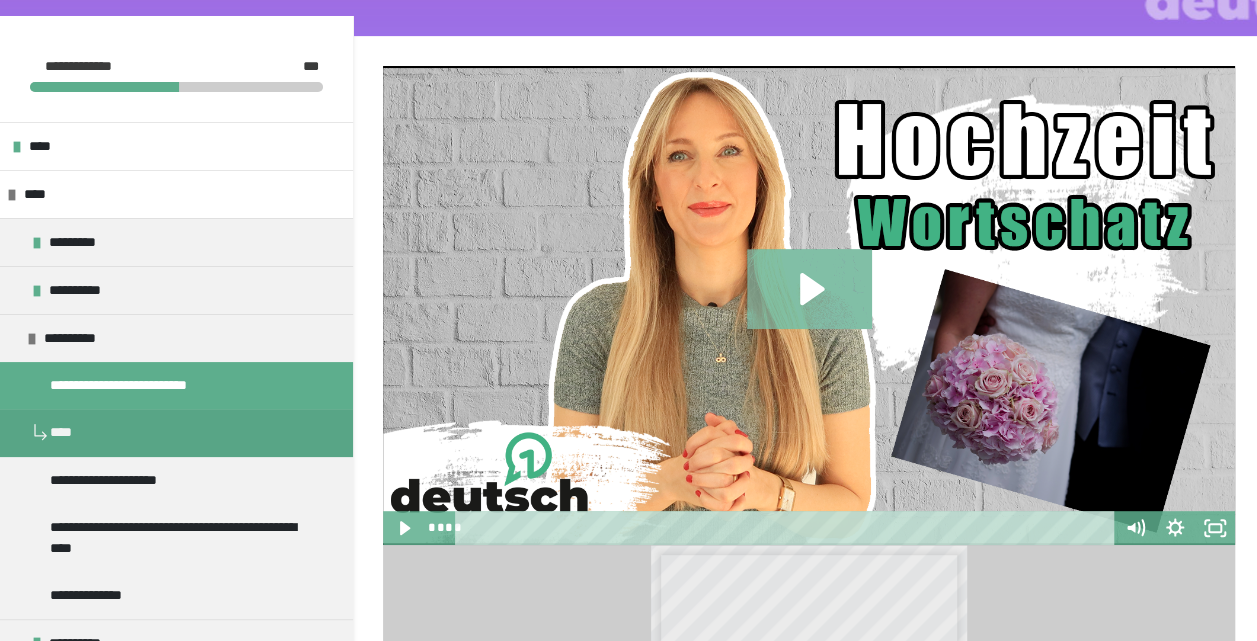 click 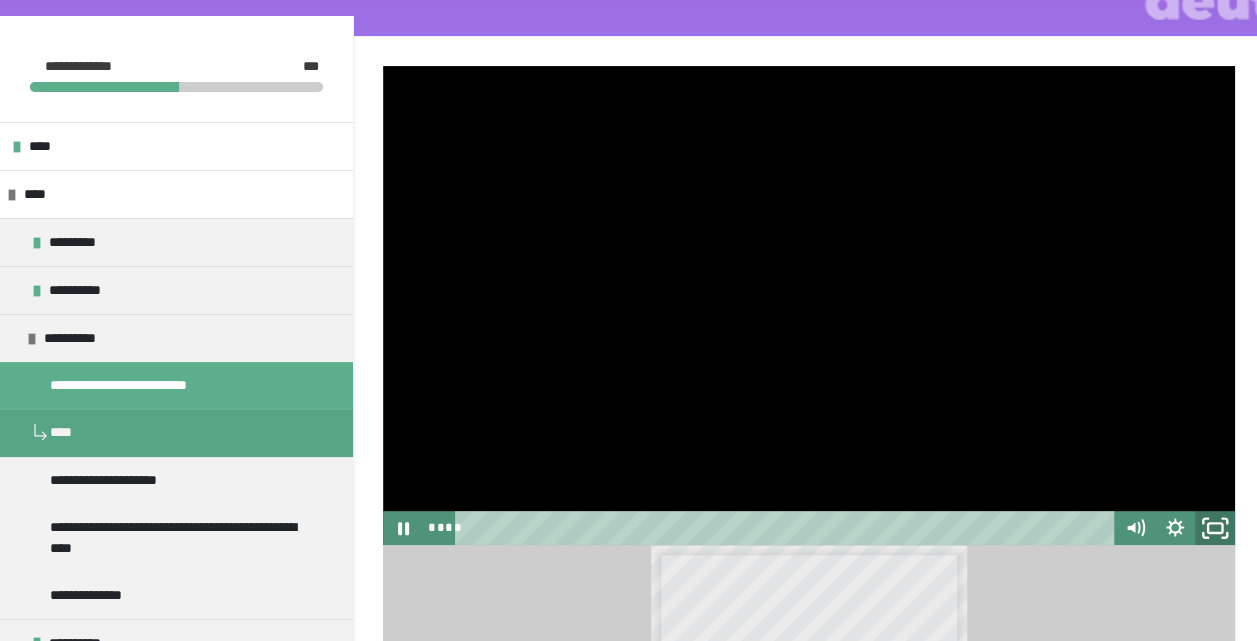 click 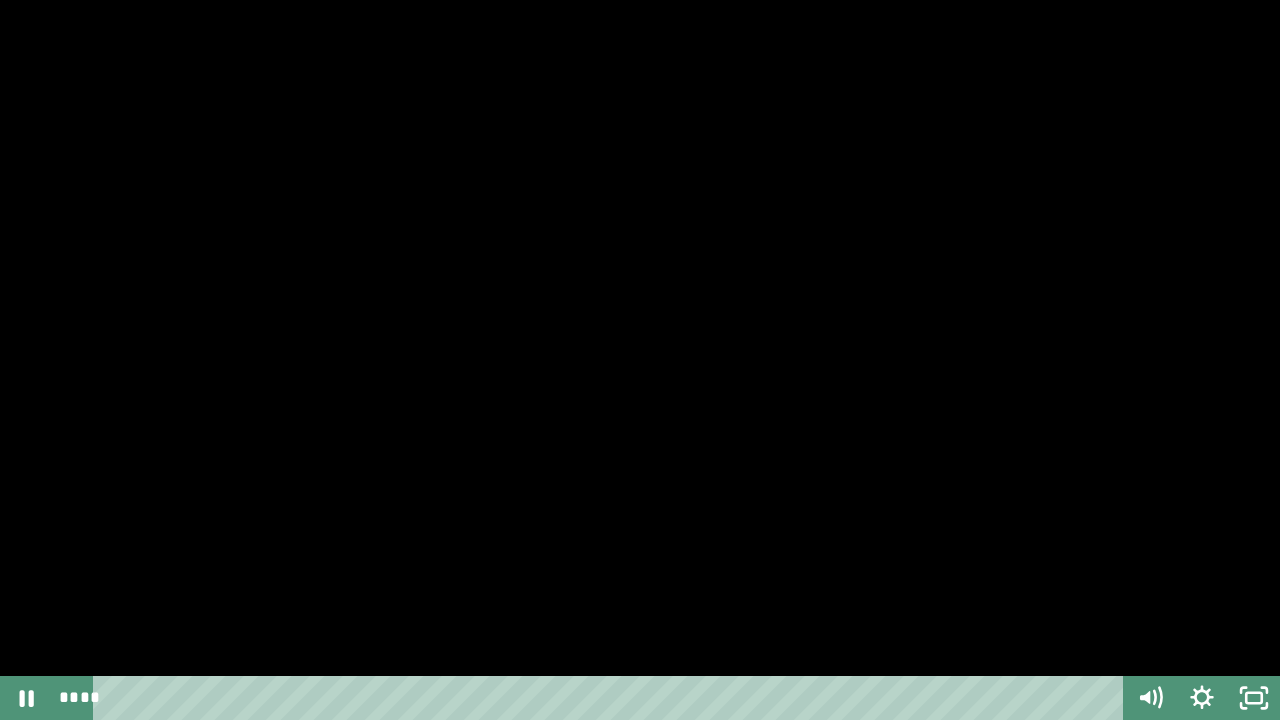 click at bounding box center [640, 360] 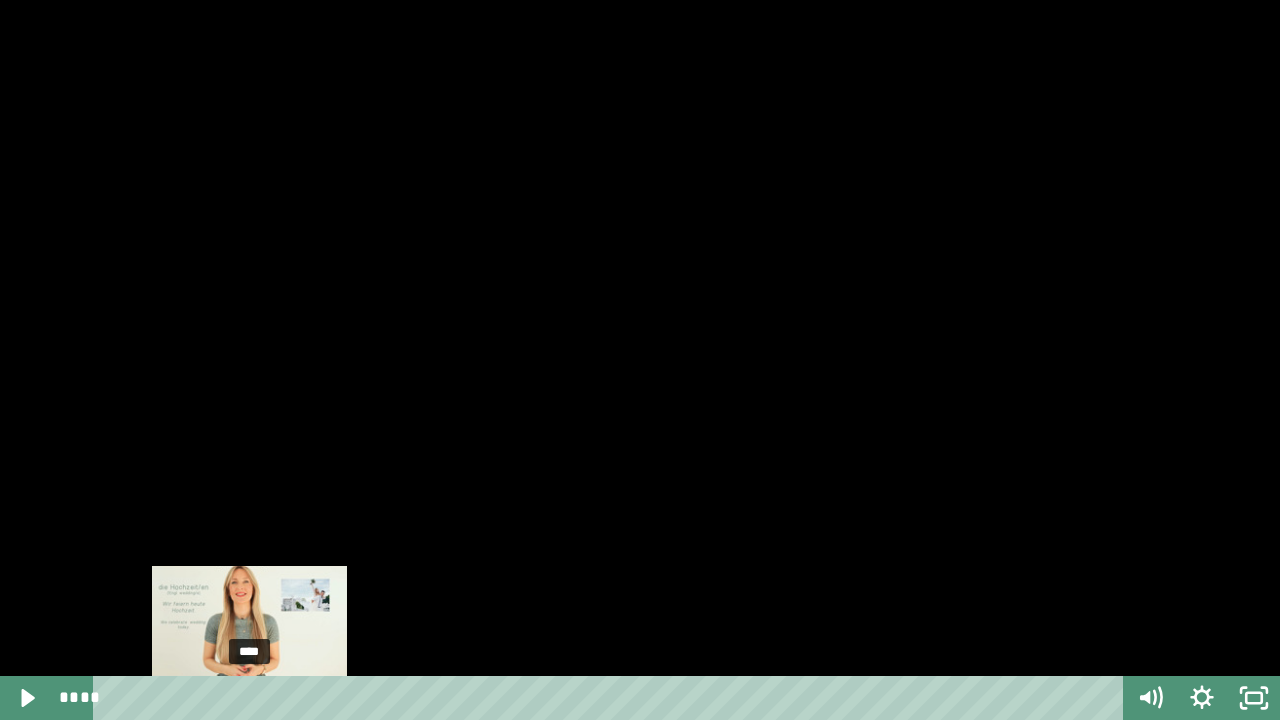 click on "****" at bounding box center (612, 698) 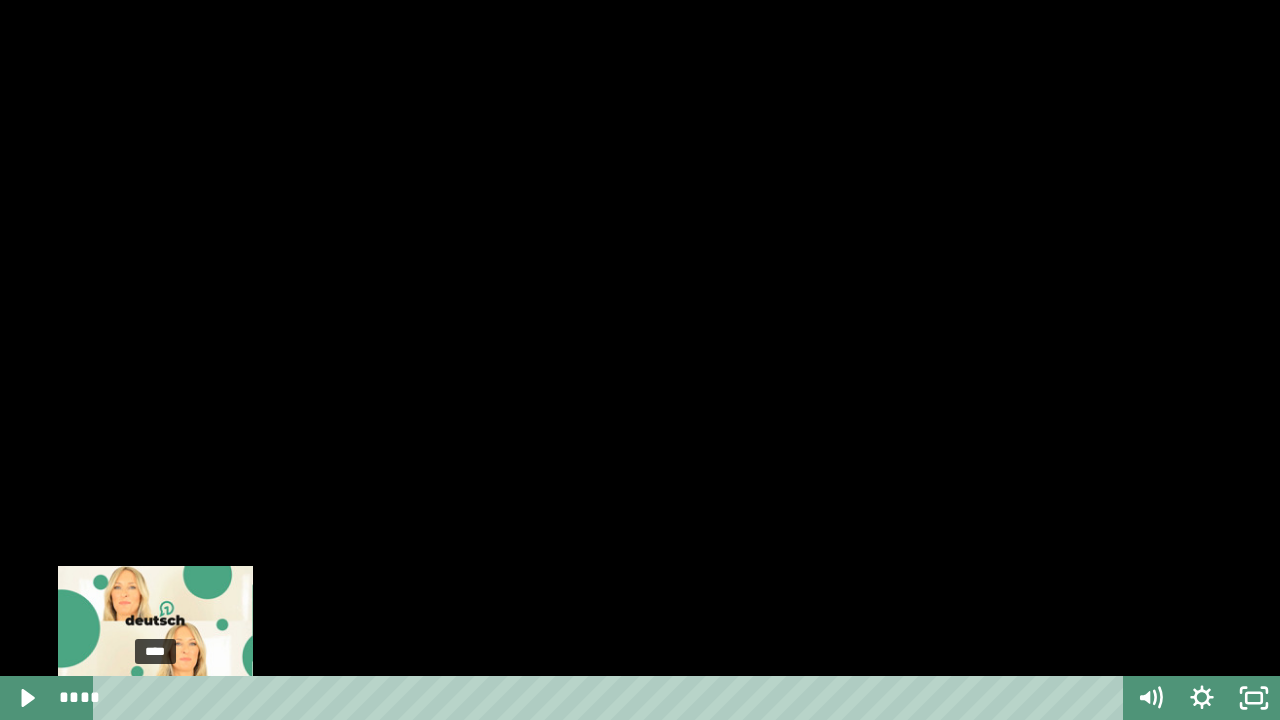 click on "****" at bounding box center (612, 698) 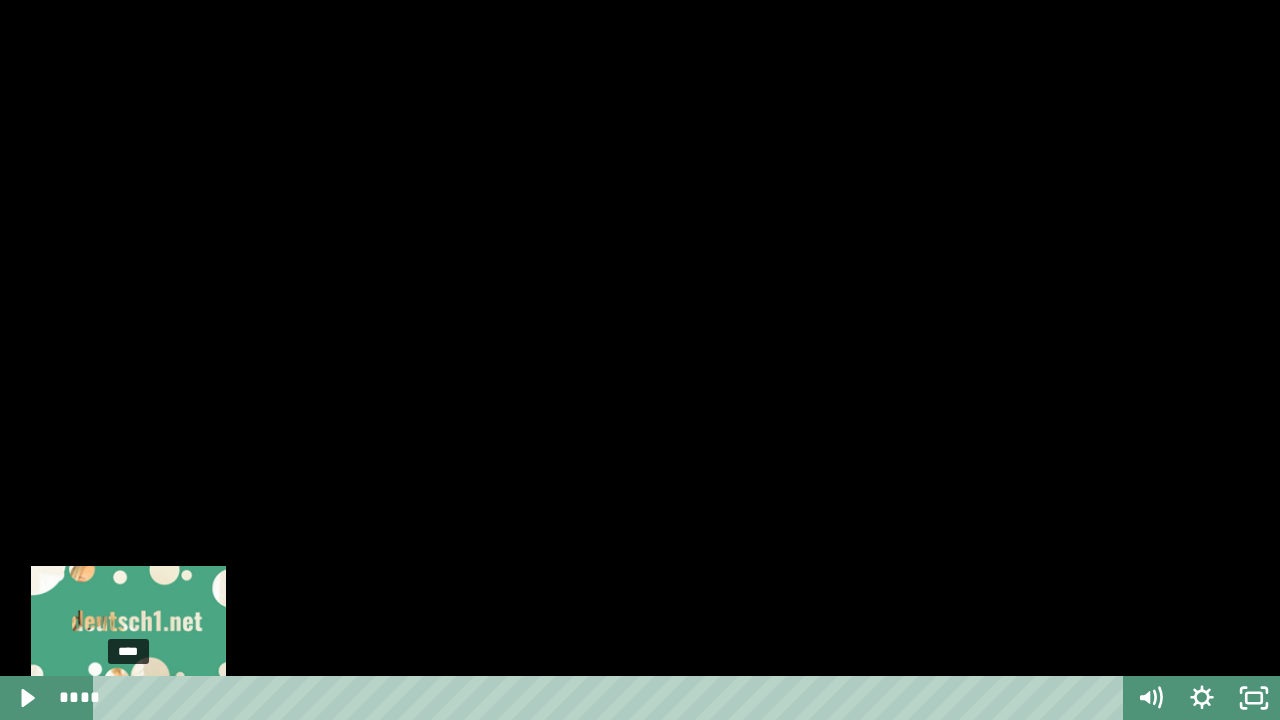 click on "****" at bounding box center (612, 698) 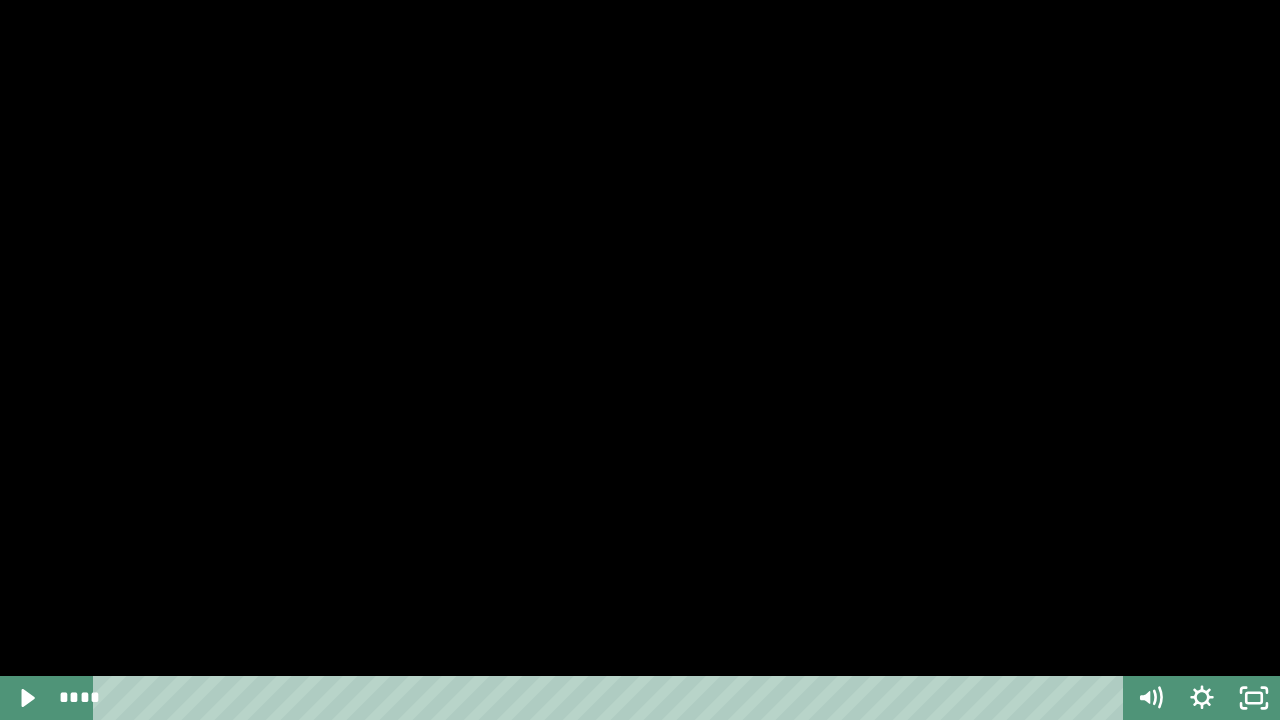 click at bounding box center [640, 360] 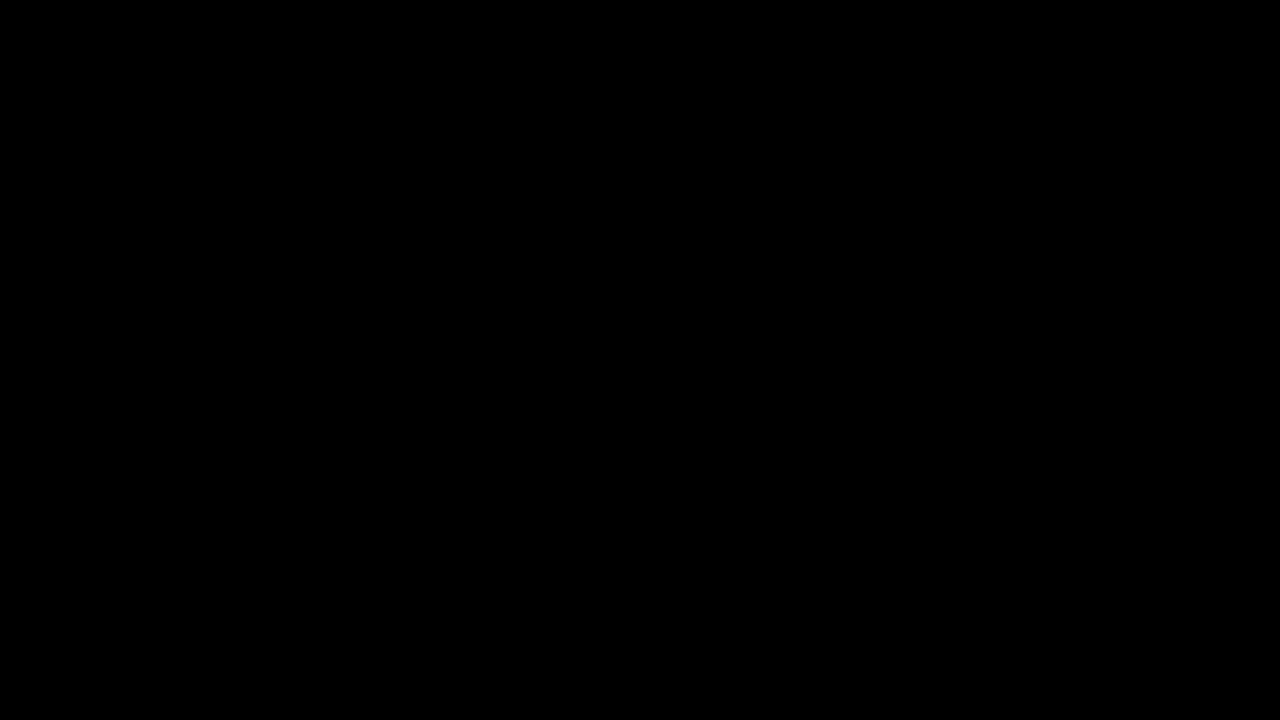 click at bounding box center (640, 360) 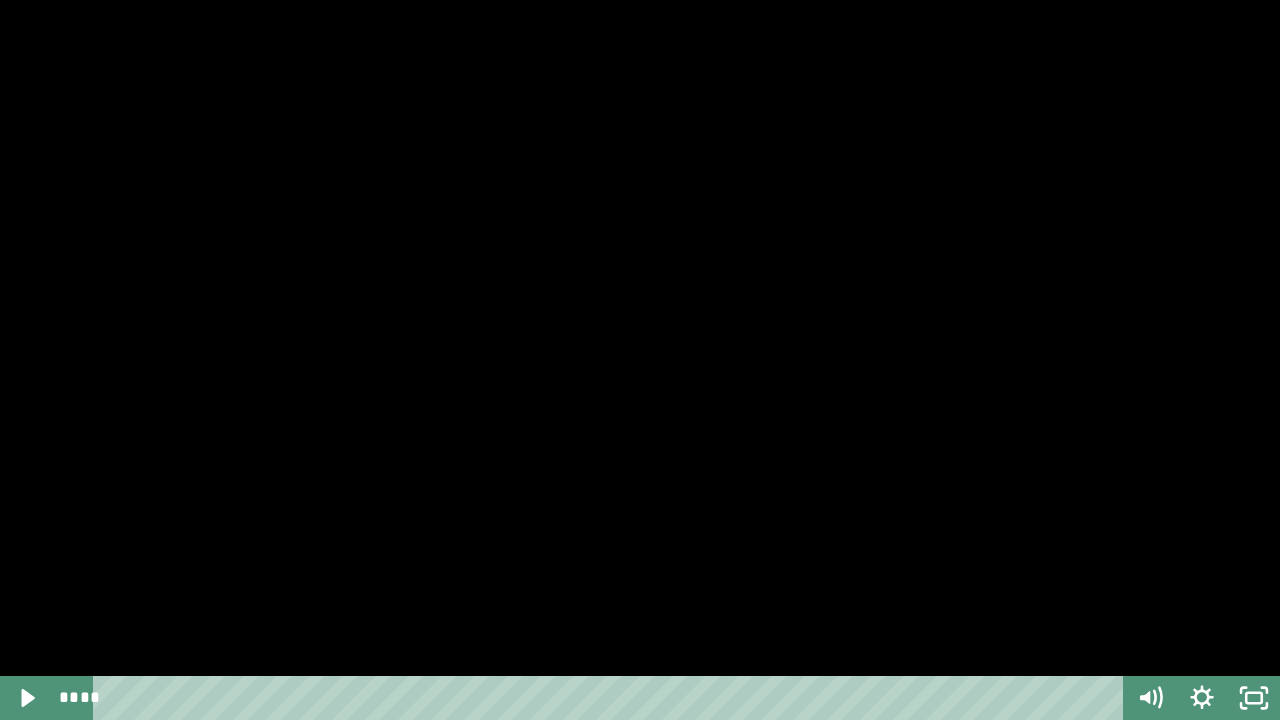 click at bounding box center [640, 360] 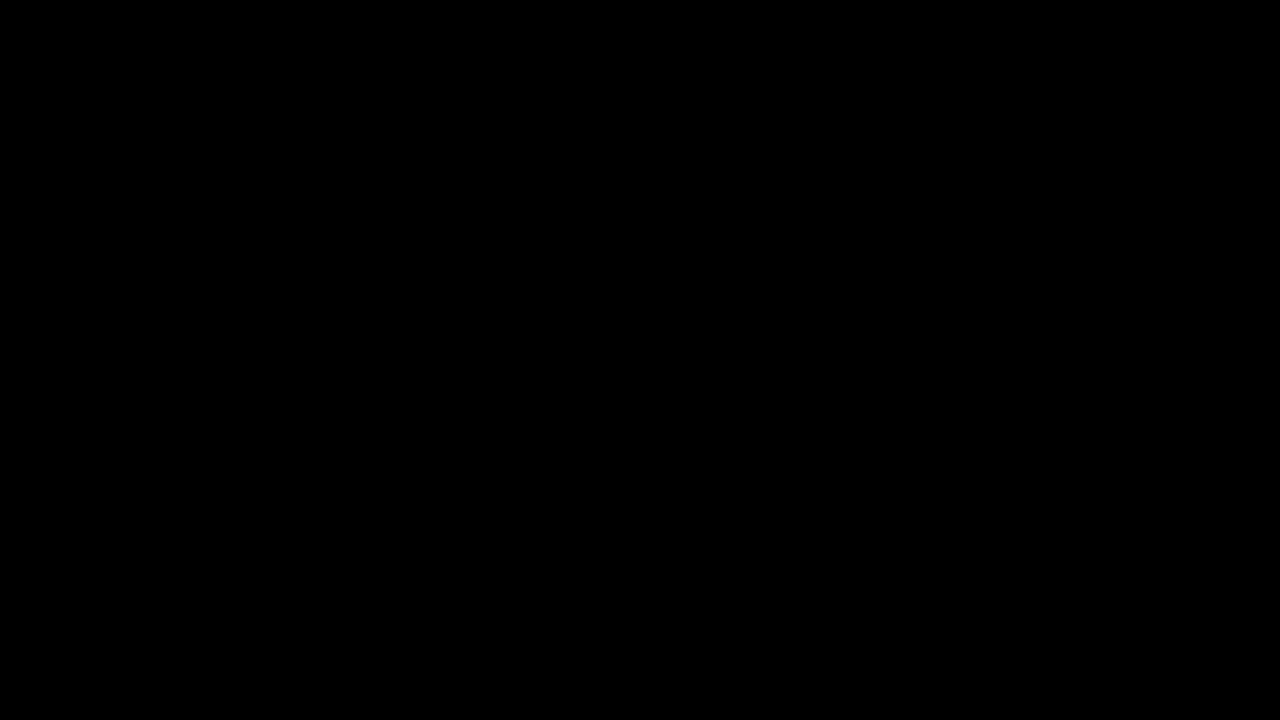 click at bounding box center [640, 360] 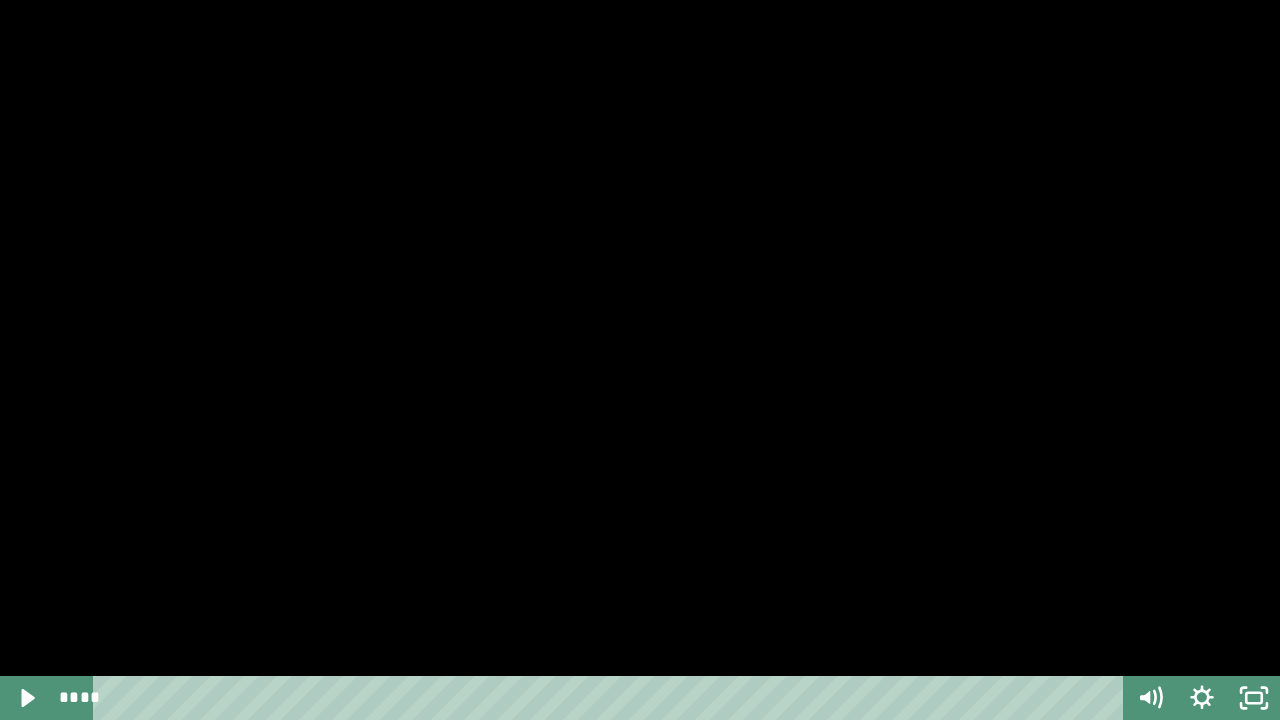 click at bounding box center [640, 360] 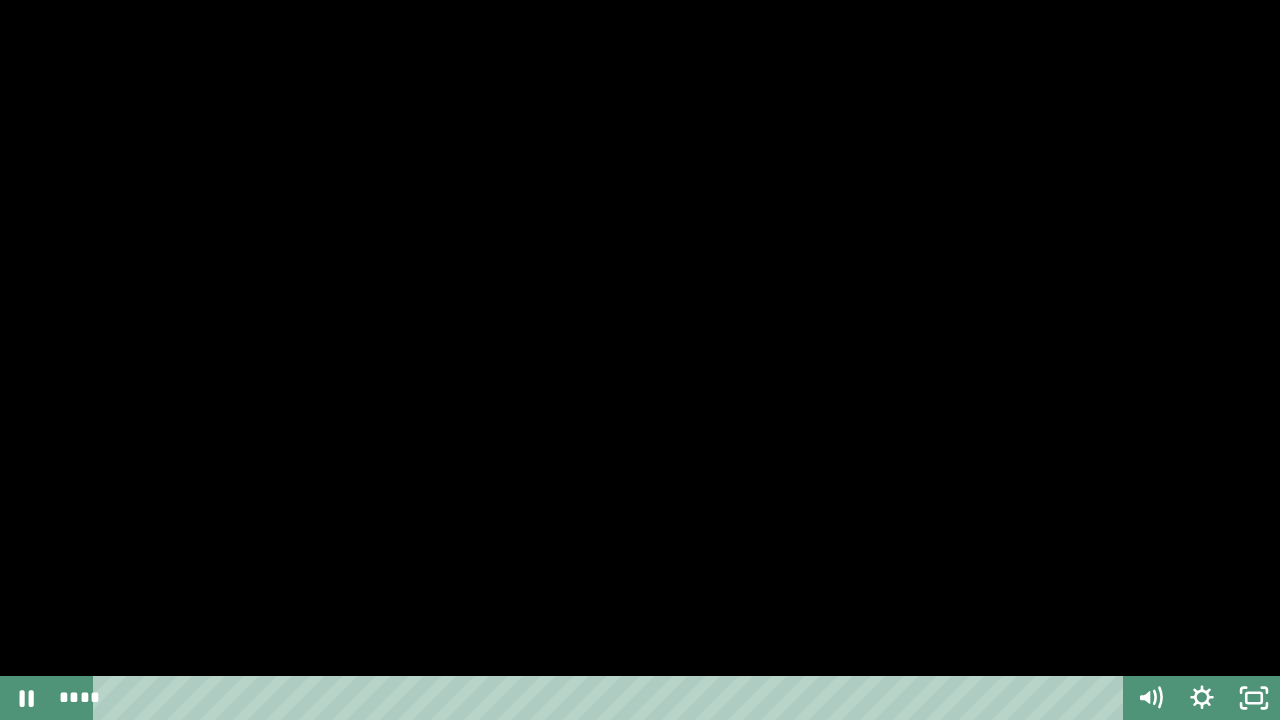 click at bounding box center (640, 360) 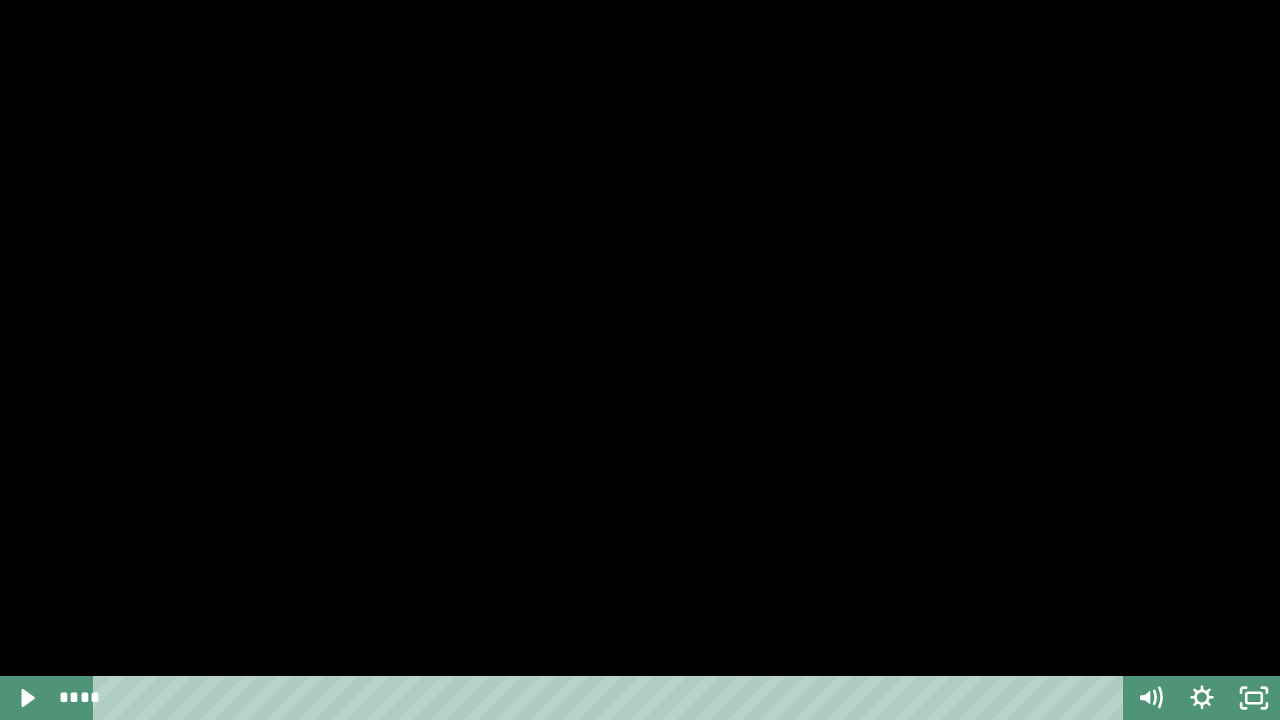 click at bounding box center (640, 360) 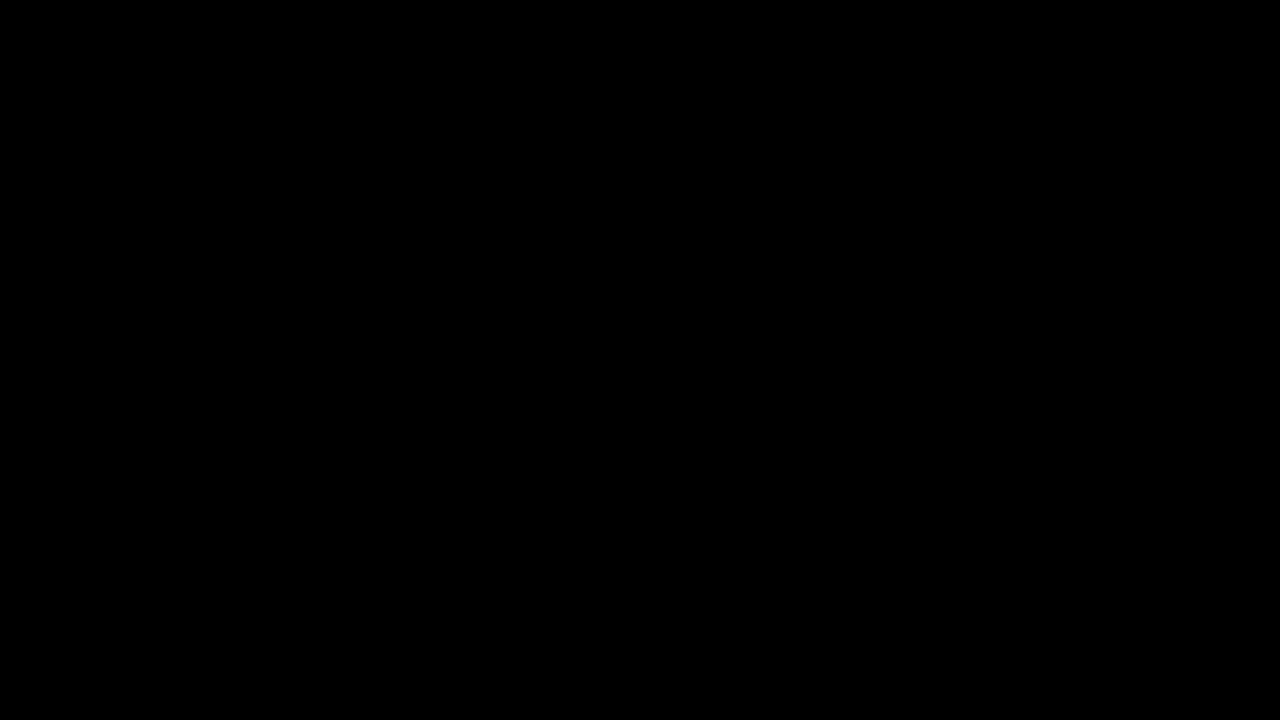 click at bounding box center [640, 360] 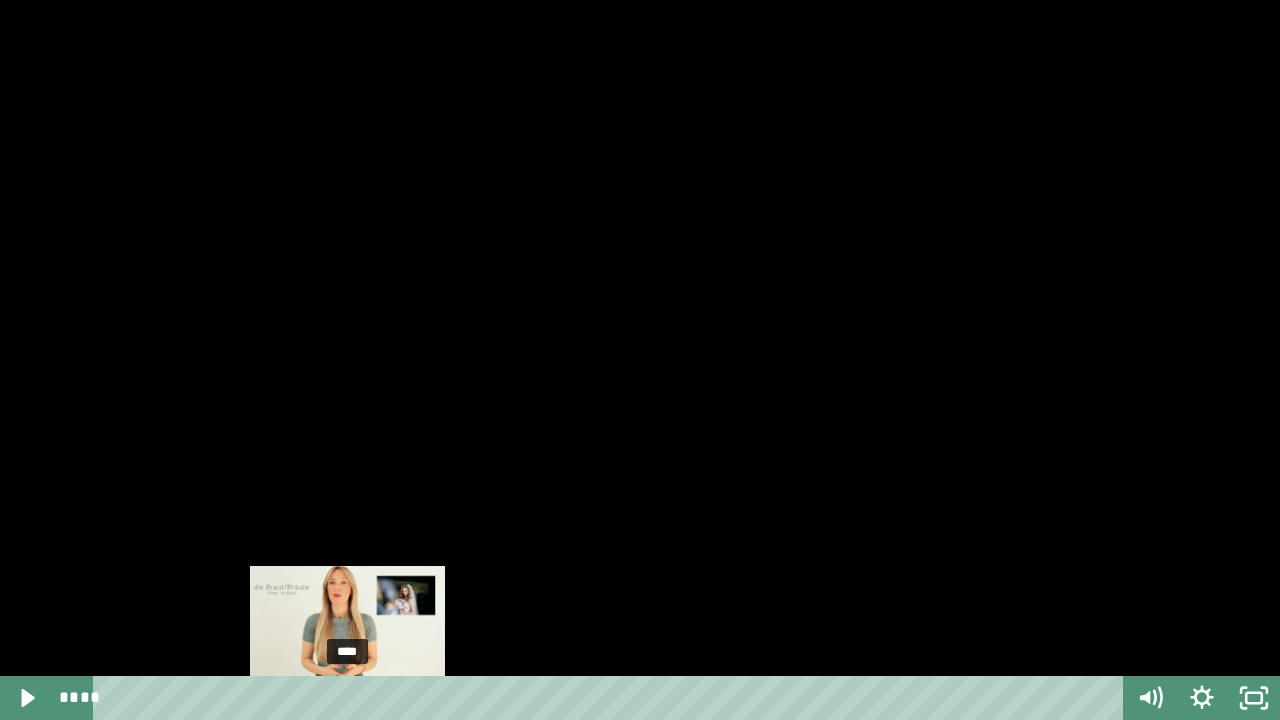 click on "****" at bounding box center [612, 698] 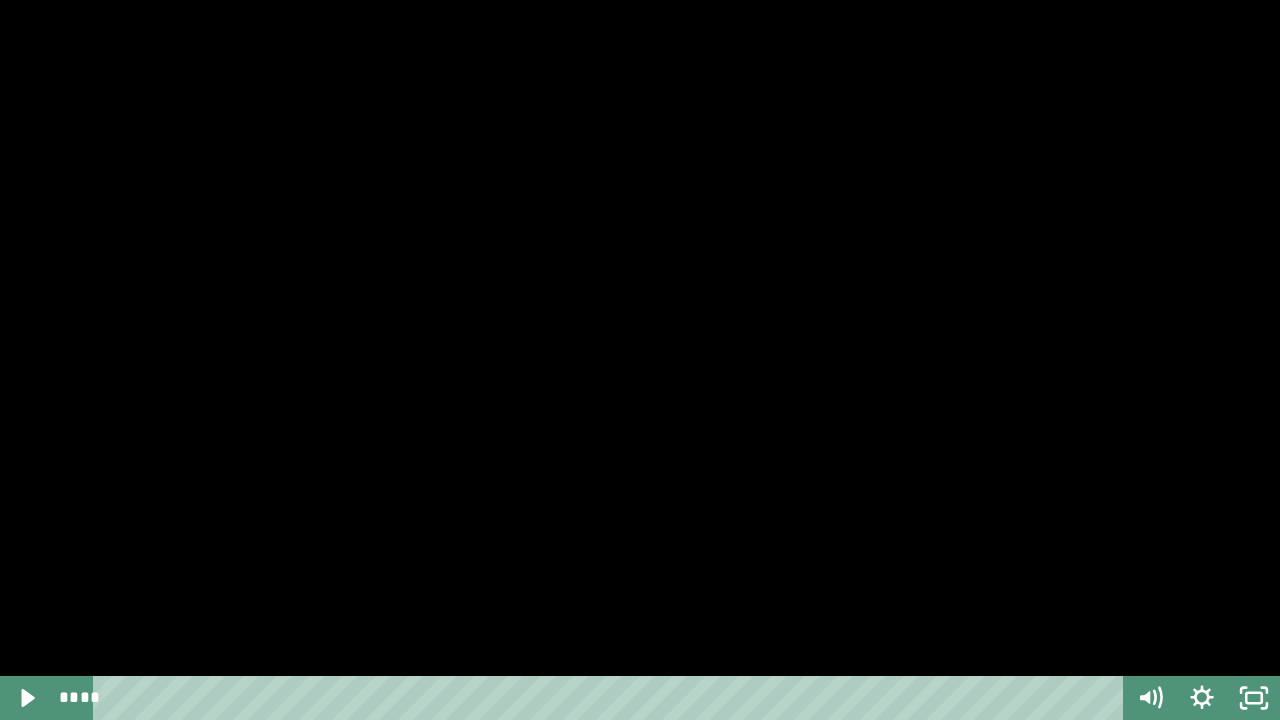 click at bounding box center (640, 360) 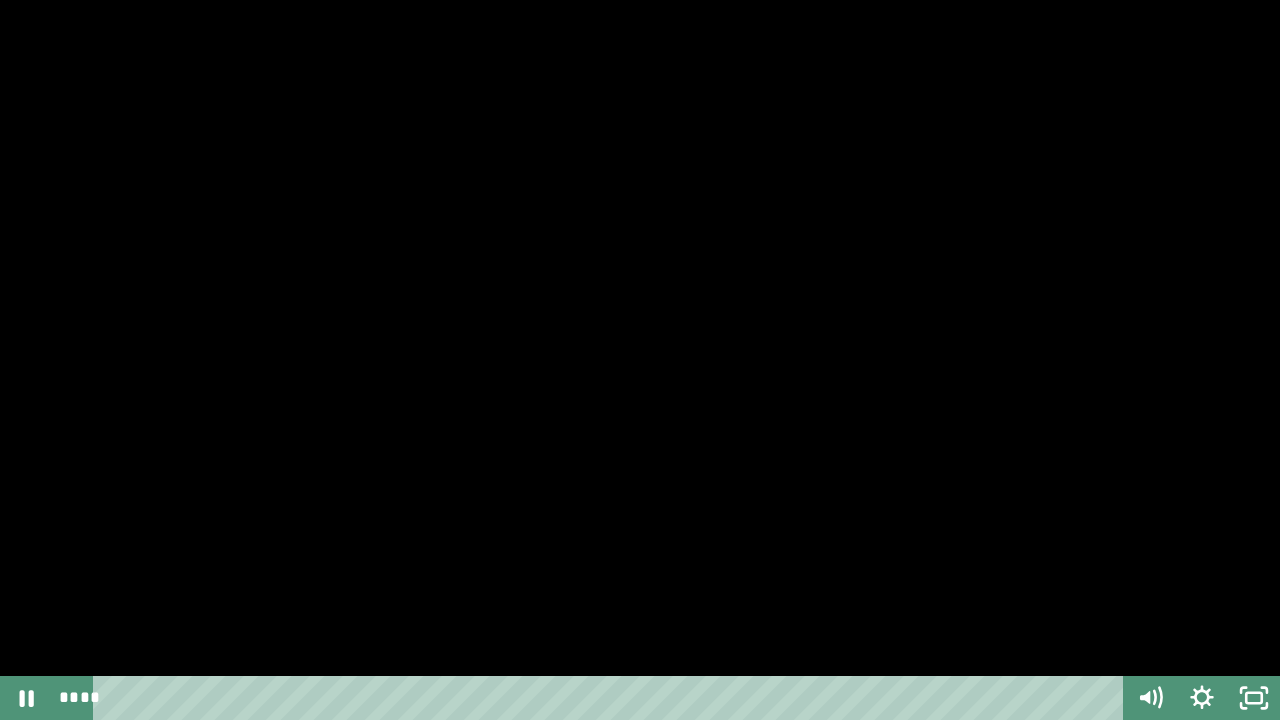 click at bounding box center [640, 360] 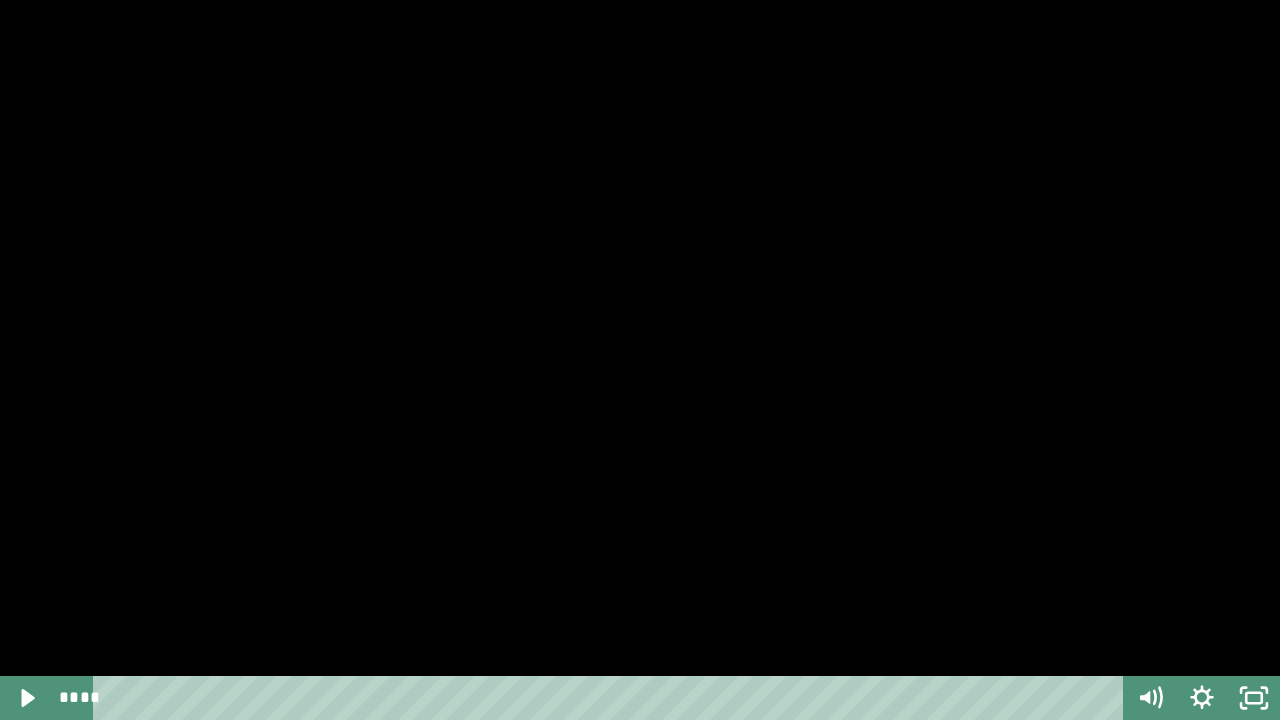 click at bounding box center (640, 360) 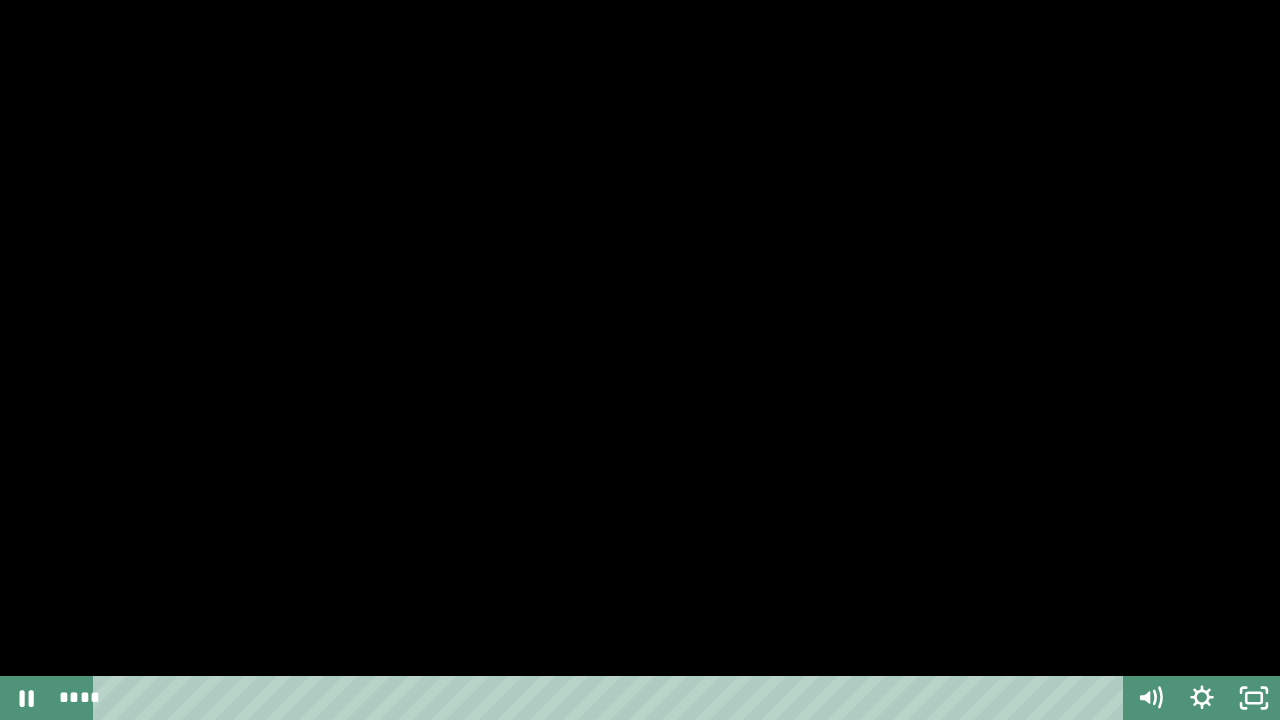 click at bounding box center (640, 360) 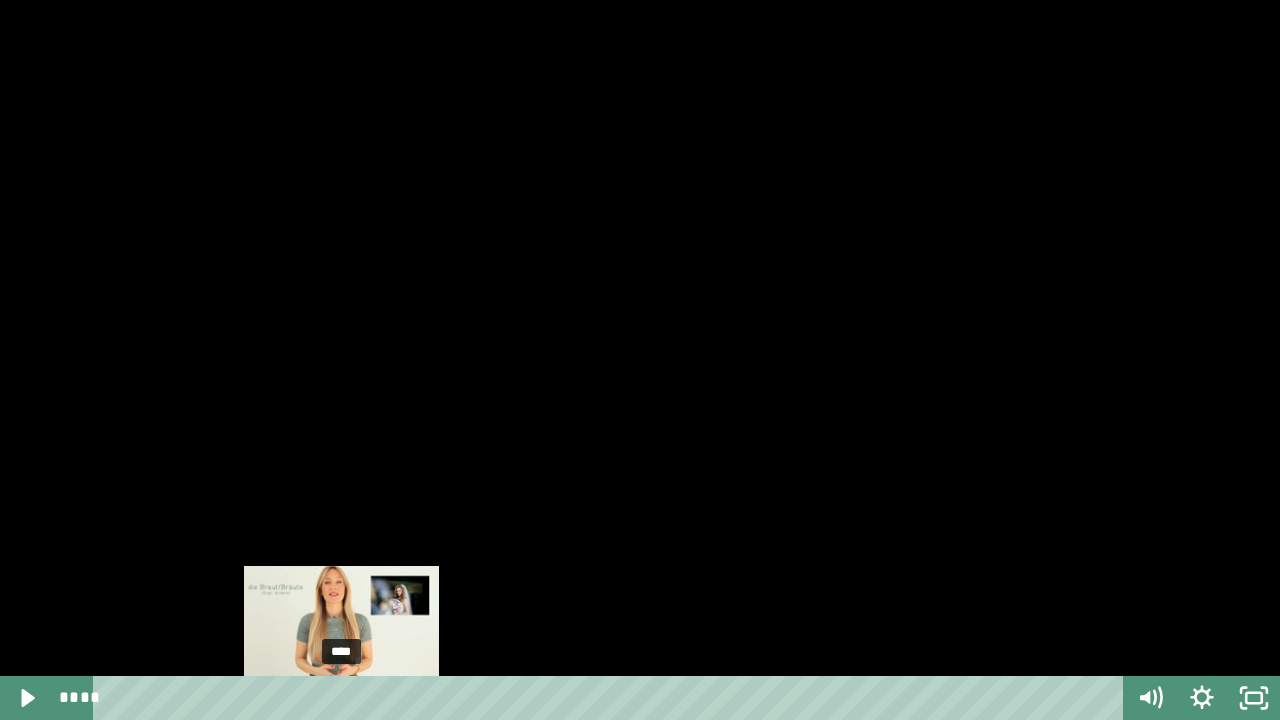 click on "****" at bounding box center (612, 698) 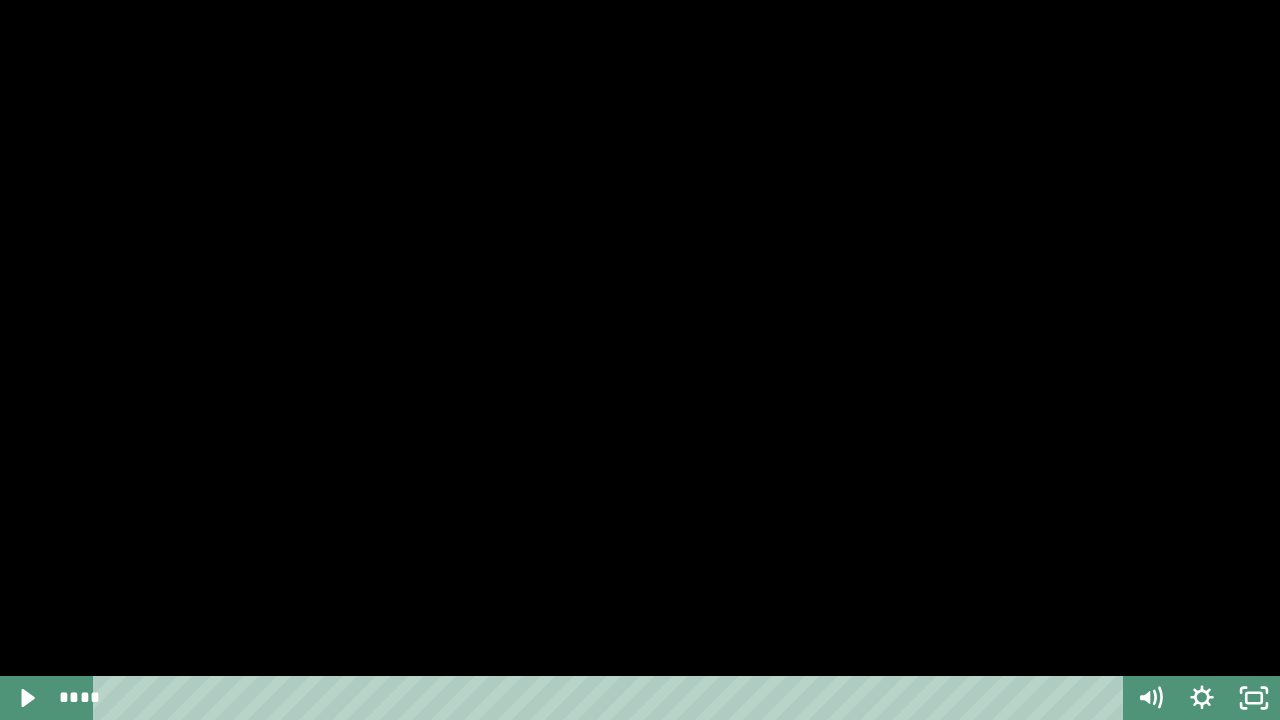 click at bounding box center [640, 360] 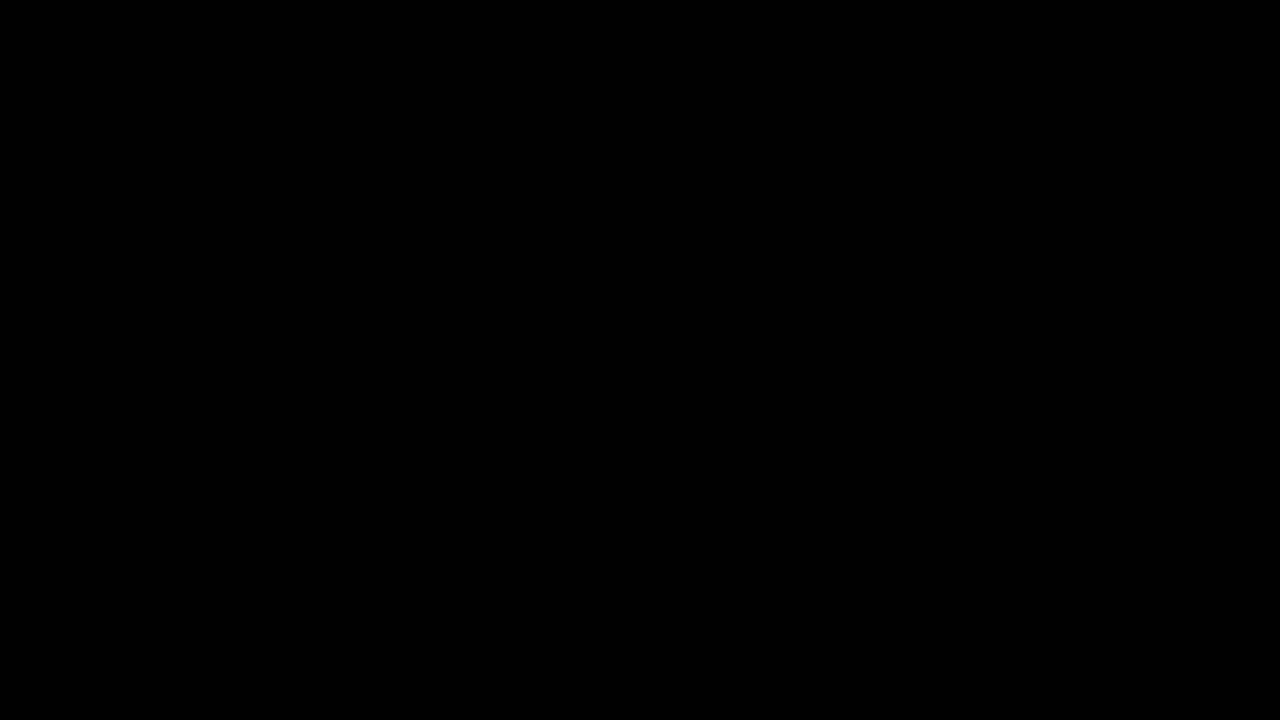 click at bounding box center [640, 360] 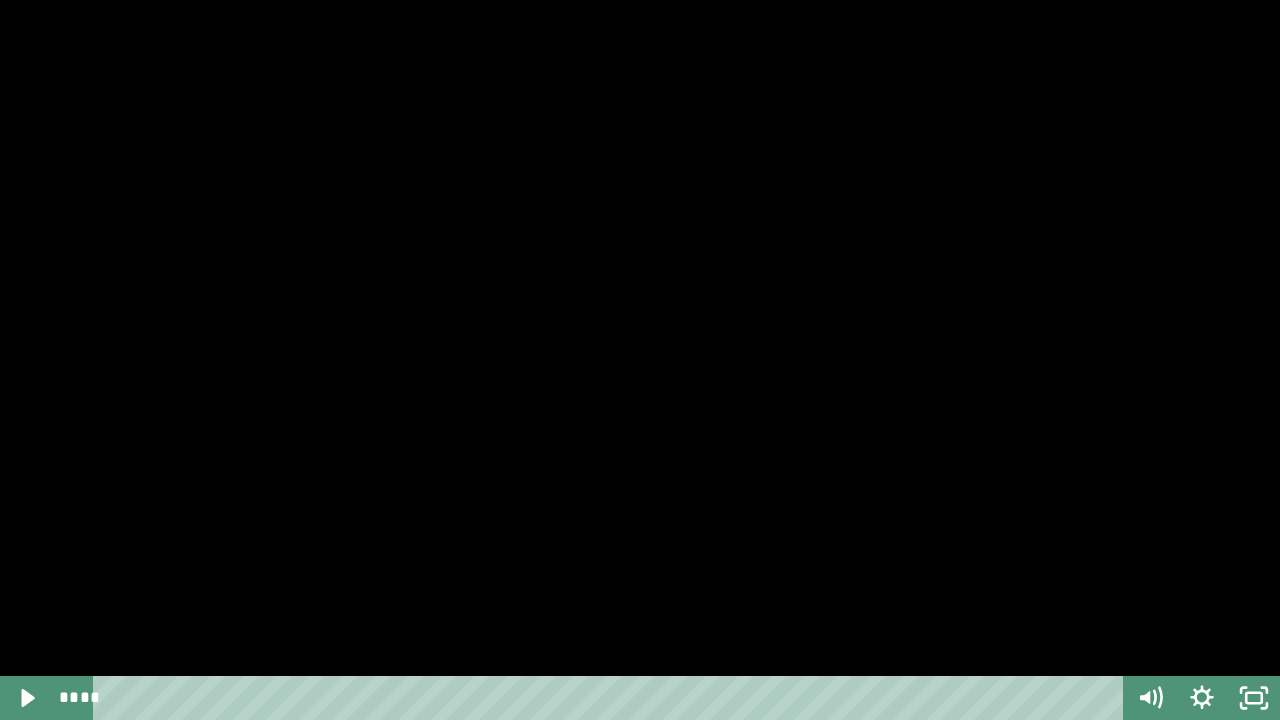 click at bounding box center [640, 360] 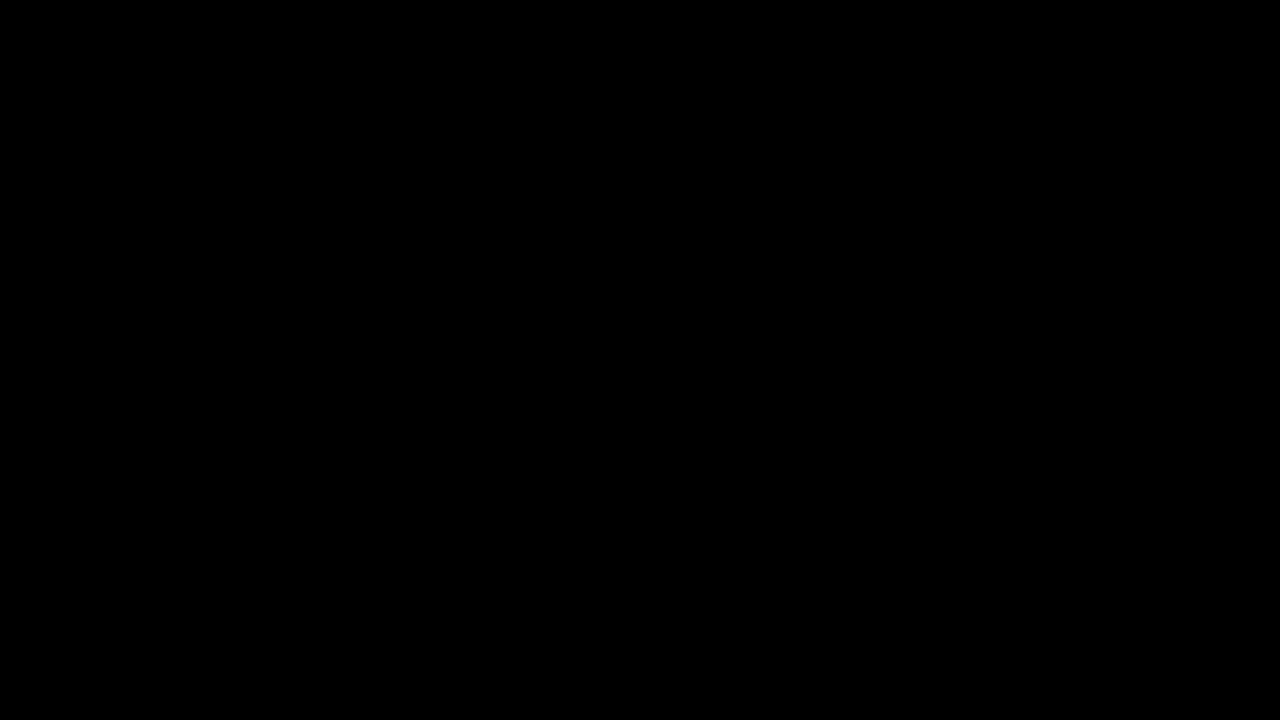click at bounding box center [640, 360] 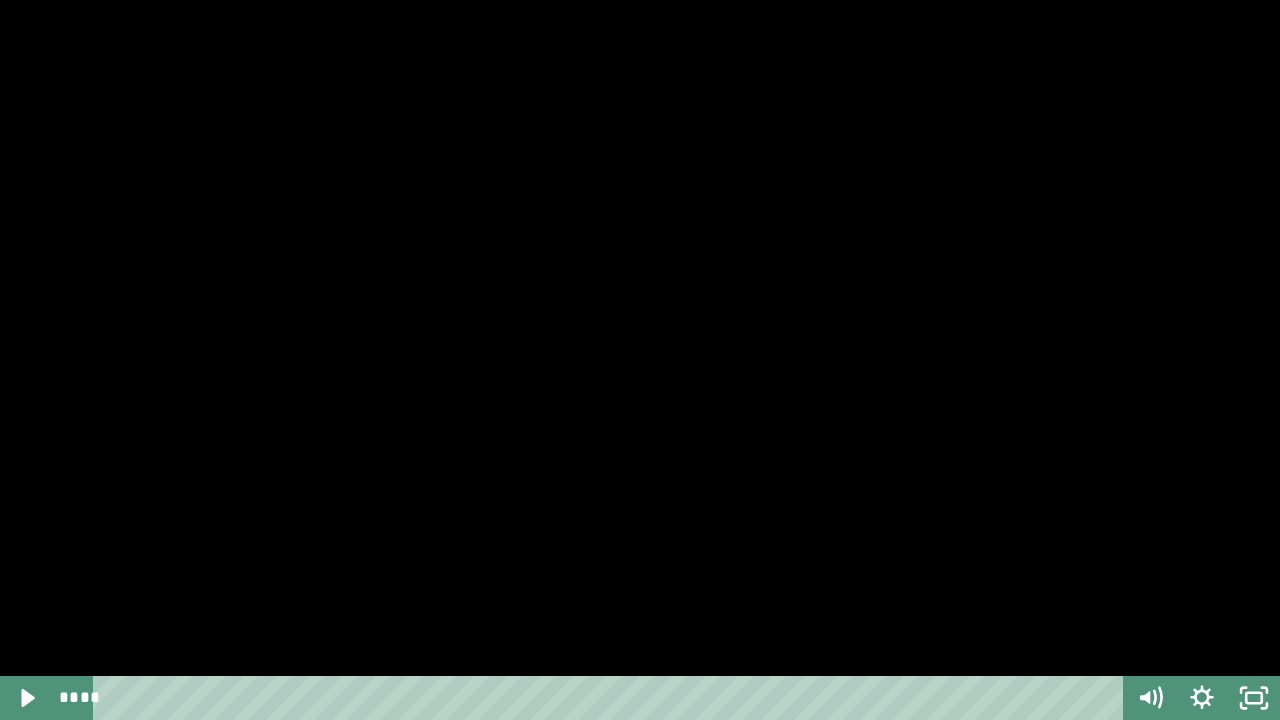click at bounding box center [640, 360] 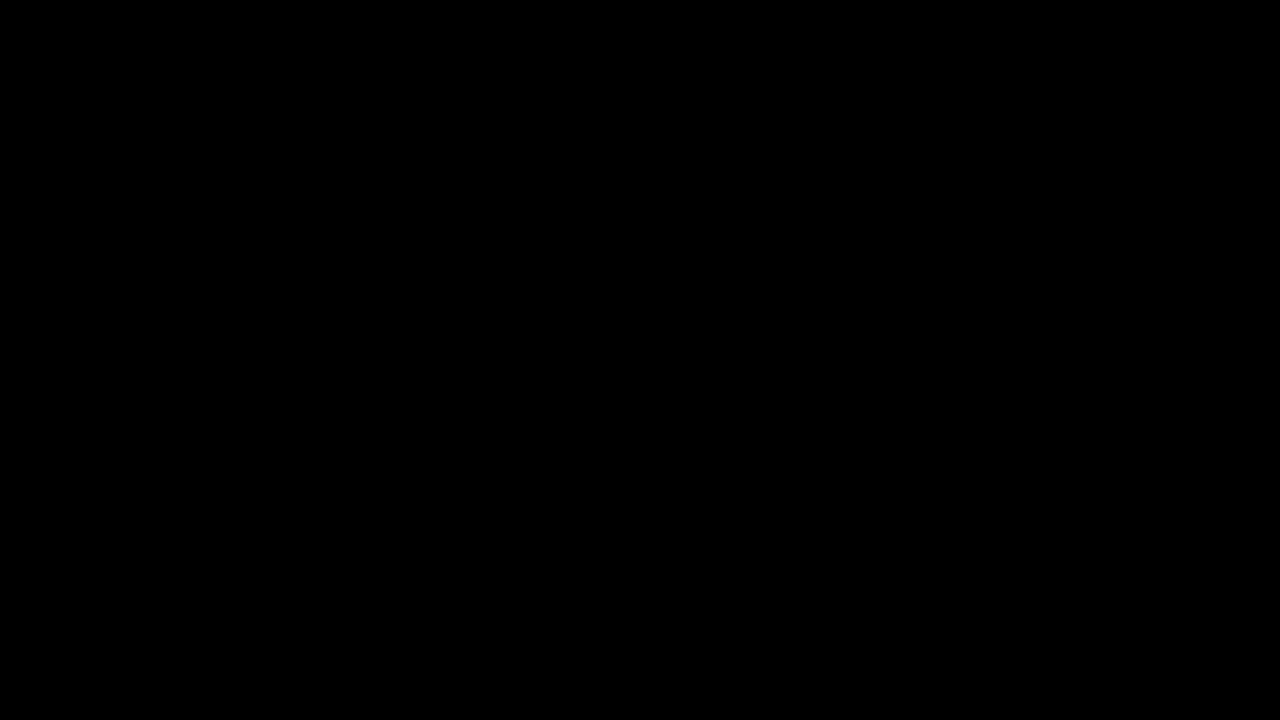 click at bounding box center (640, 360) 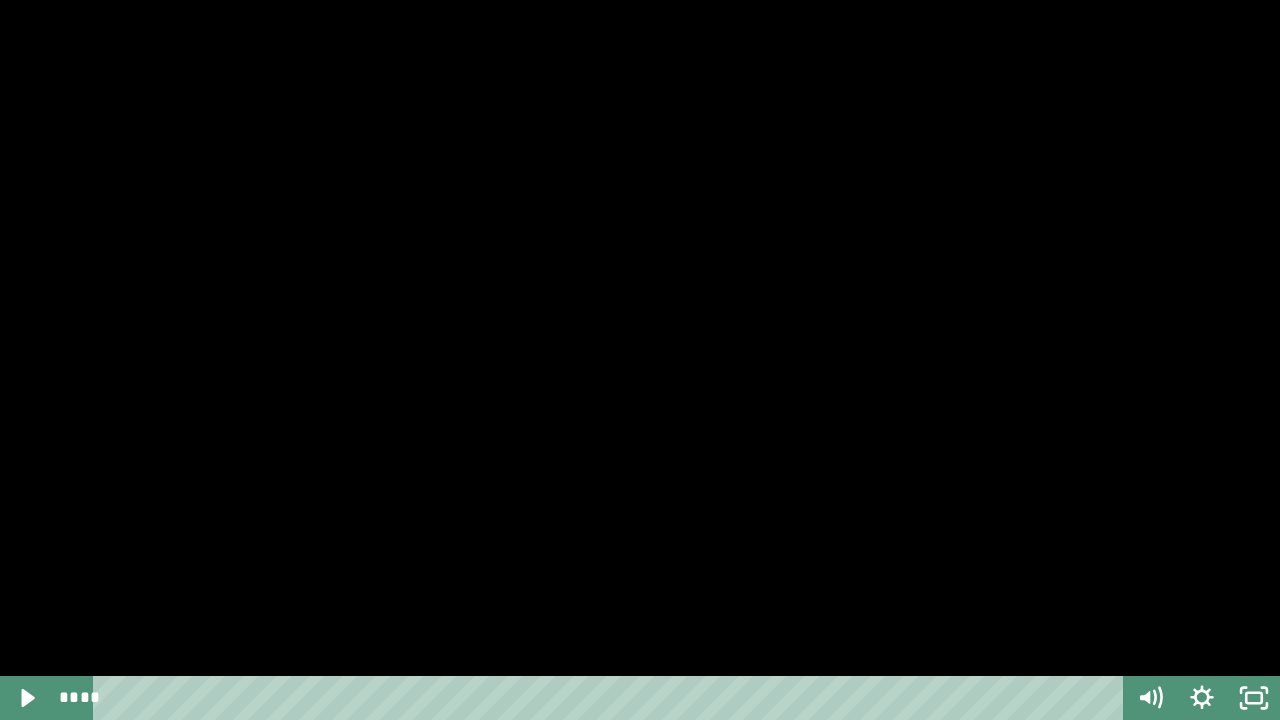 click at bounding box center (640, 360) 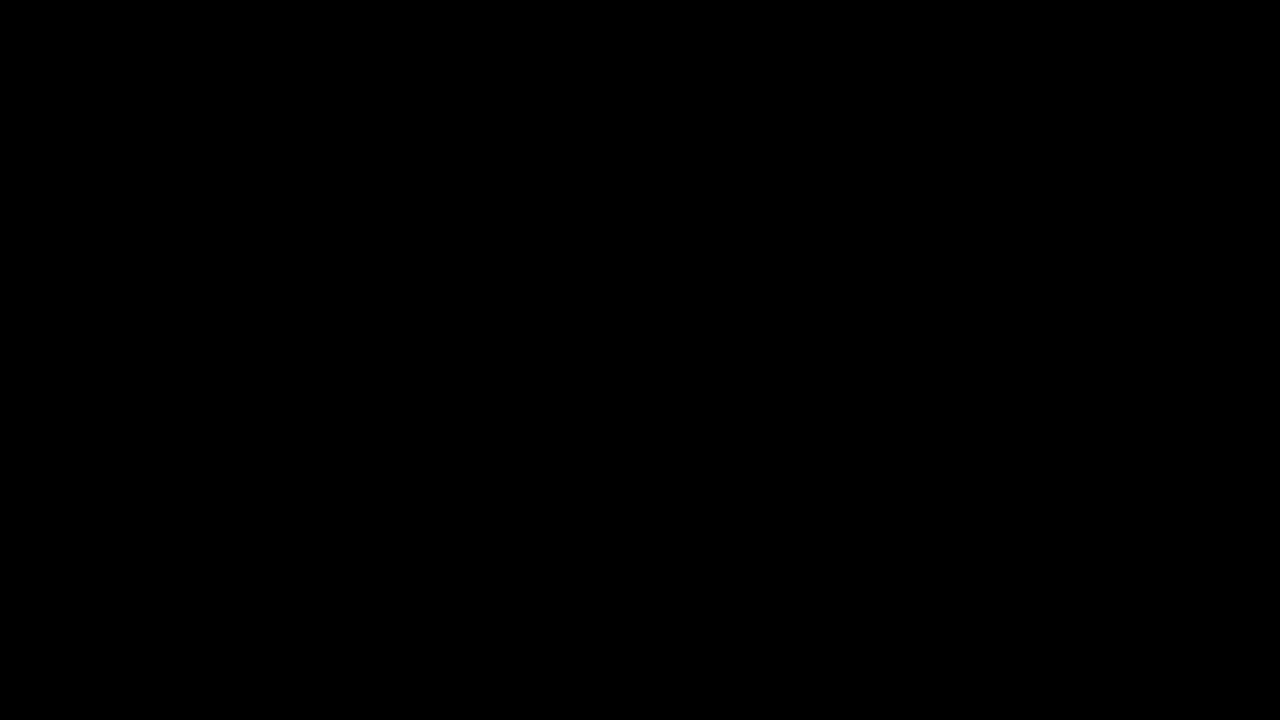 click at bounding box center (640, 360) 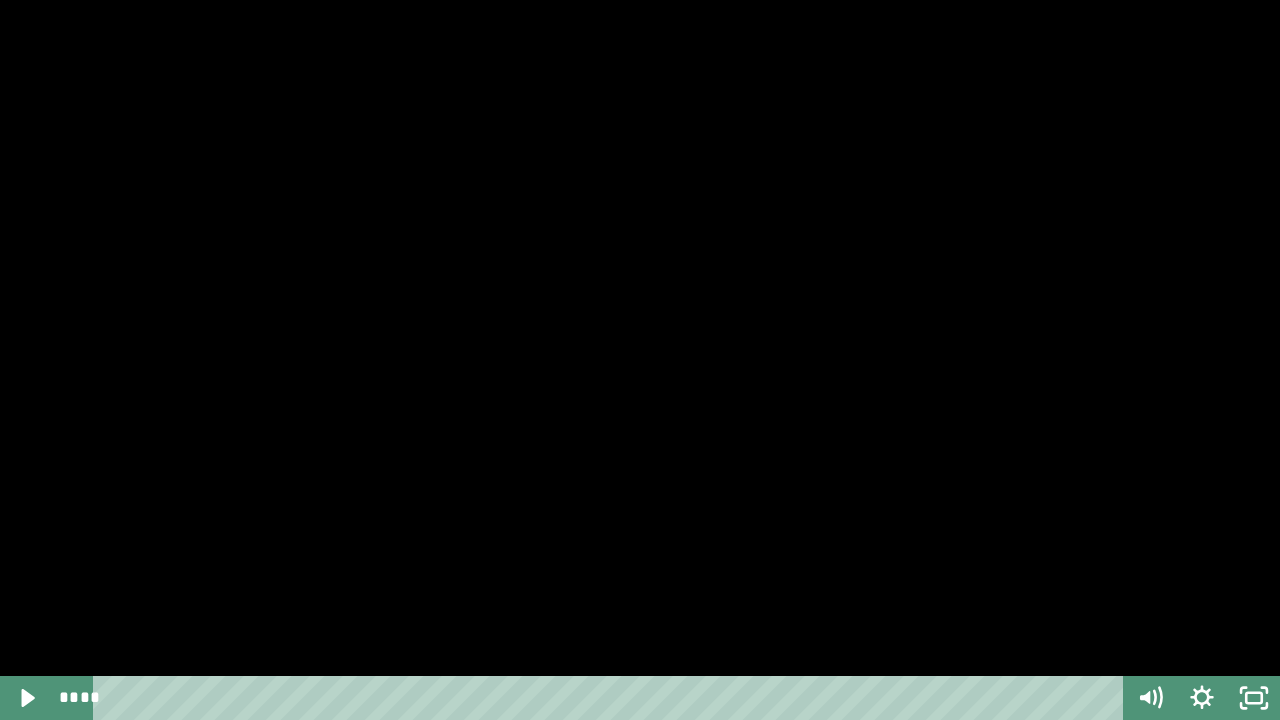 click at bounding box center (640, 360) 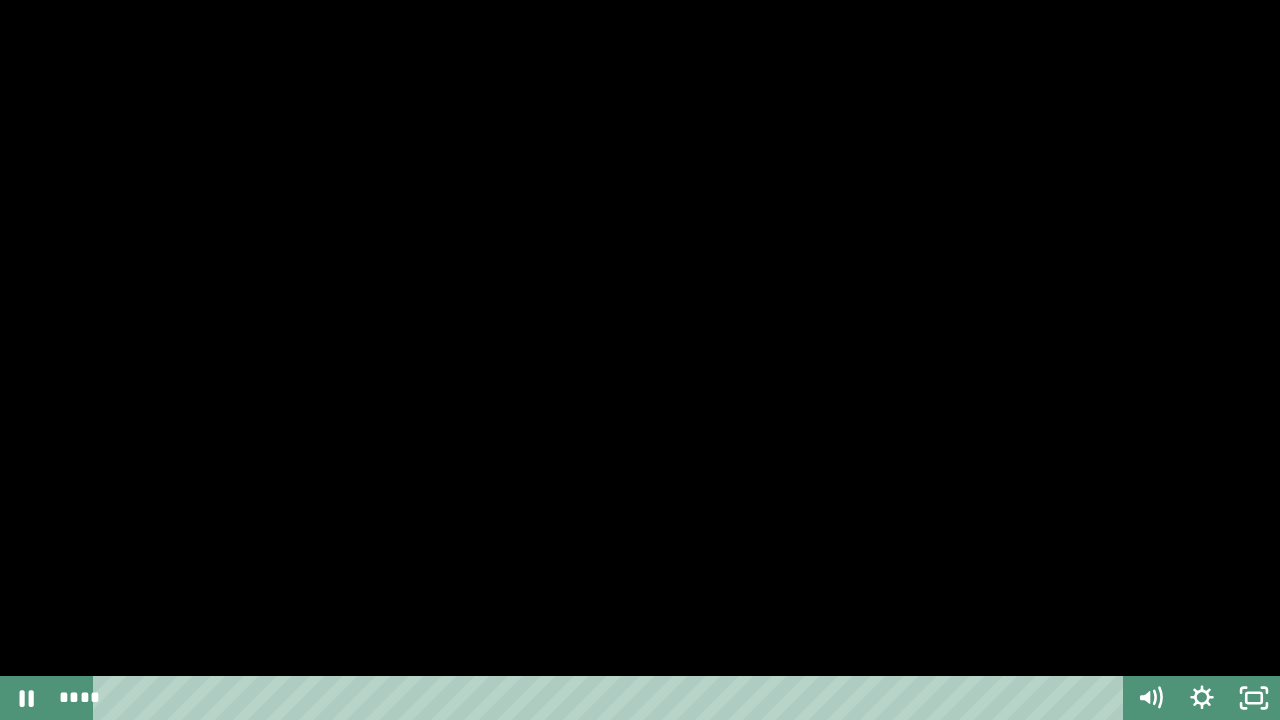 click at bounding box center [640, 360] 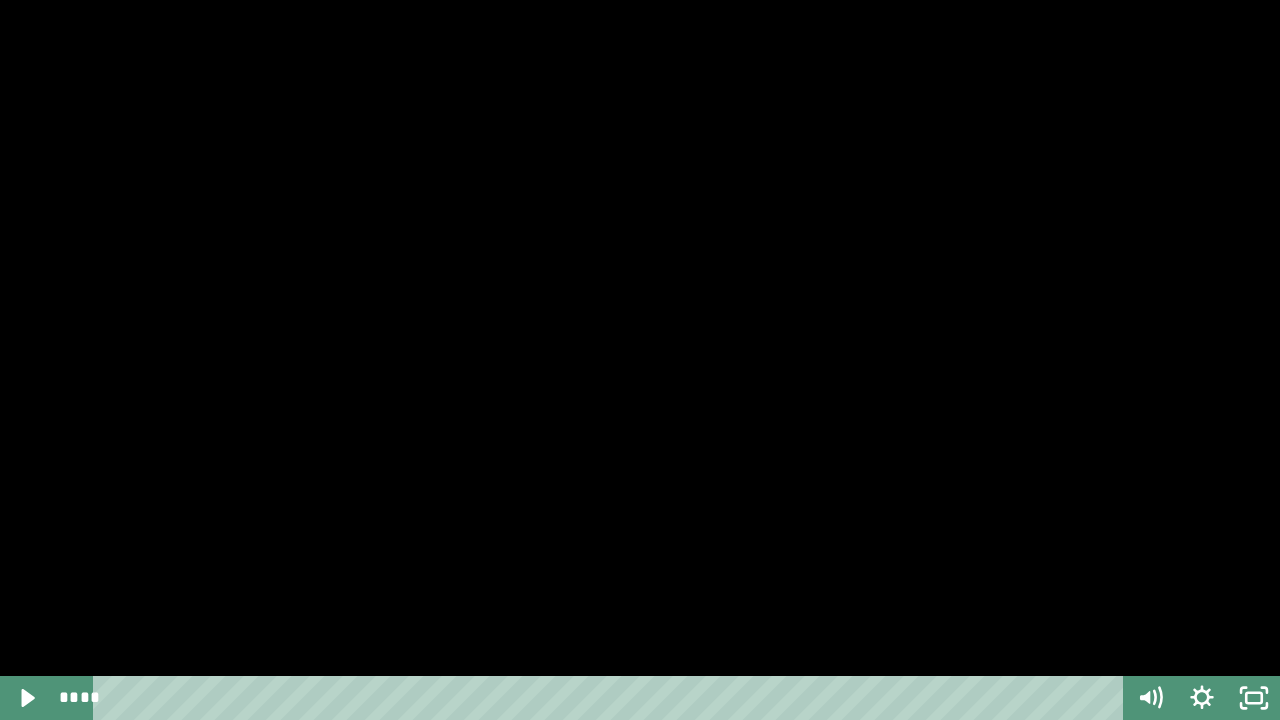 click at bounding box center (640, 360) 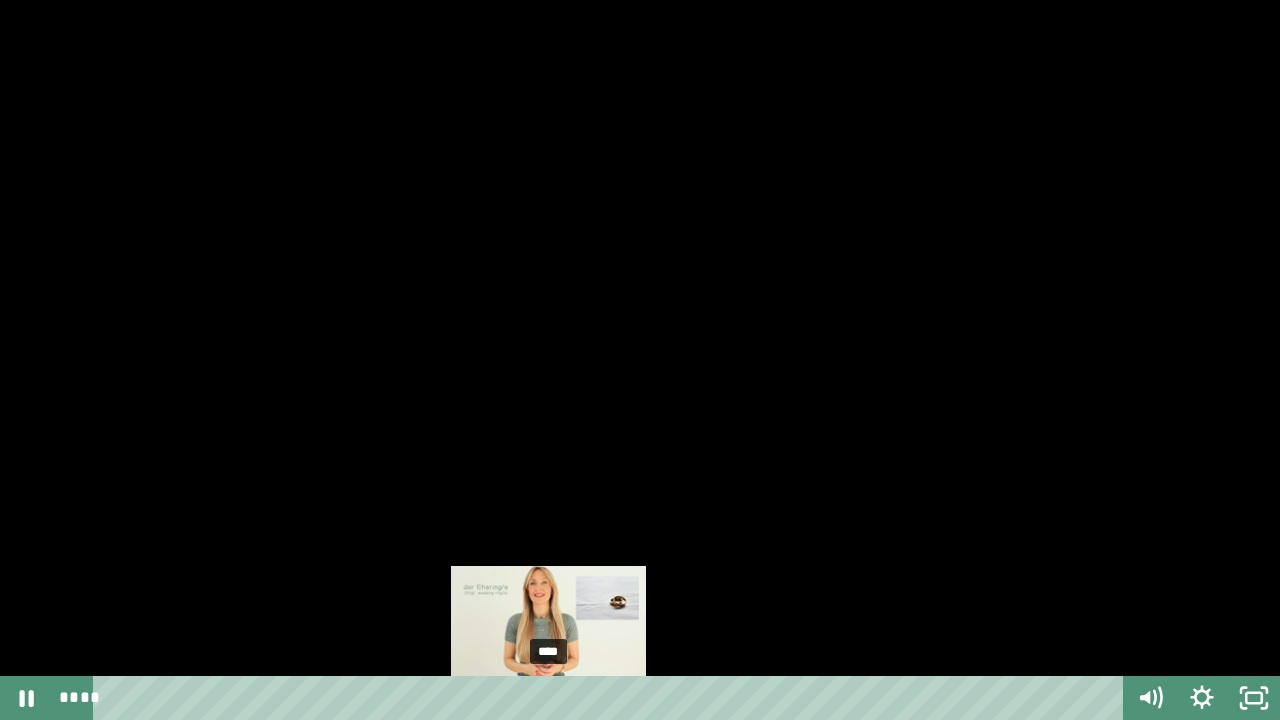 click on "****" at bounding box center (612, 698) 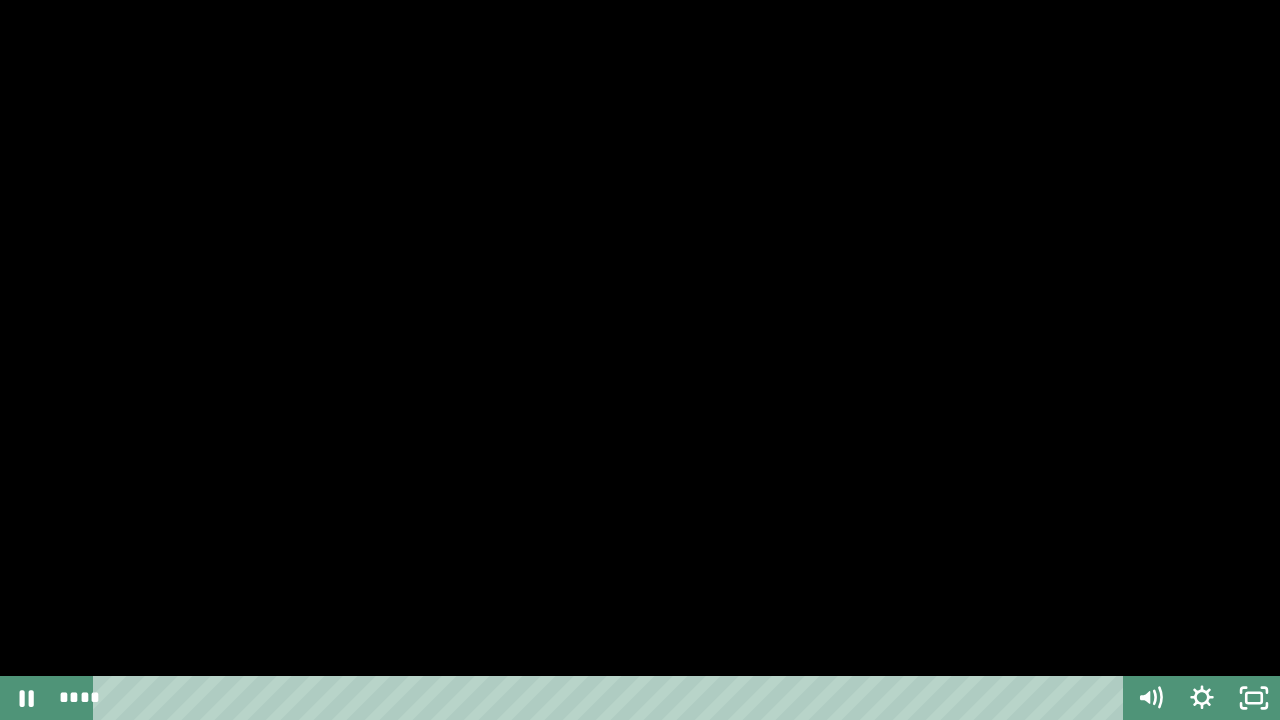 click at bounding box center [640, 360] 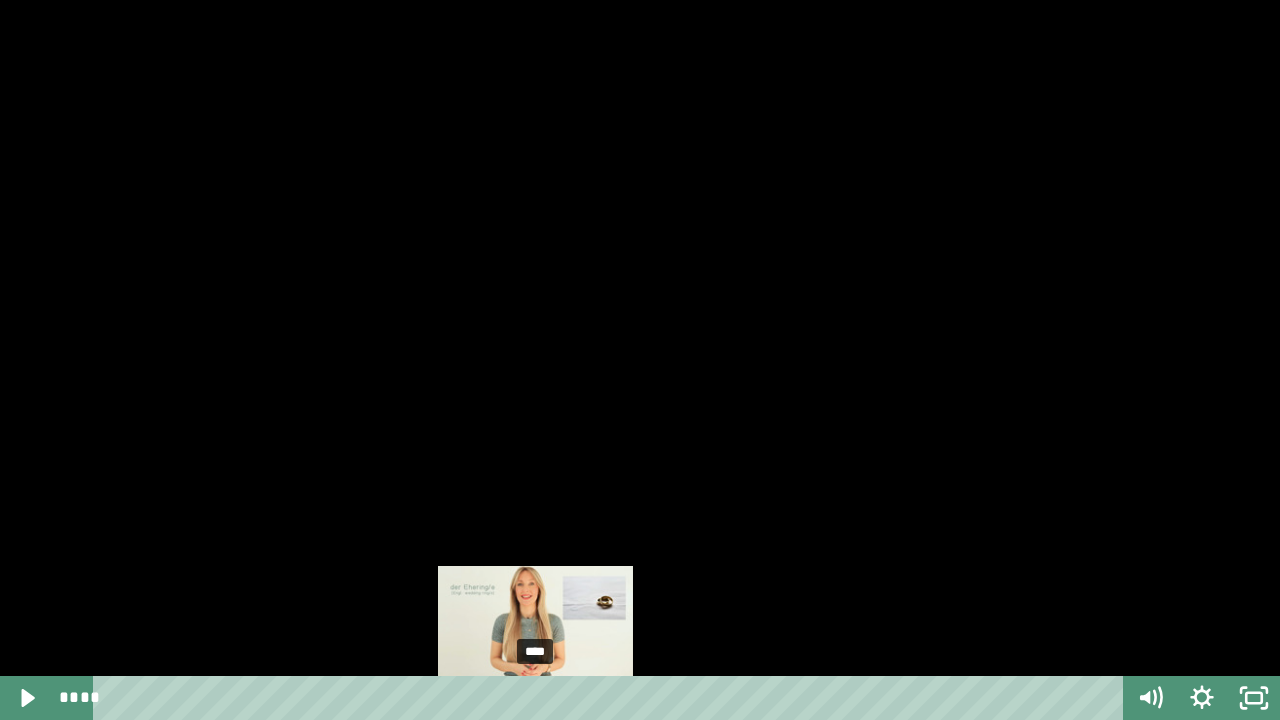 click on "****" at bounding box center (612, 698) 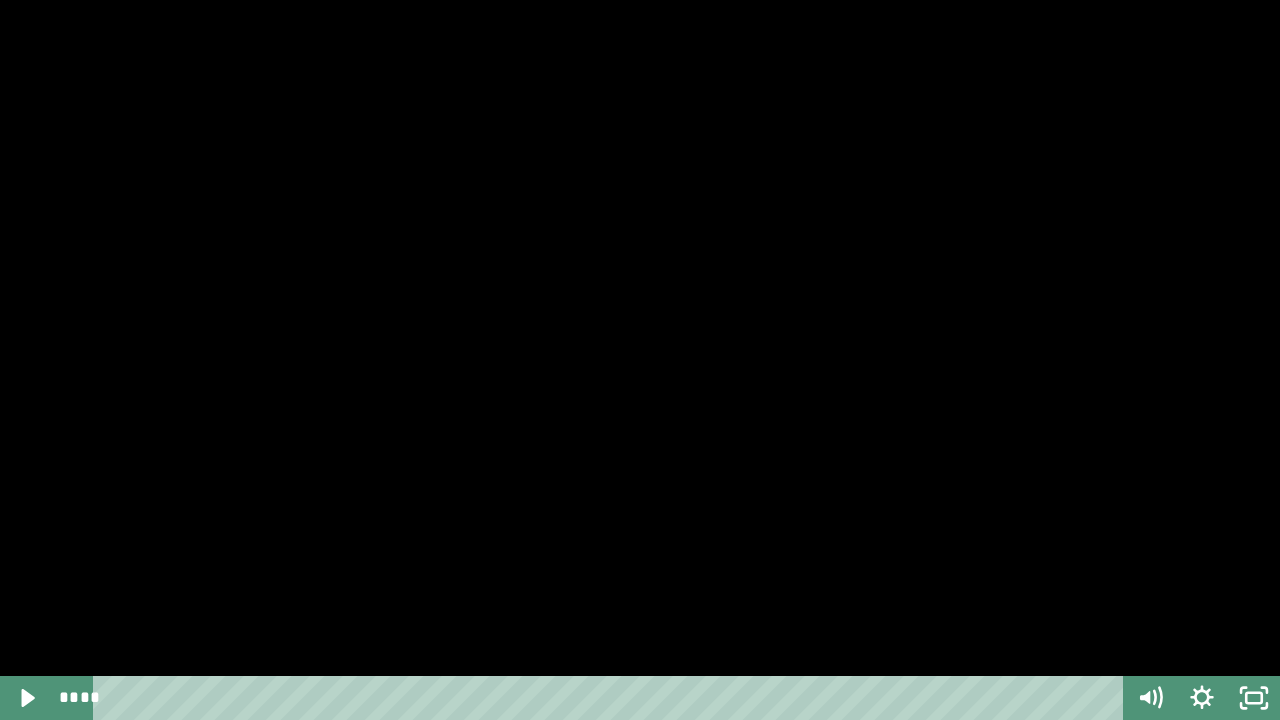 click at bounding box center (640, 360) 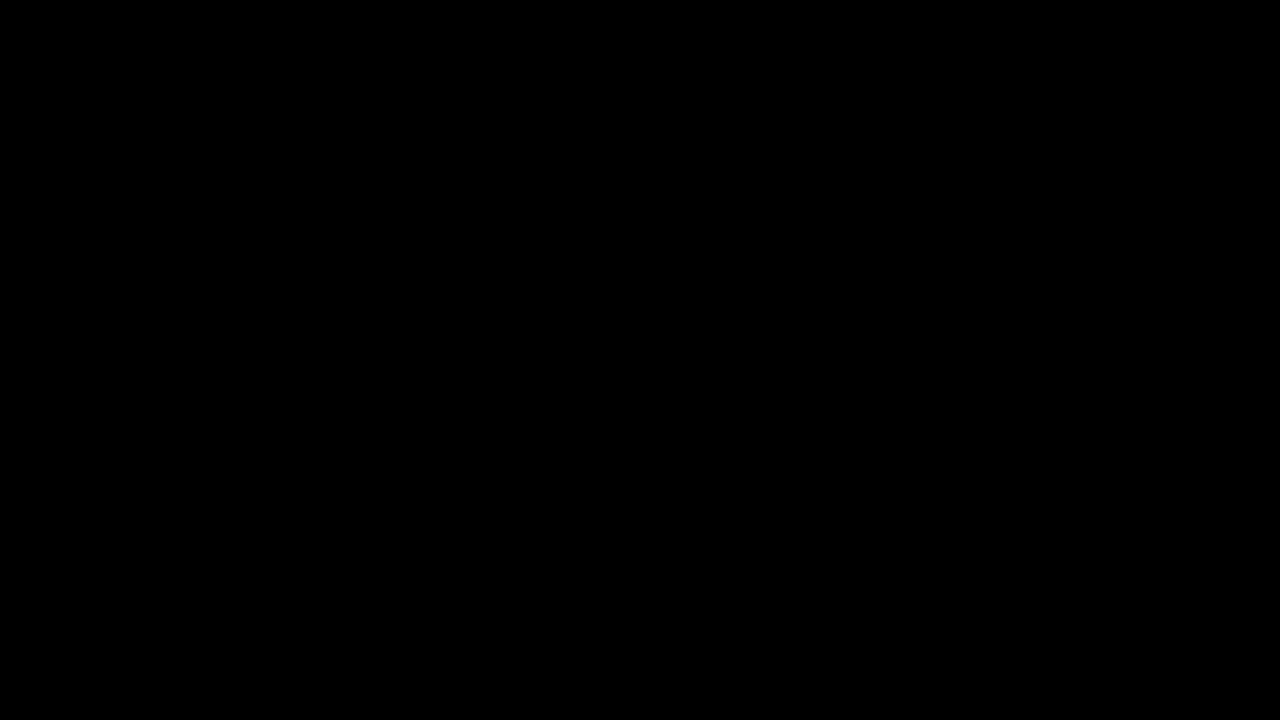 click at bounding box center [640, 360] 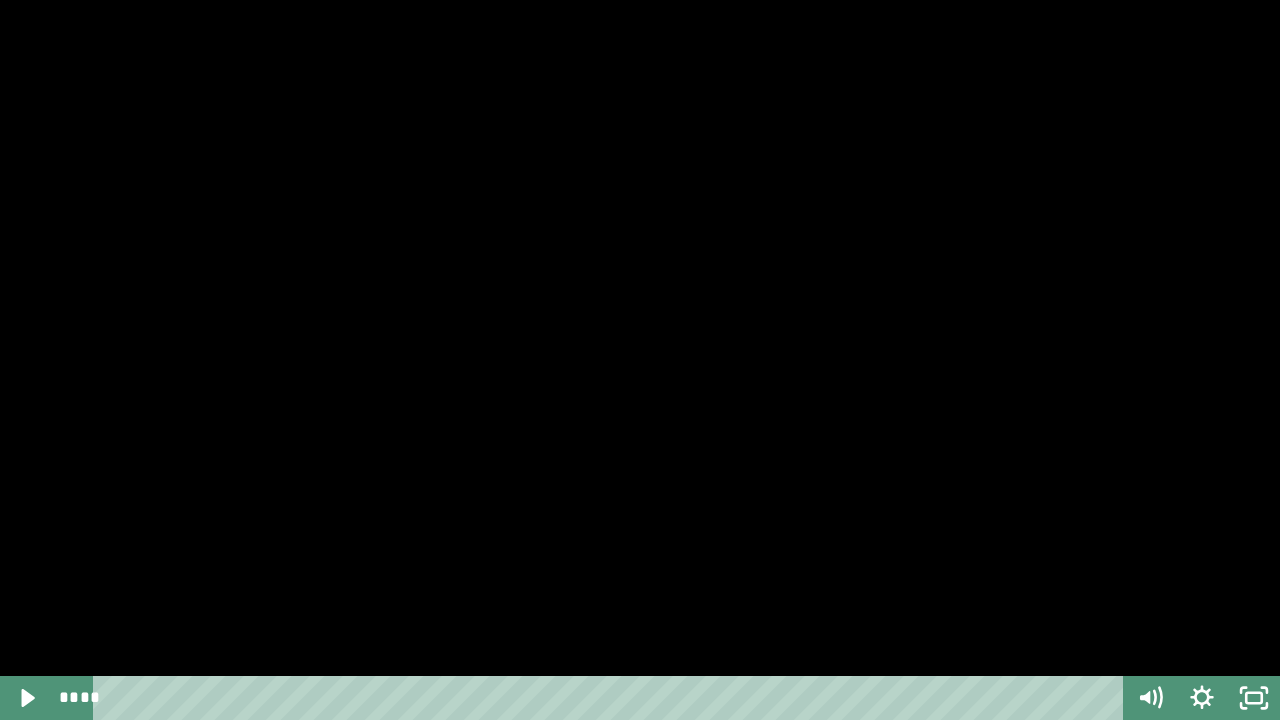 click at bounding box center [640, 360] 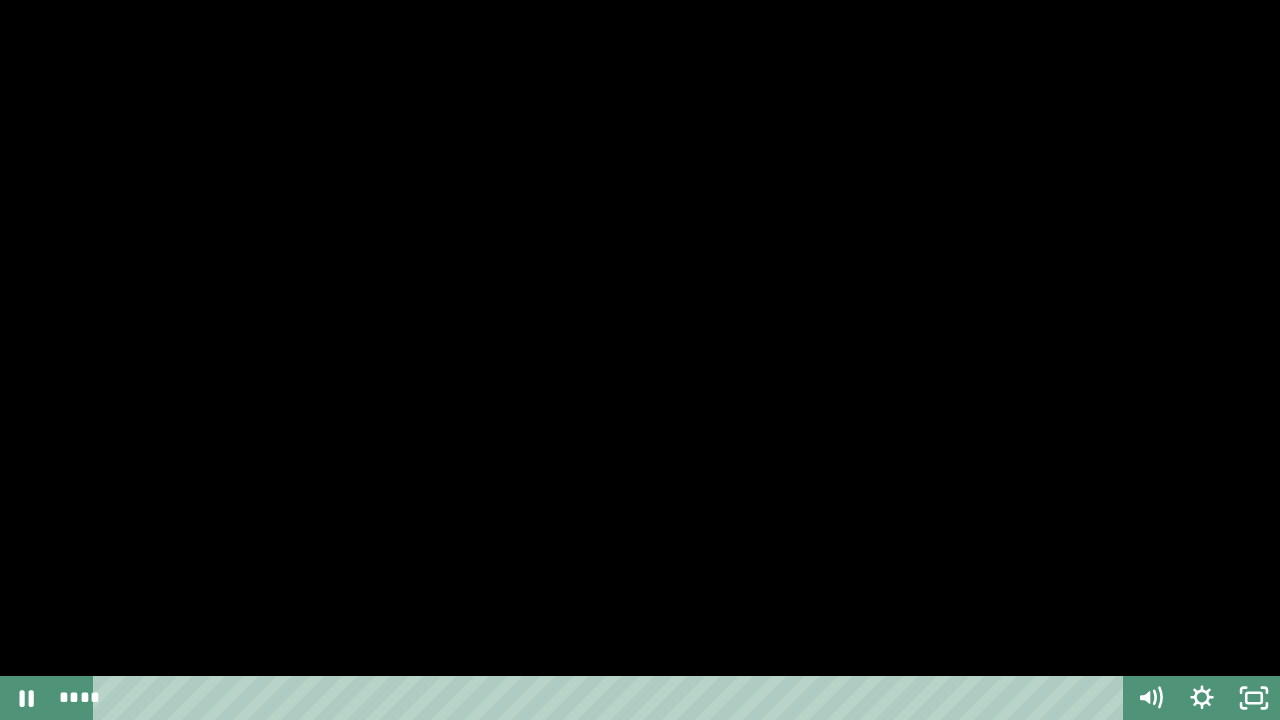 click at bounding box center (640, 360) 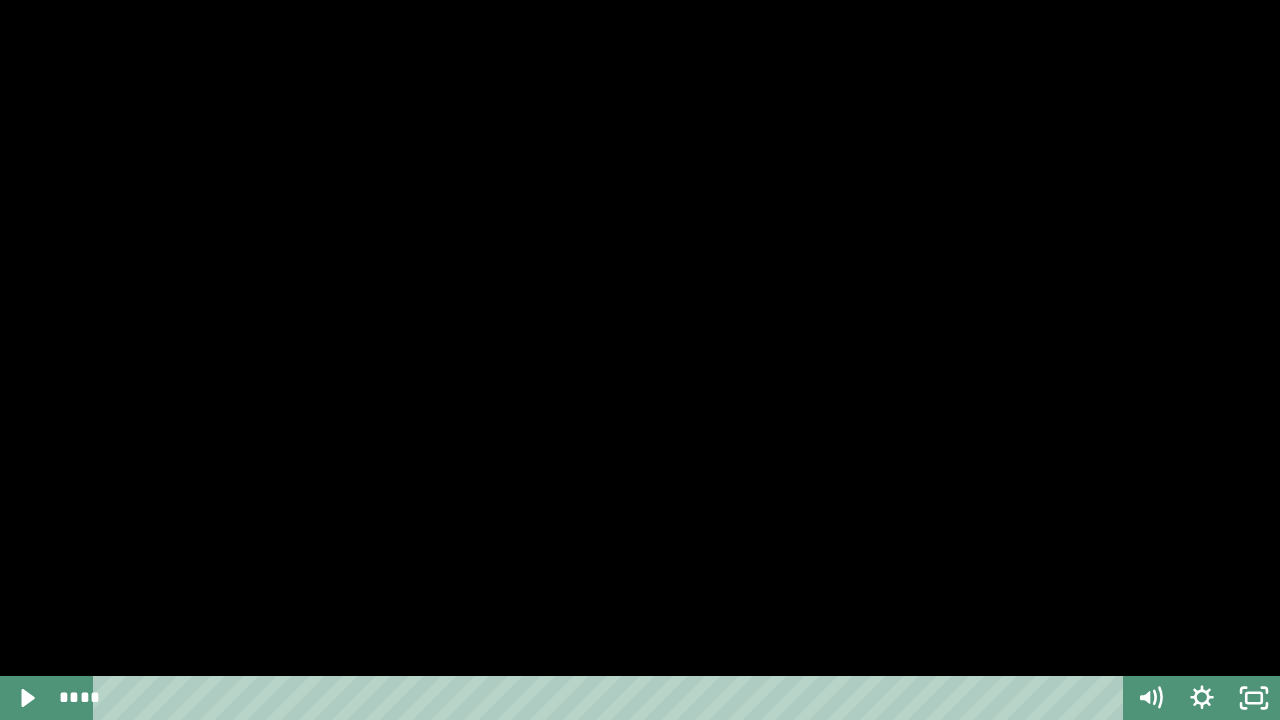 click at bounding box center (0, 0) 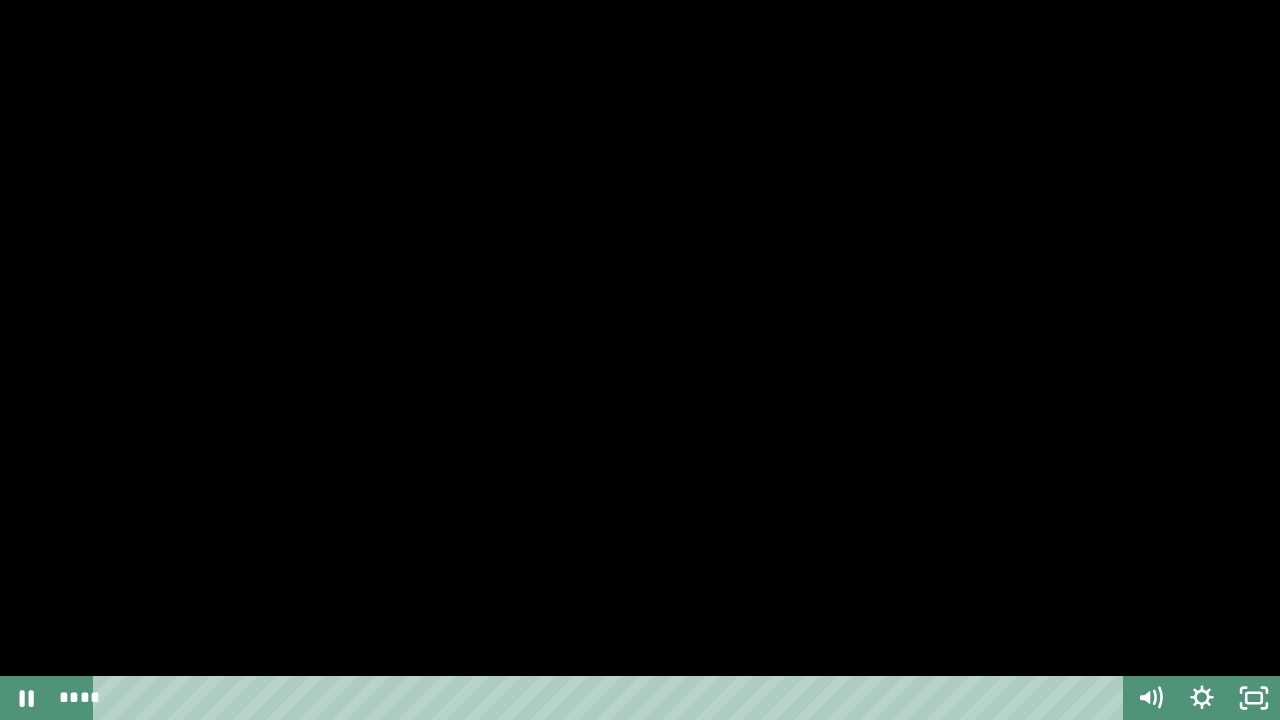 click at bounding box center (640, 360) 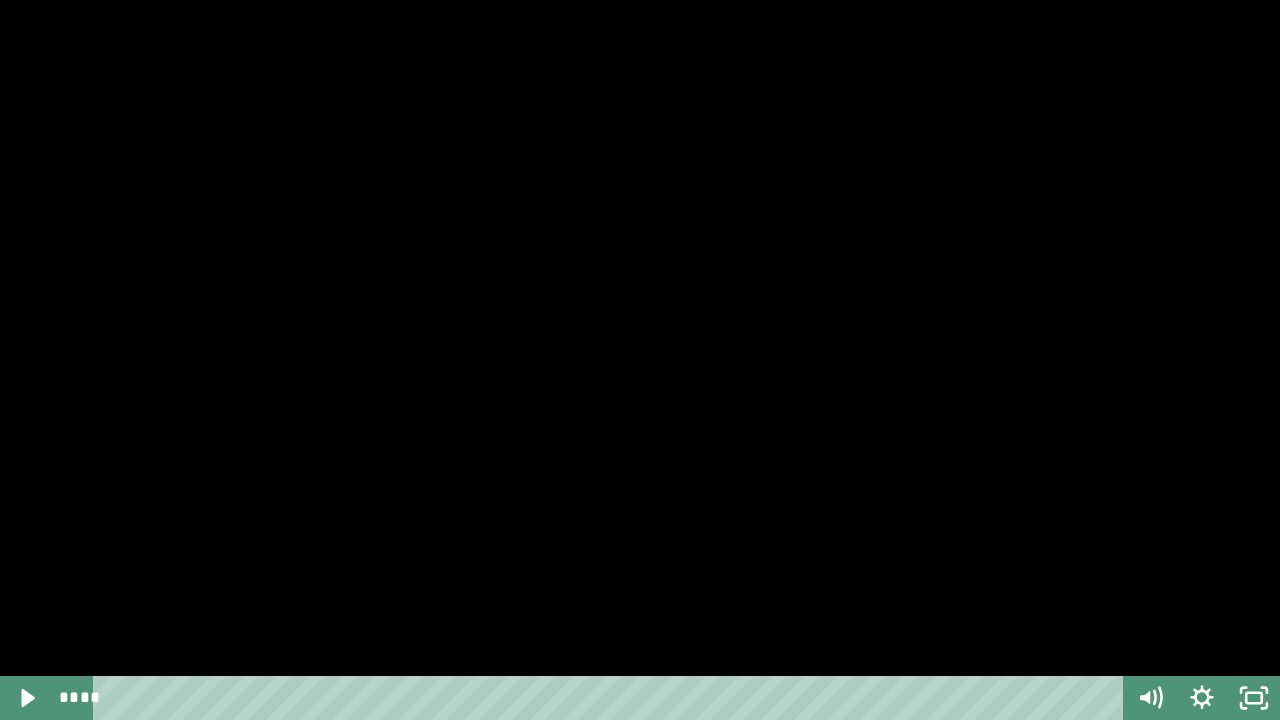 click at bounding box center [0, 0] 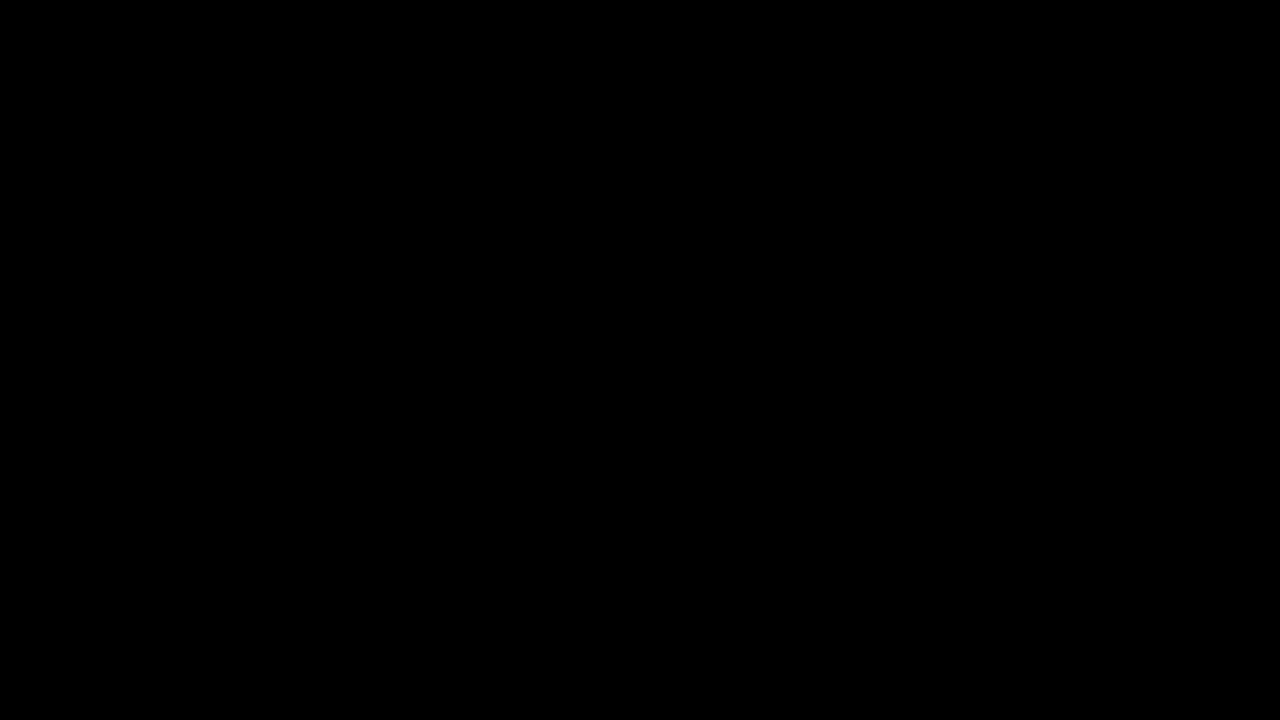 click at bounding box center [0, 0] 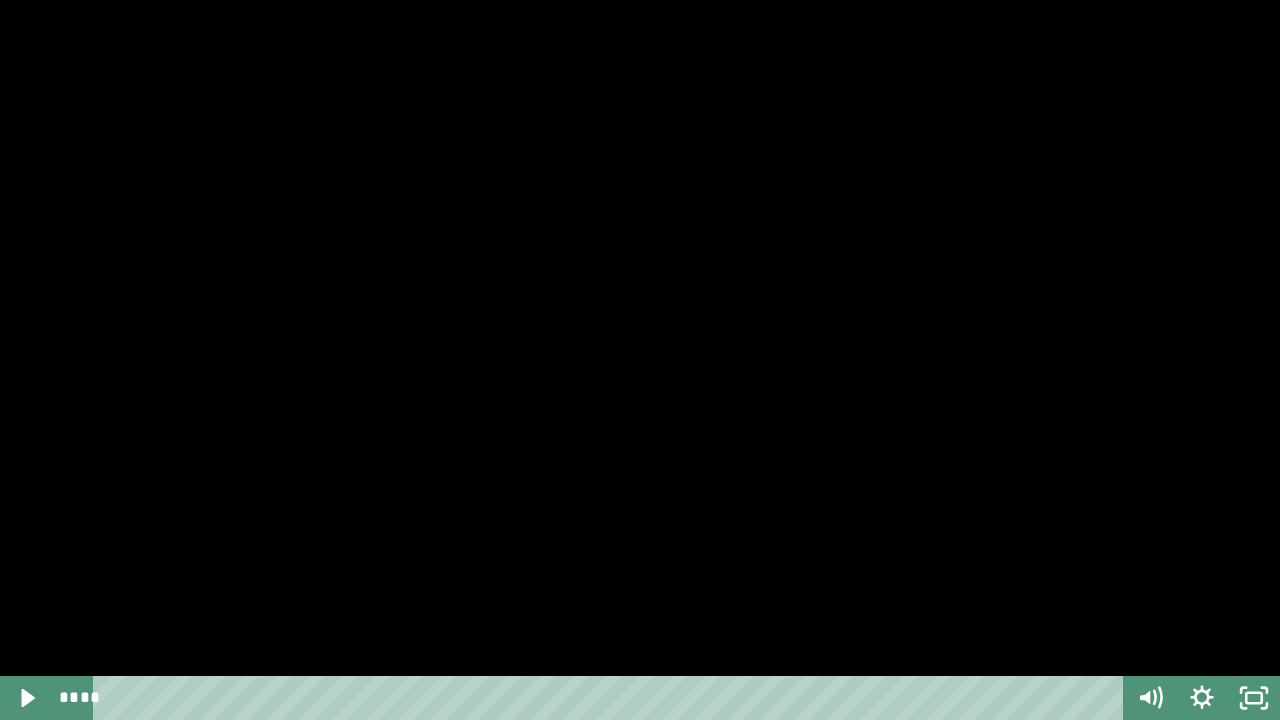 click at bounding box center [640, 360] 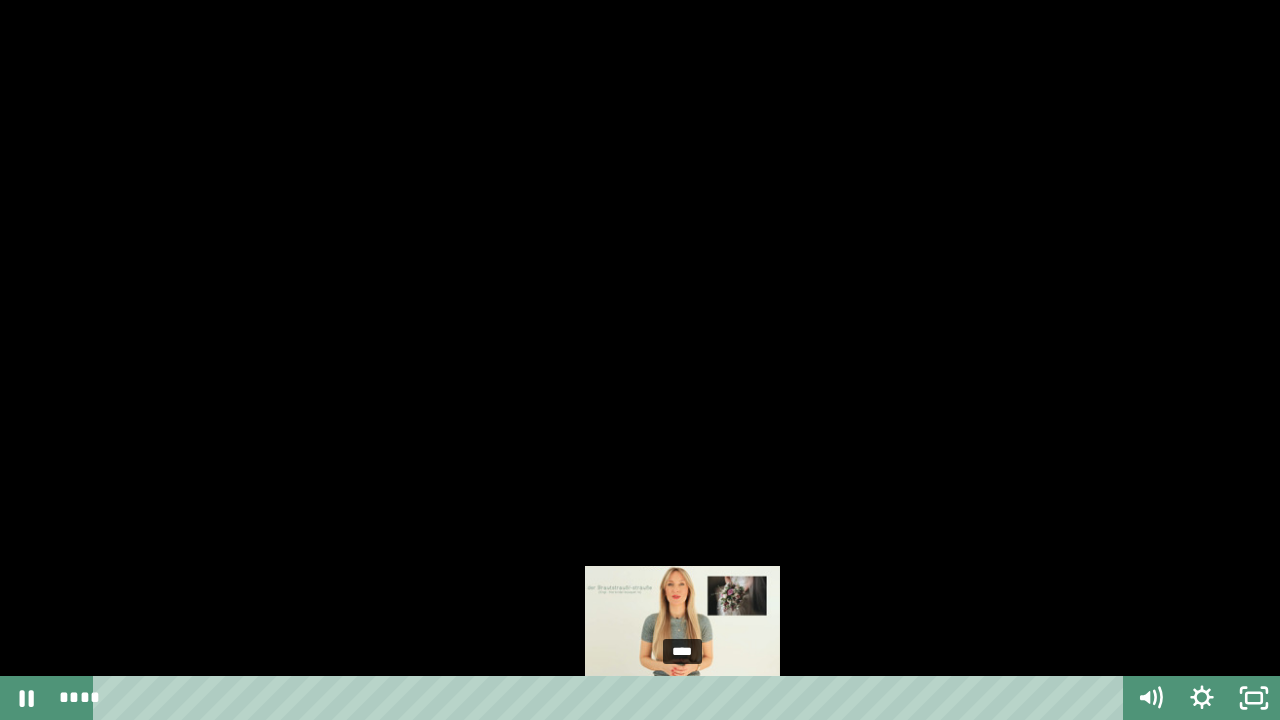click on "****" at bounding box center [612, 698] 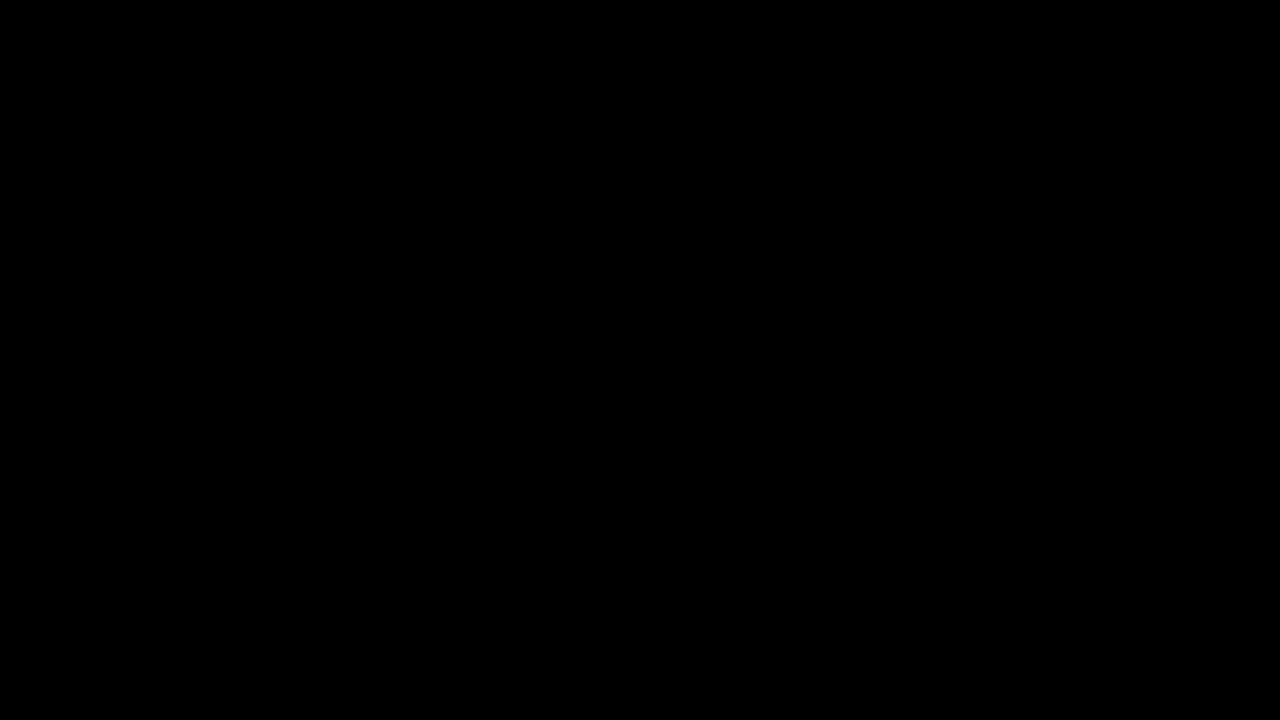 click at bounding box center (640, 360) 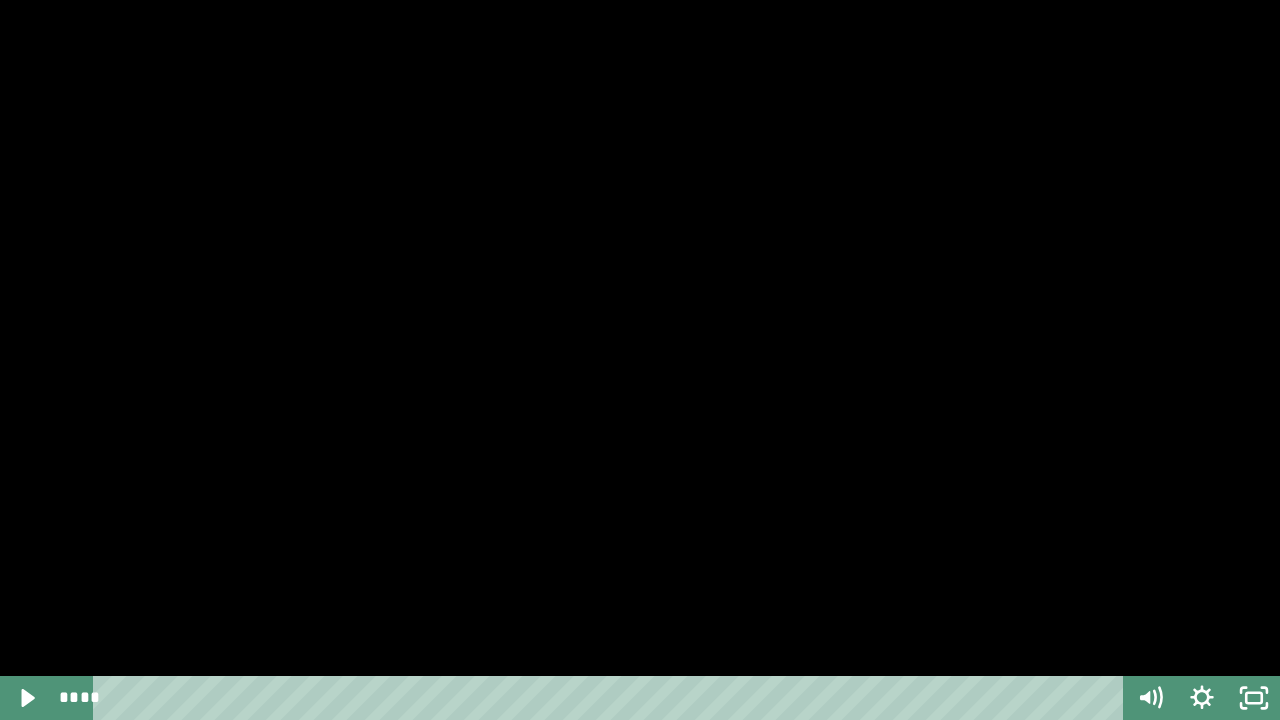 click at bounding box center (640, 360) 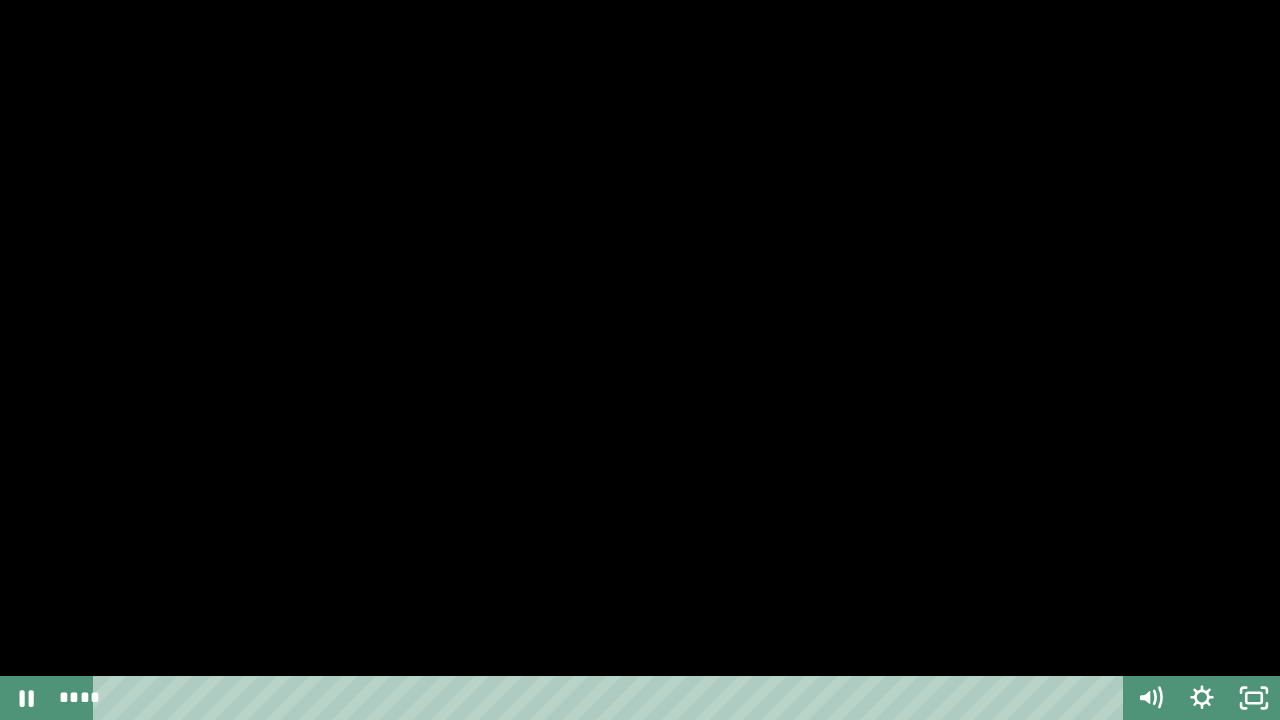 click at bounding box center (640, 360) 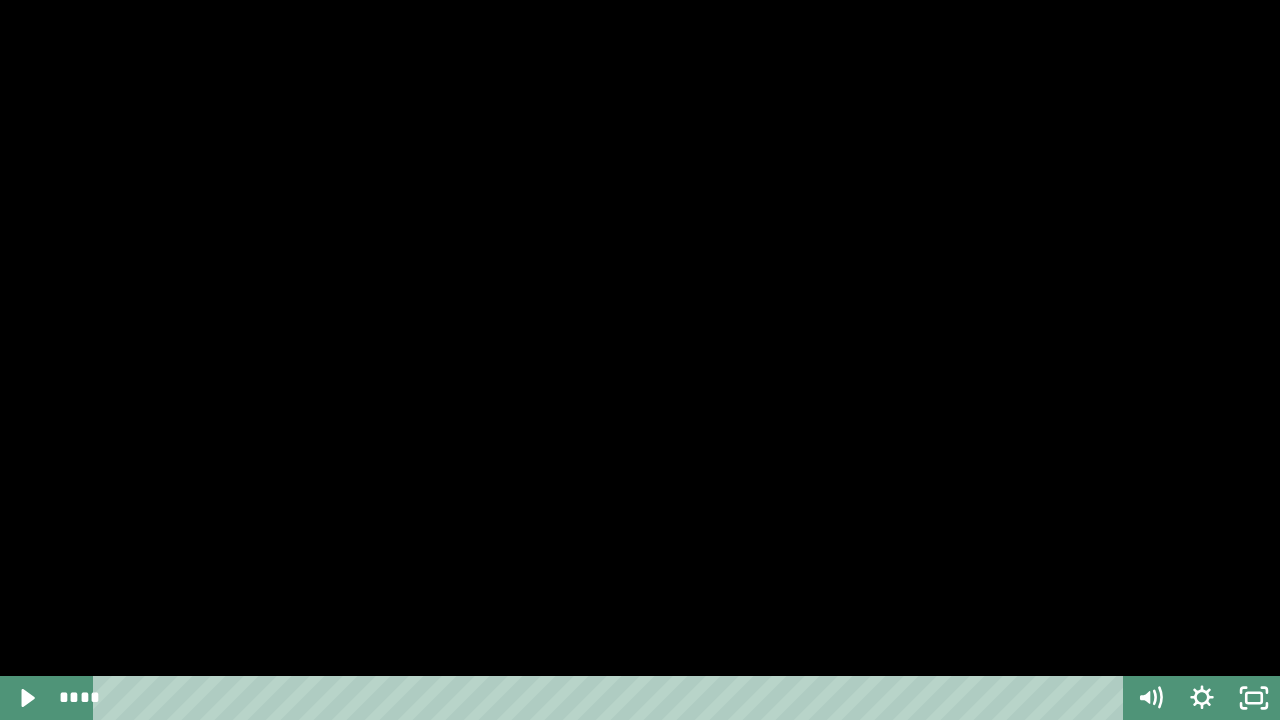 click at bounding box center [640, 360] 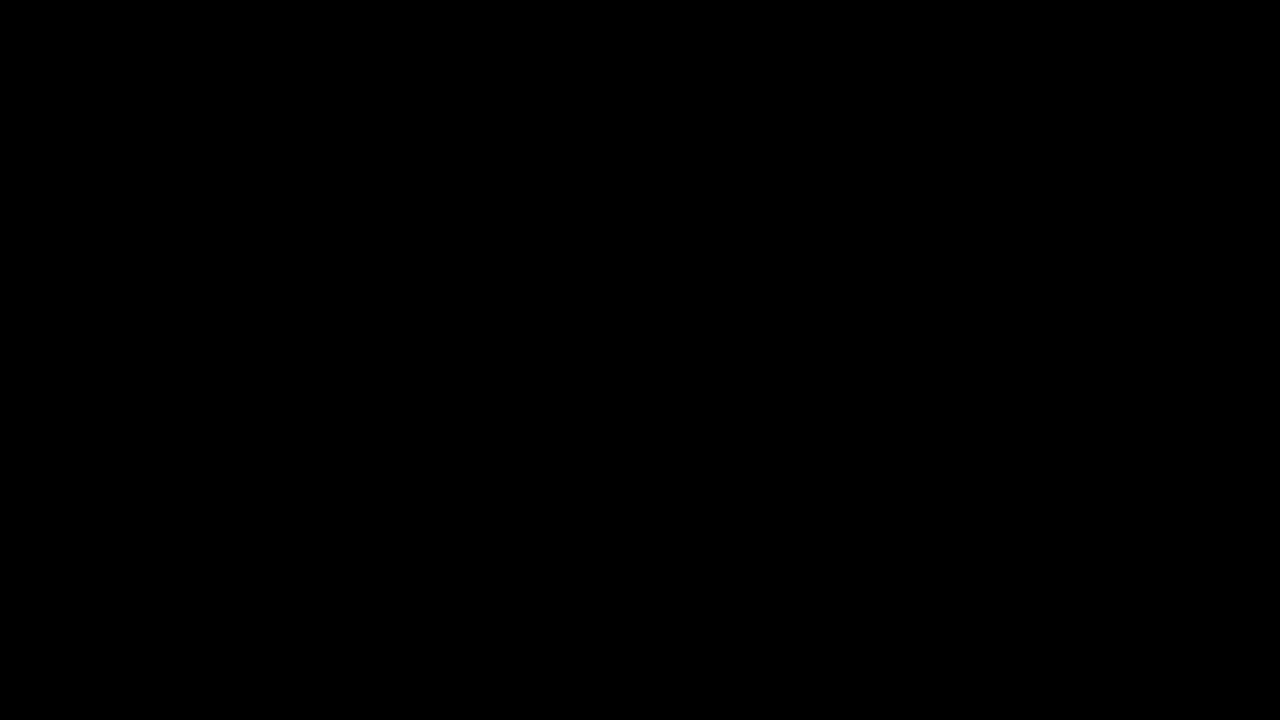 click at bounding box center (640, 360) 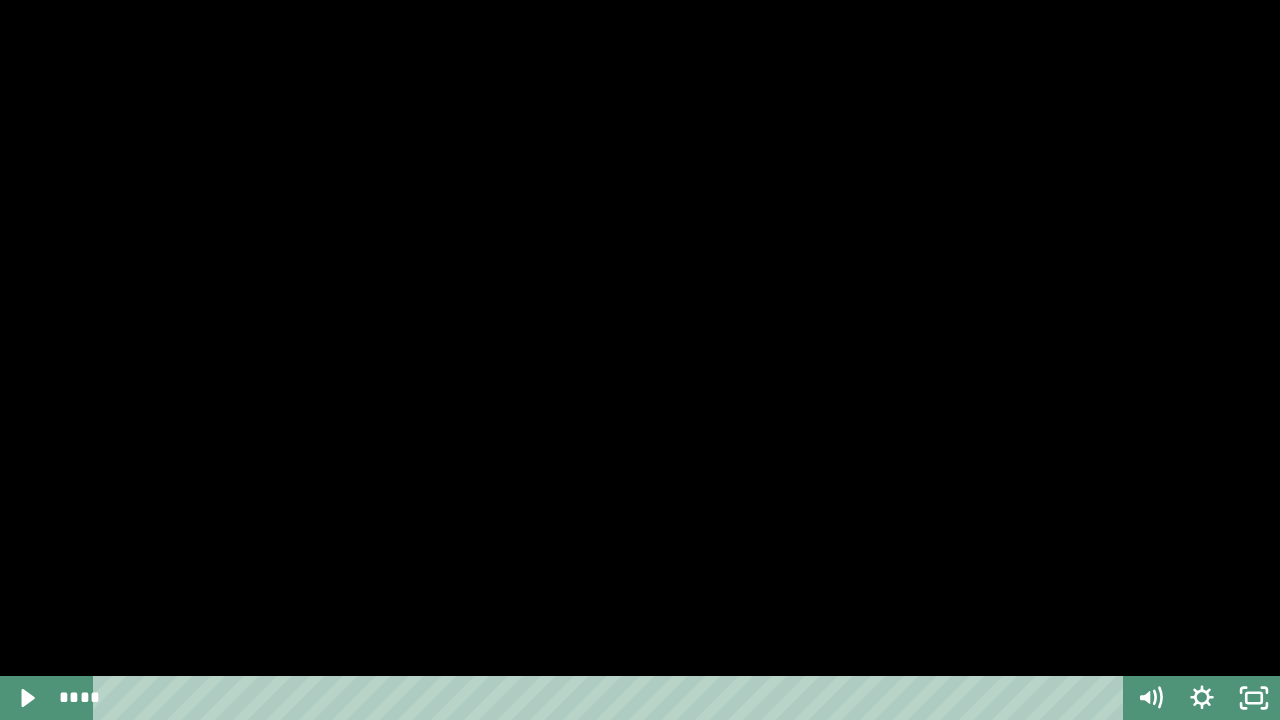 click at bounding box center (640, 360) 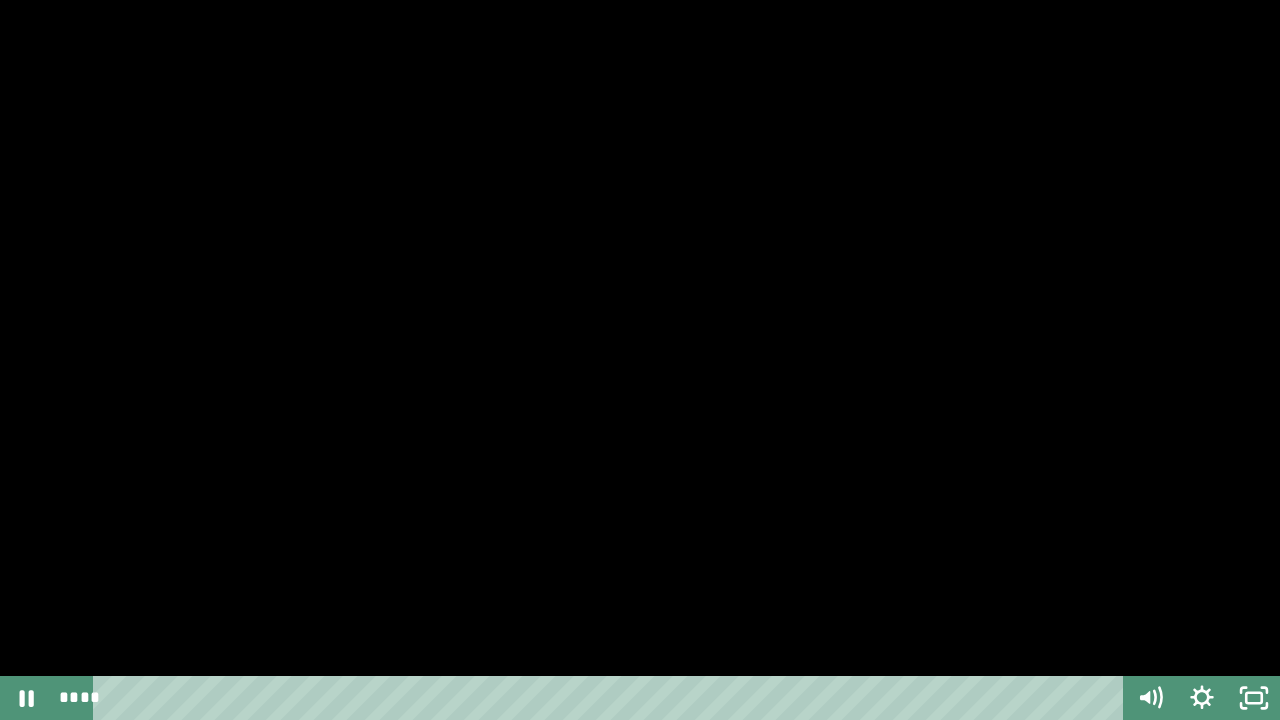 click at bounding box center (640, 360) 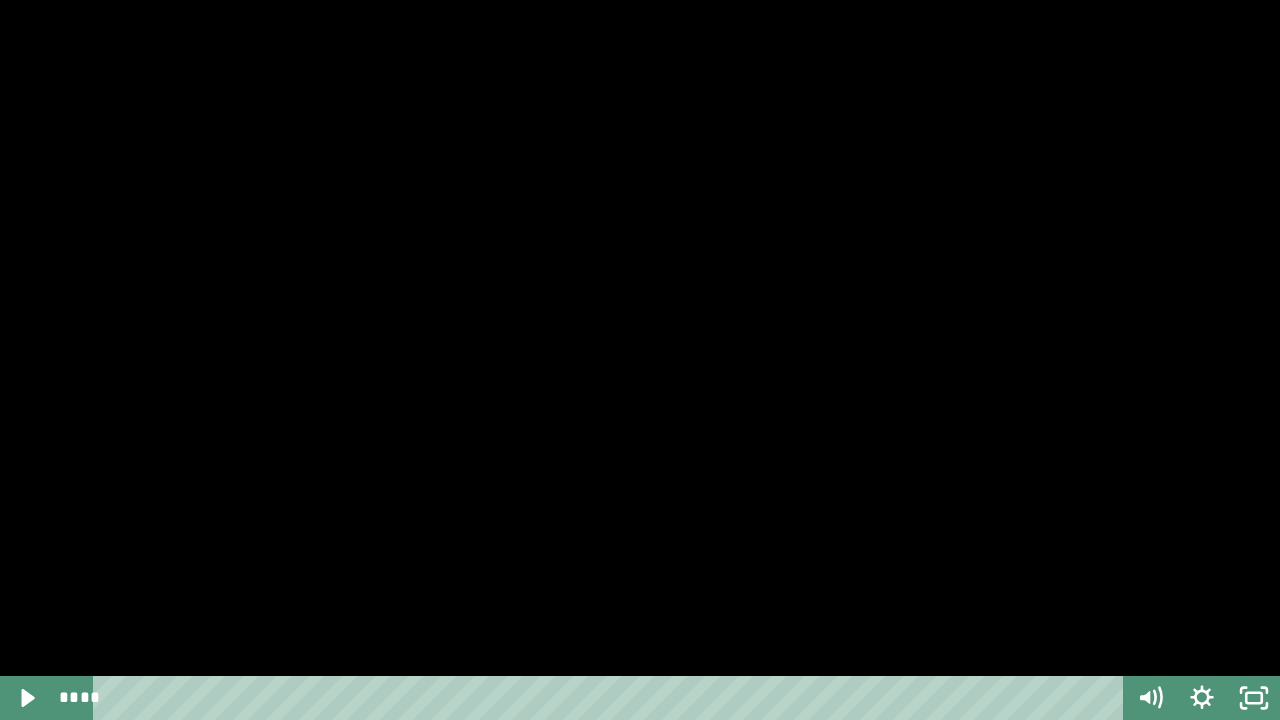 click at bounding box center (640, 360) 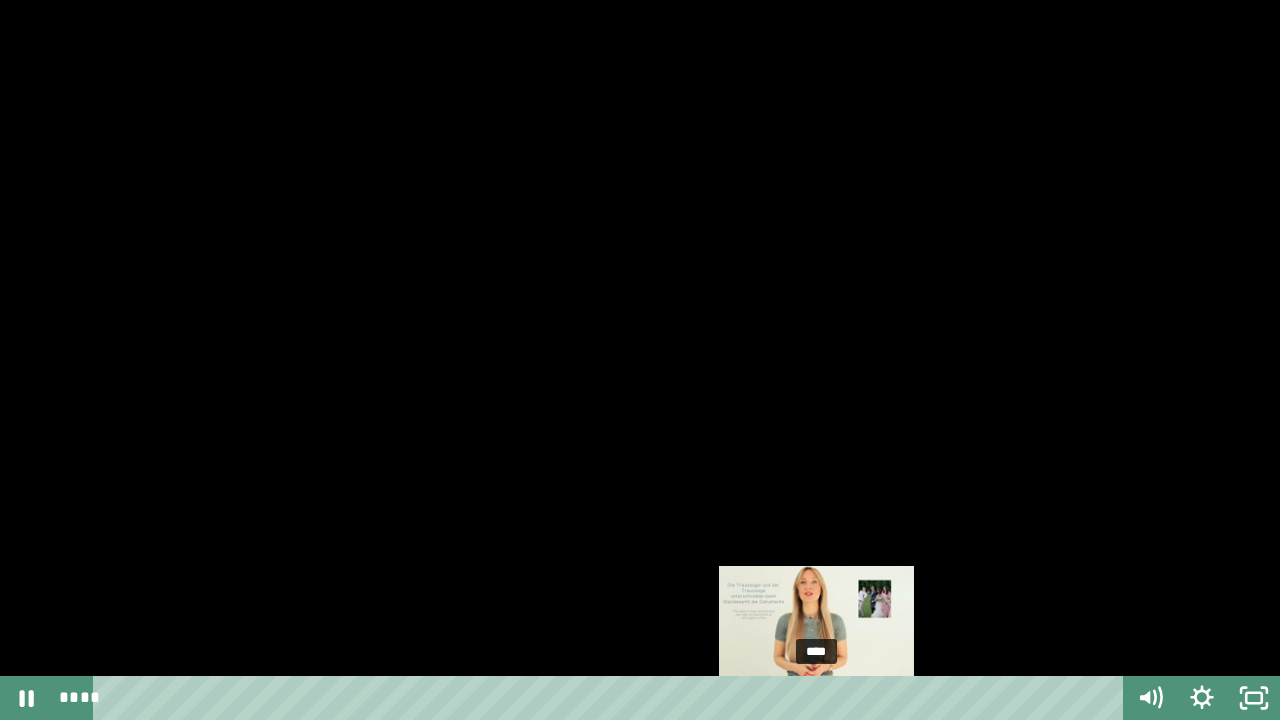 click on "****" at bounding box center [612, 698] 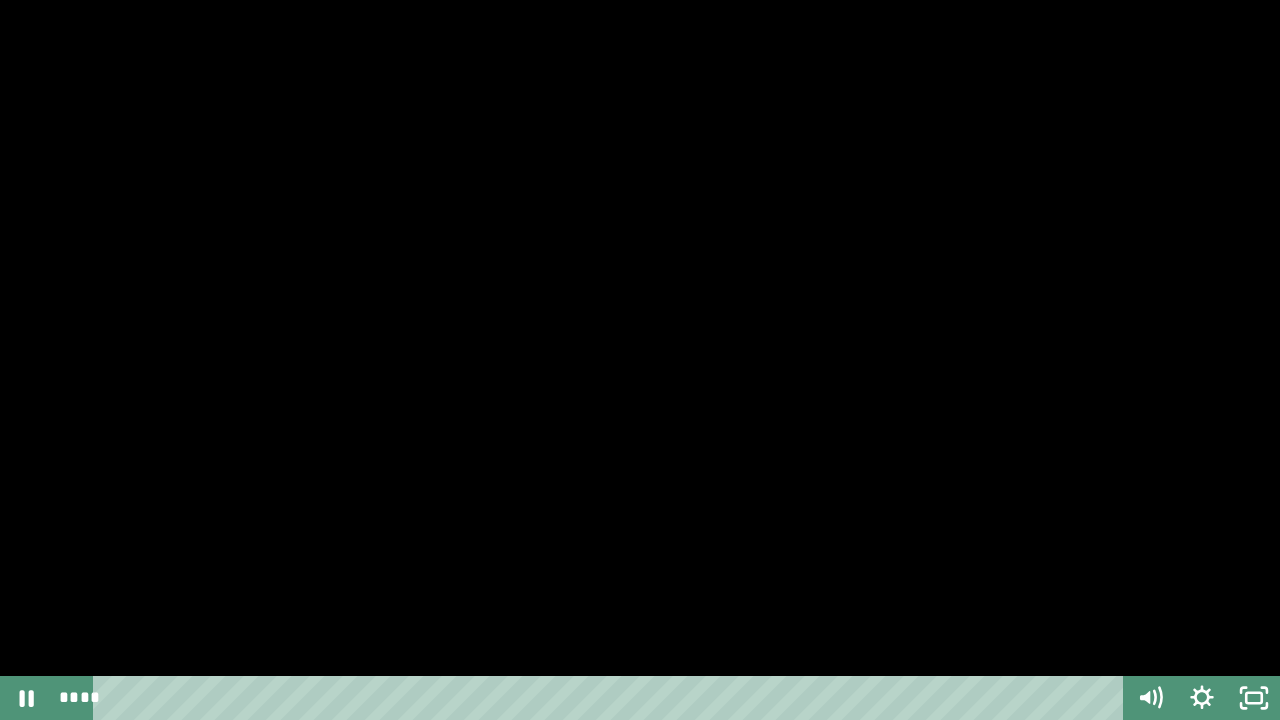 click at bounding box center [640, 360] 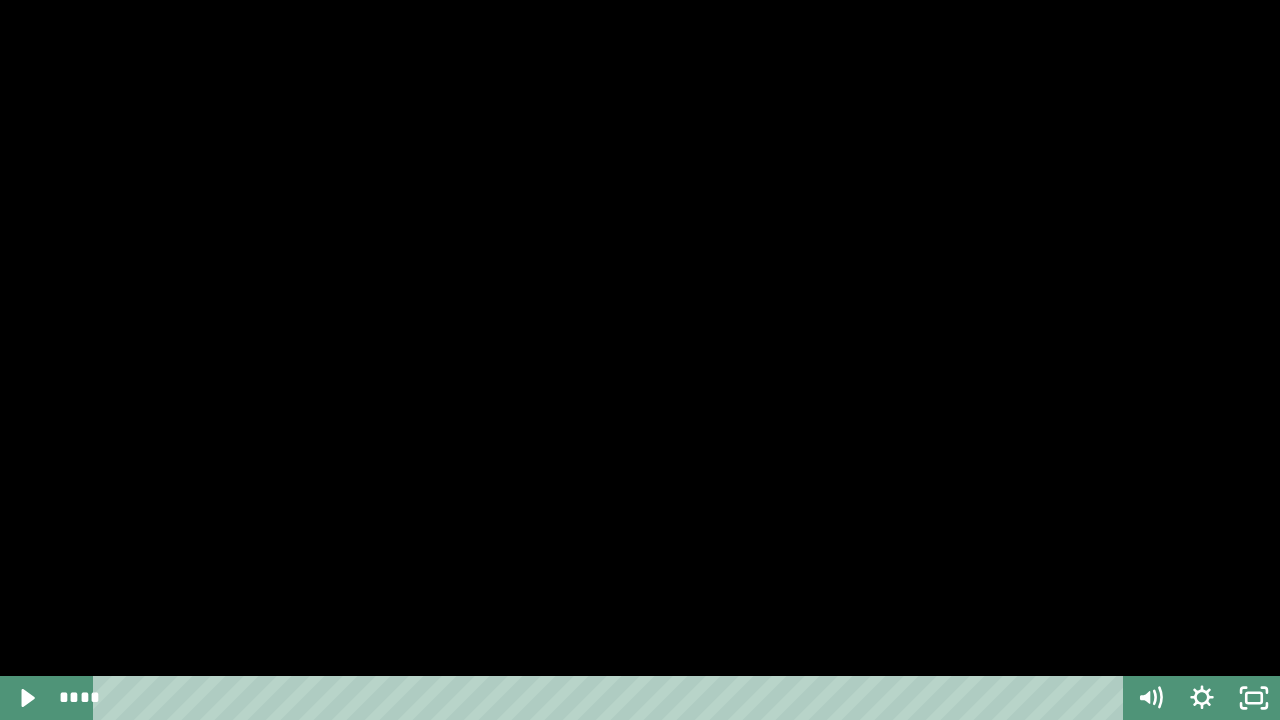 click at bounding box center (640, 360) 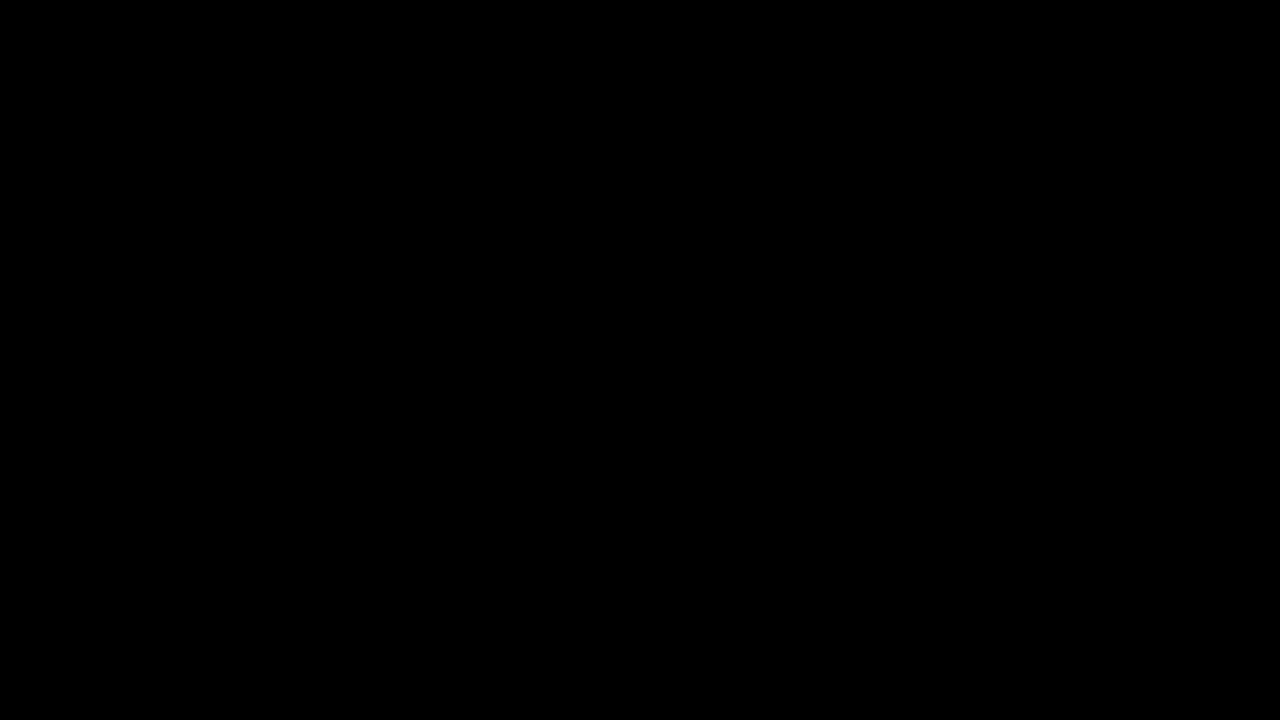 click at bounding box center [640, 360] 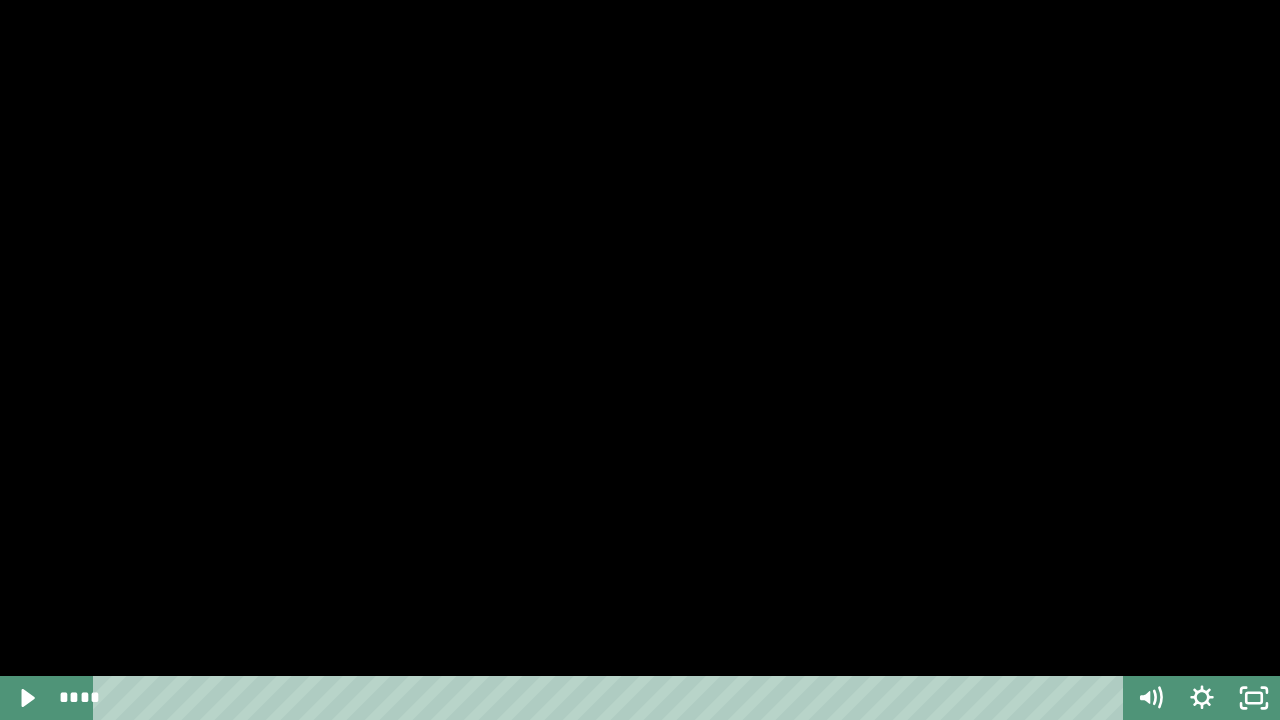 click at bounding box center [640, 360] 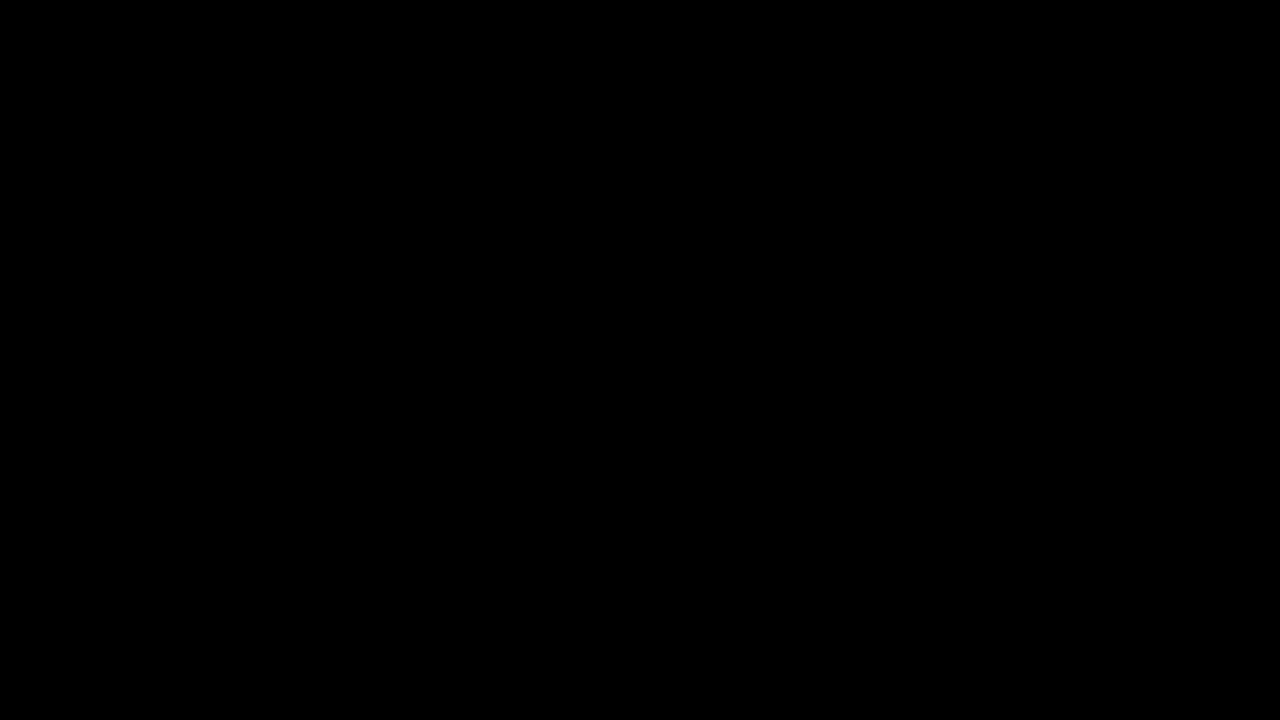 click at bounding box center (640, 360) 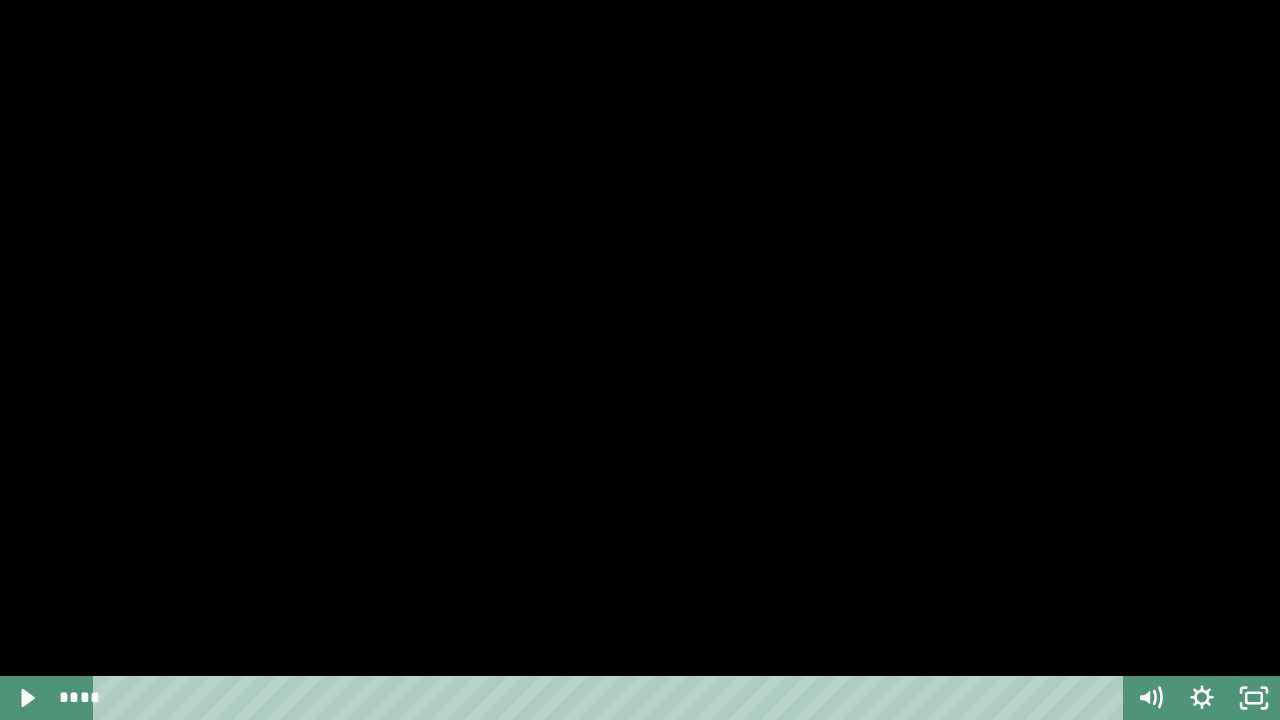 click at bounding box center [640, 360] 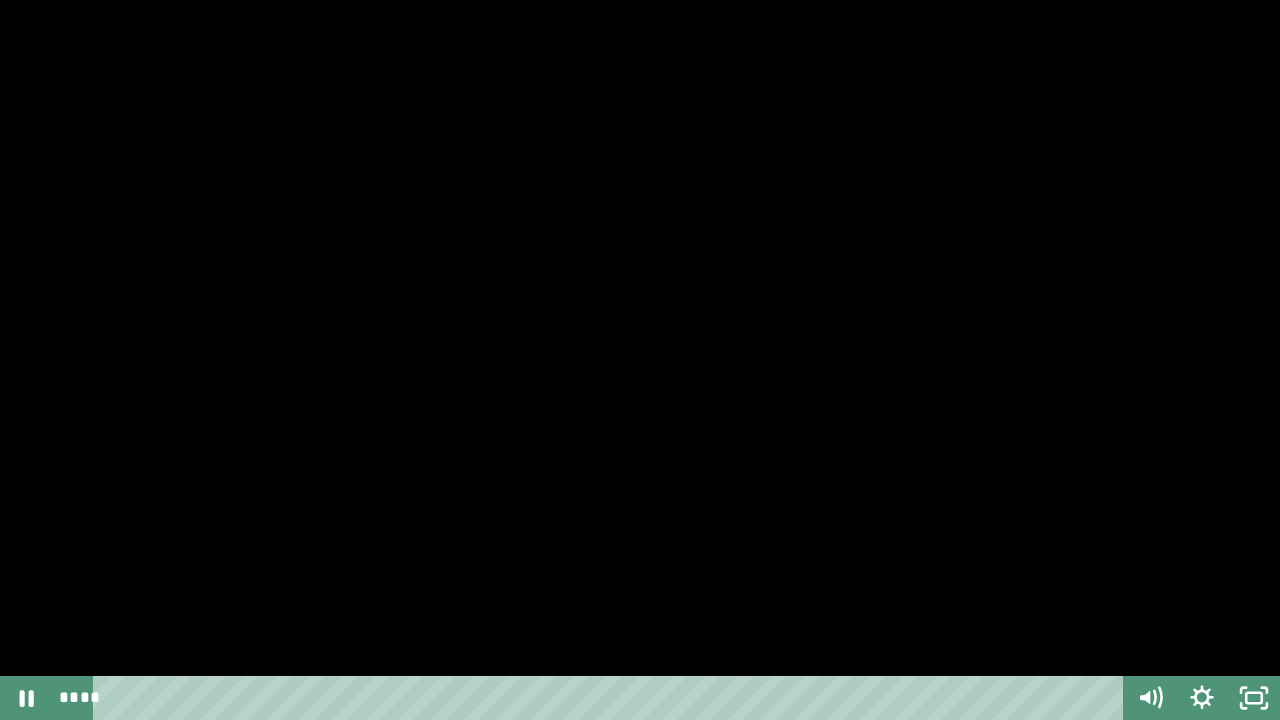 click at bounding box center [640, 360] 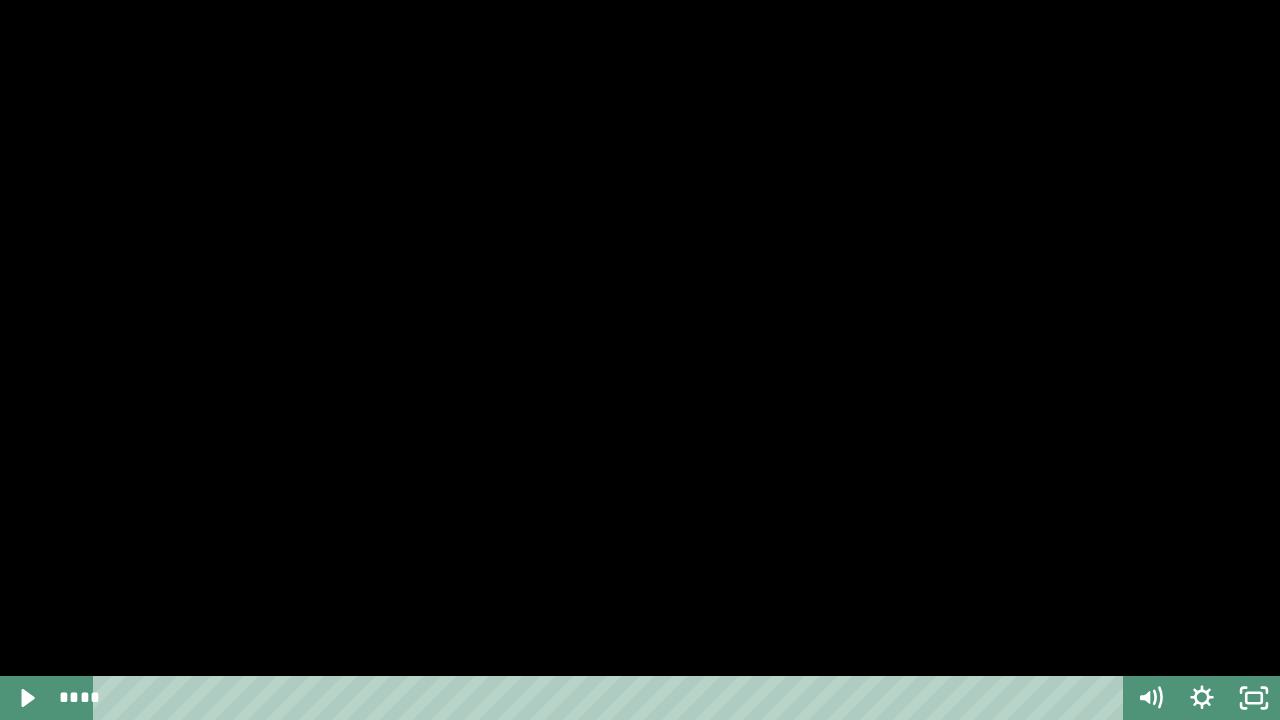 click at bounding box center (640, 360) 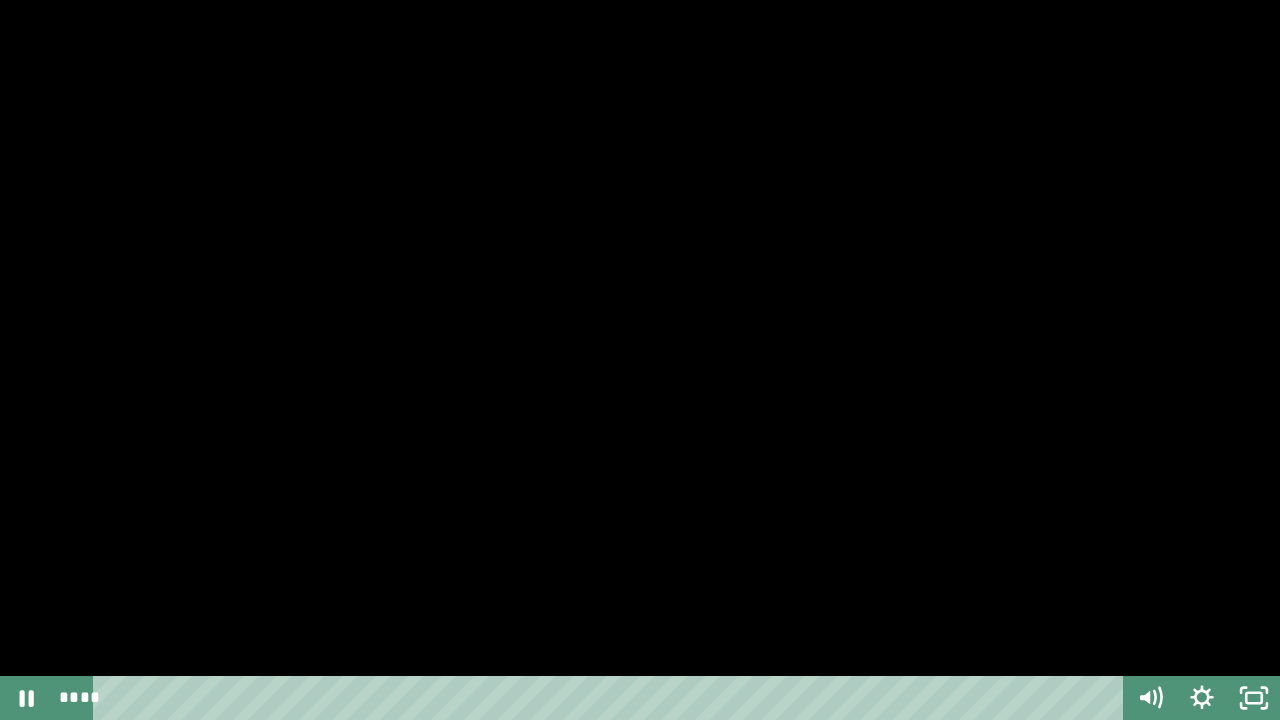 click at bounding box center (640, 360) 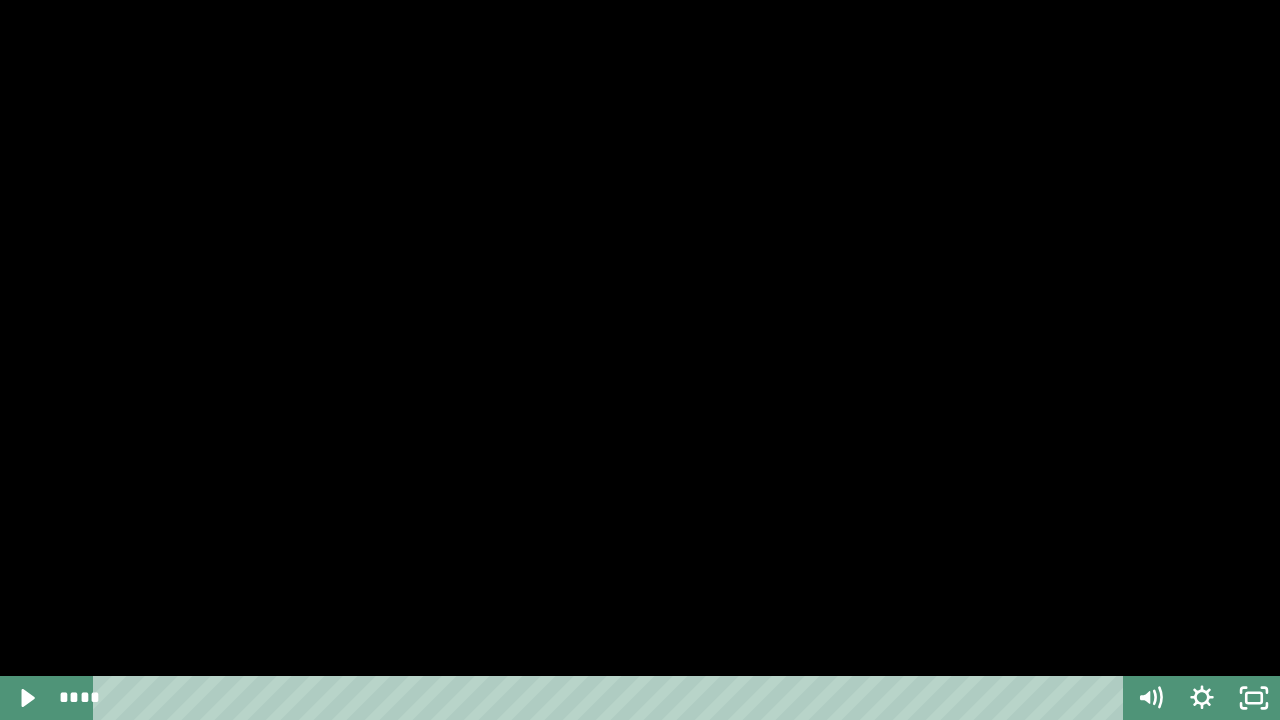 click at bounding box center [640, 360] 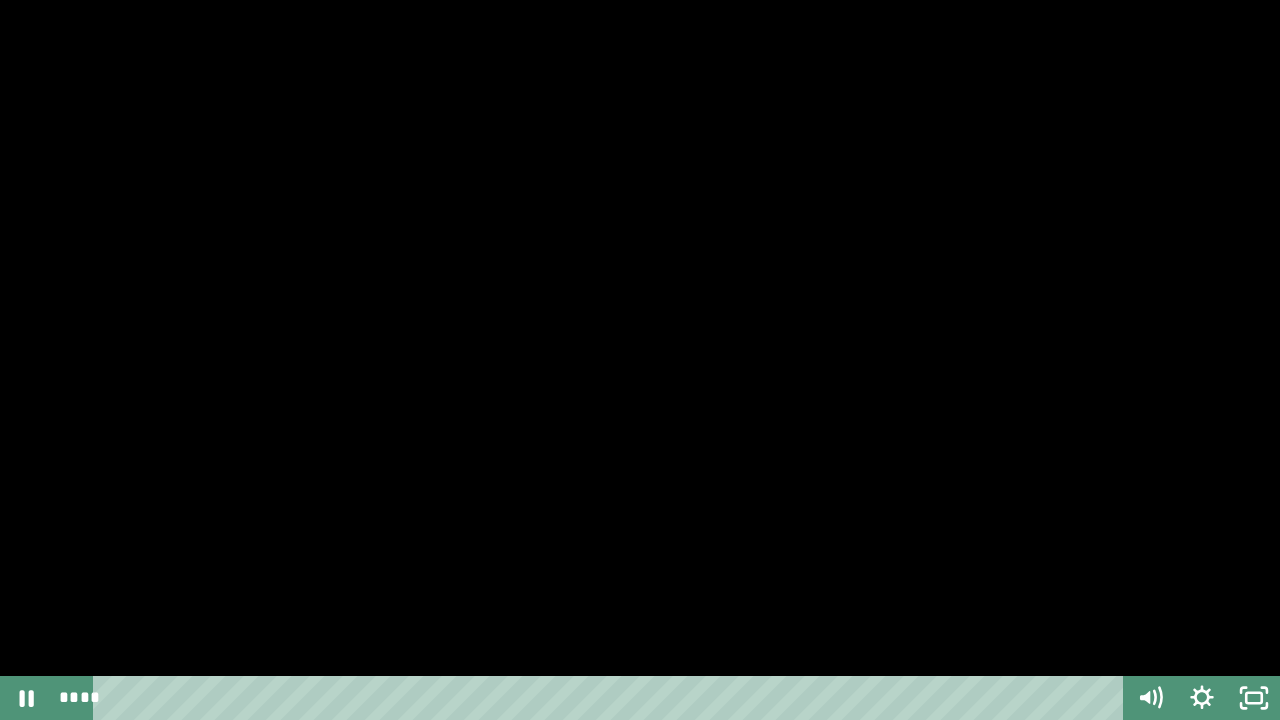 click at bounding box center [640, 360] 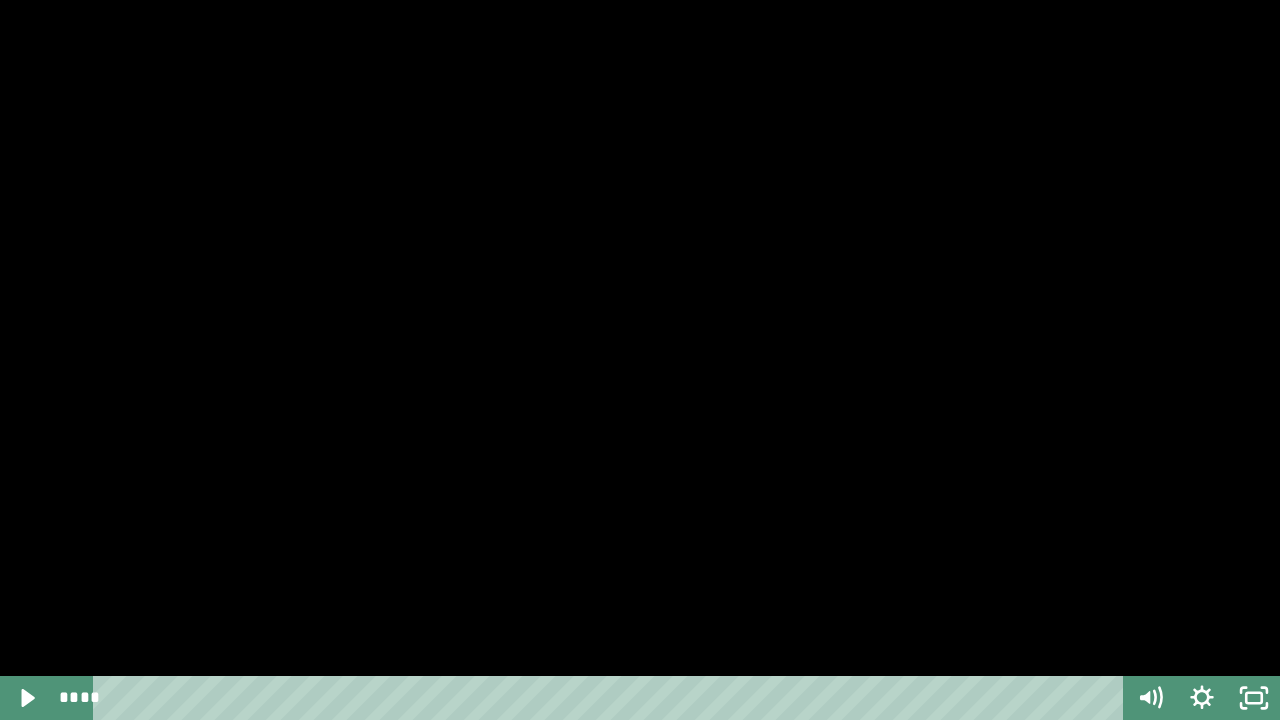 click at bounding box center (640, 360) 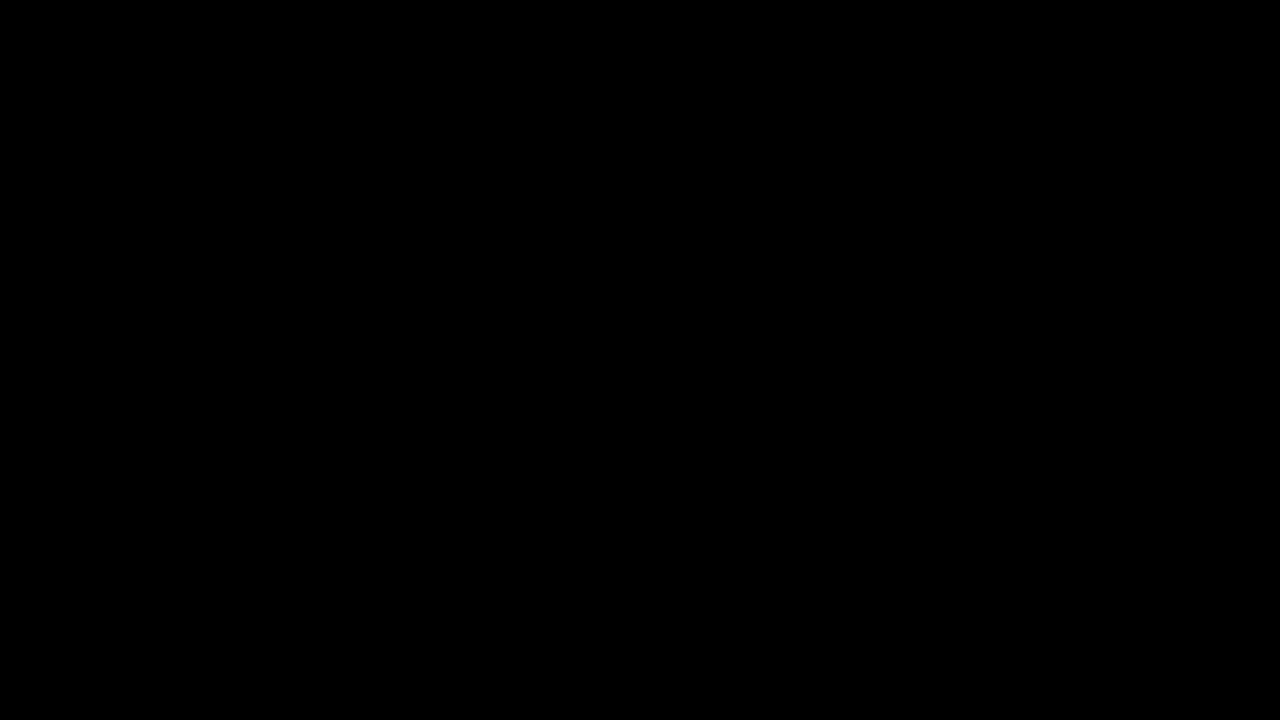 click at bounding box center [640, 360] 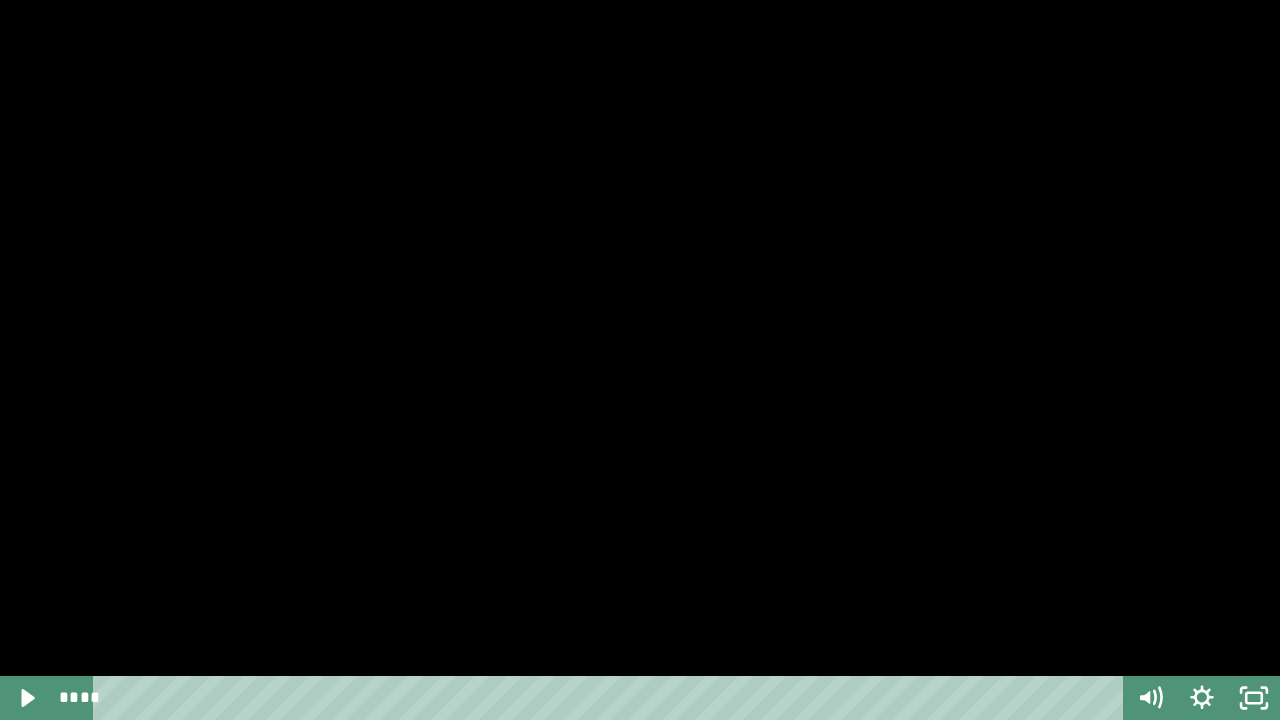 click at bounding box center (640, 360) 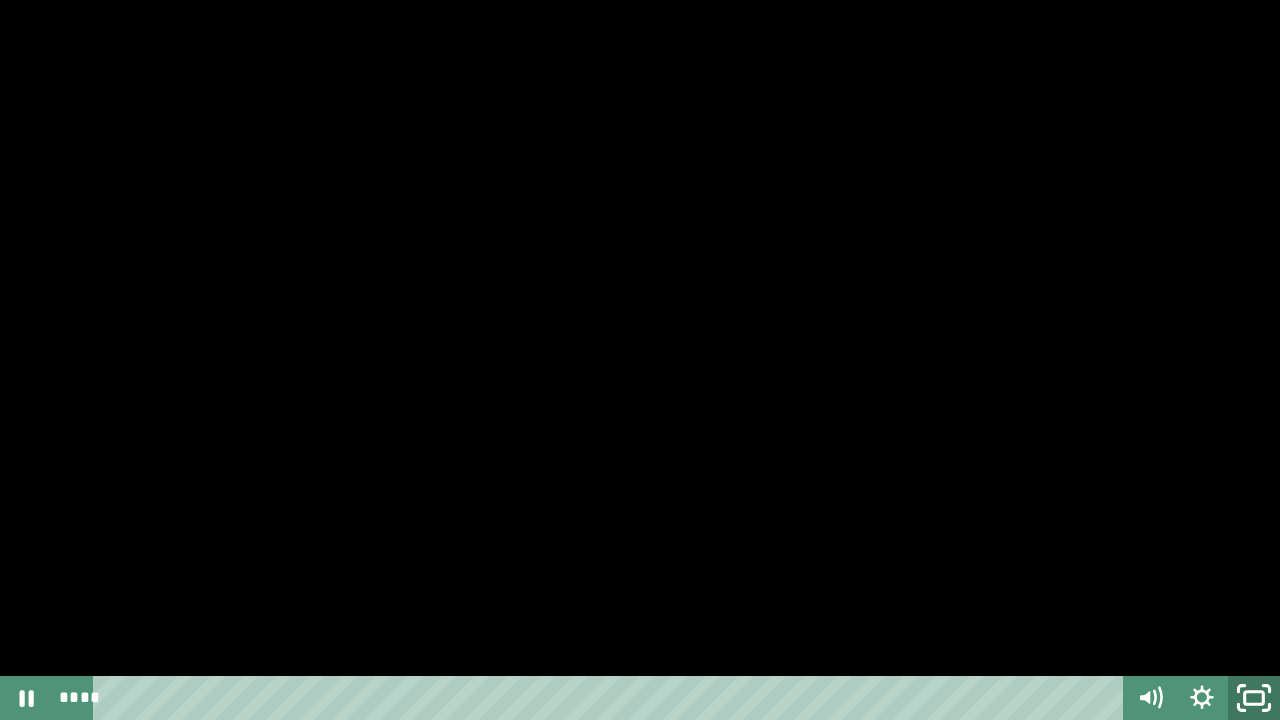 click 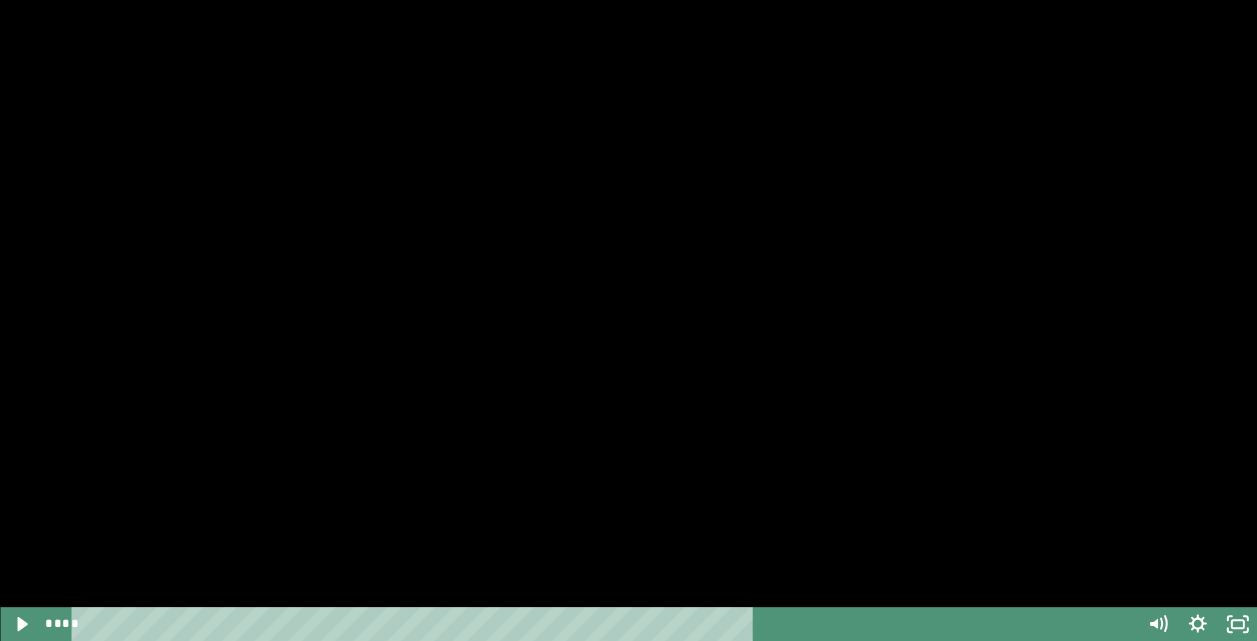 scroll, scrollTop: 744, scrollLeft: 0, axis: vertical 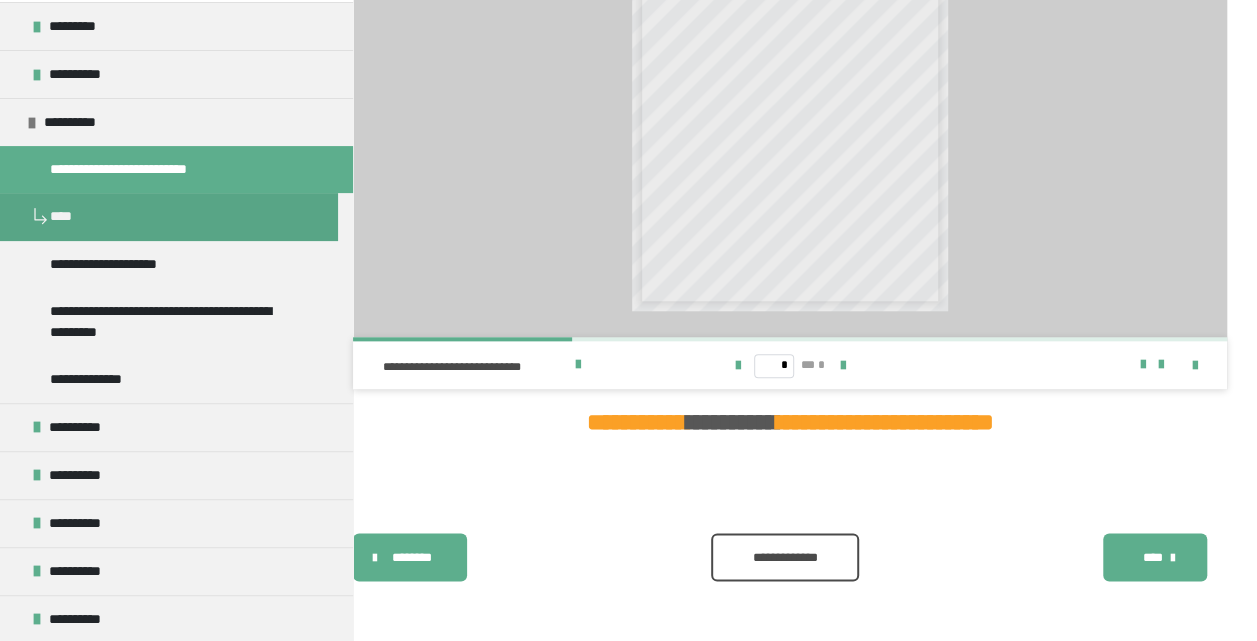 click on "**********" at bounding box center (784, 558) 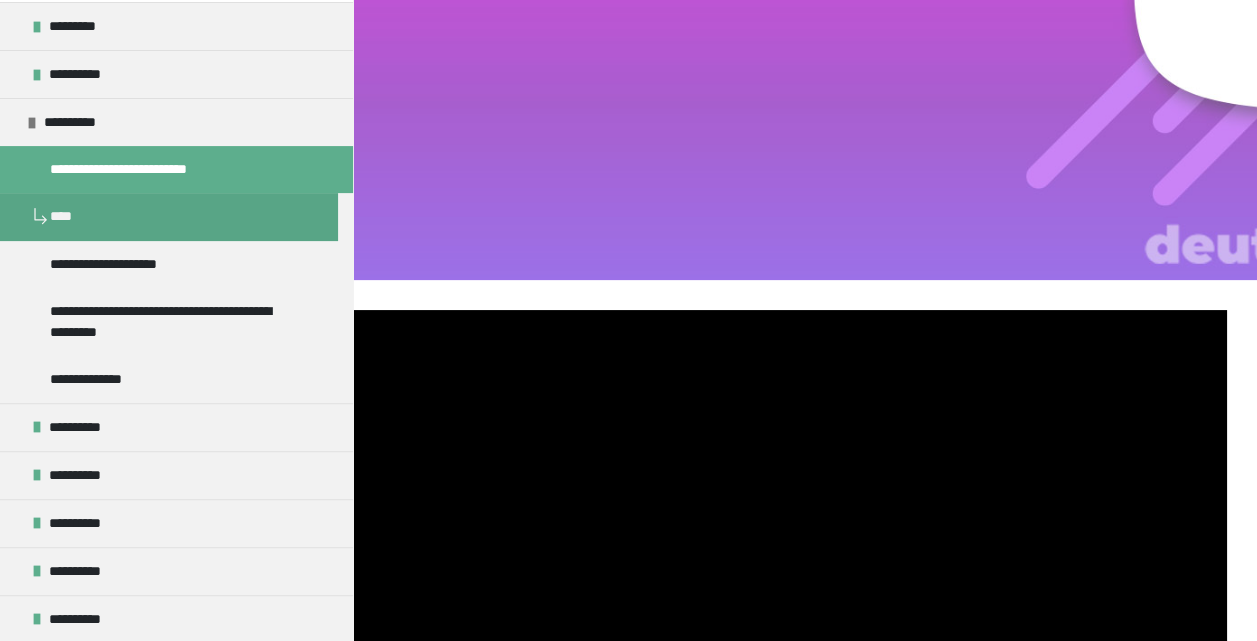 scroll, scrollTop: 0, scrollLeft: 0, axis: both 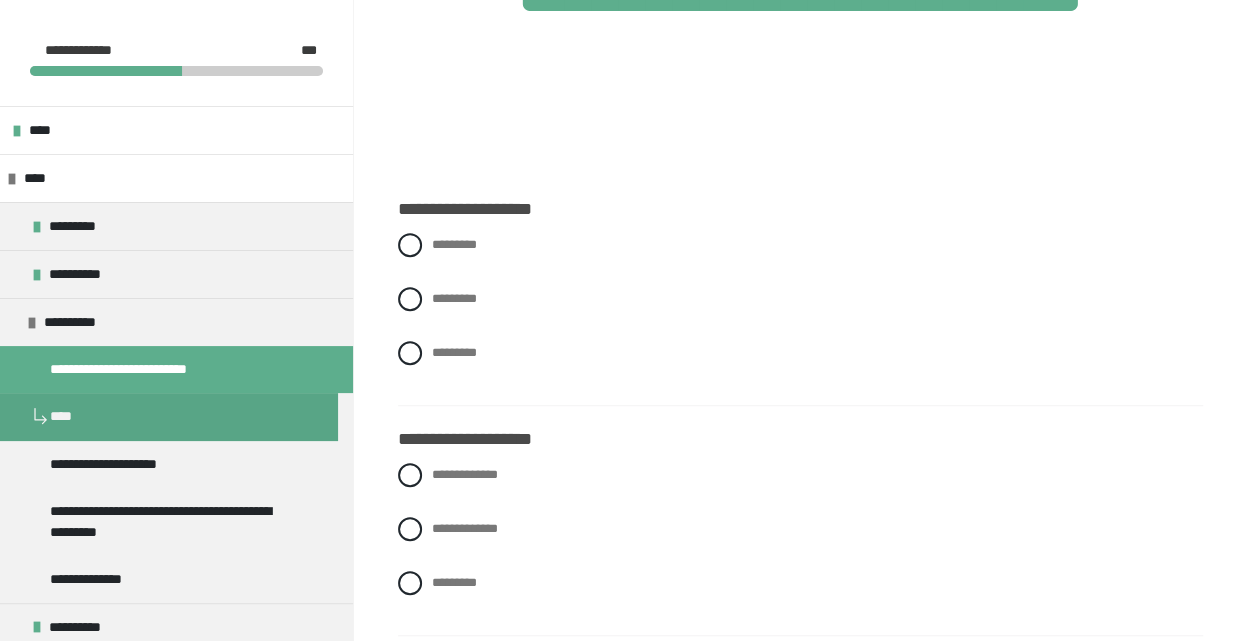 click on "********* ********* *********" at bounding box center (800, 314) 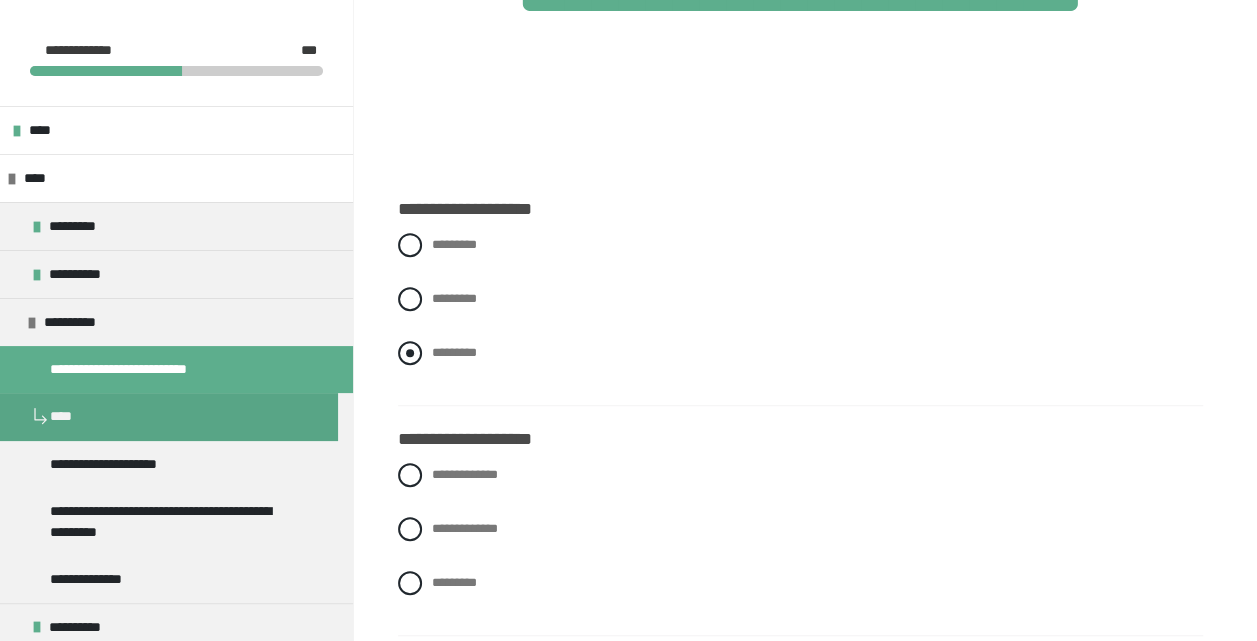 click on "*********" at bounding box center (454, 352) 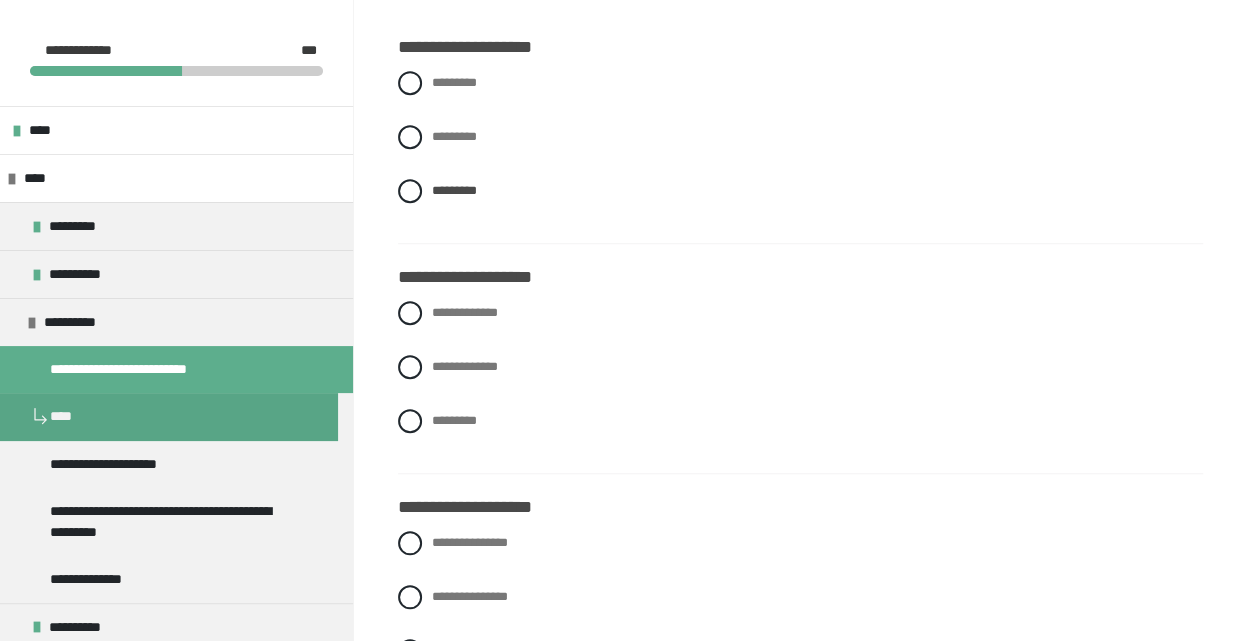 scroll, scrollTop: 700, scrollLeft: 0, axis: vertical 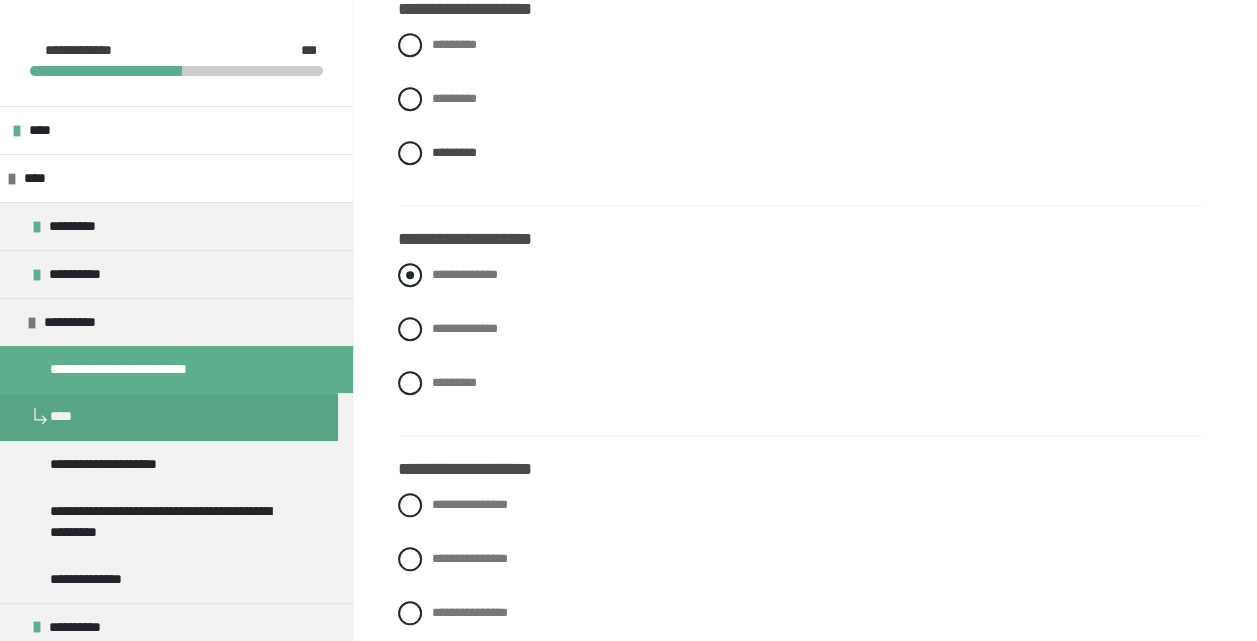 click on "**********" at bounding box center [464, 274] 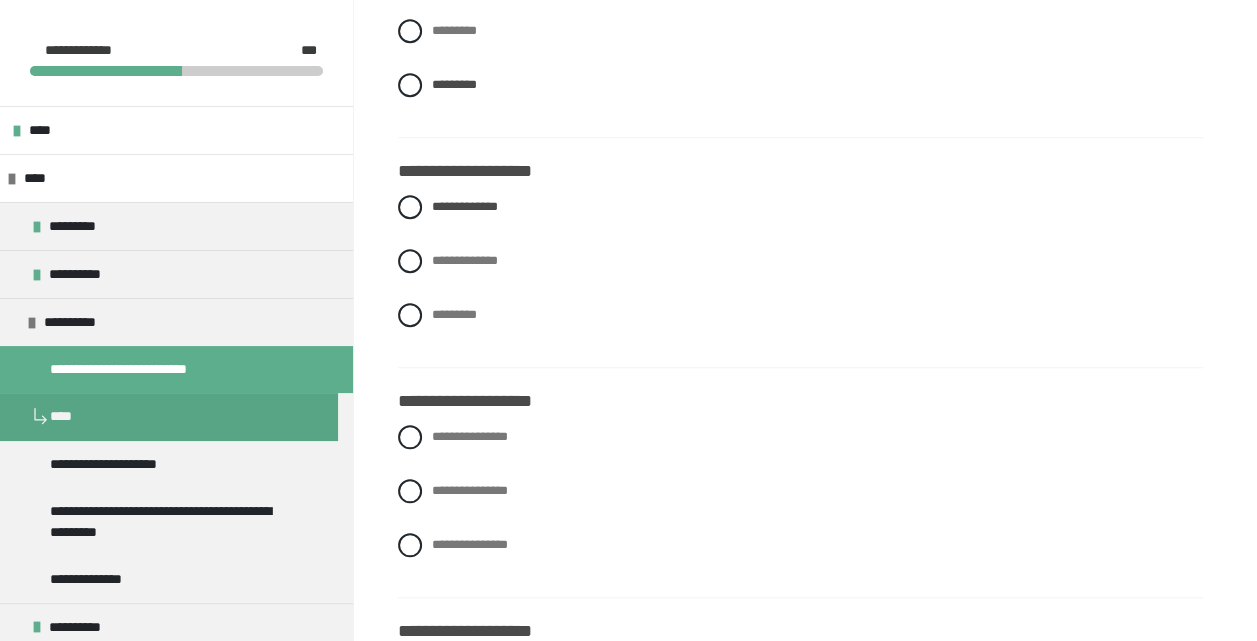 scroll, scrollTop: 800, scrollLeft: 0, axis: vertical 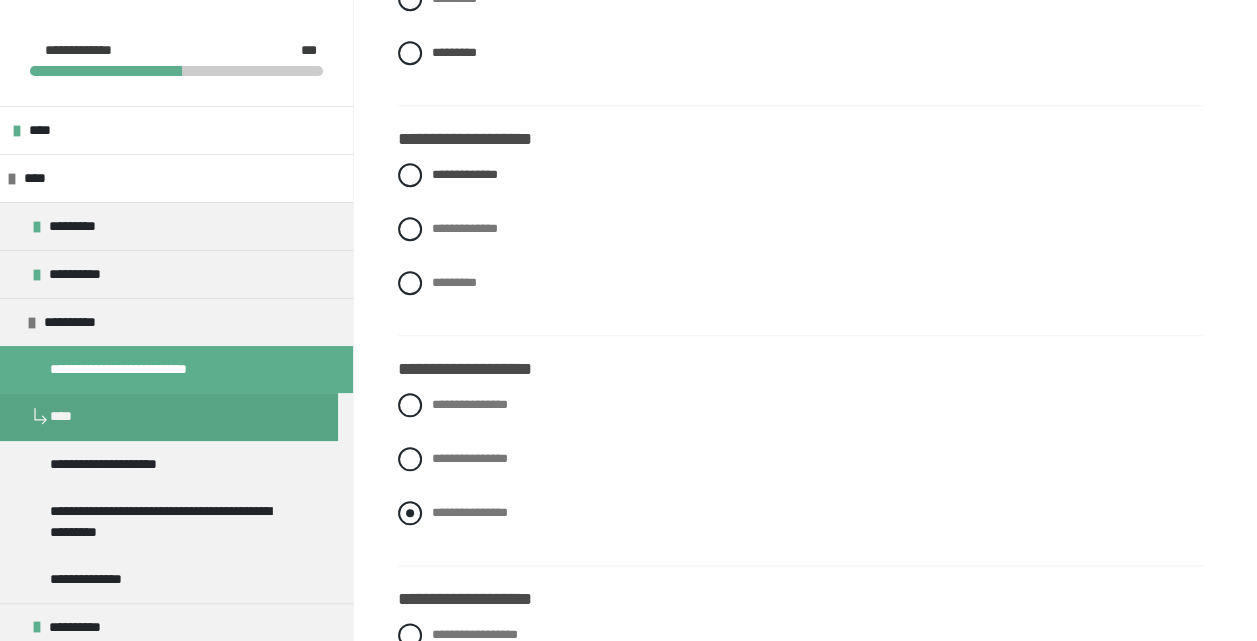 click on "**********" at bounding box center [469, 512] 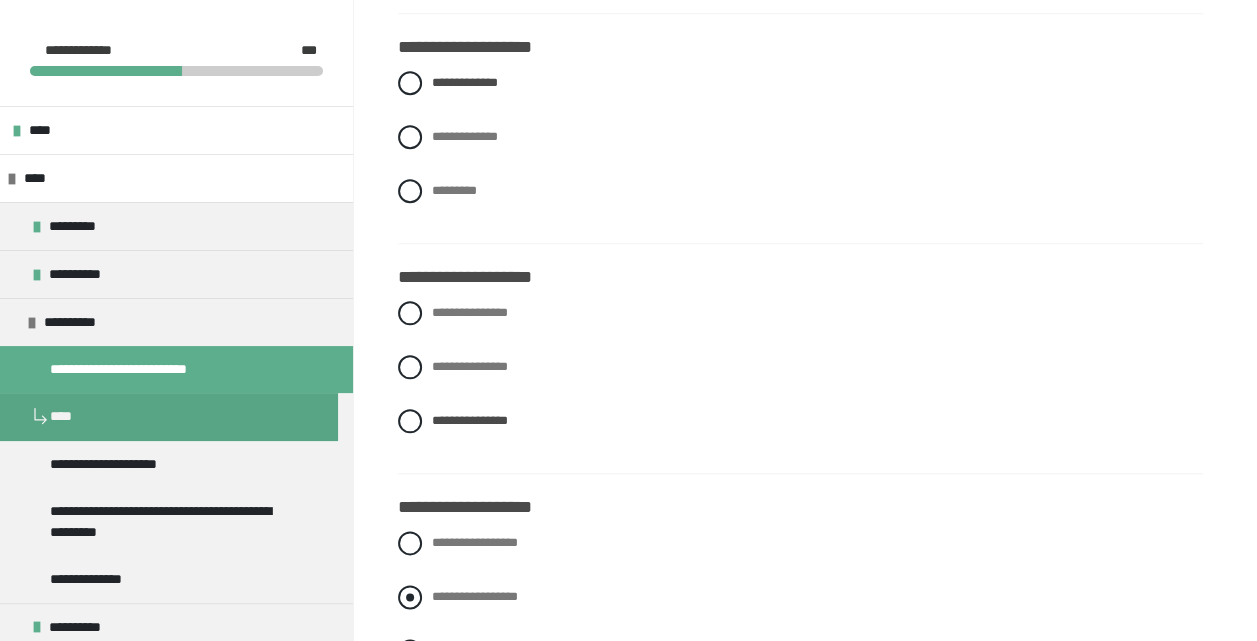 scroll, scrollTop: 1000, scrollLeft: 0, axis: vertical 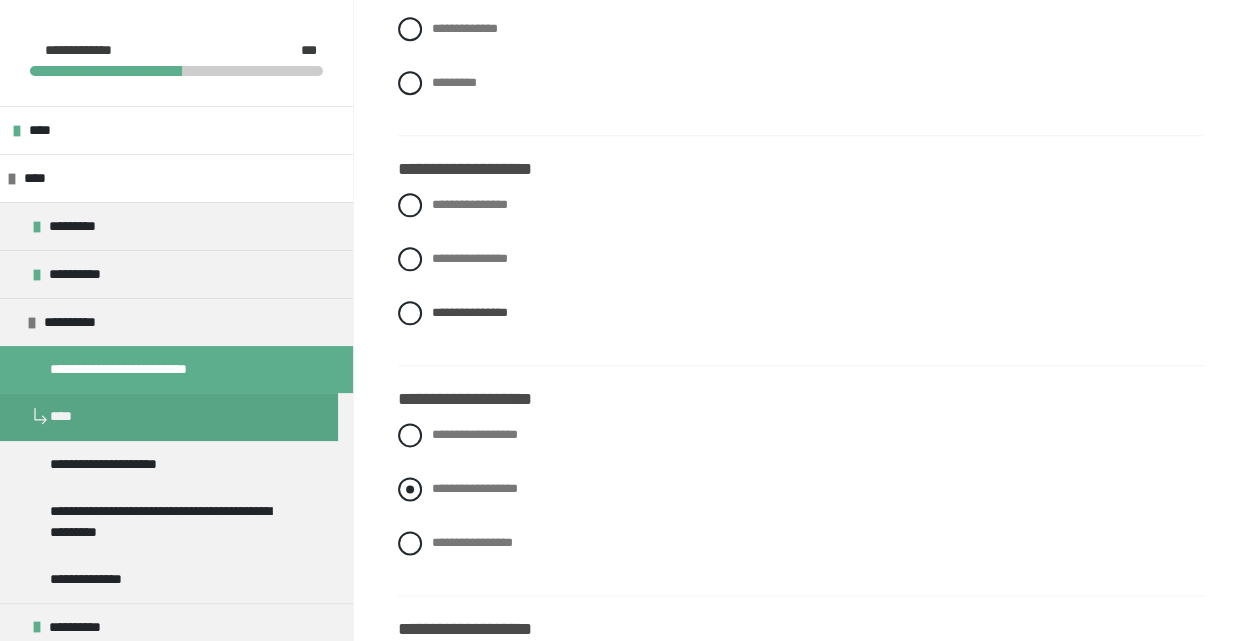 click on "**********" at bounding box center (474, 488) 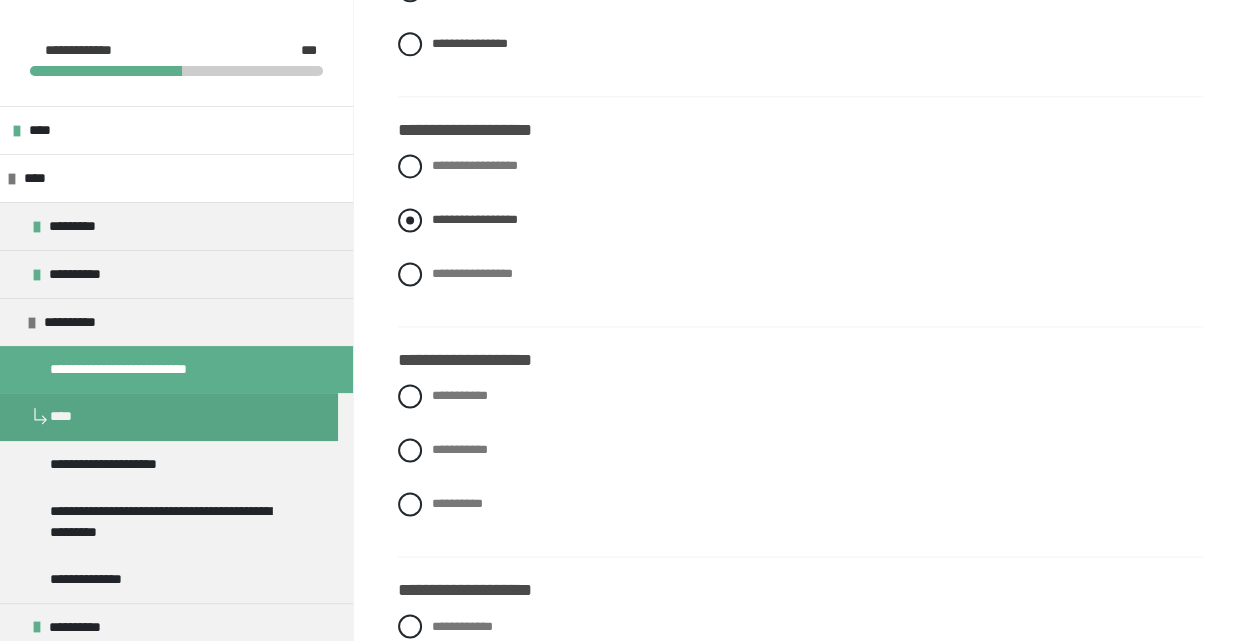 scroll, scrollTop: 1300, scrollLeft: 0, axis: vertical 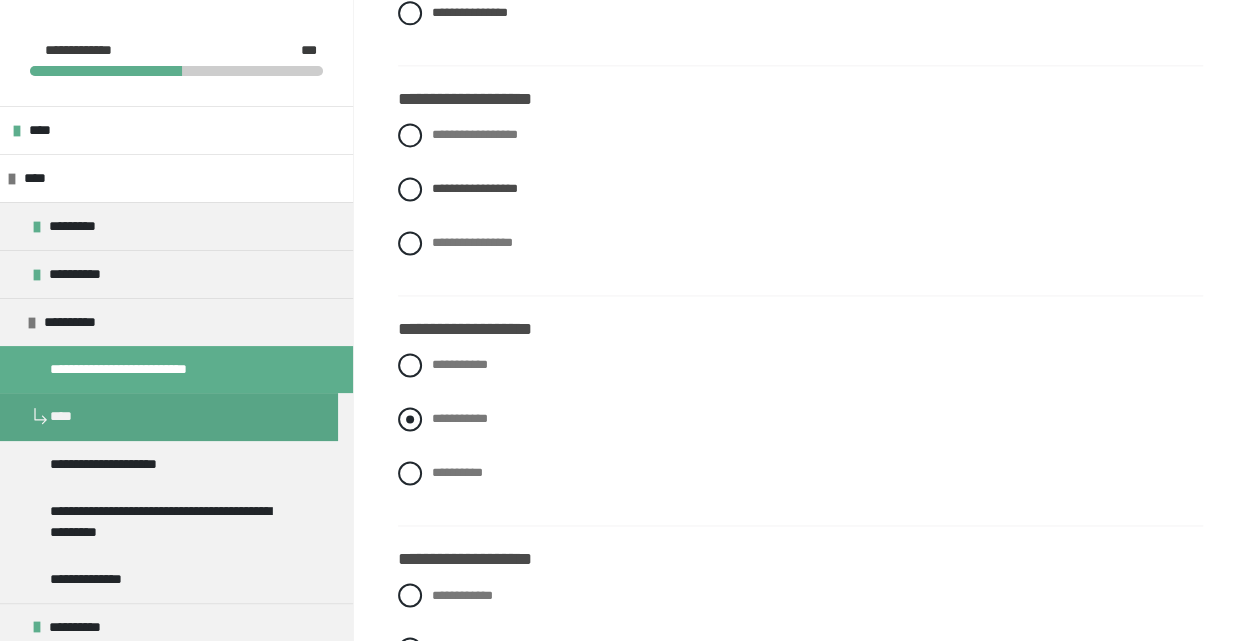 click on "**********" at bounding box center [459, 418] 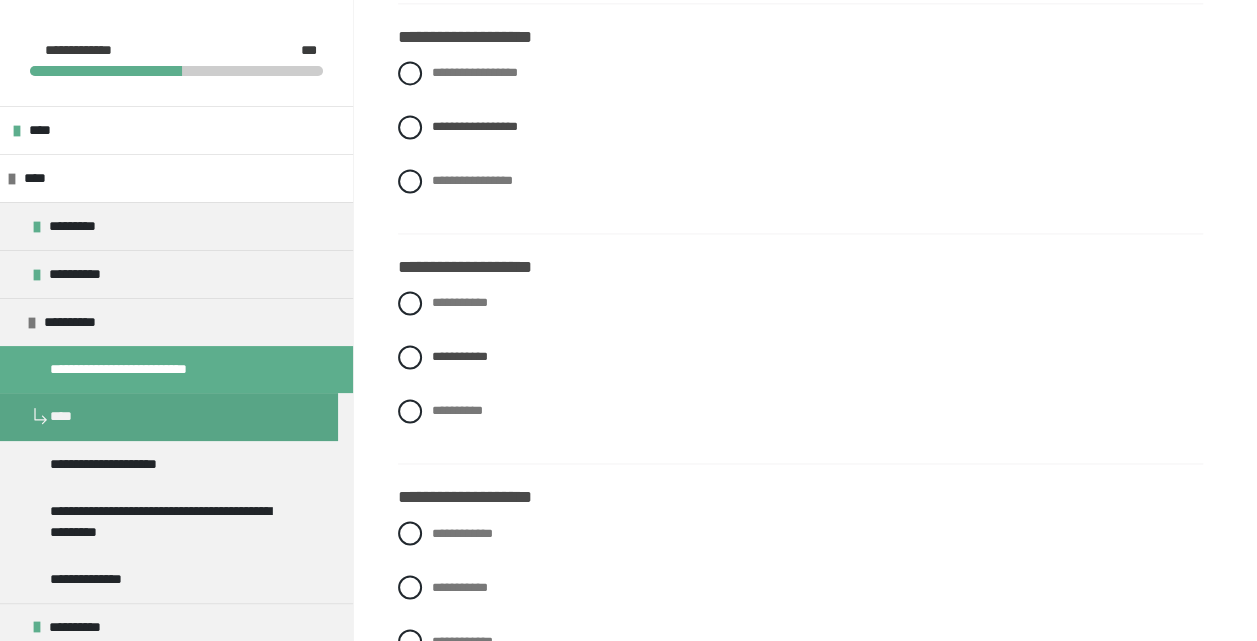 scroll, scrollTop: 1500, scrollLeft: 0, axis: vertical 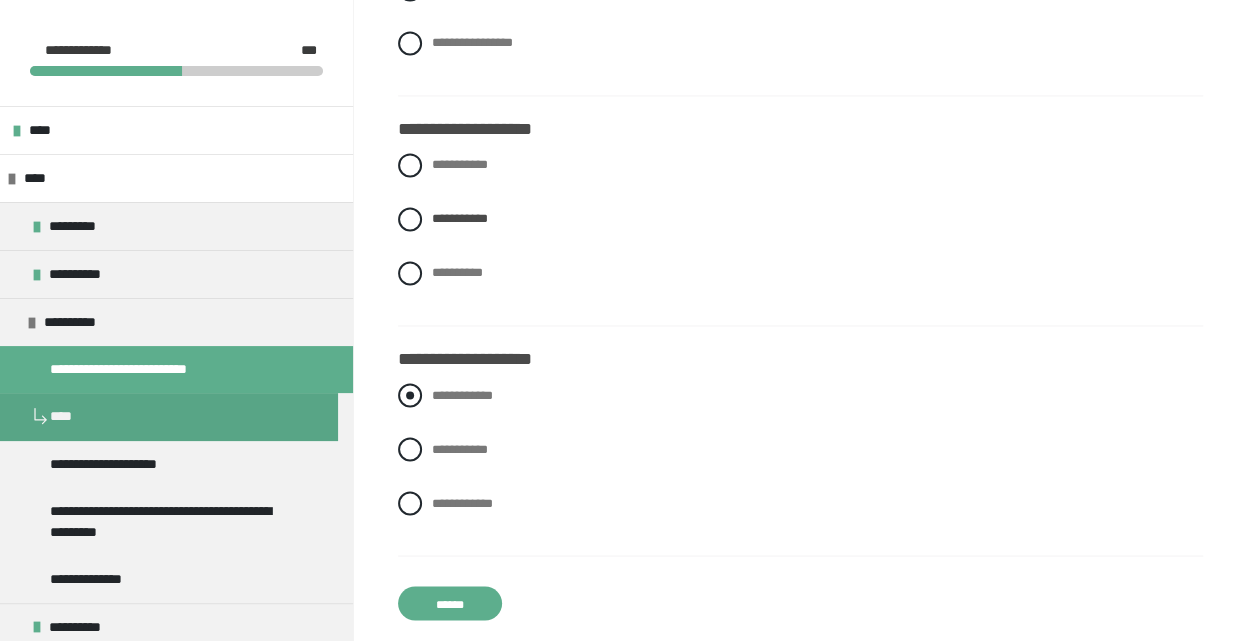 click on "**********" at bounding box center [462, 394] 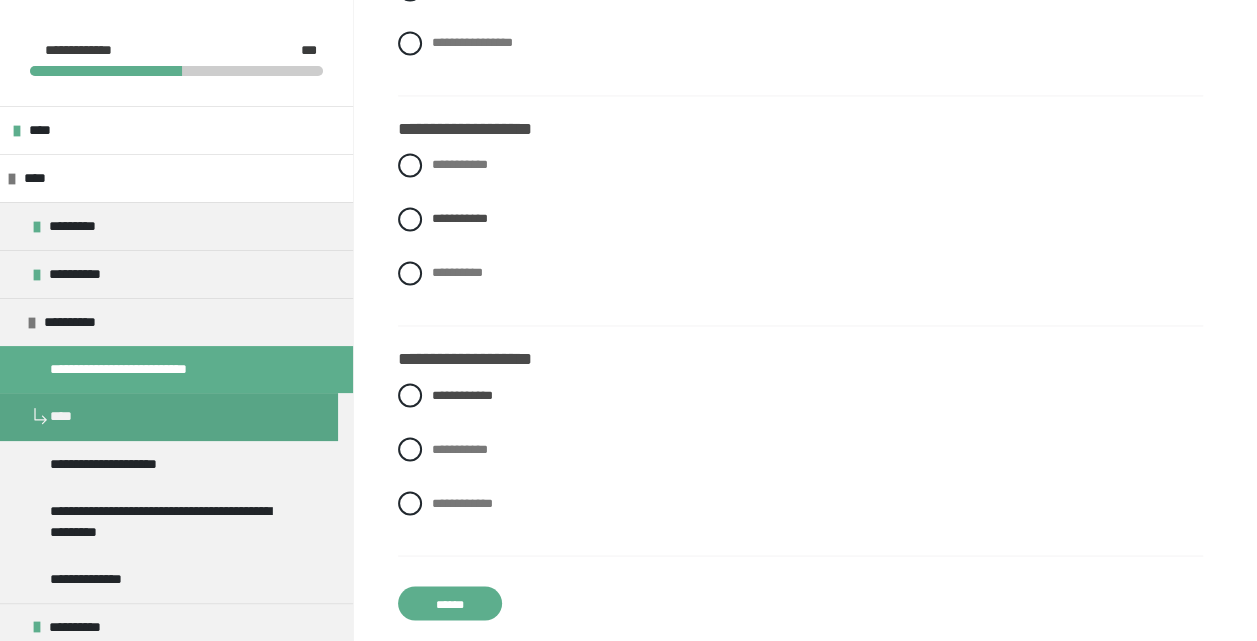 click on "******" at bounding box center (450, 603) 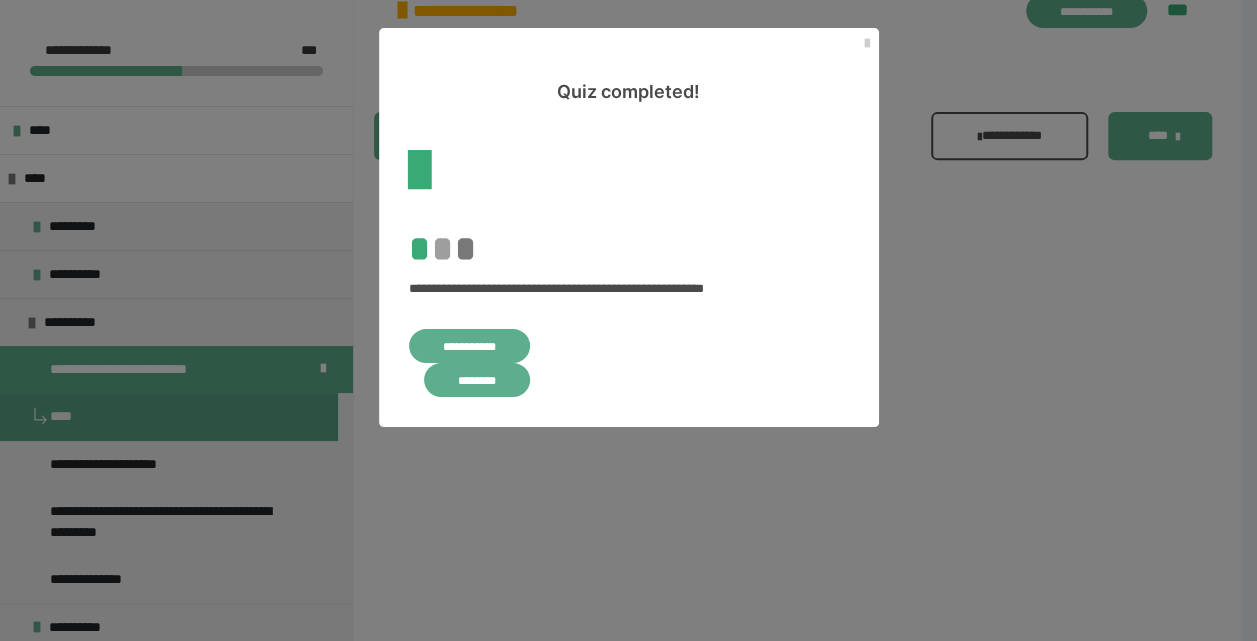 scroll, scrollTop: 556, scrollLeft: 0, axis: vertical 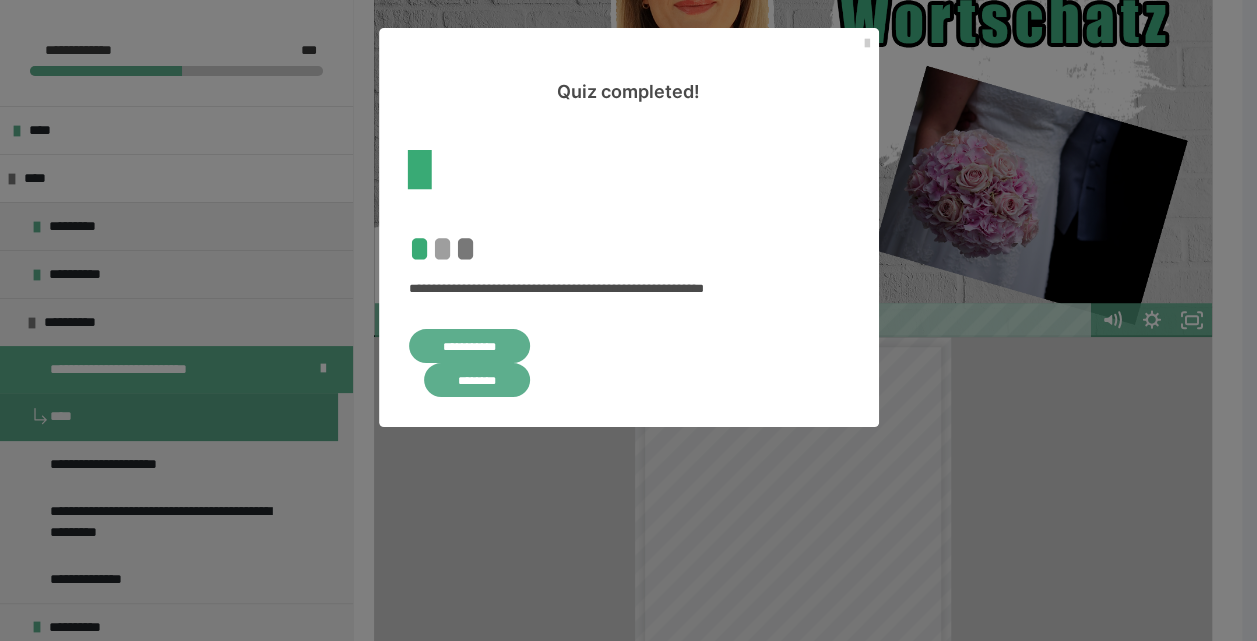 click on "********" at bounding box center (477, 380) 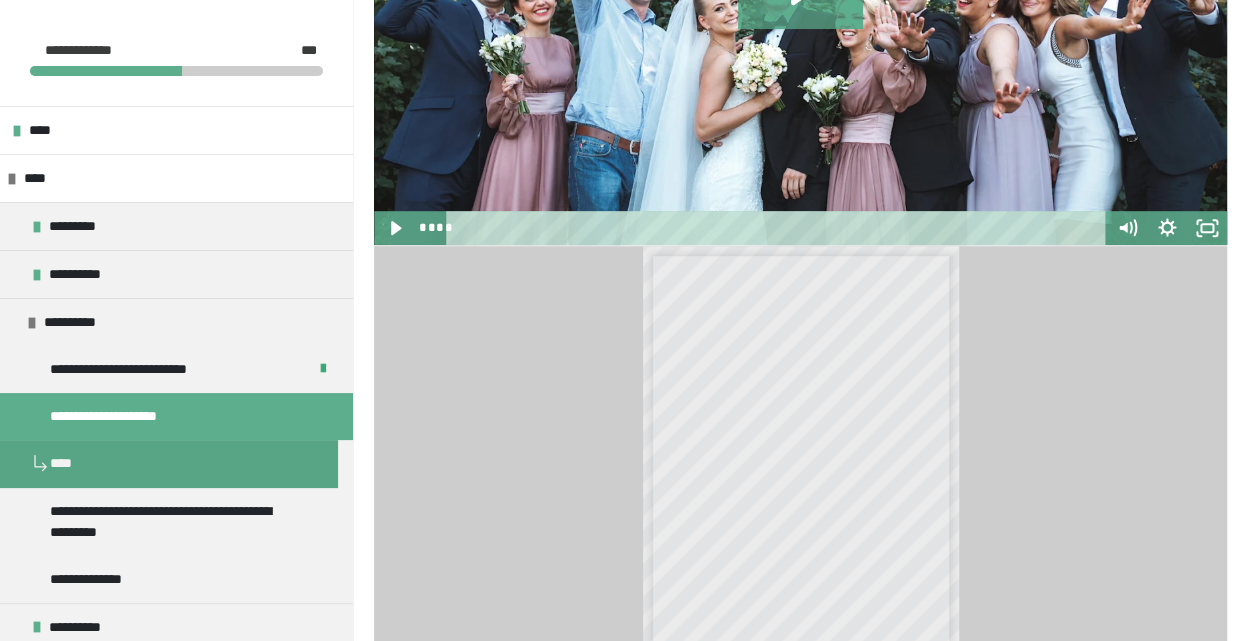 scroll, scrollTop: 744, scrollLeft: 0, axis: vertical 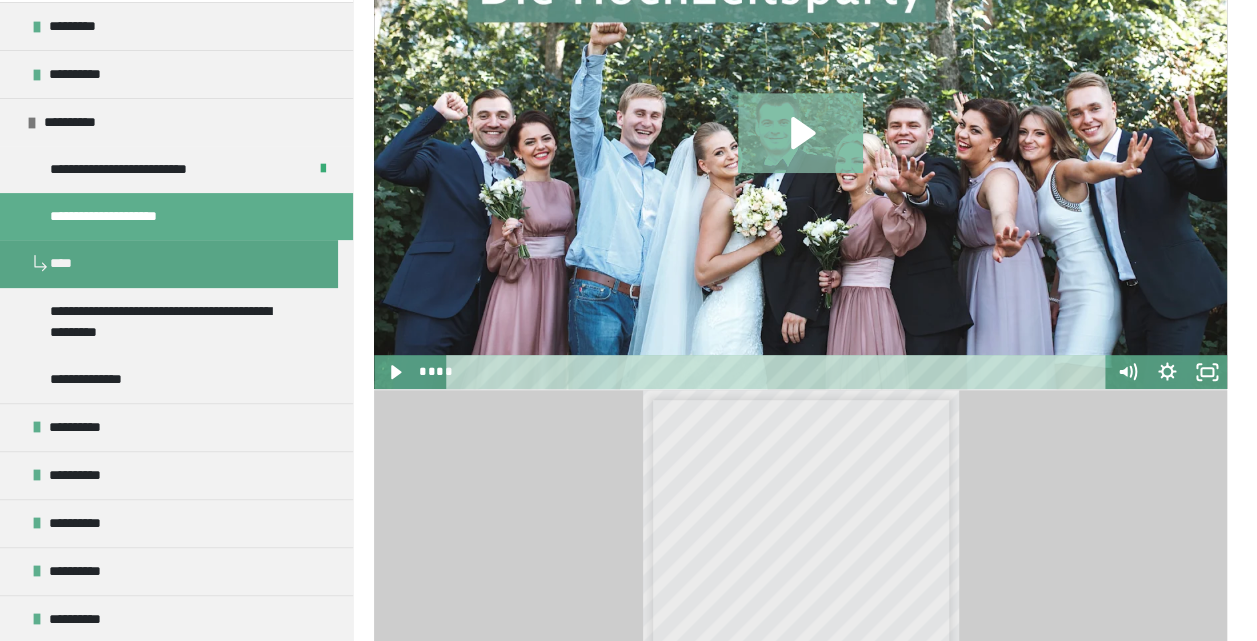 click 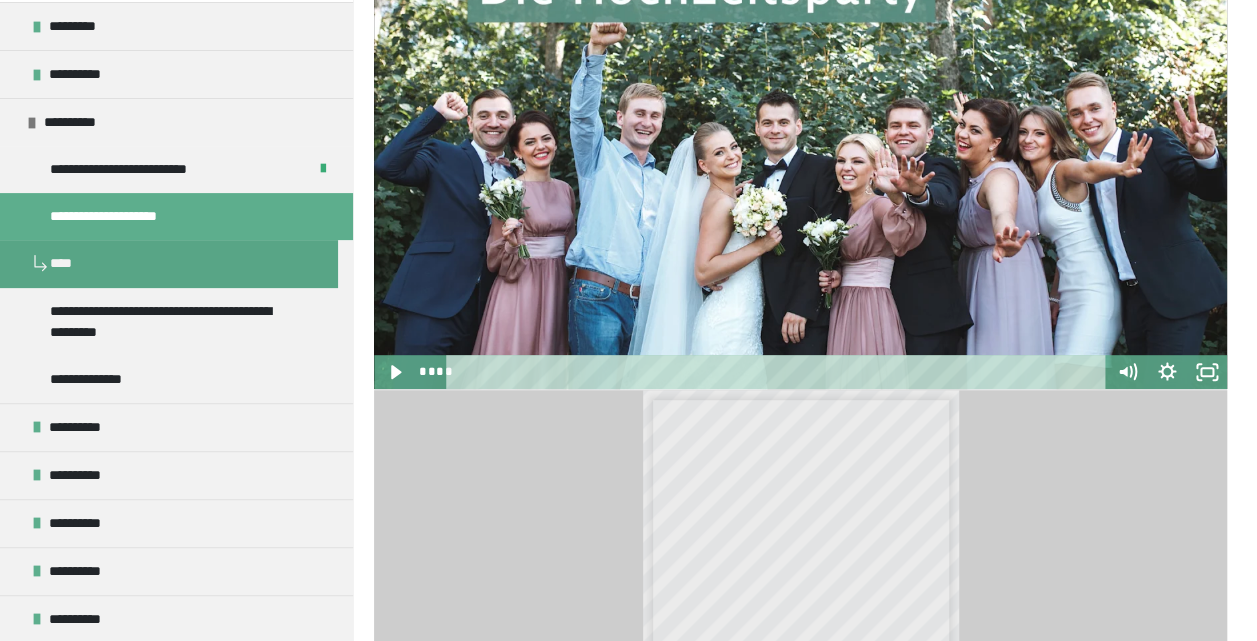 scroll, scrollTop: 214, scrollLeft: 0, axis: vertical 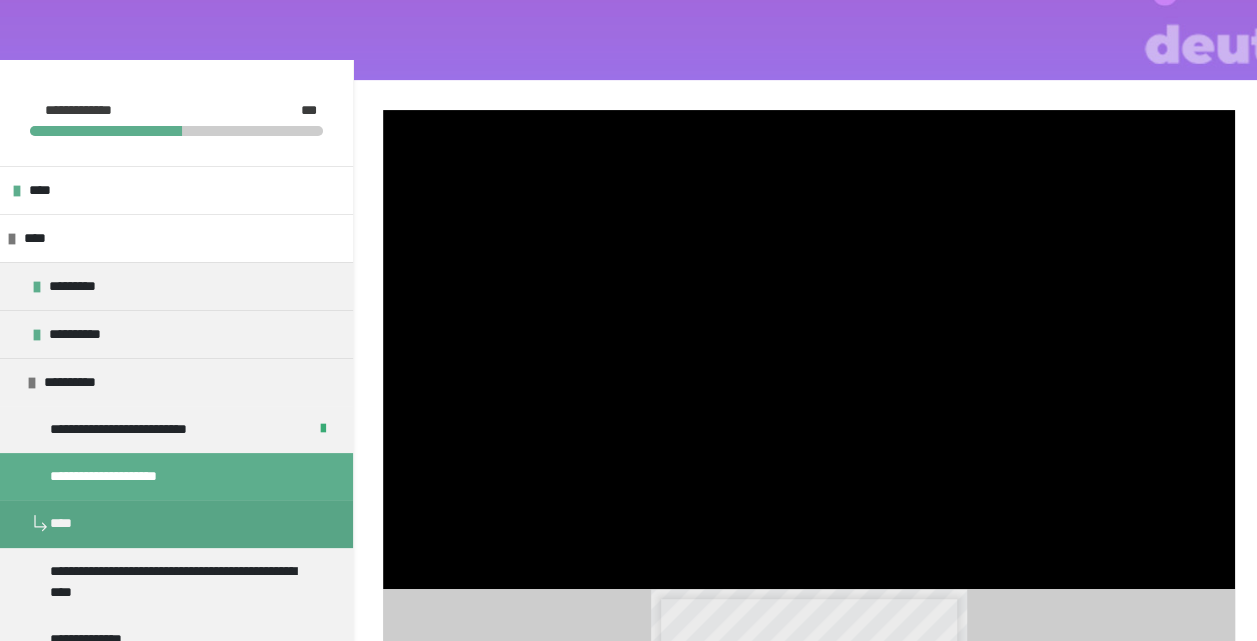 type 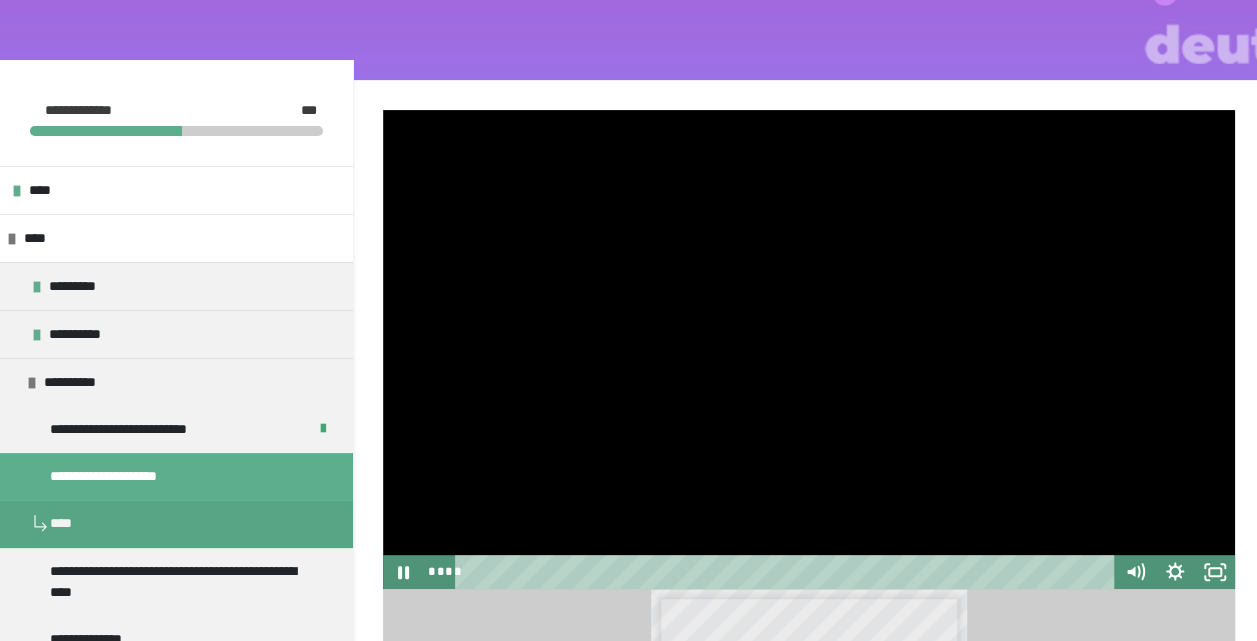 click at bounding box center (383, 110) 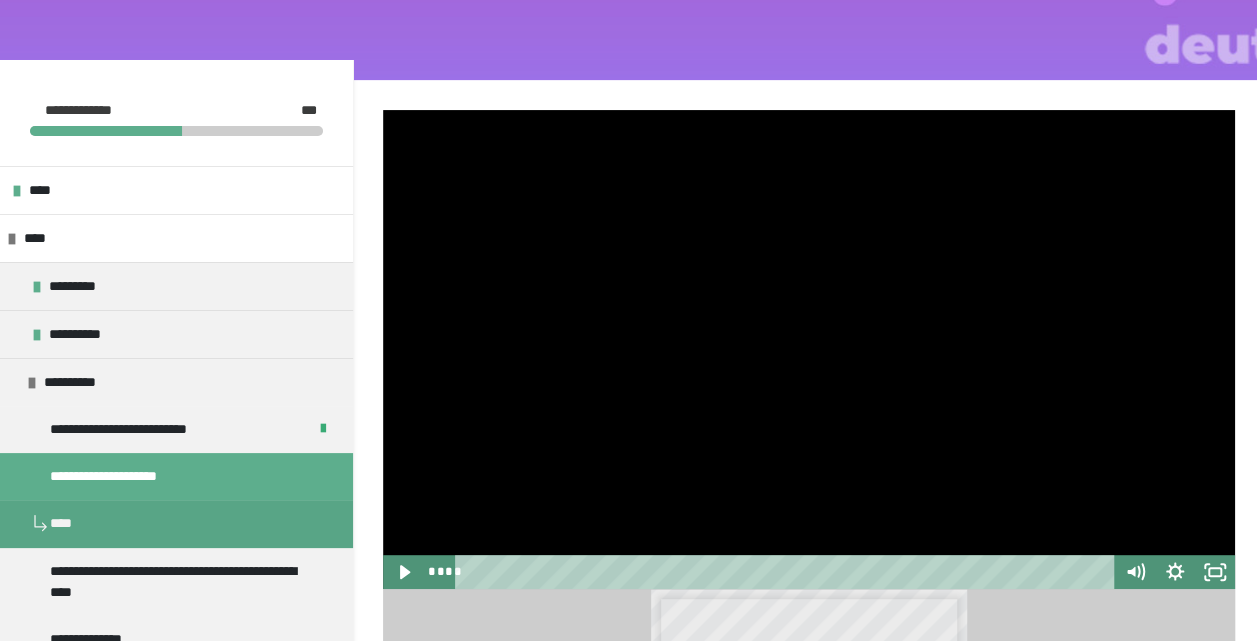 click at bounding box center (383, 110) 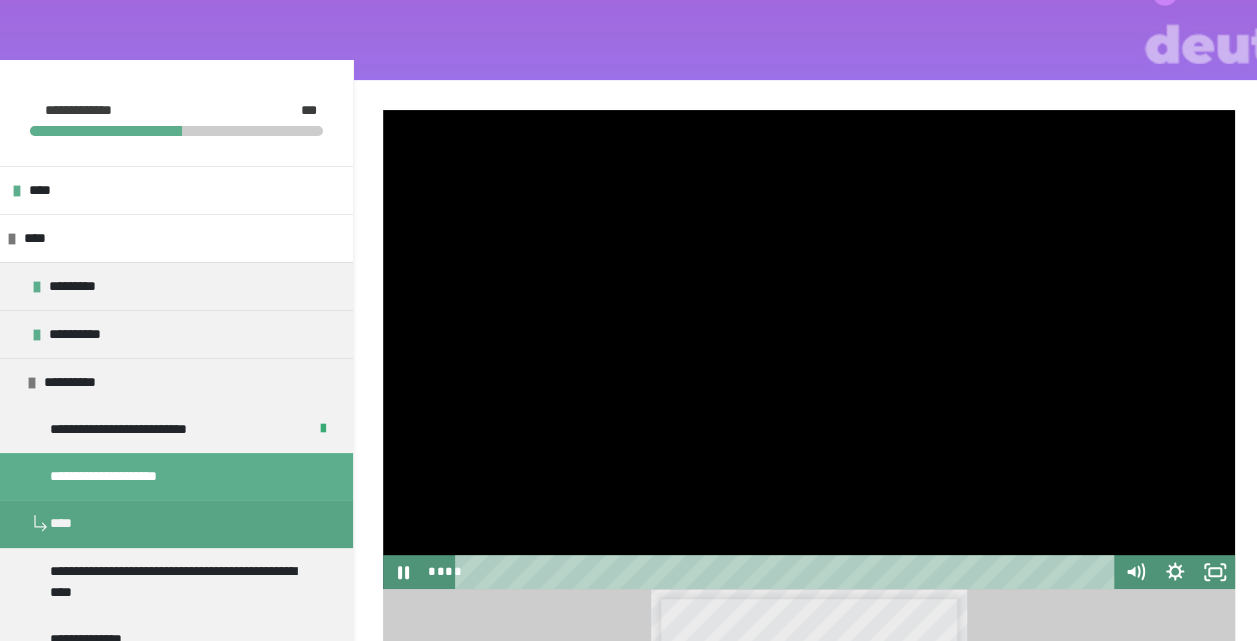 click at bounding box center [383, 110] 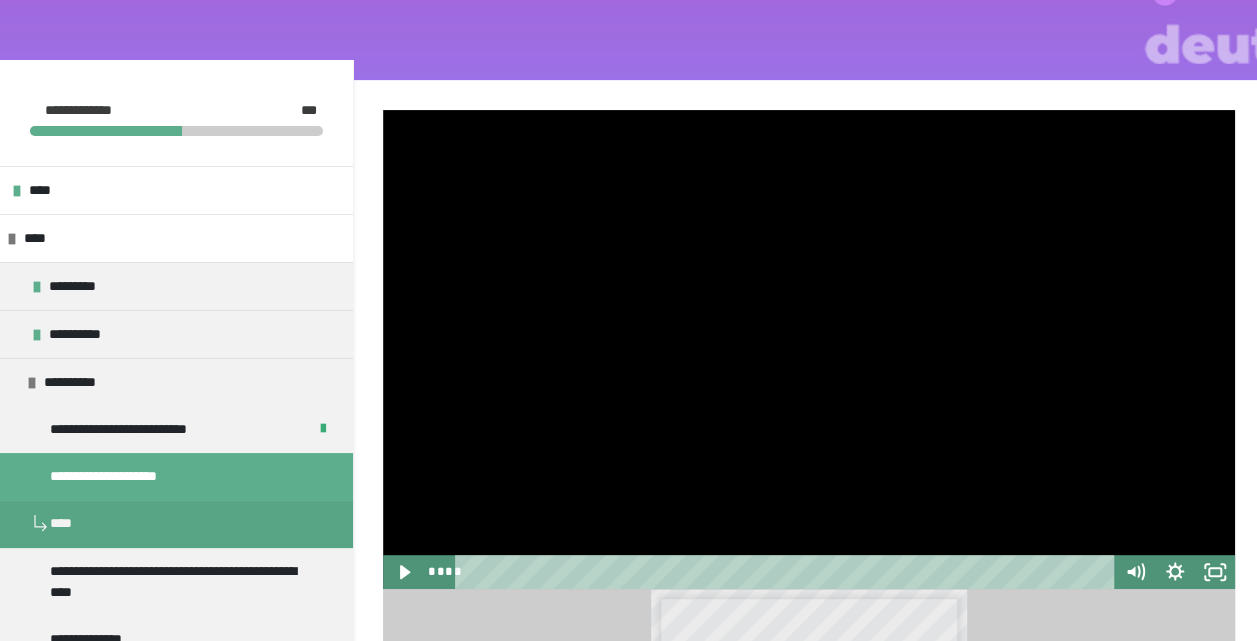 click at bounding box center (383, 110) 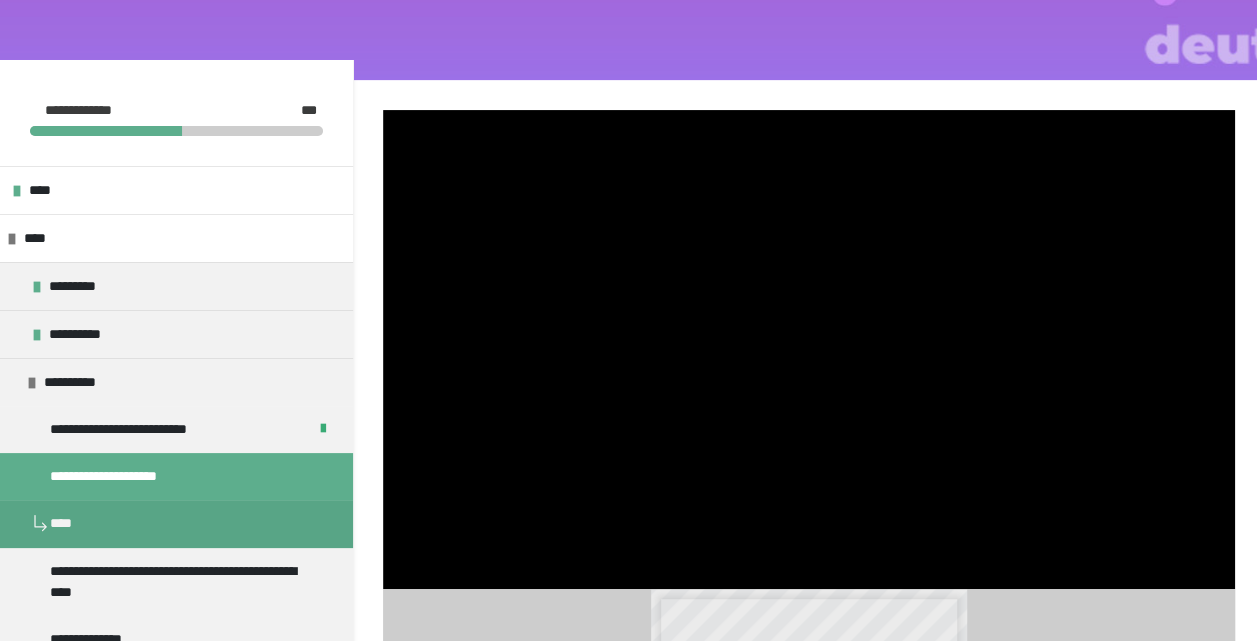 click at bounding box center (383, 110) 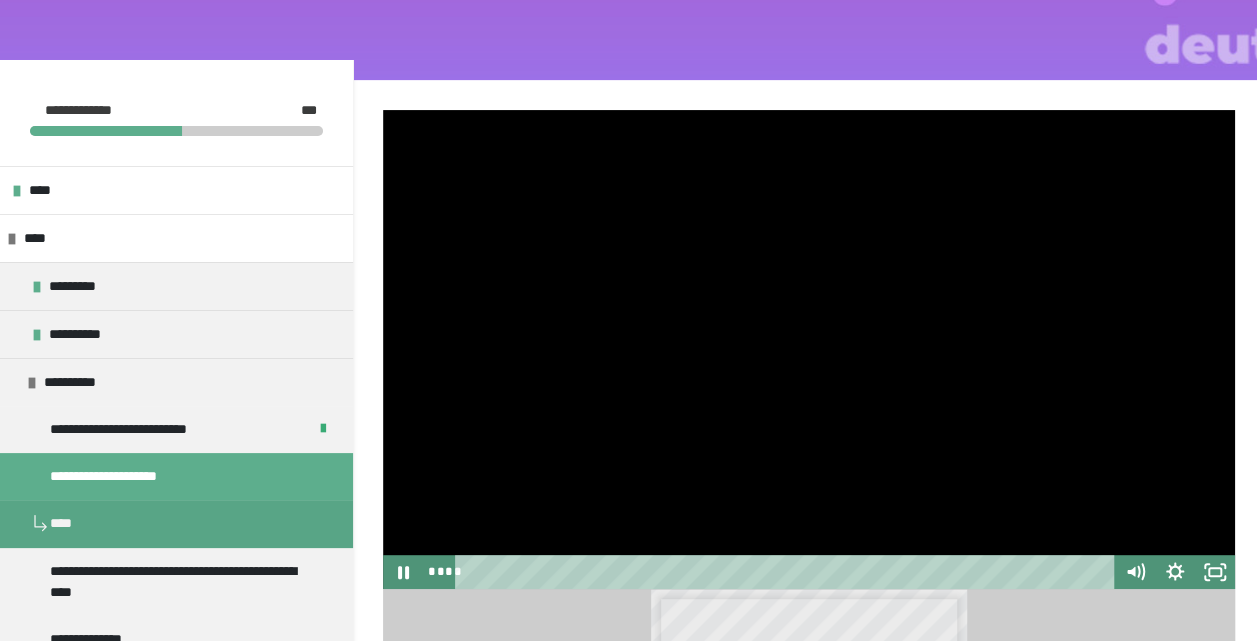 click at bounding box center (383, 110) 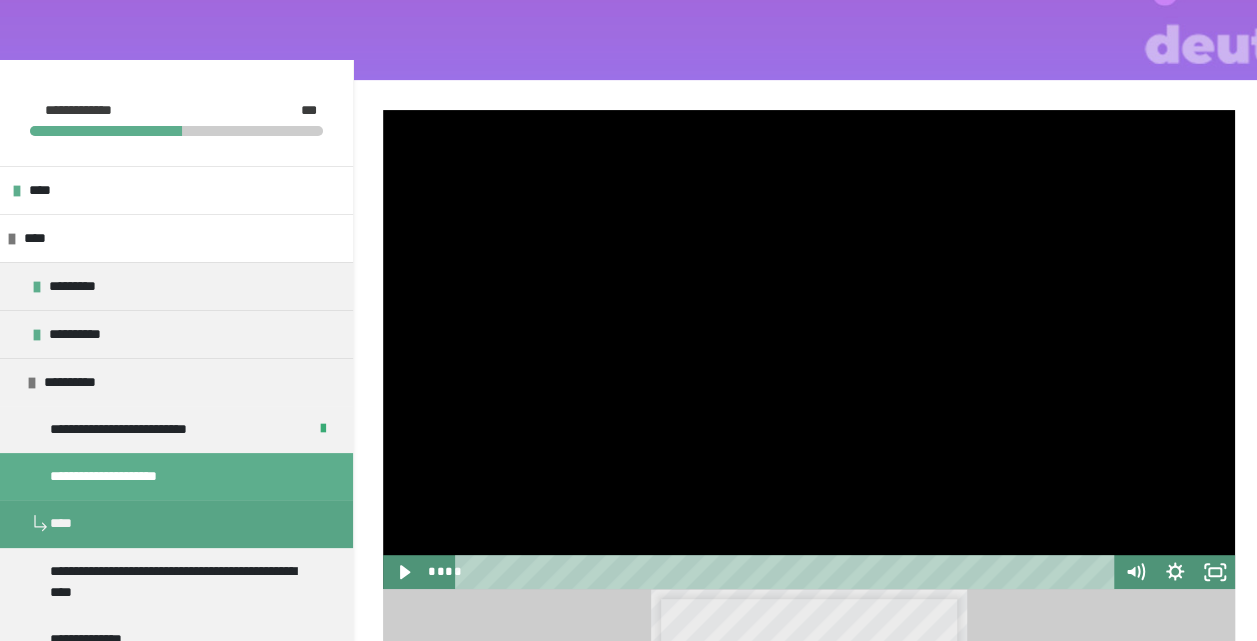 click at bounding box center (383, 110) 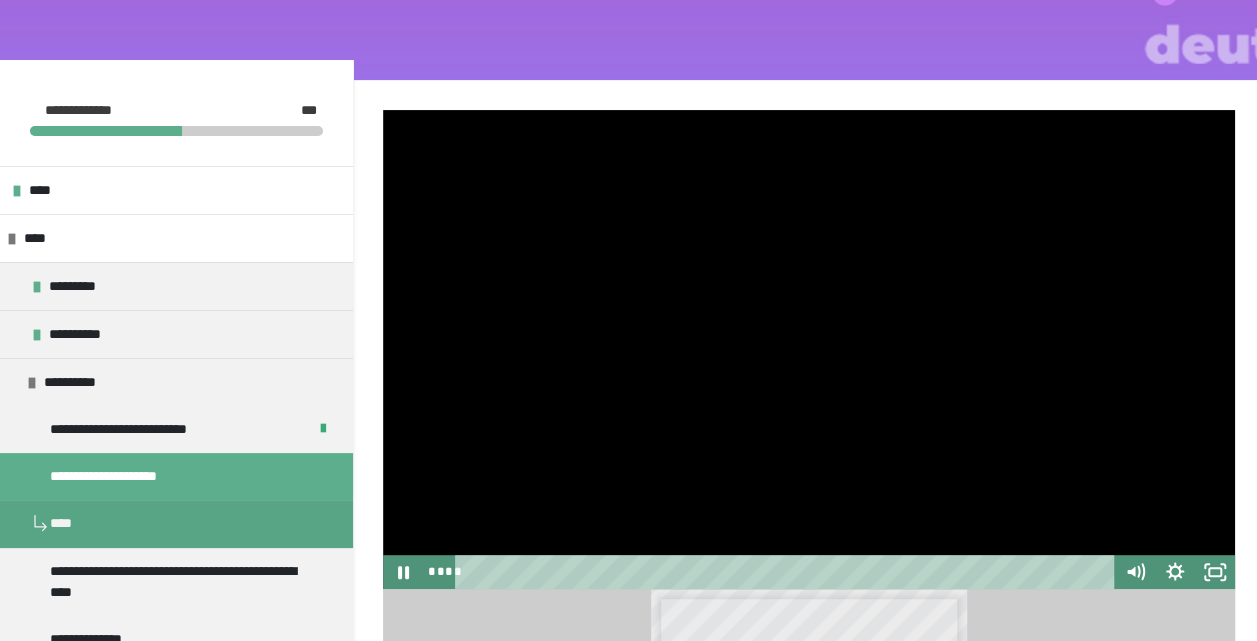 click at bounding box center [383, 110] 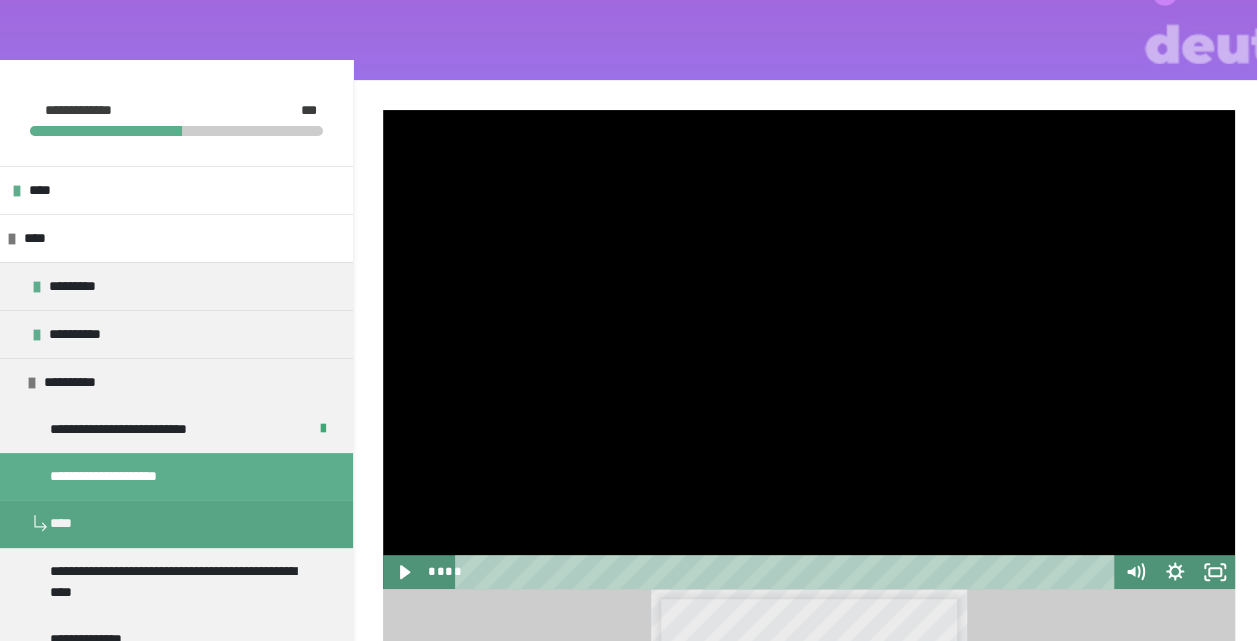 click at bounding box center (383, 110) 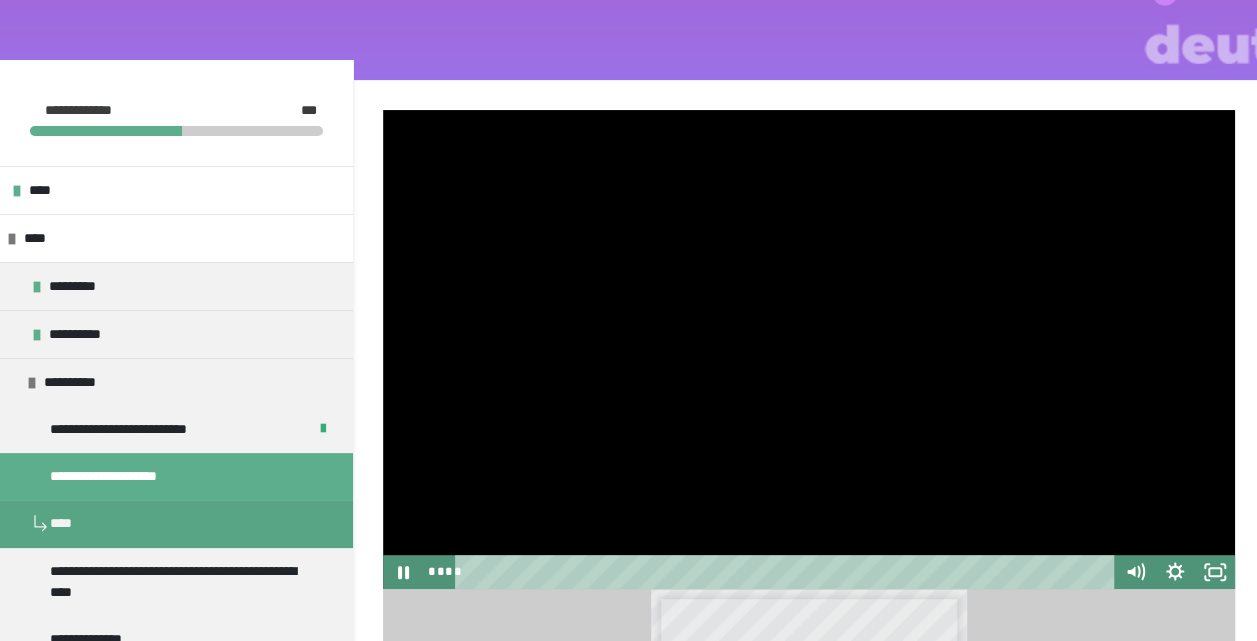 click at bounding box center (383, 110) 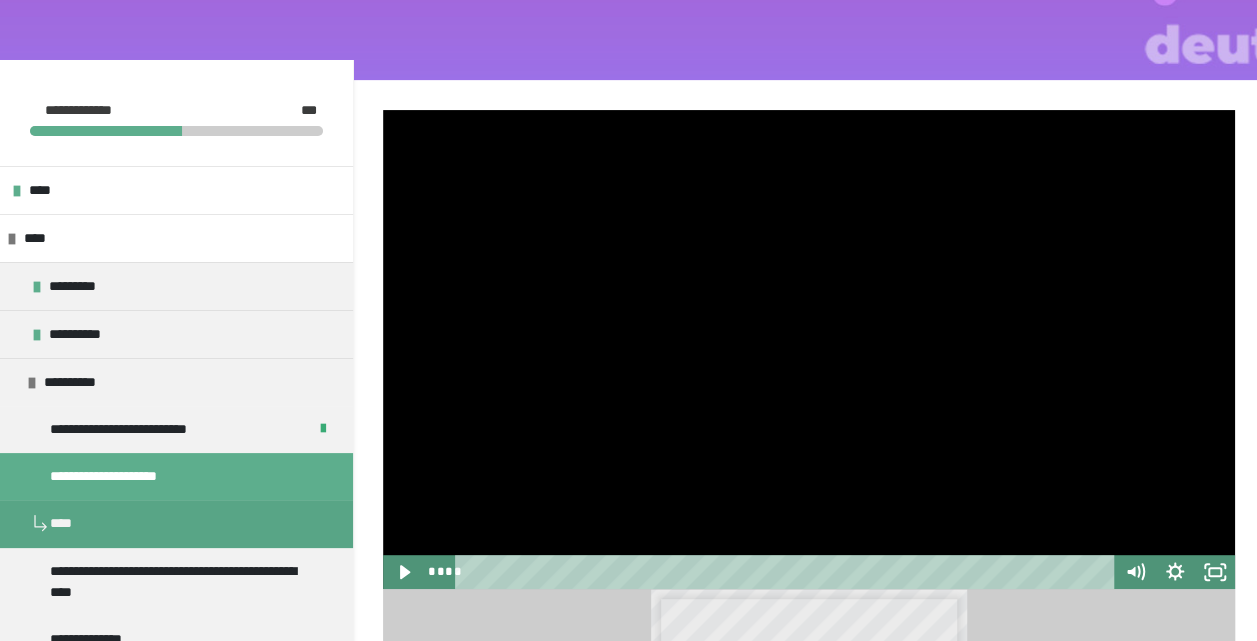 click at bounding box center (383, 110) 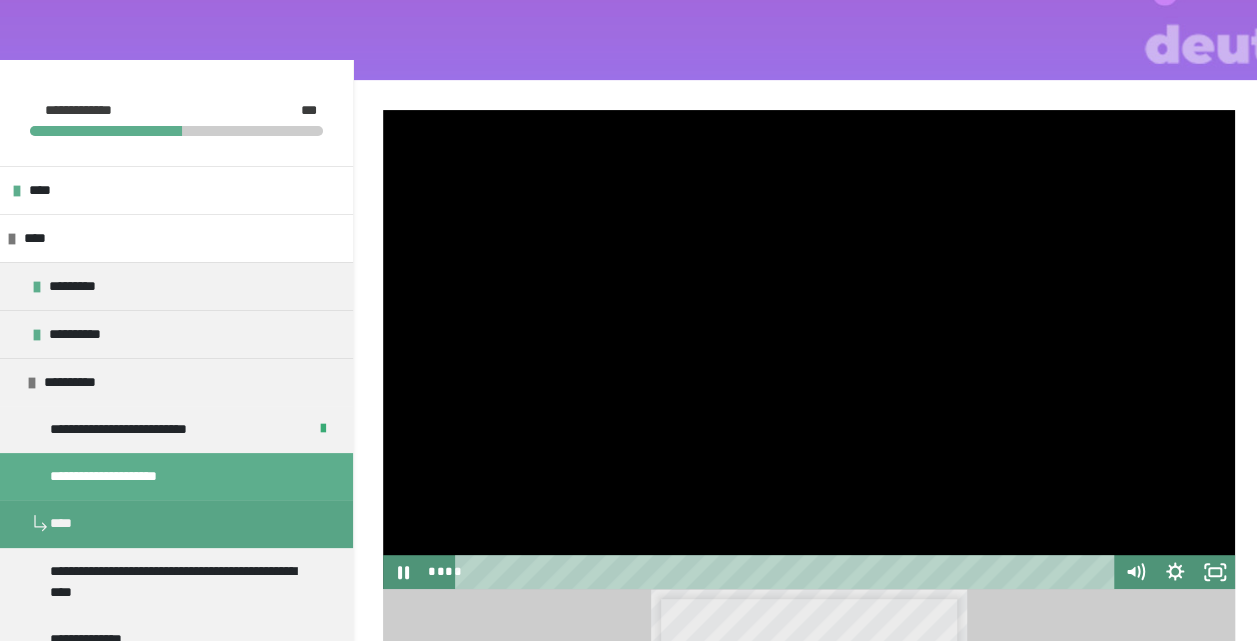 click at bounding box center [383, 110] 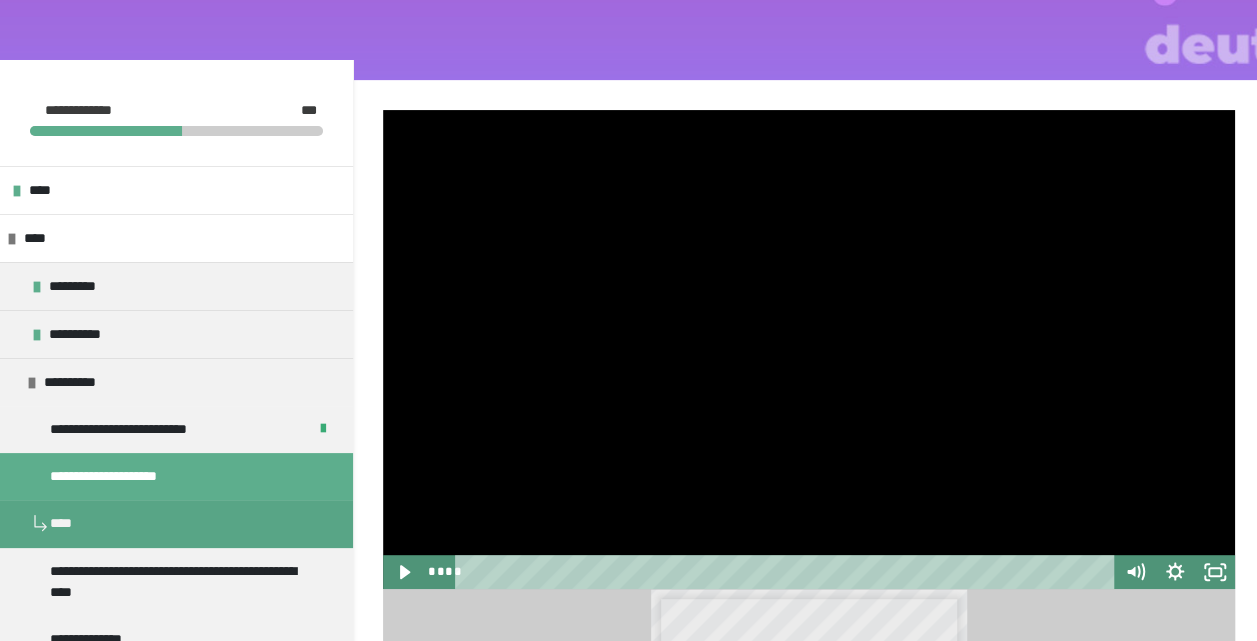 click at bounding box center [383, 110] 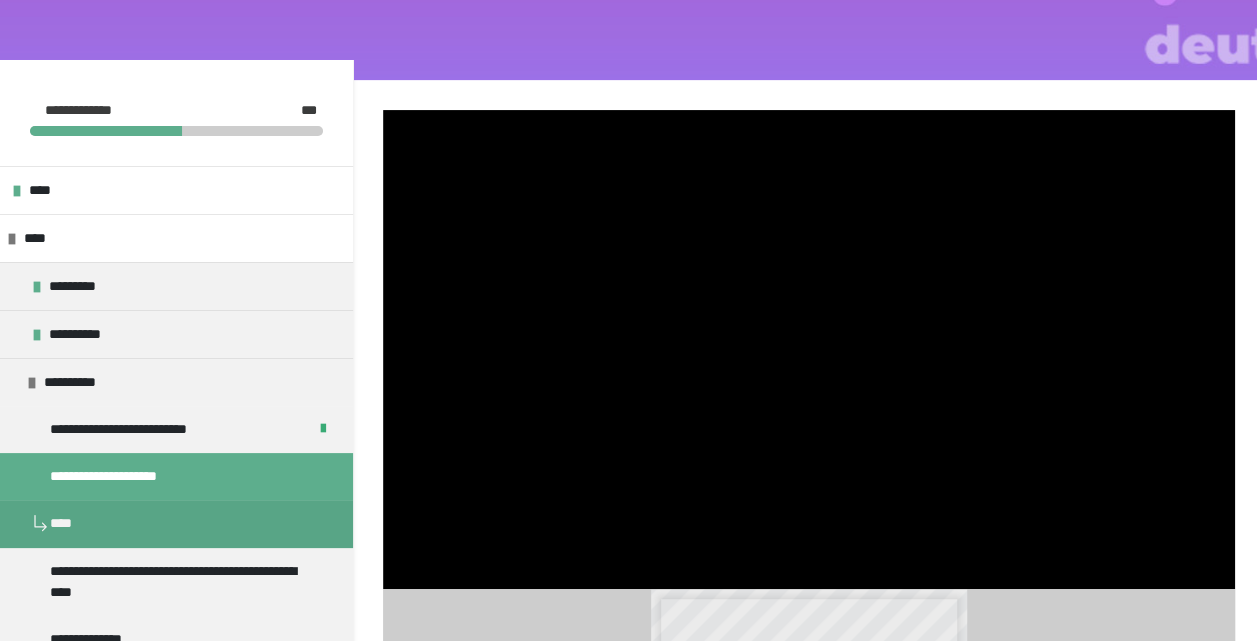 click at bounding box center (383, 110) 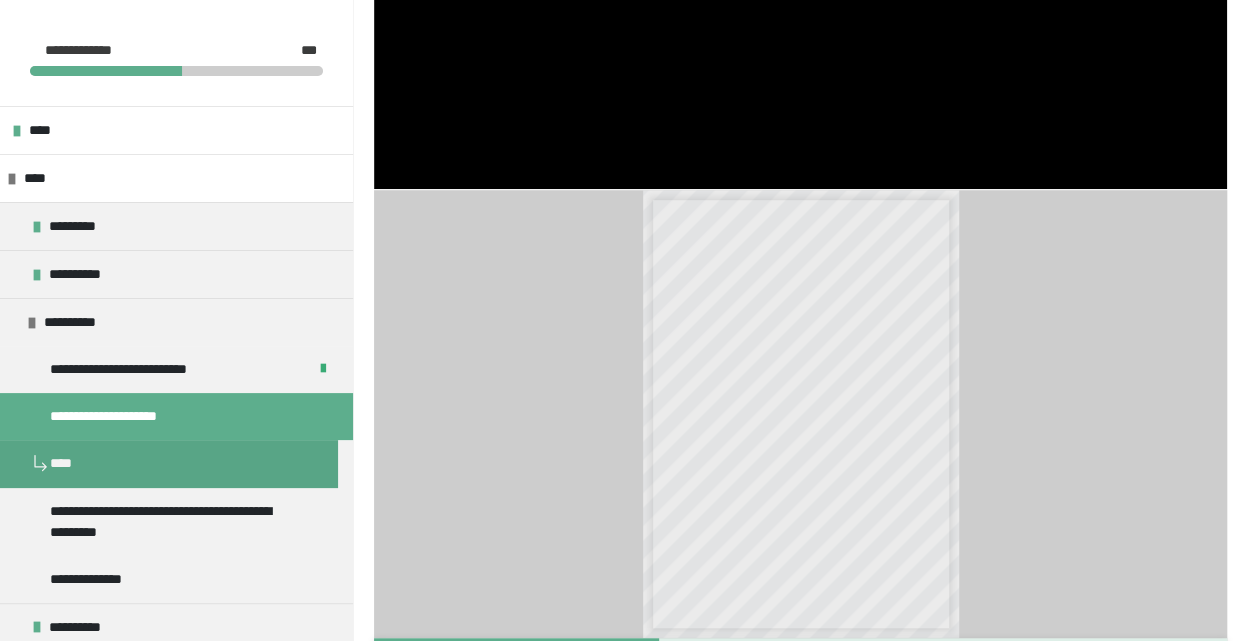 scroll, scrollTop: 900, scrollLeft: 0, axis: vertical 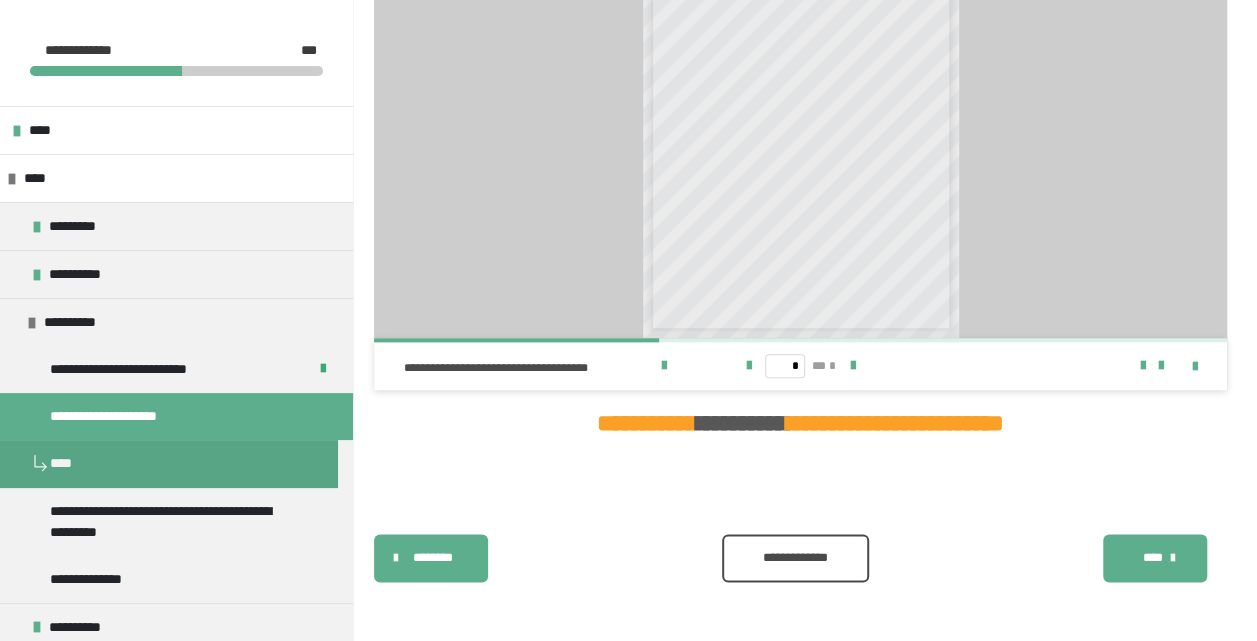 click on "**********" at bounding box center [795, 558] 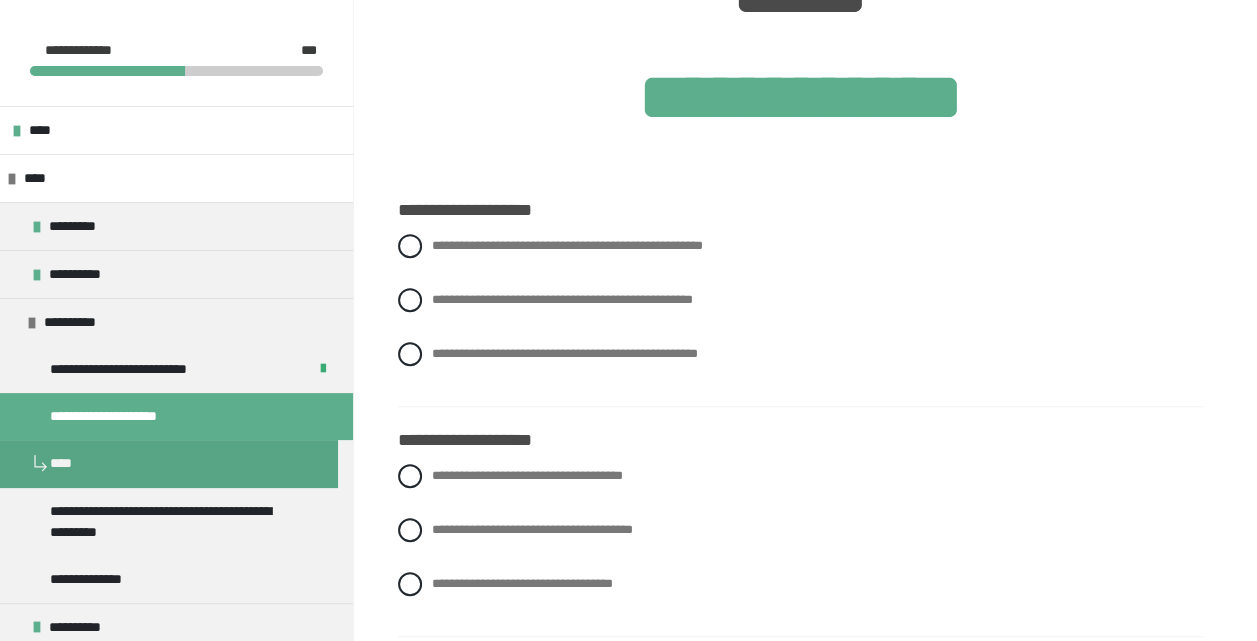 scroll, scrollTop: 500, scrollLeft: 0, axis: vertical 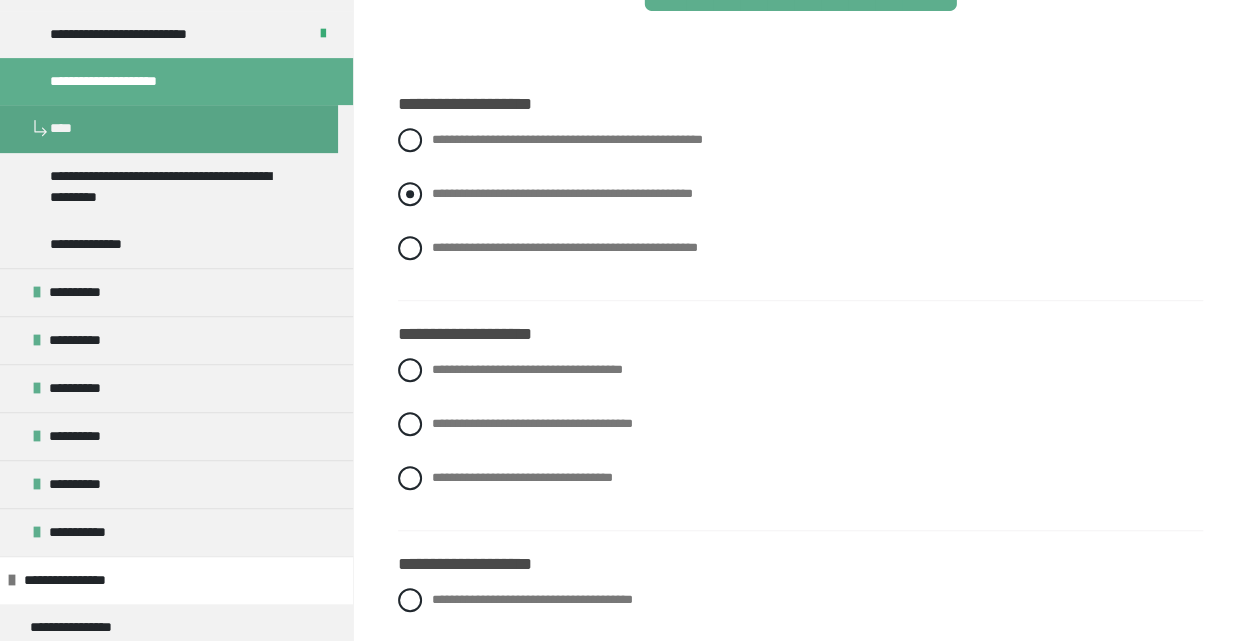 click on "**********" at bounding box center [562, 193] 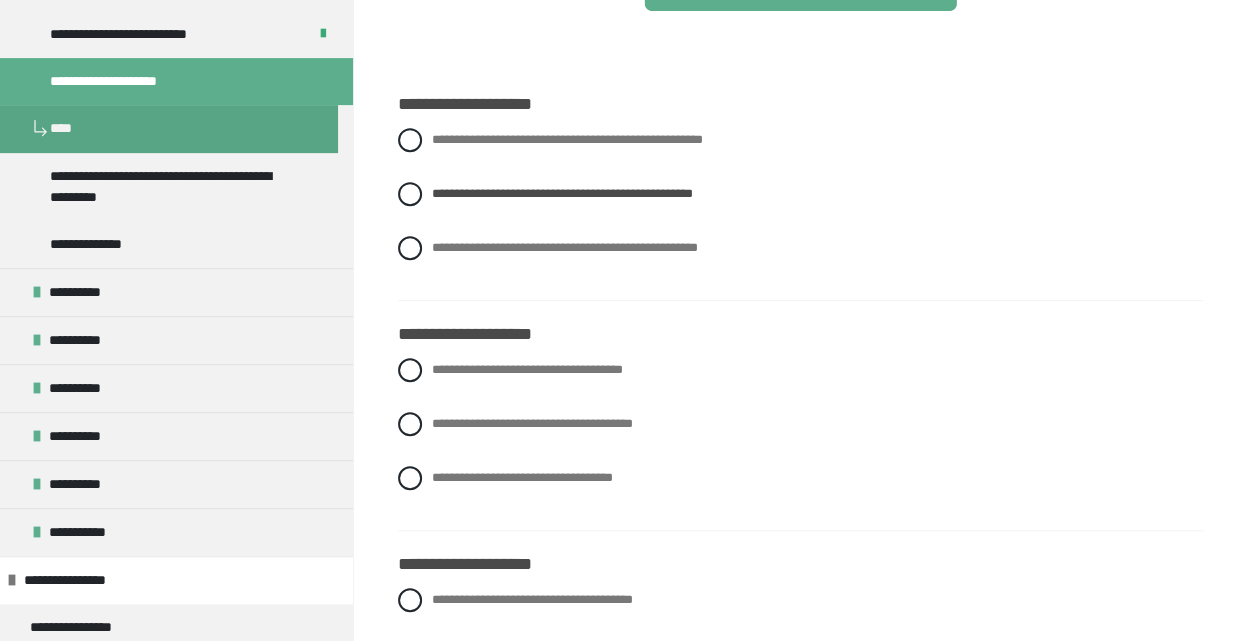 scroll, scrollTop: 600, scrollLeft: 0, axis: vertical 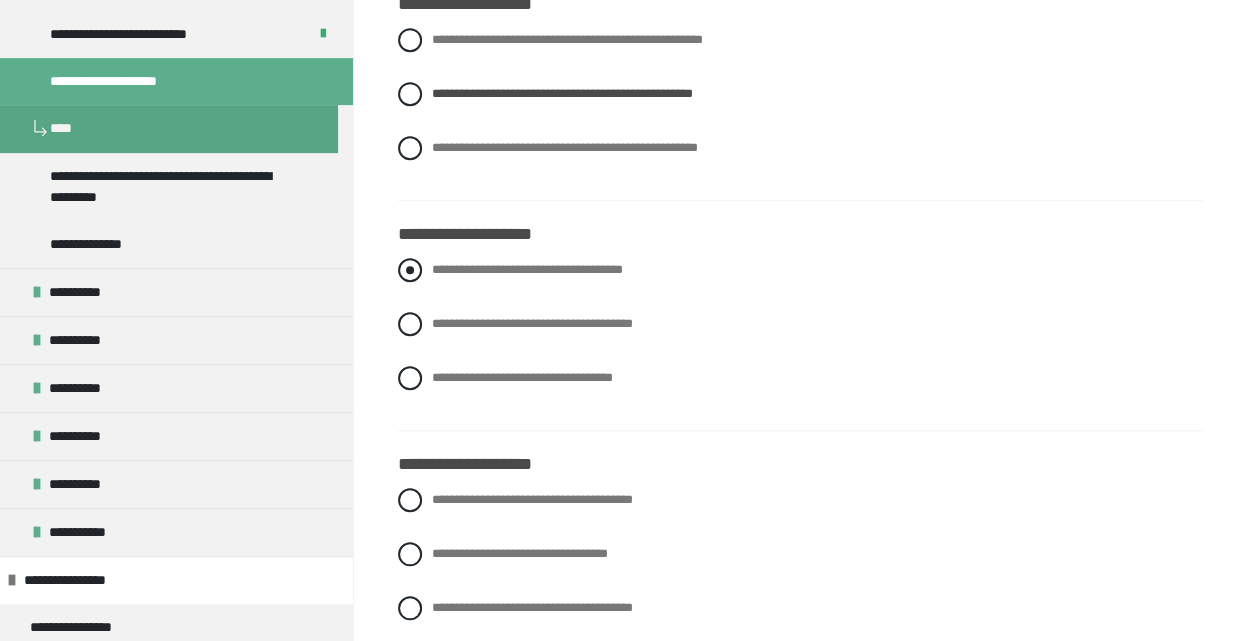 click on "**********" at bounding box center [527, 269] 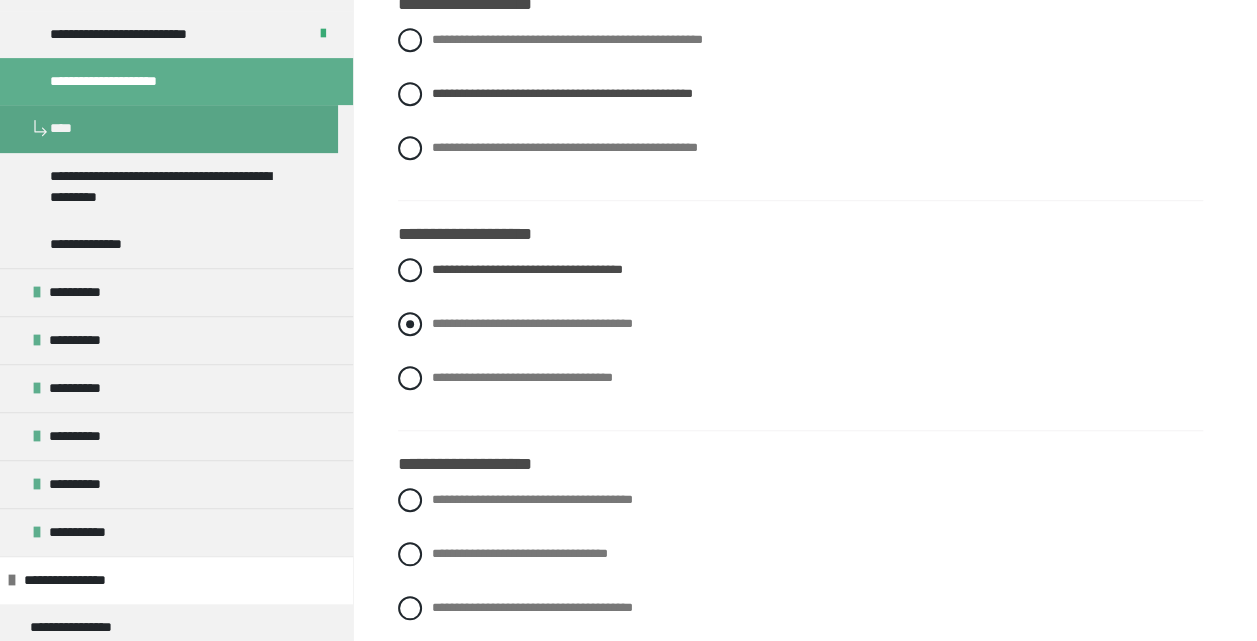 click on "**********" at bounding box center (532, 323) 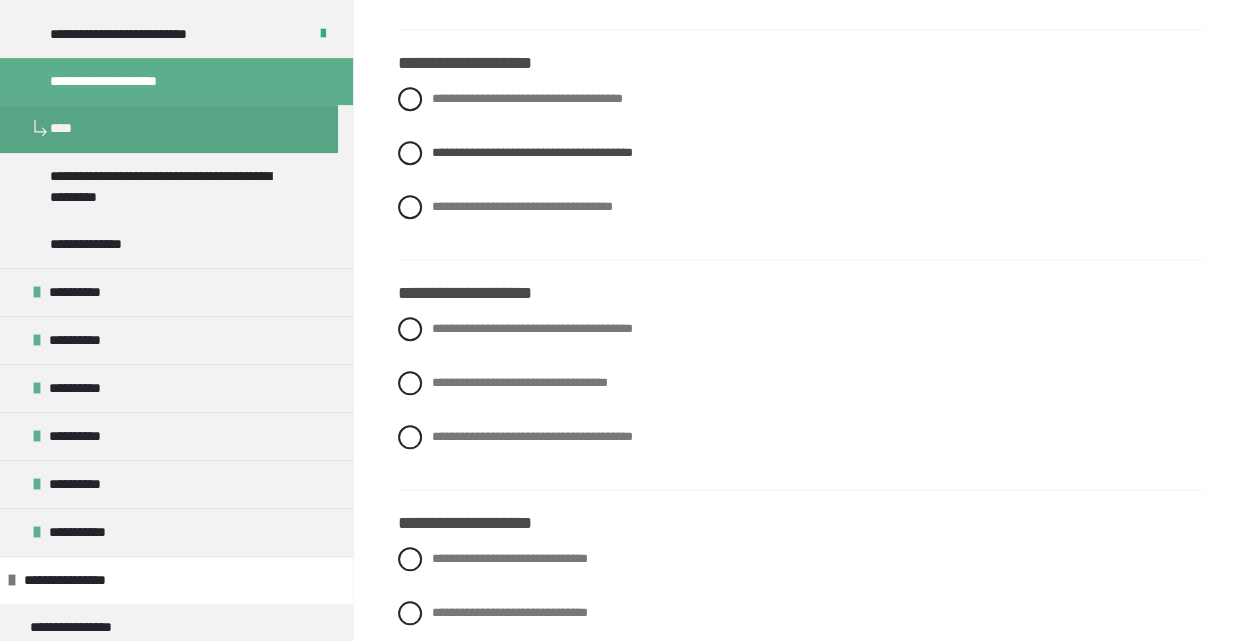 scroll, scrollTop: 800, scrollLeft: 0, axis: vertical 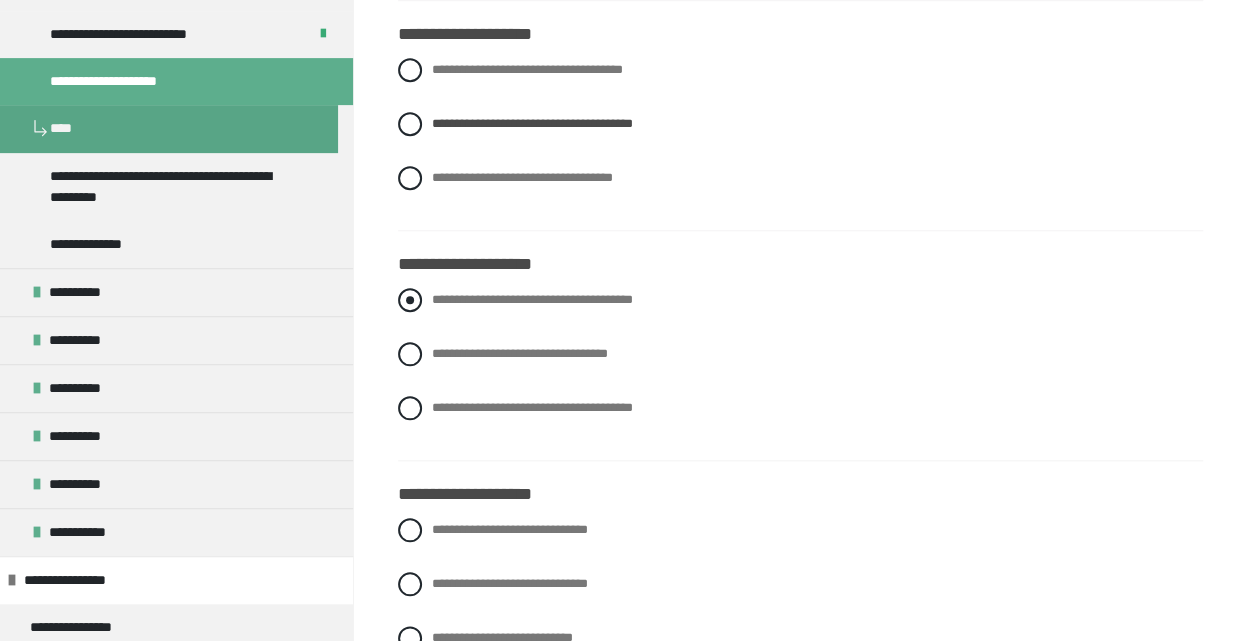 click on "**********" at bounding box center [532, 299] 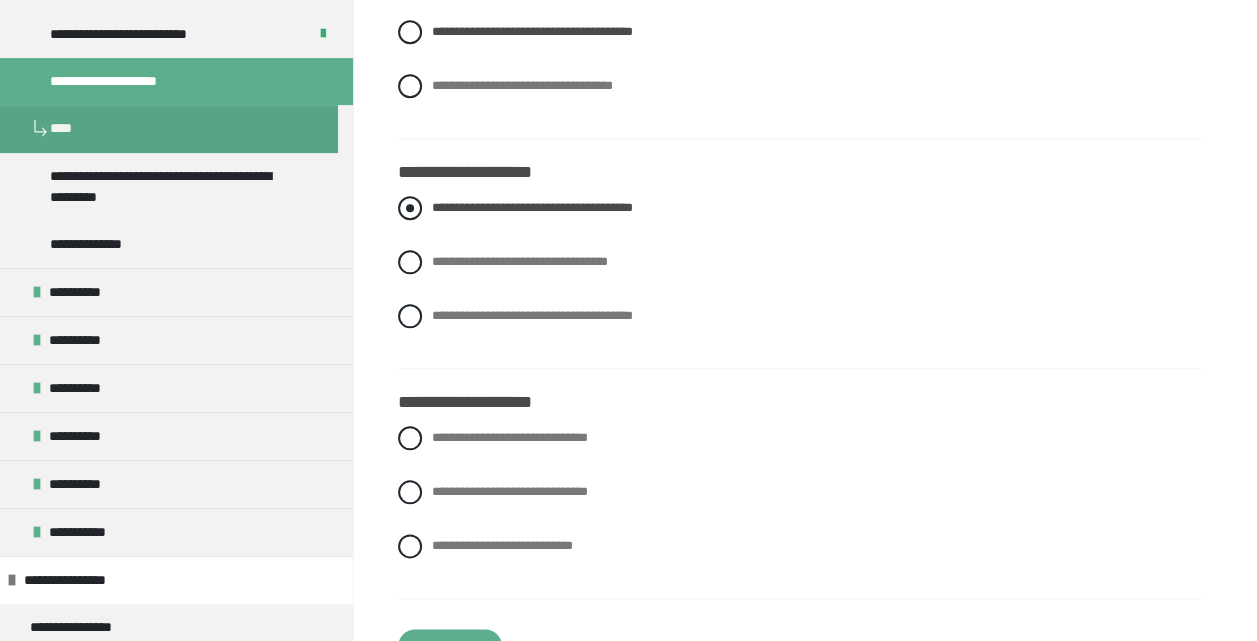 scroll, scrollTop: 1100, scrollLeft: 0, axis: vertical 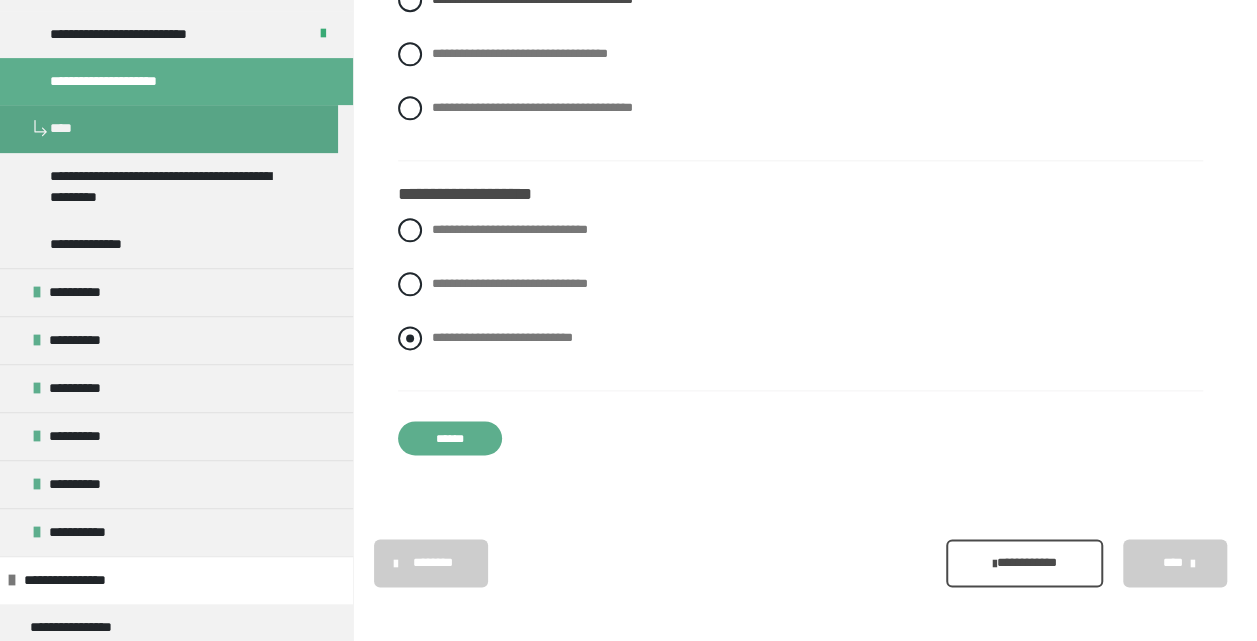 click on "**********" at bounding box center (502, 337) 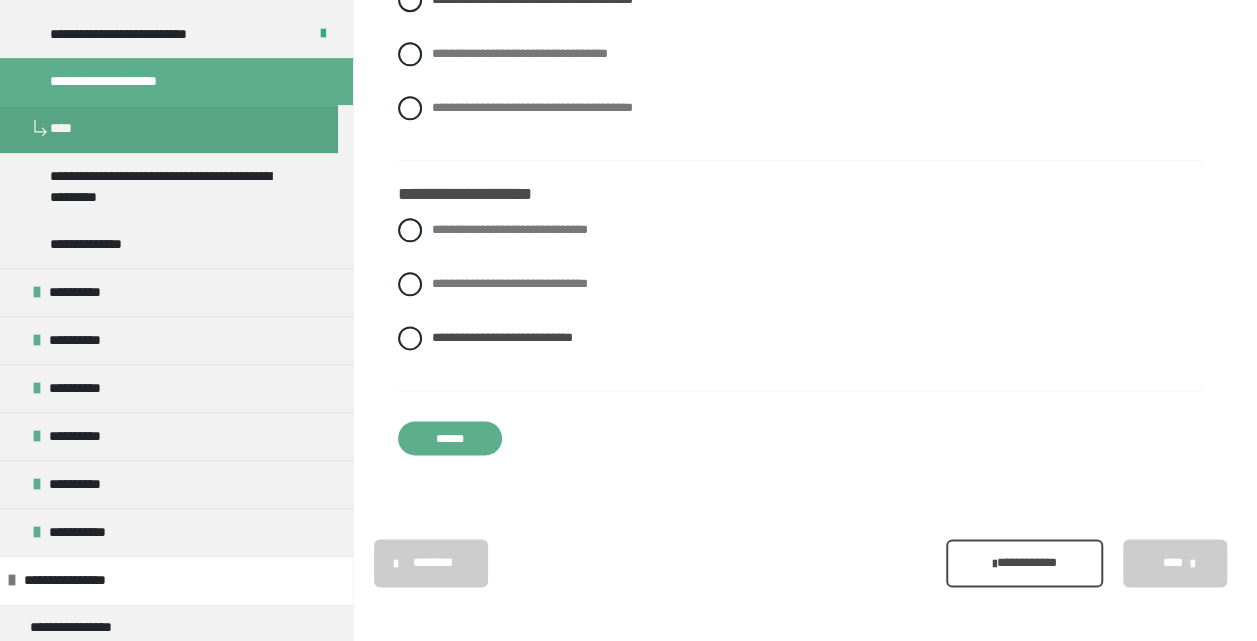 click on "******" at bounding box center (450, 438) 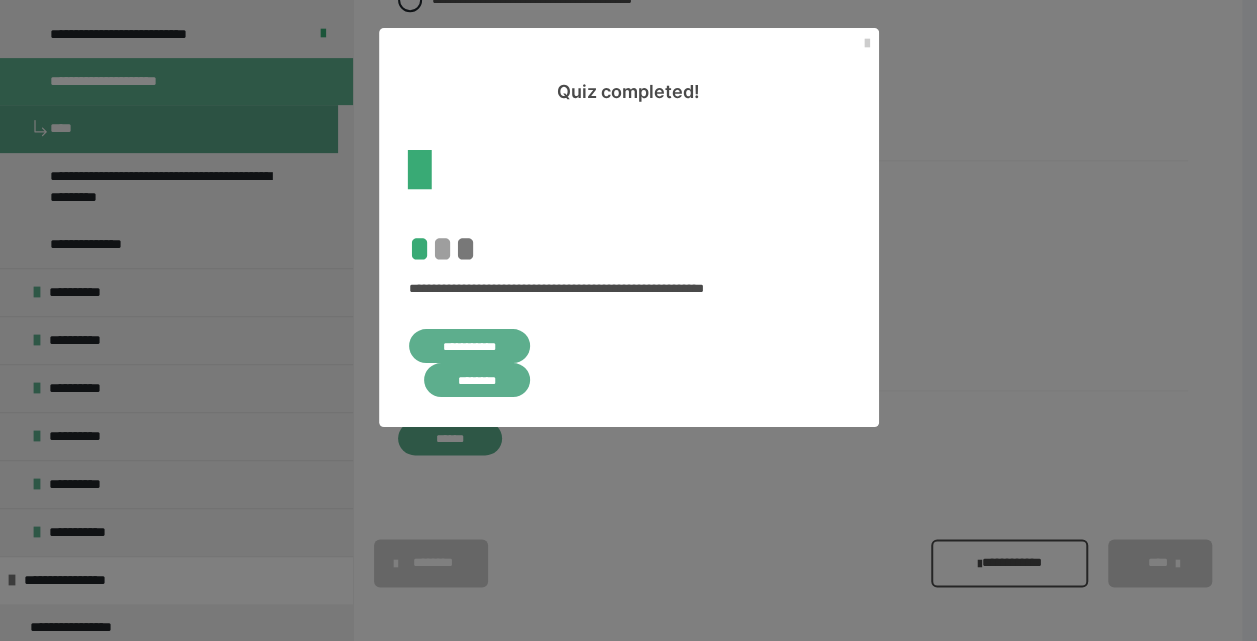 scroll, scrollTop: 0, scrollLeft: 0, axis: both 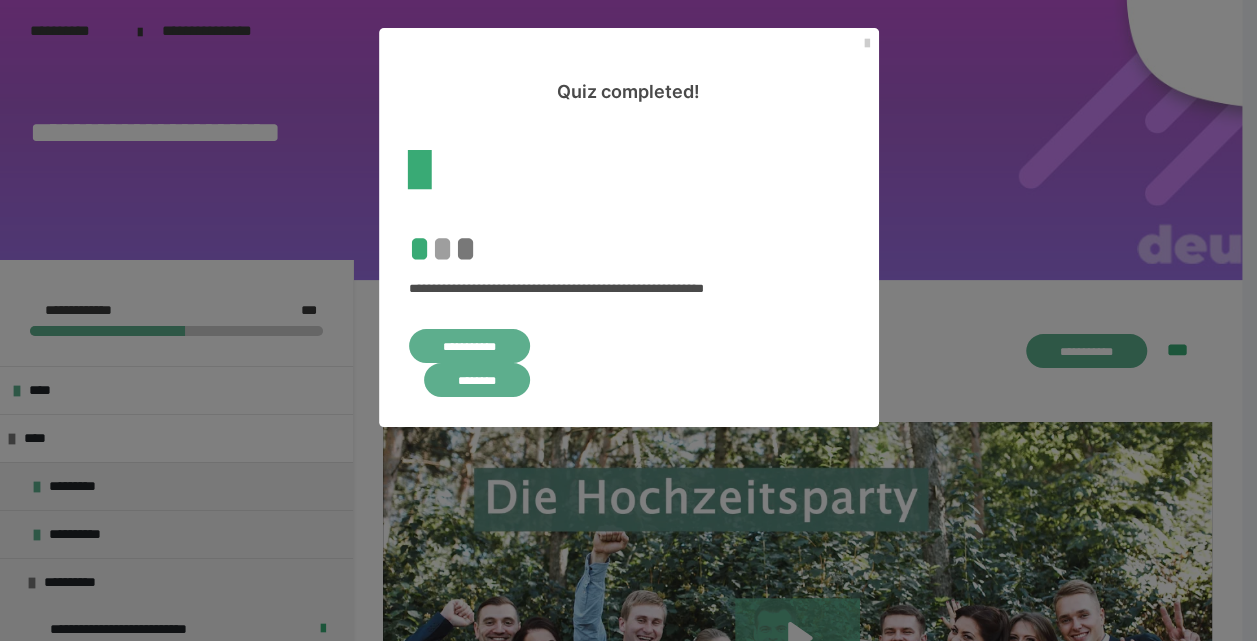click on "********" at bounding box center [477, 380] 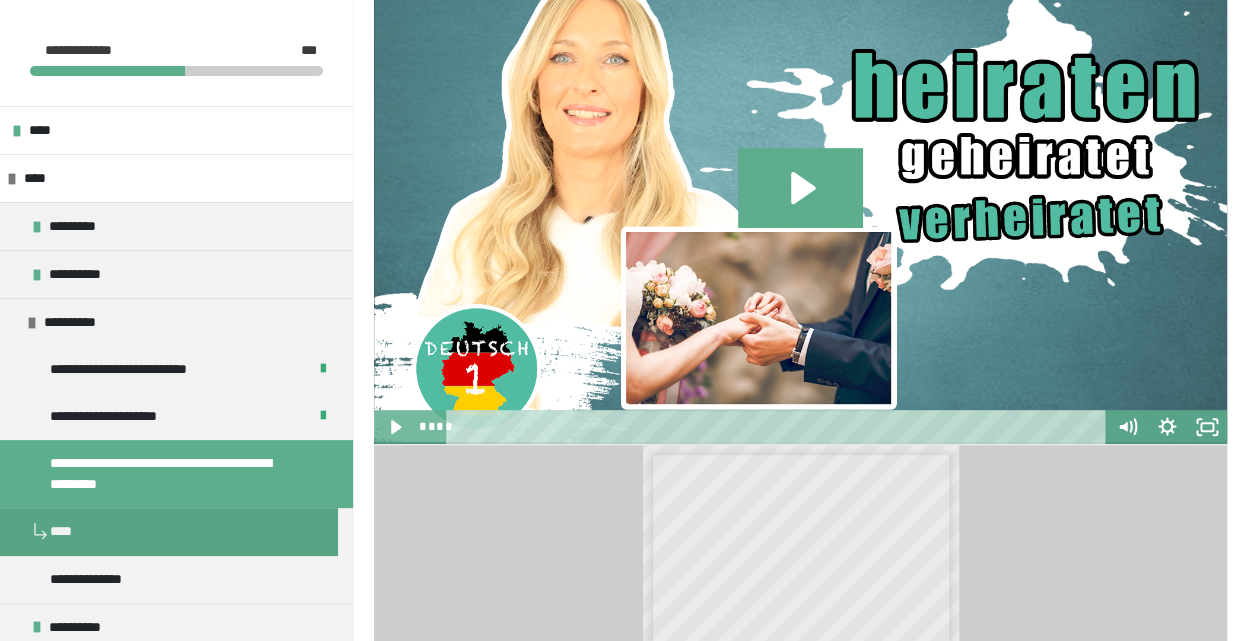scroll, scrollTop: 300, scrollLeft: 0, axis: vertical 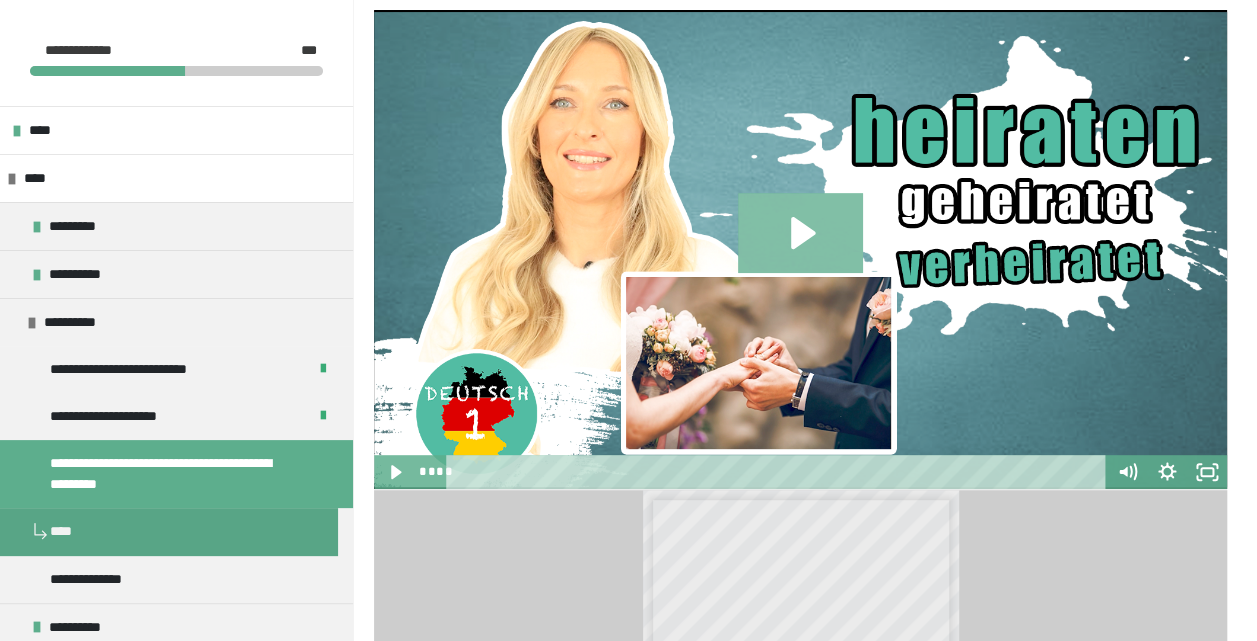 click 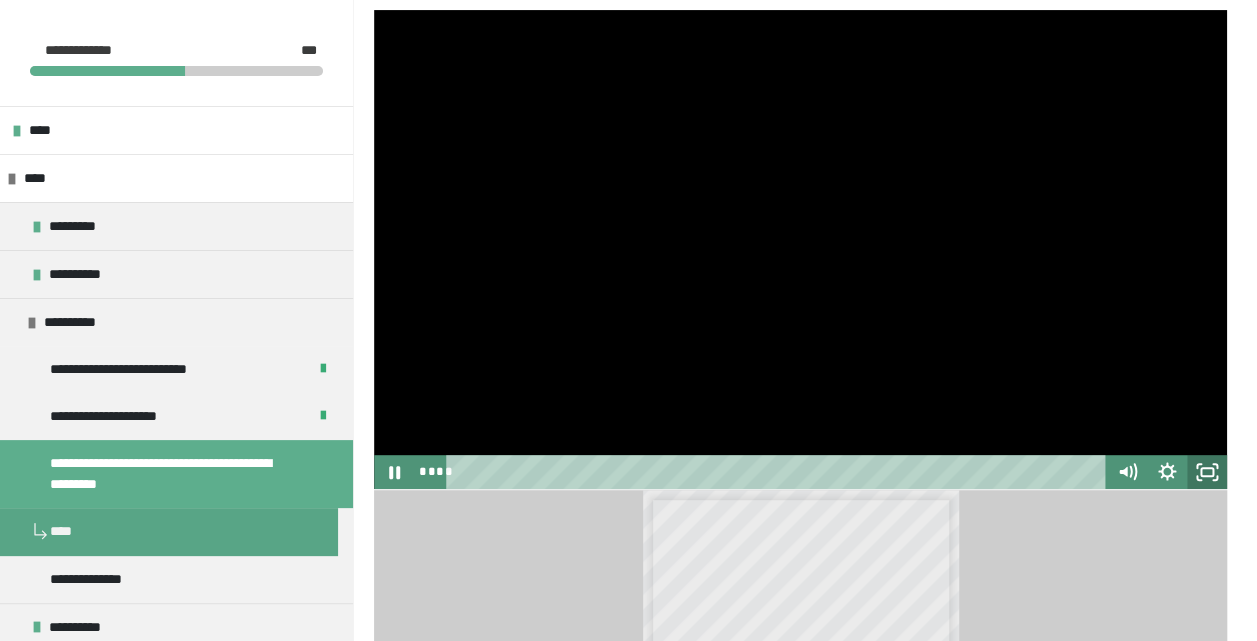 click 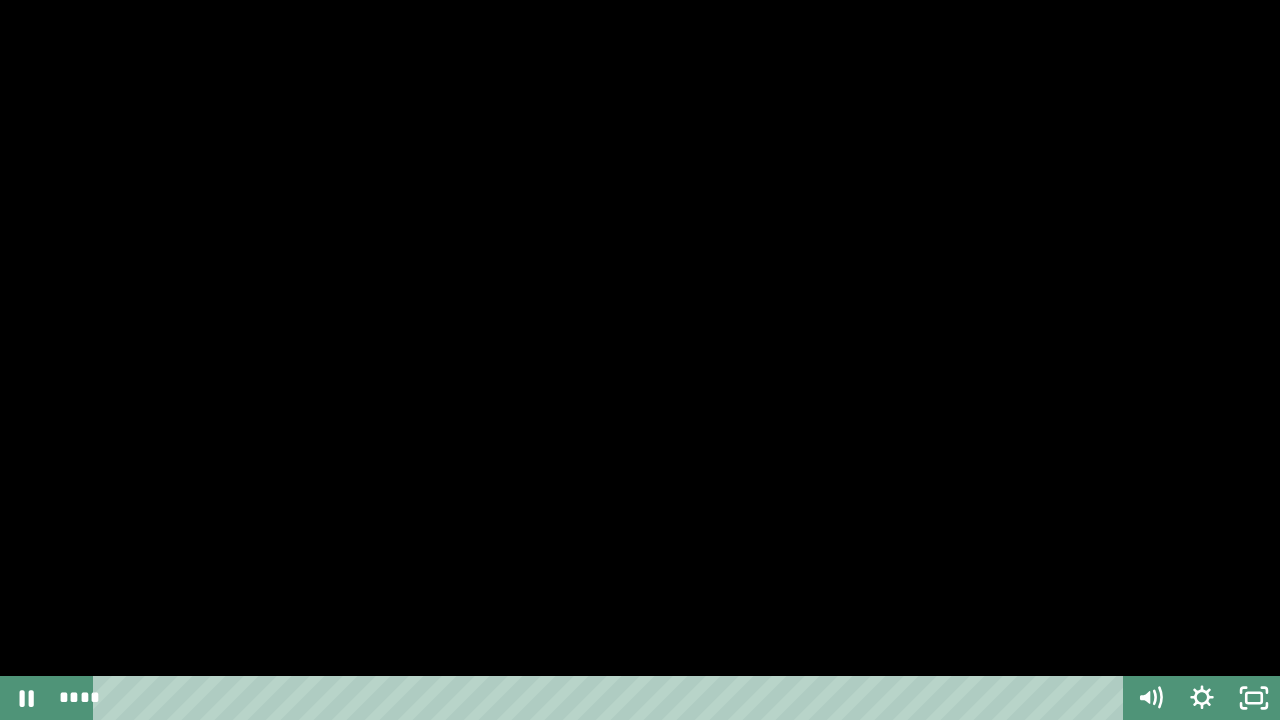 click at bounding box center (640, 360) 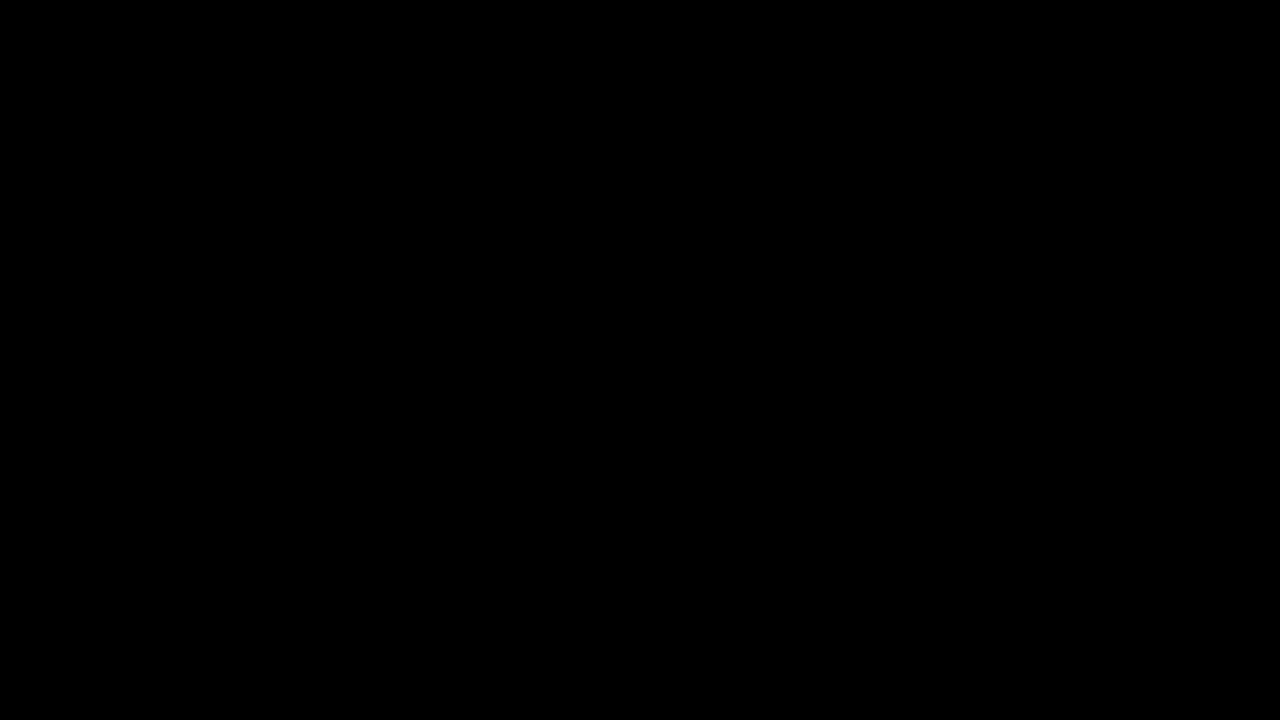 click at bounding box center (640, 360) 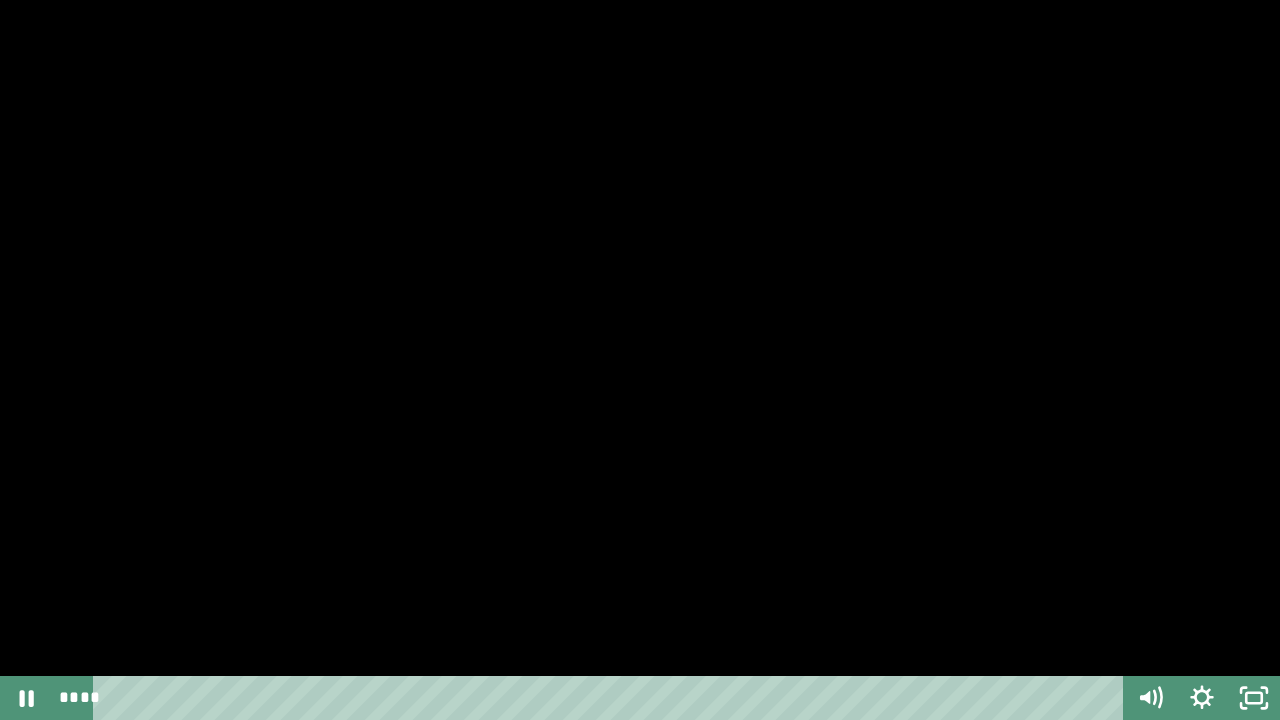 type 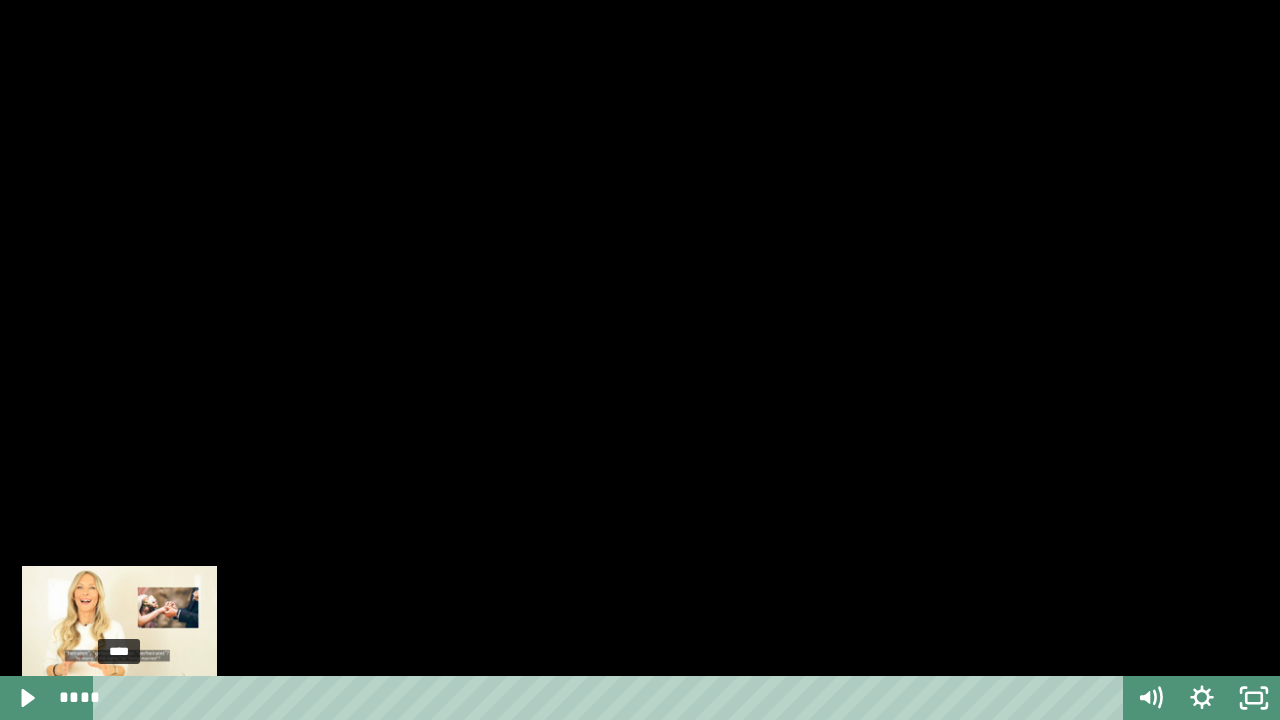 click on "****" at bounding box center (612, 698) 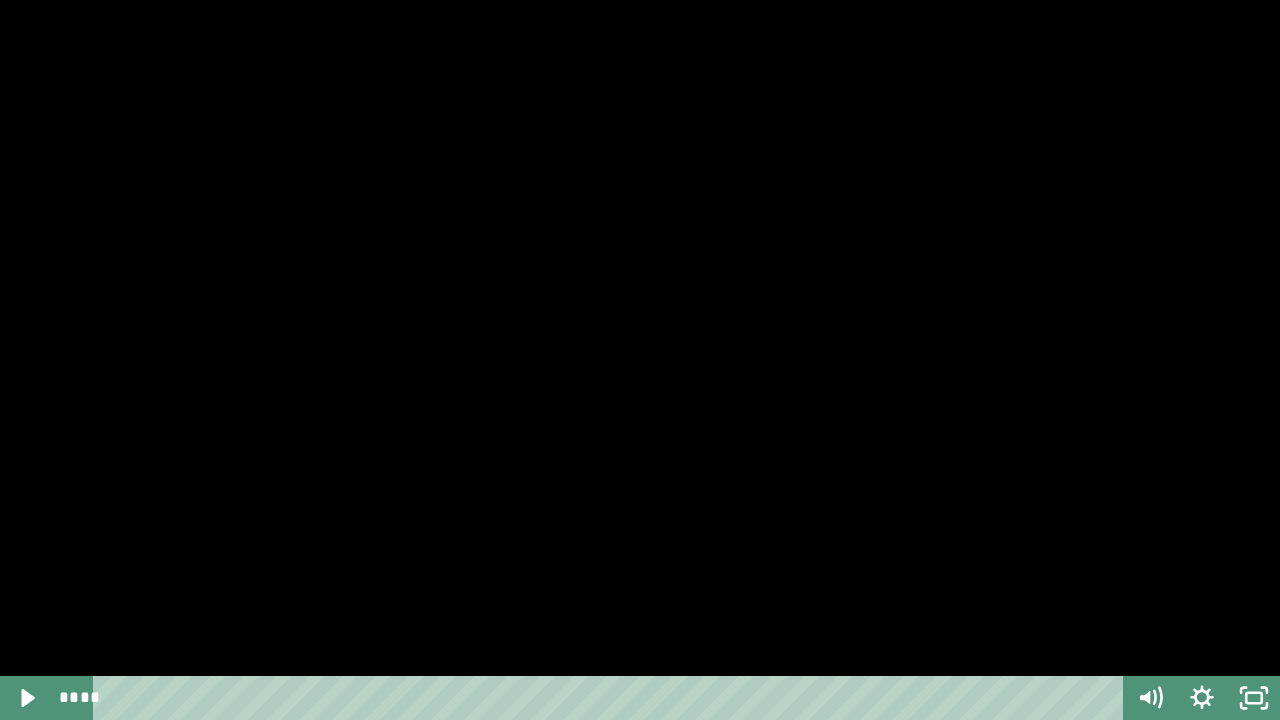 click at bounding box center (640, 360) 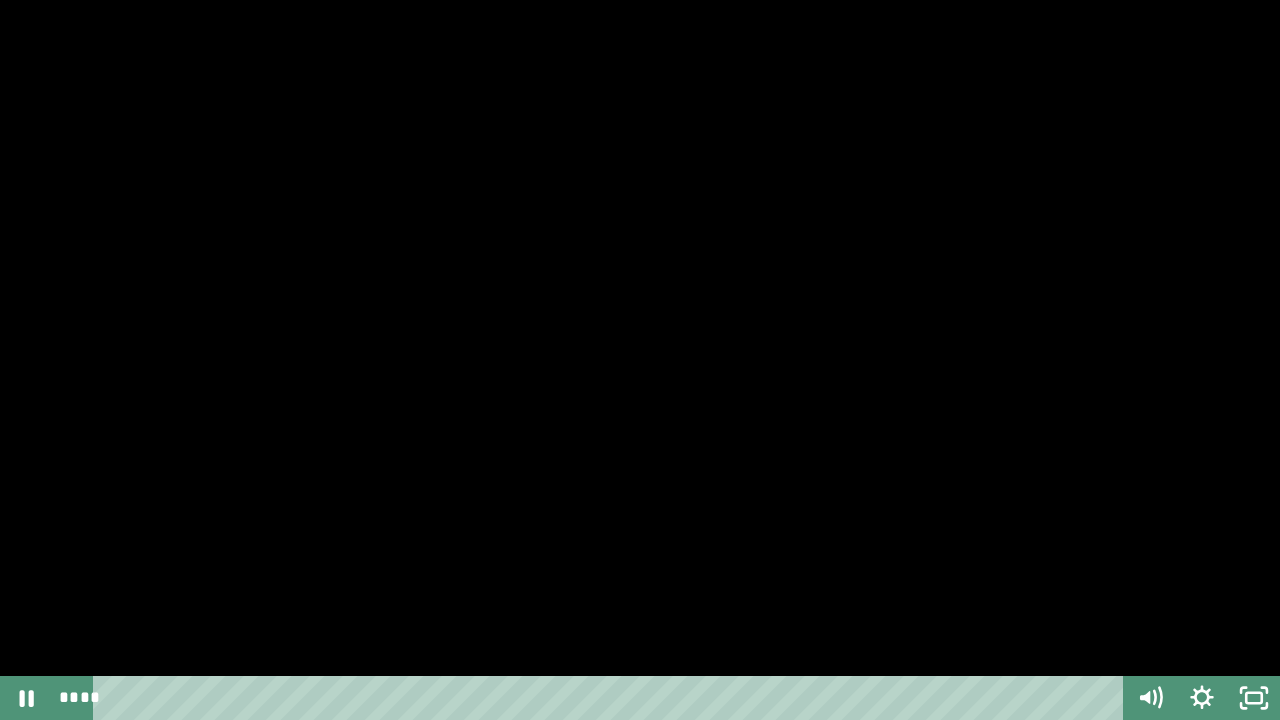 click at bounding box center [640, 360] 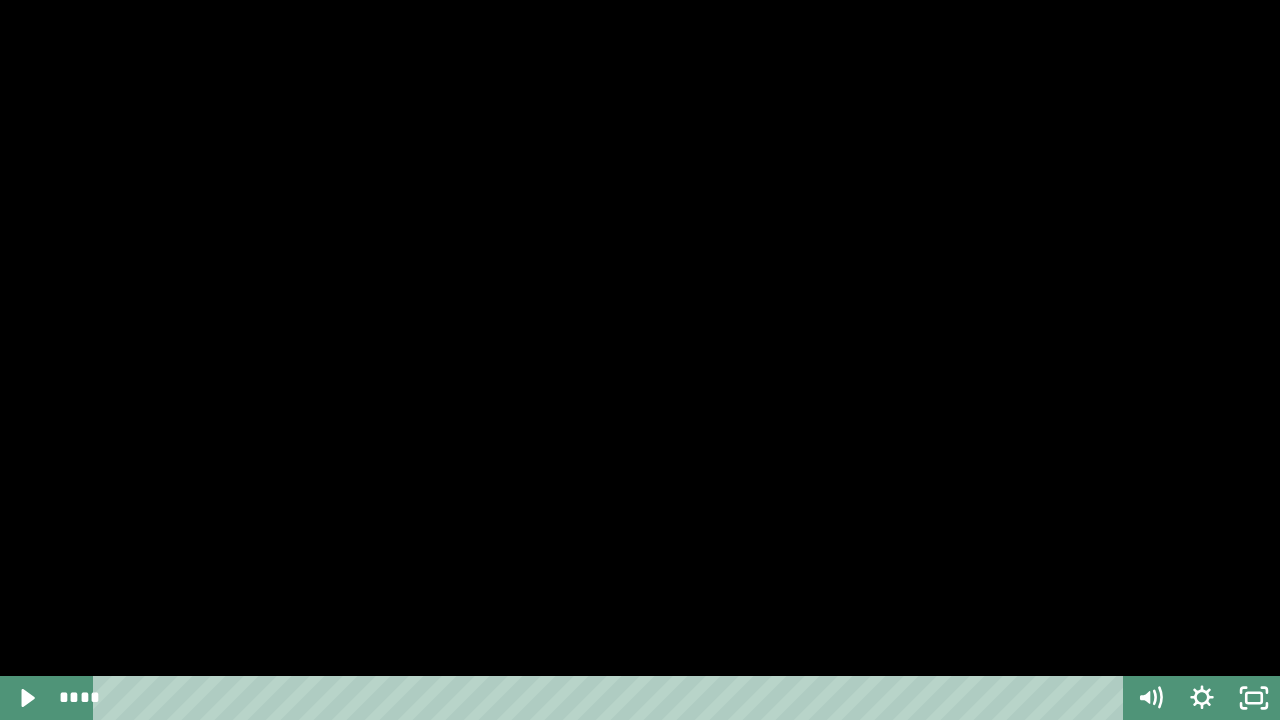 click at bounding box center [640, 360] 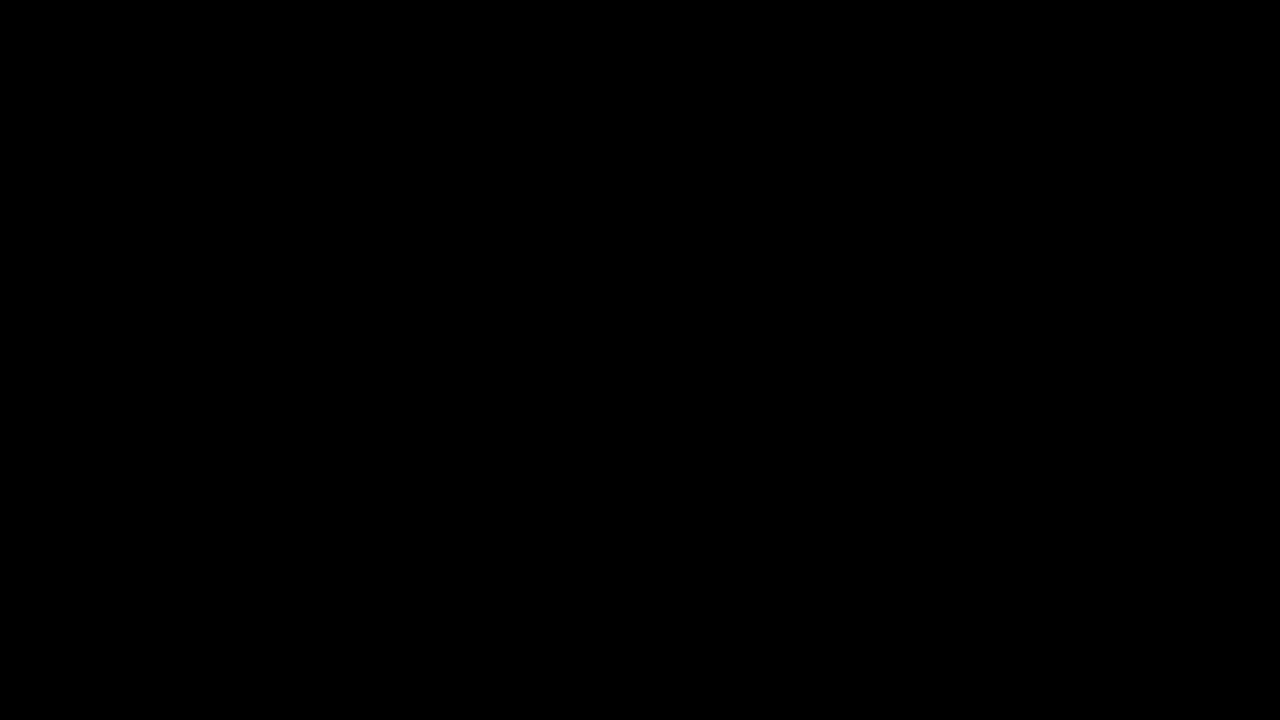 click at bounding box center (640, 360) 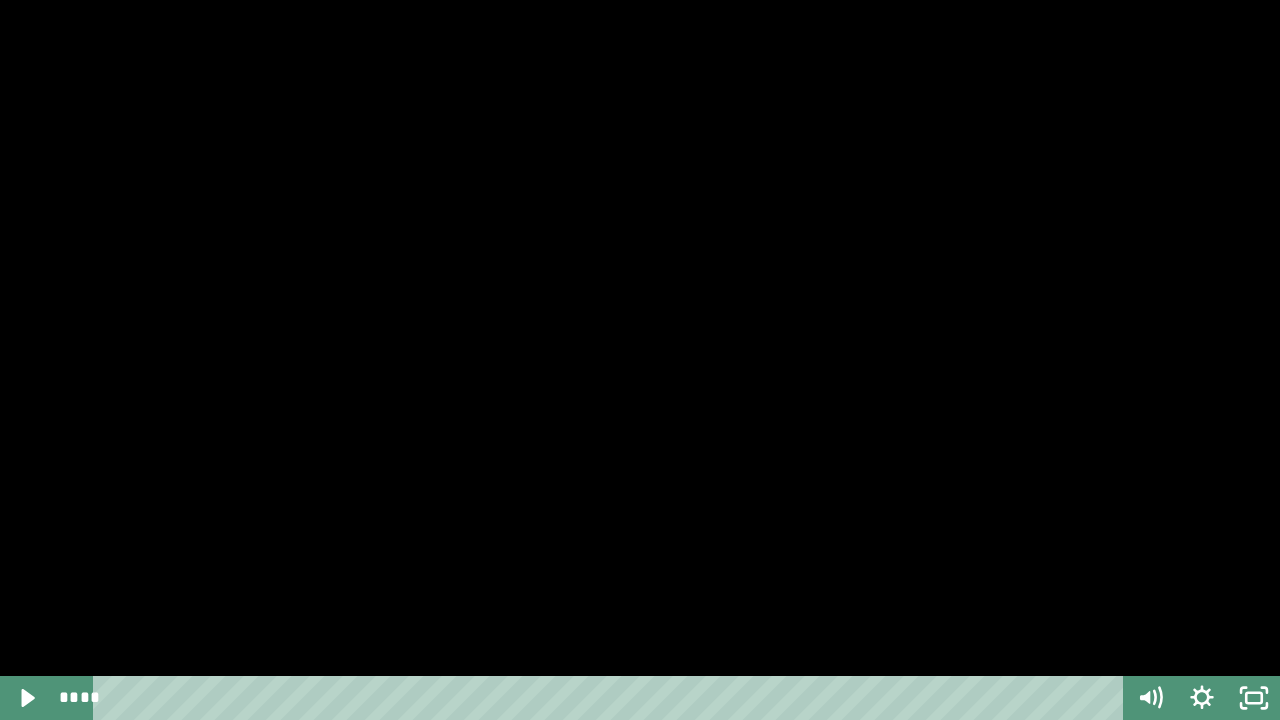 click at bounding box center [640, 360] 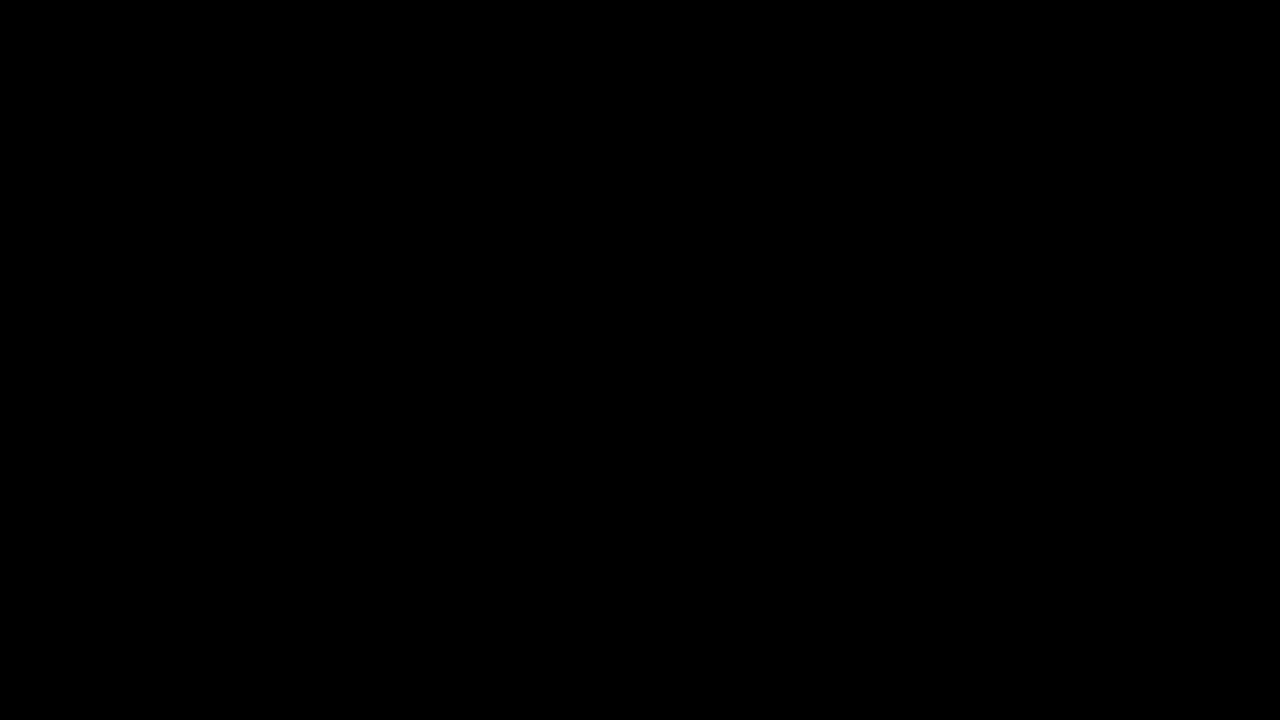 click at bounding box center [640, 360] 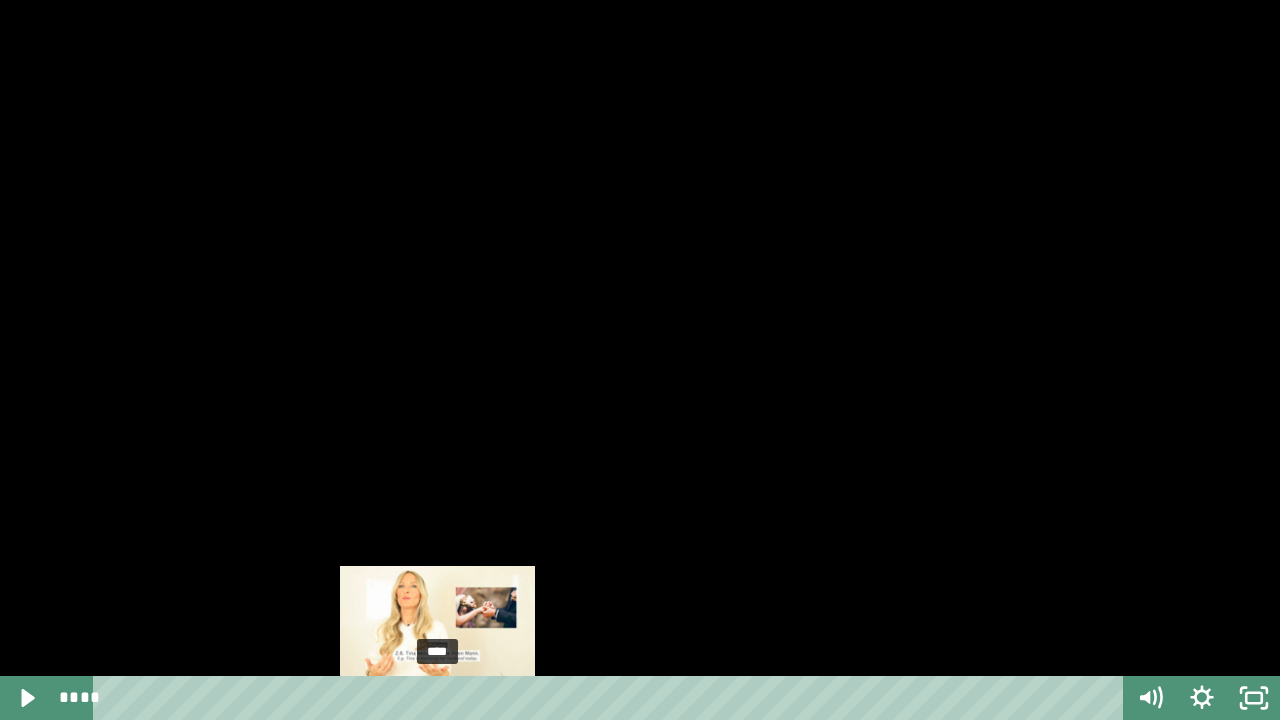 click on "****" at bounding box center (612, 698) 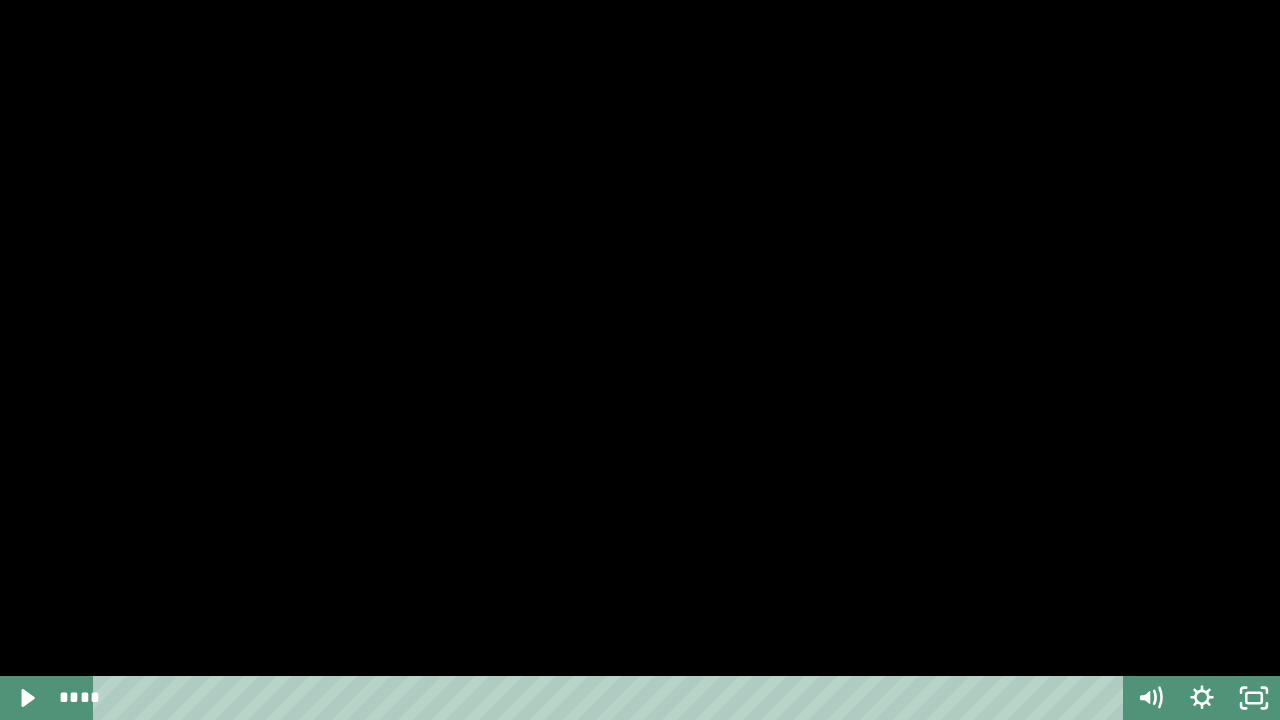 click at bounding box center (640, 360) 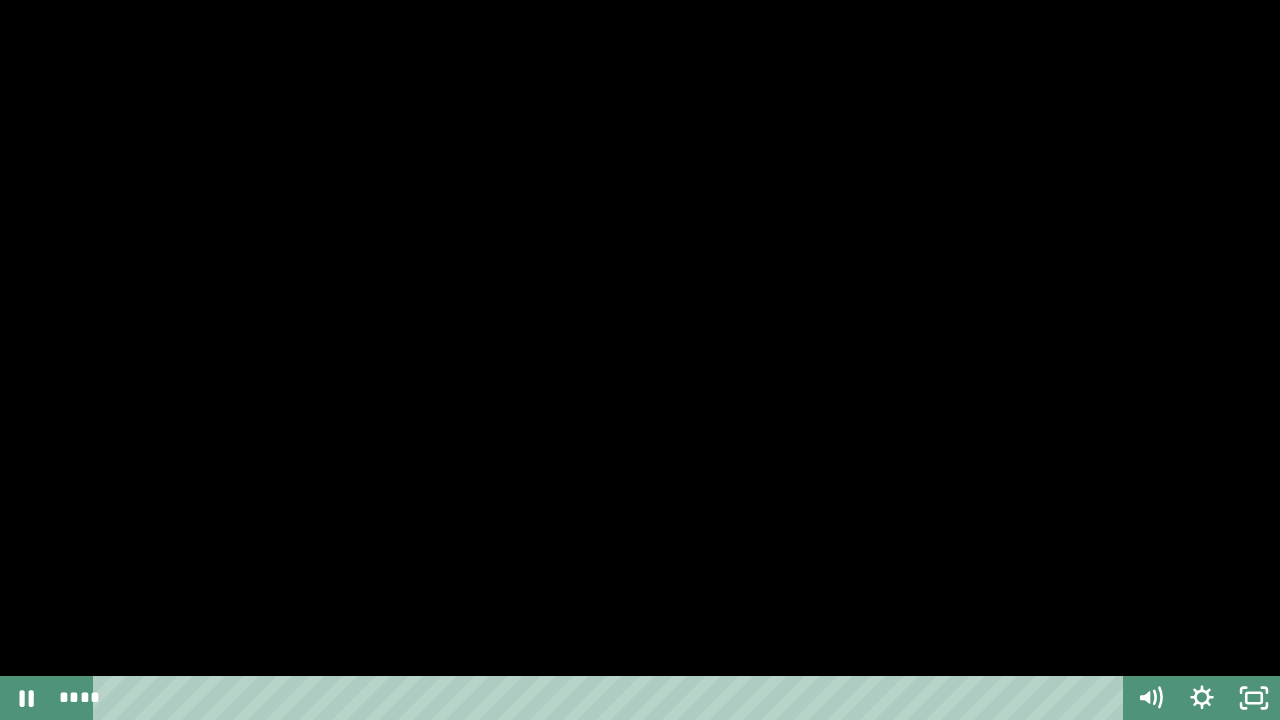 click at bounding box center [640, 360] 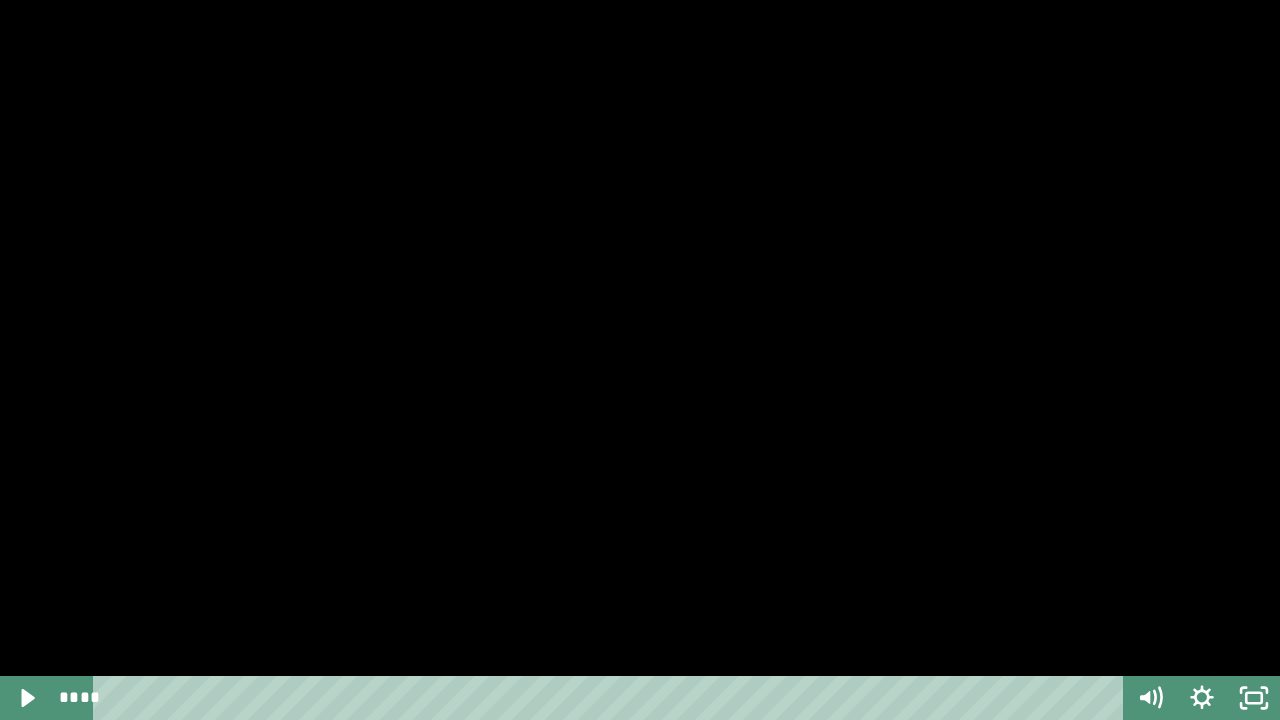 click at bounding box center [640, 360] 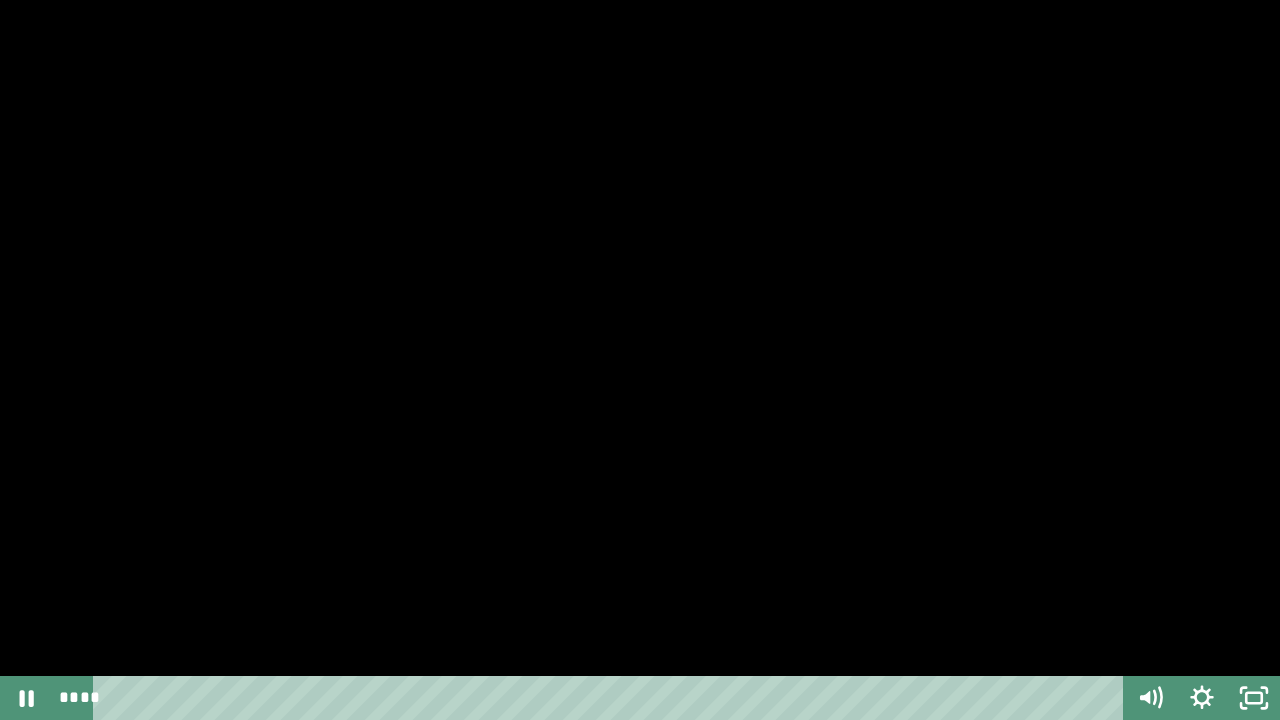 click at bounding box center [640, 360] 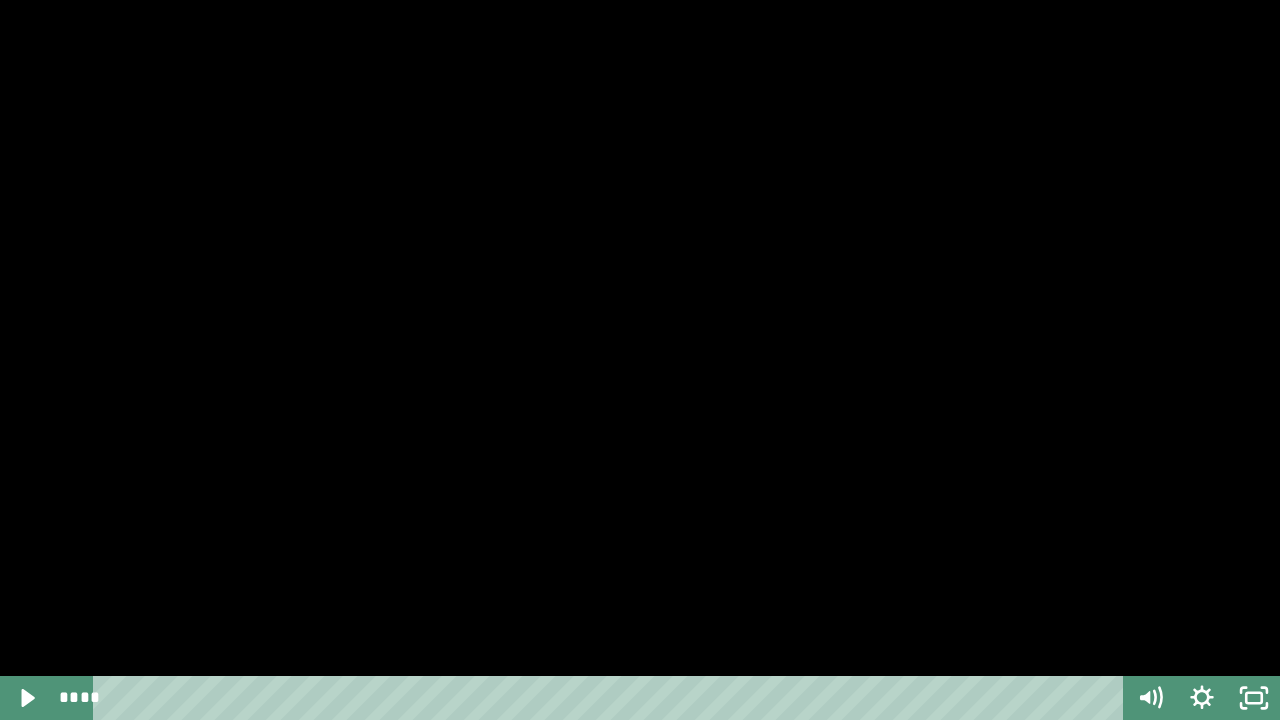 click at bounding box center [640, 360] 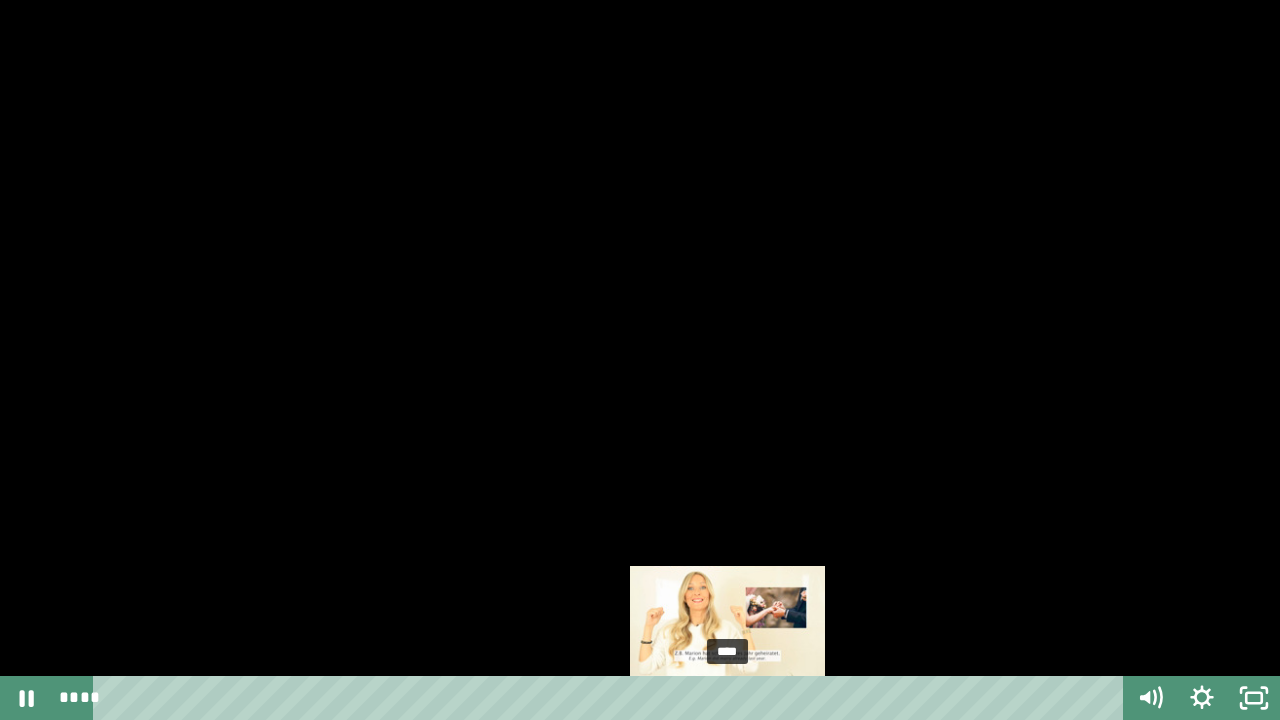 click on "****" at bounding box center [612, 698] 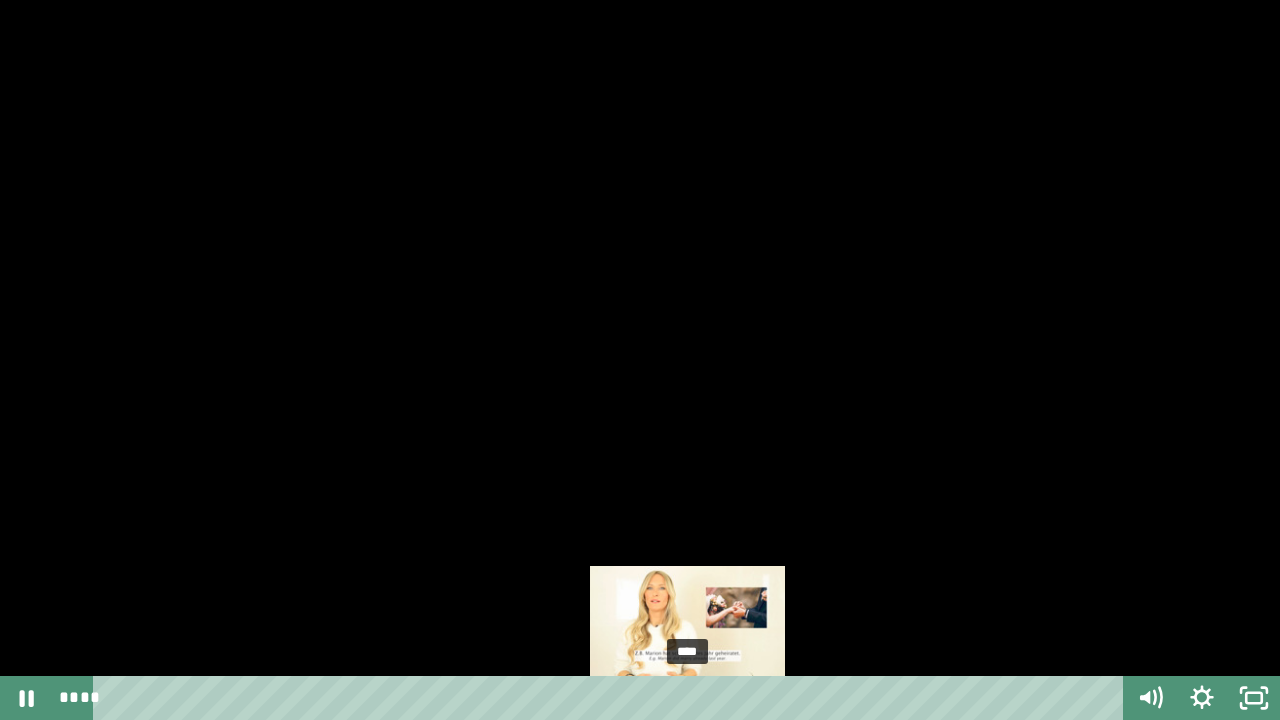 click on "****" at bounding box center (612, 698) 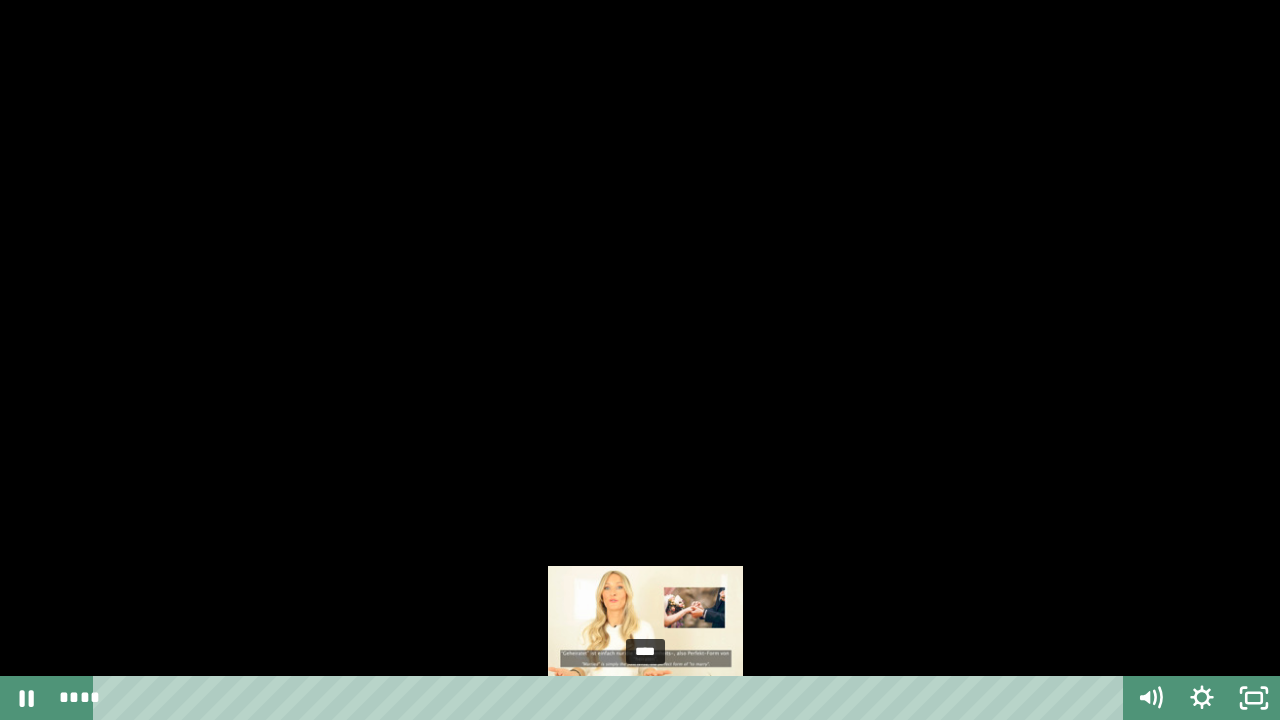 click on "****" at bounding box center (612, 698) 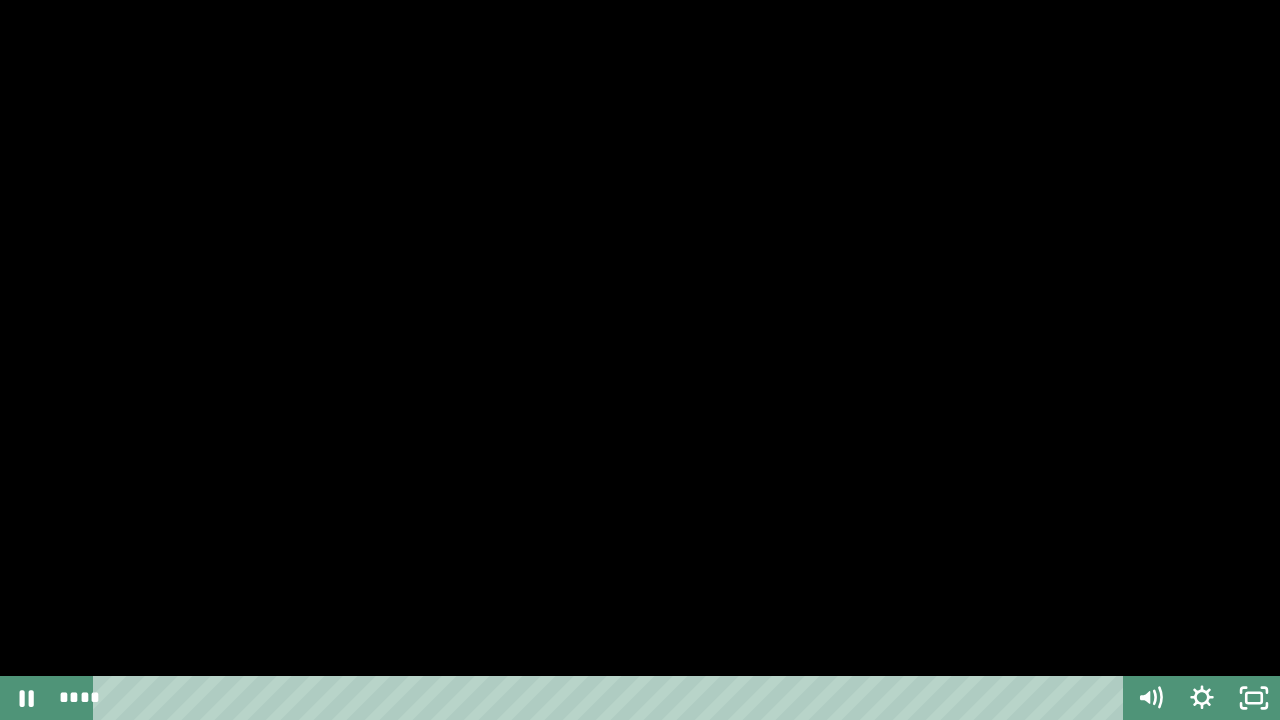 click at bounding box center [640, 360] 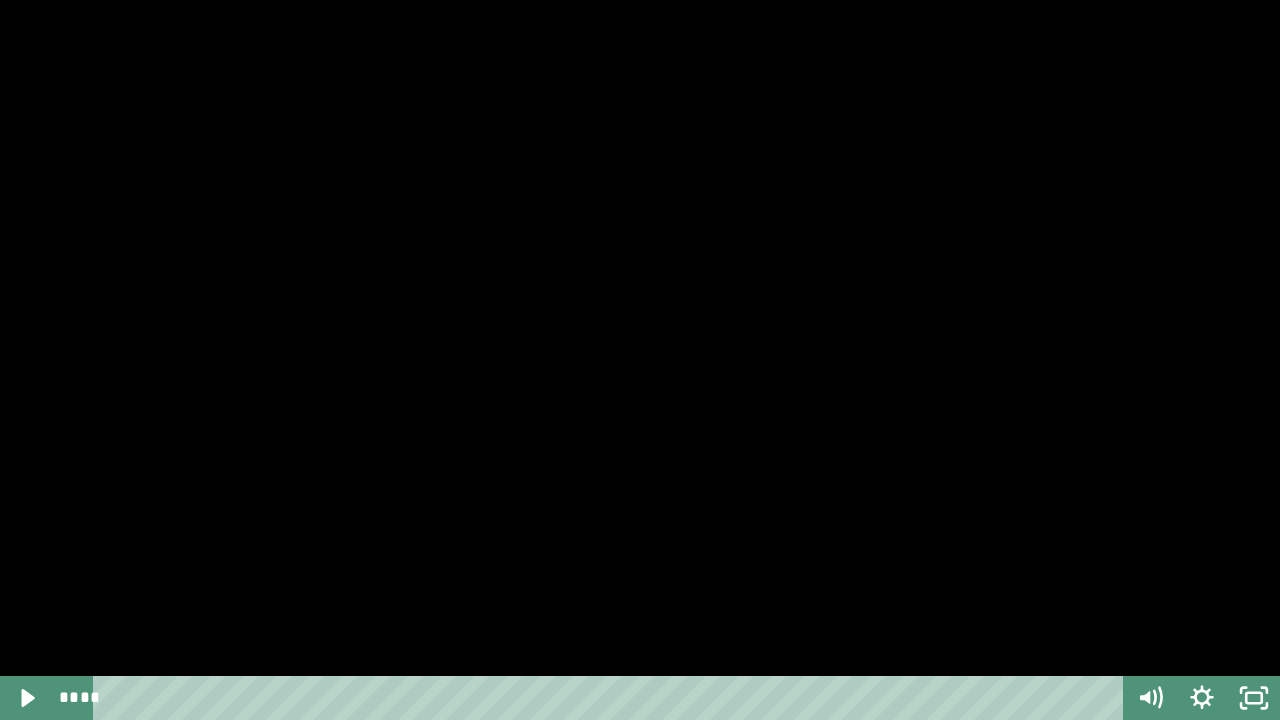 click at bounding box center [640, 360] 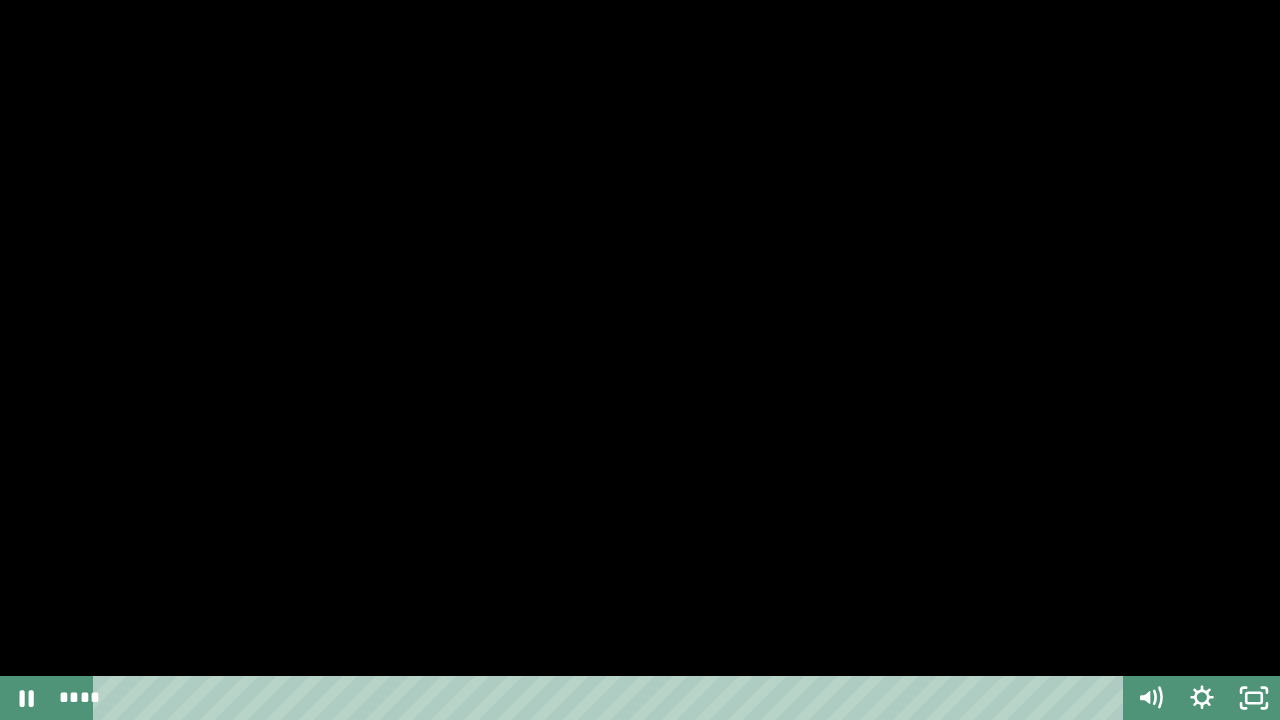 click at bounding box center [640, 360] 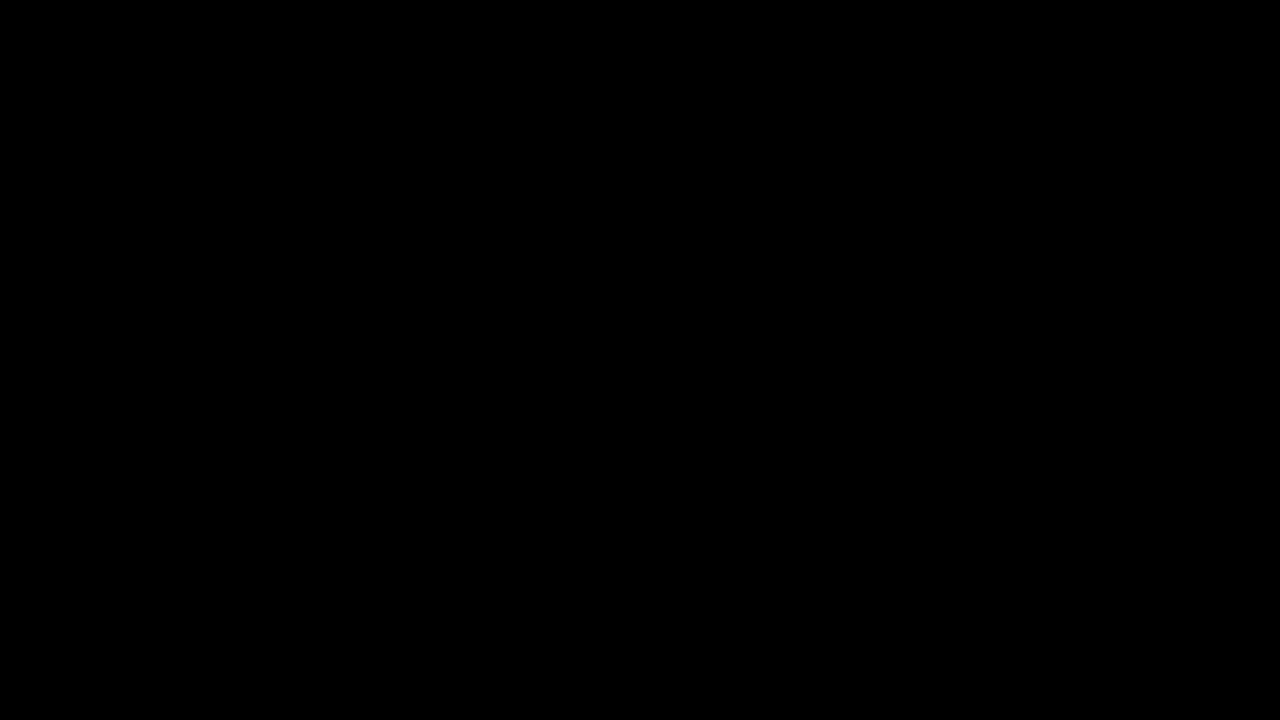 click at bounding box center (640, 360) 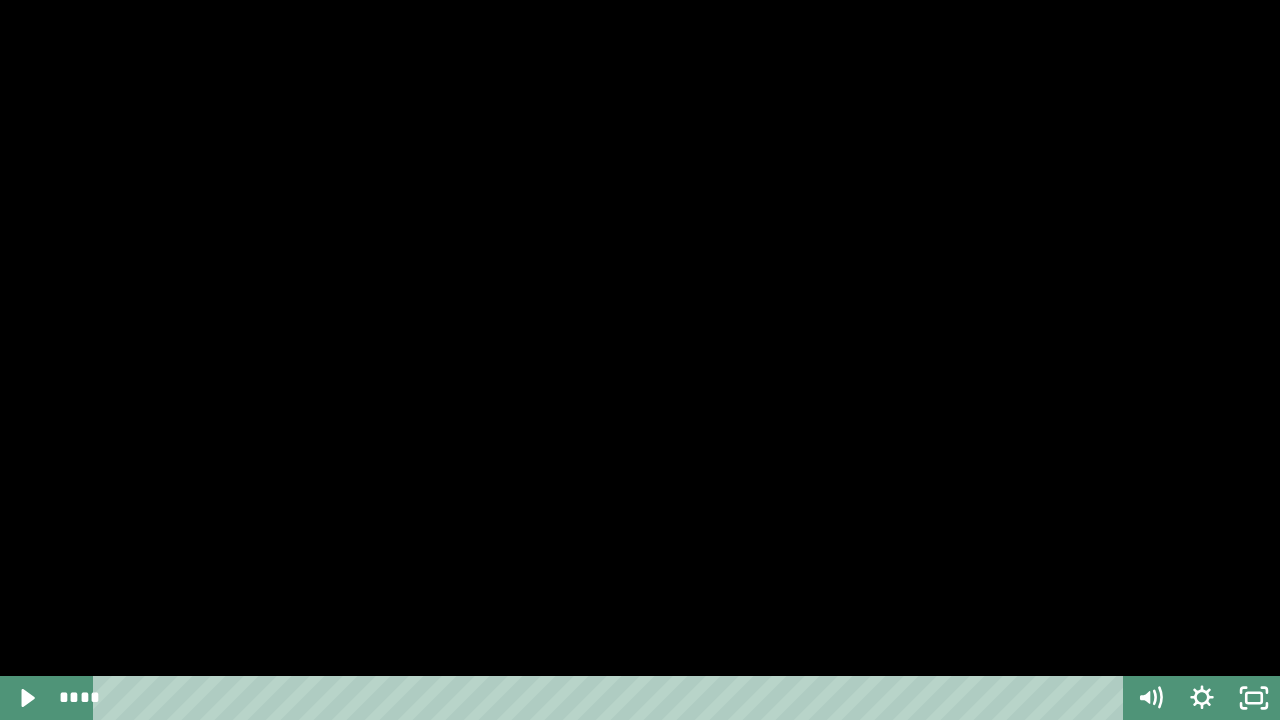 click at bounding box center (640, 360) 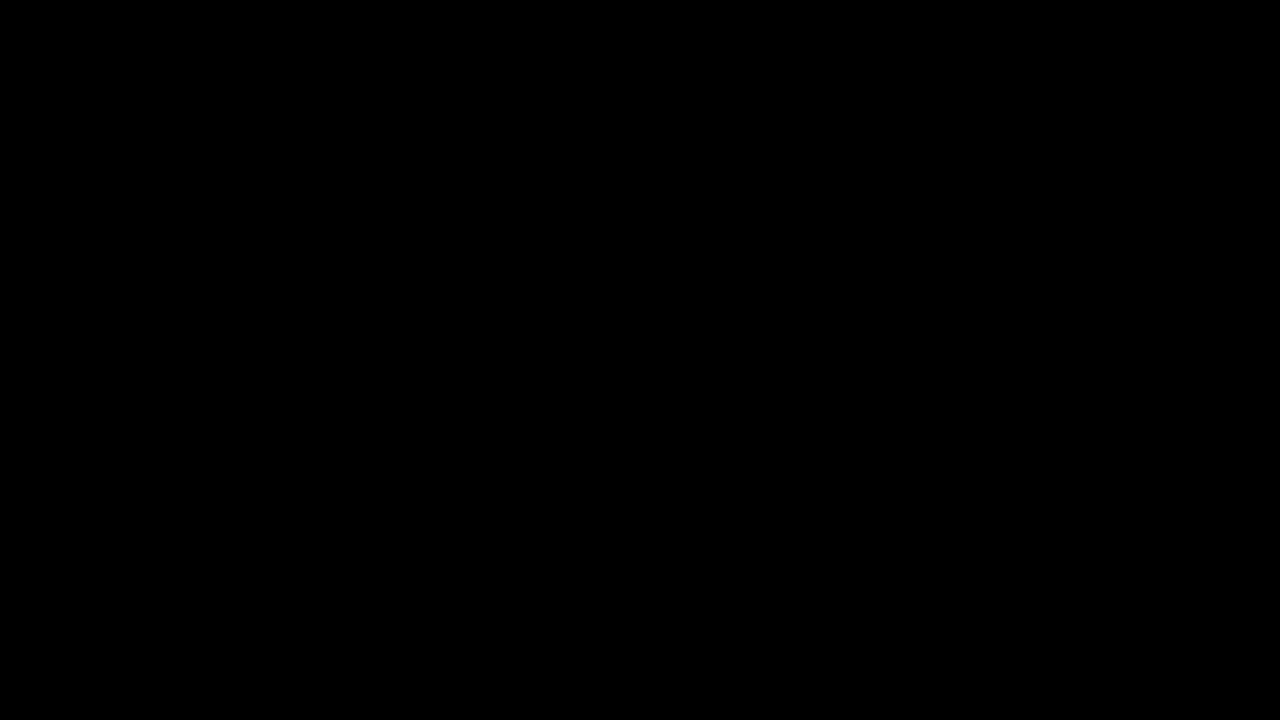 click at bounding box center (640, 360) 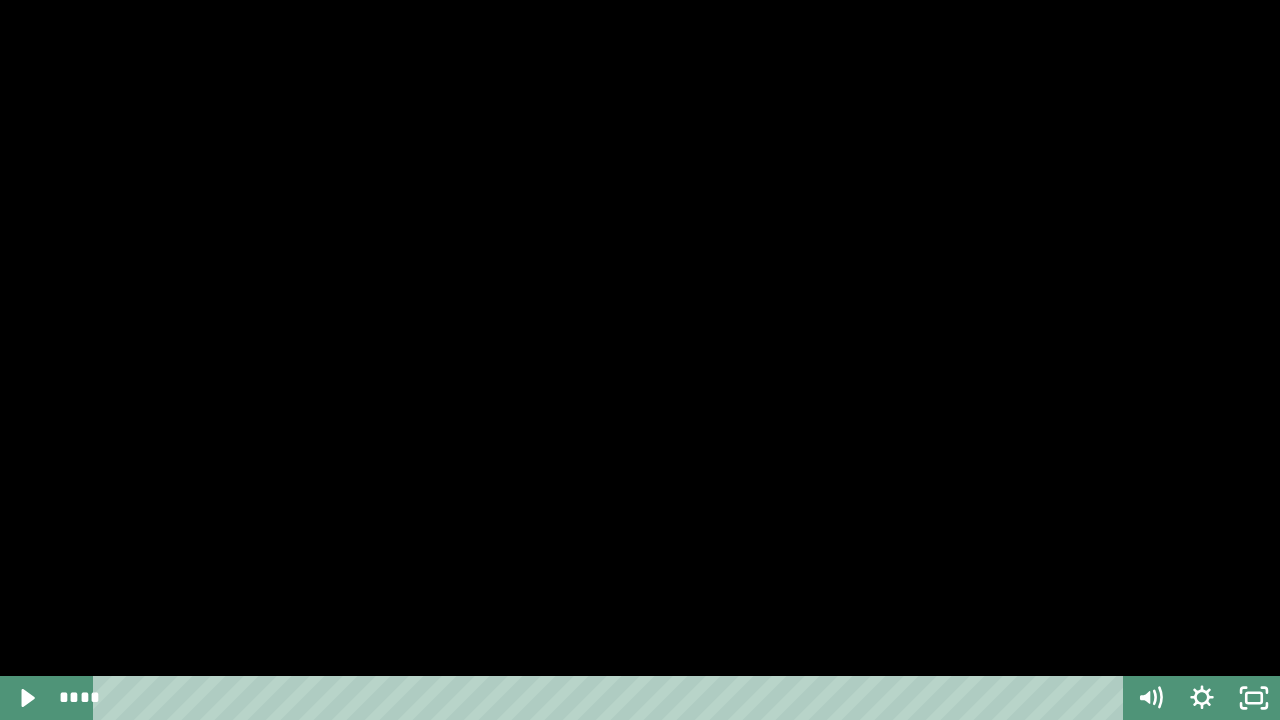 click at bounding box center (640, 360) 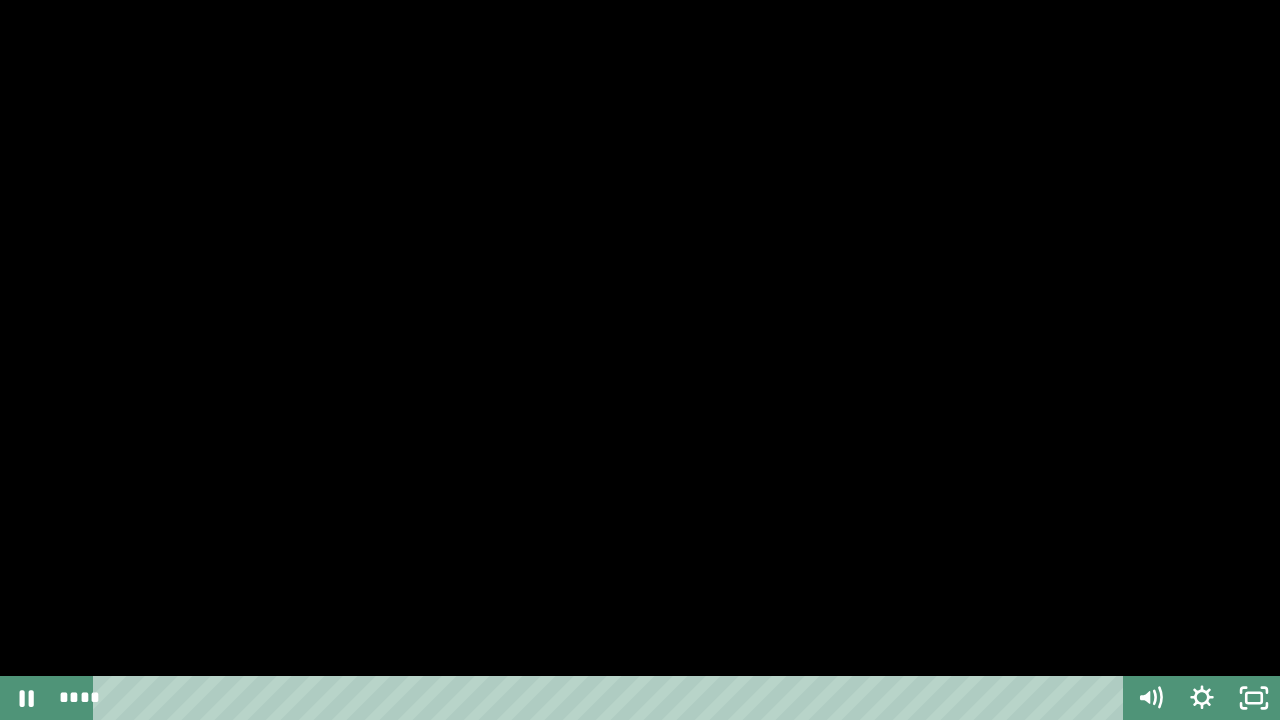 click at bounding box center (640, 360) 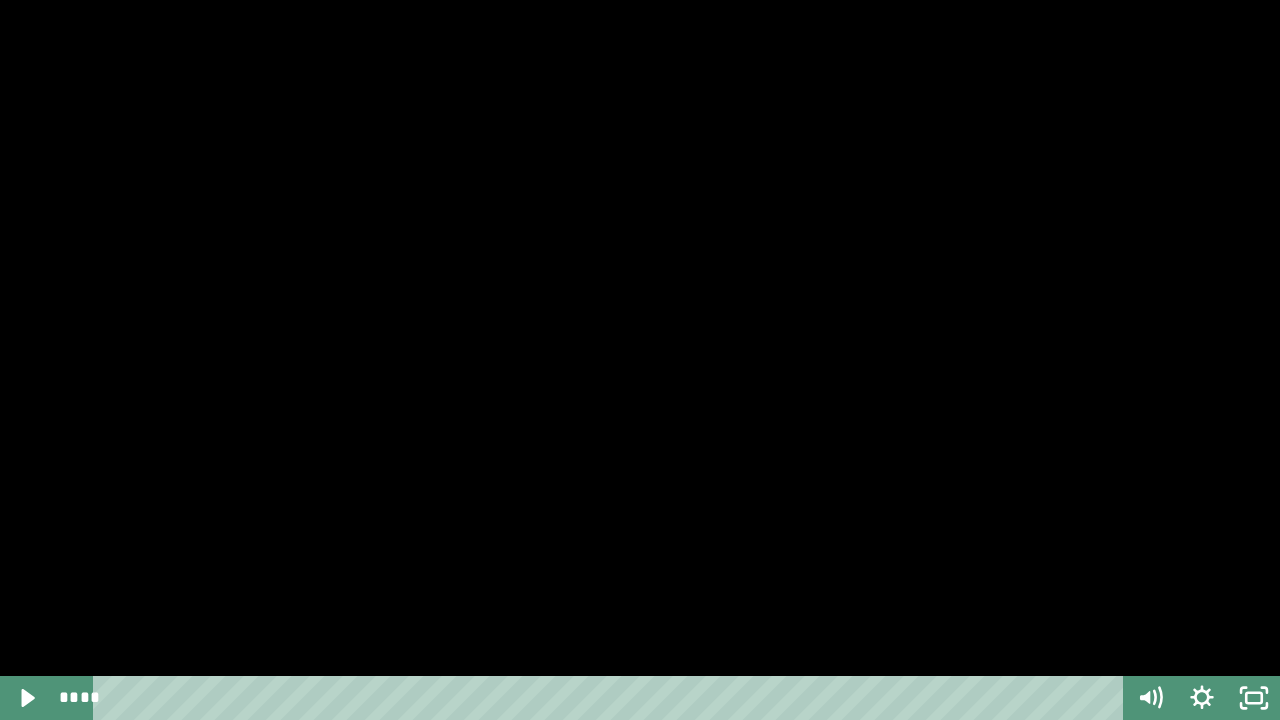 click at bounding box center [640, 360] 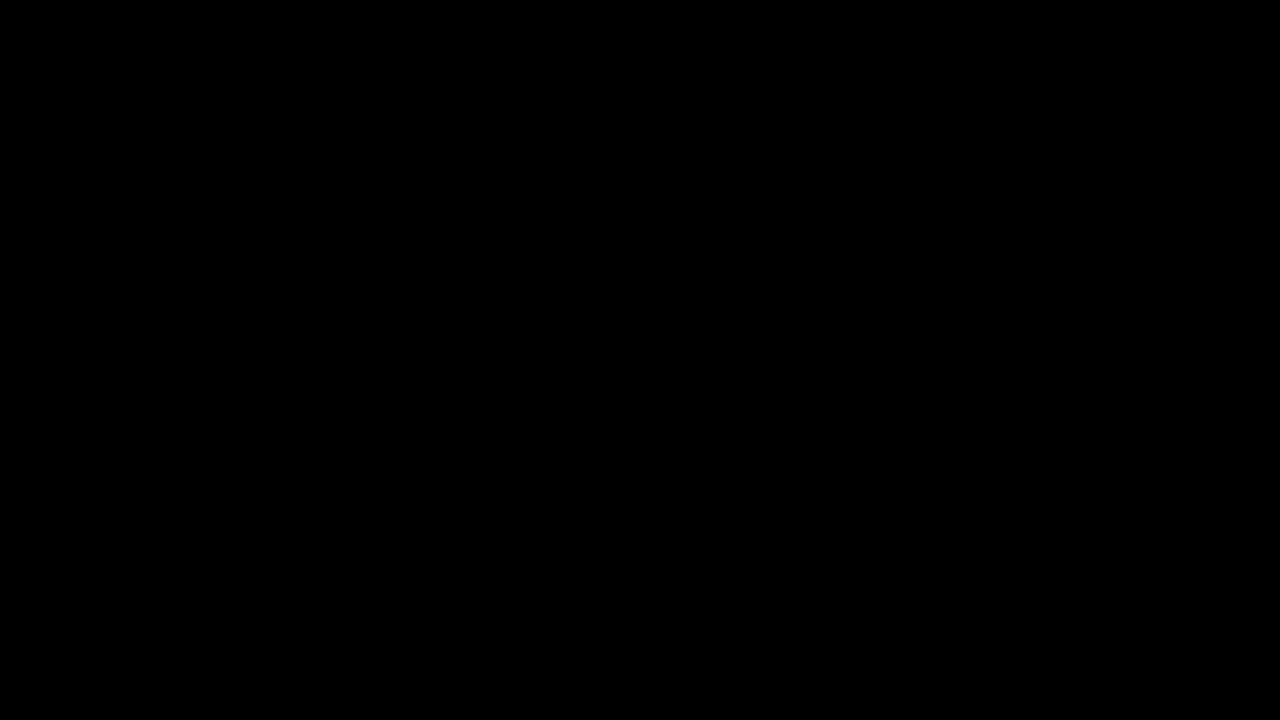click at bounding box center [640, 360] 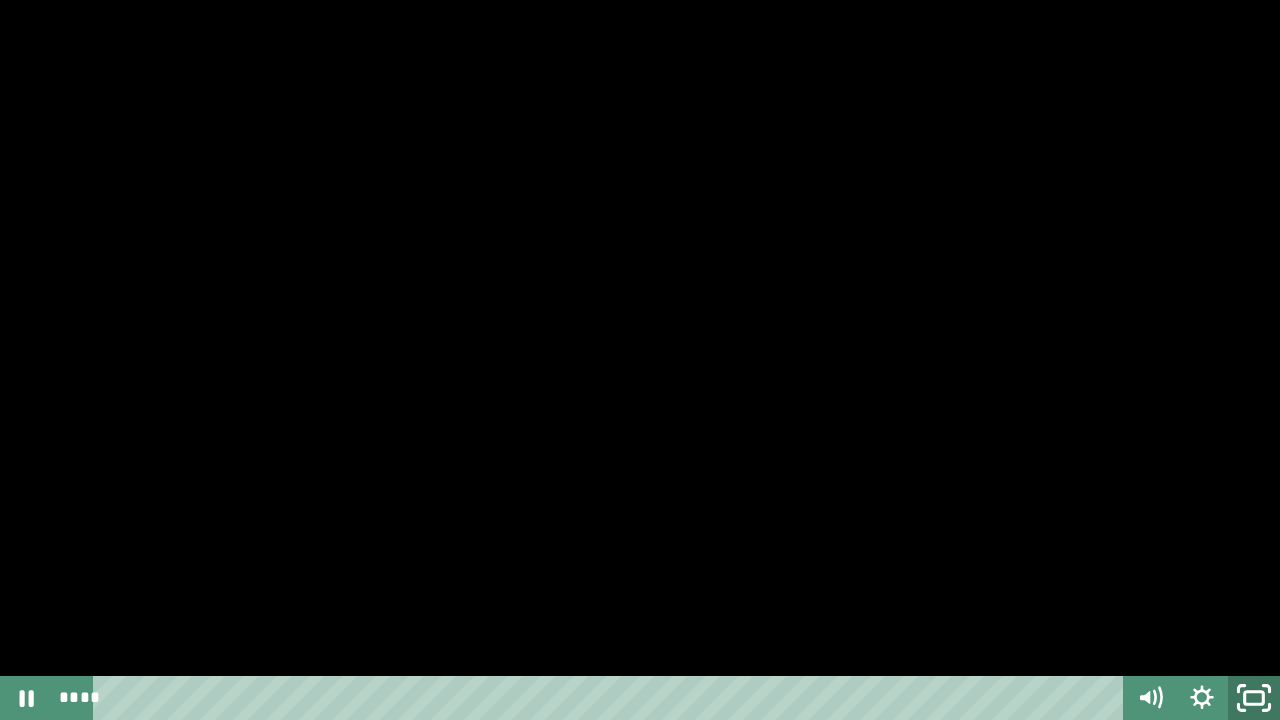 click 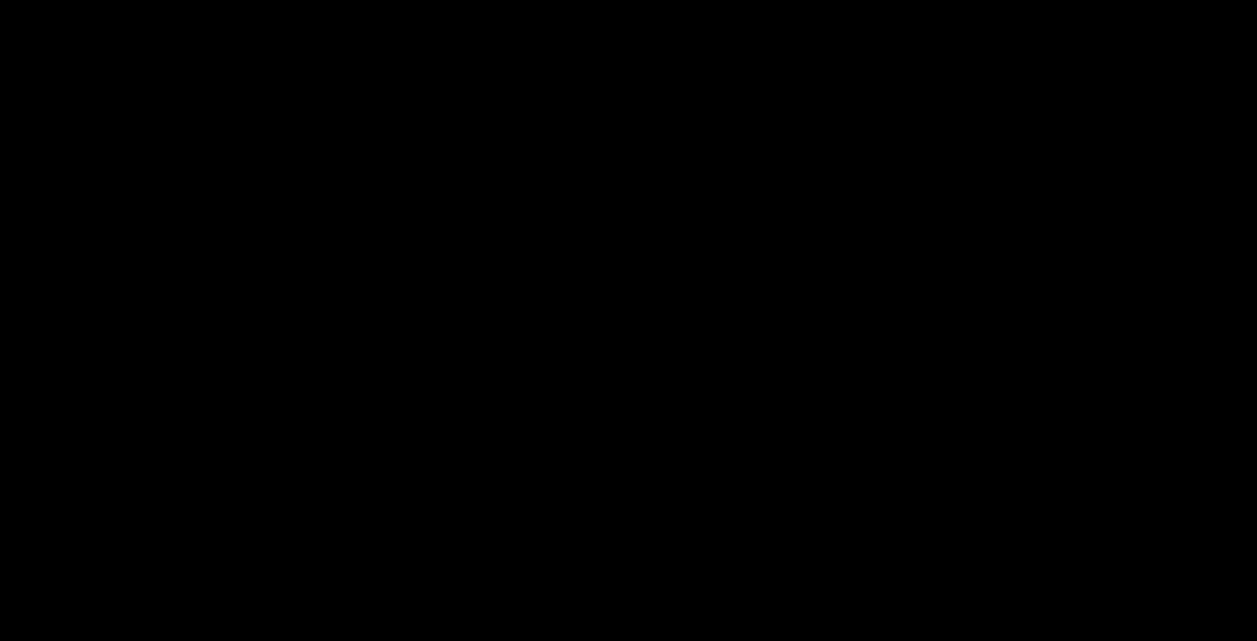 scroll, scrollTop: 600, scrollLeft: 0, axis: vertical 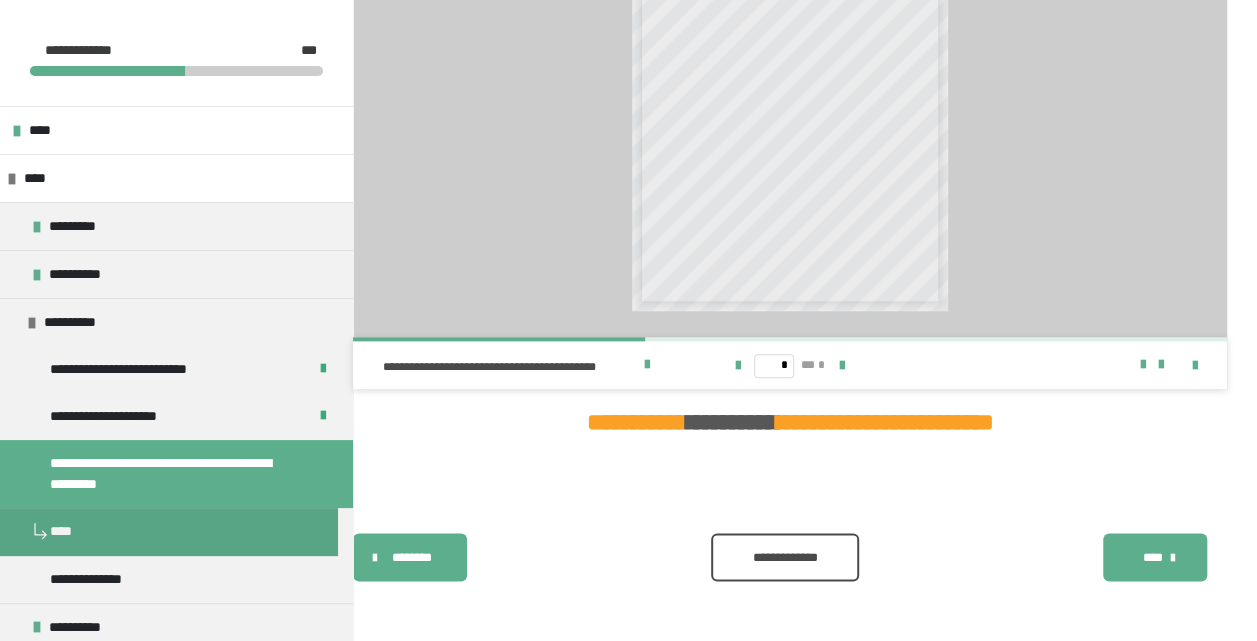 click on "**********" at bounding box center [784, 558] 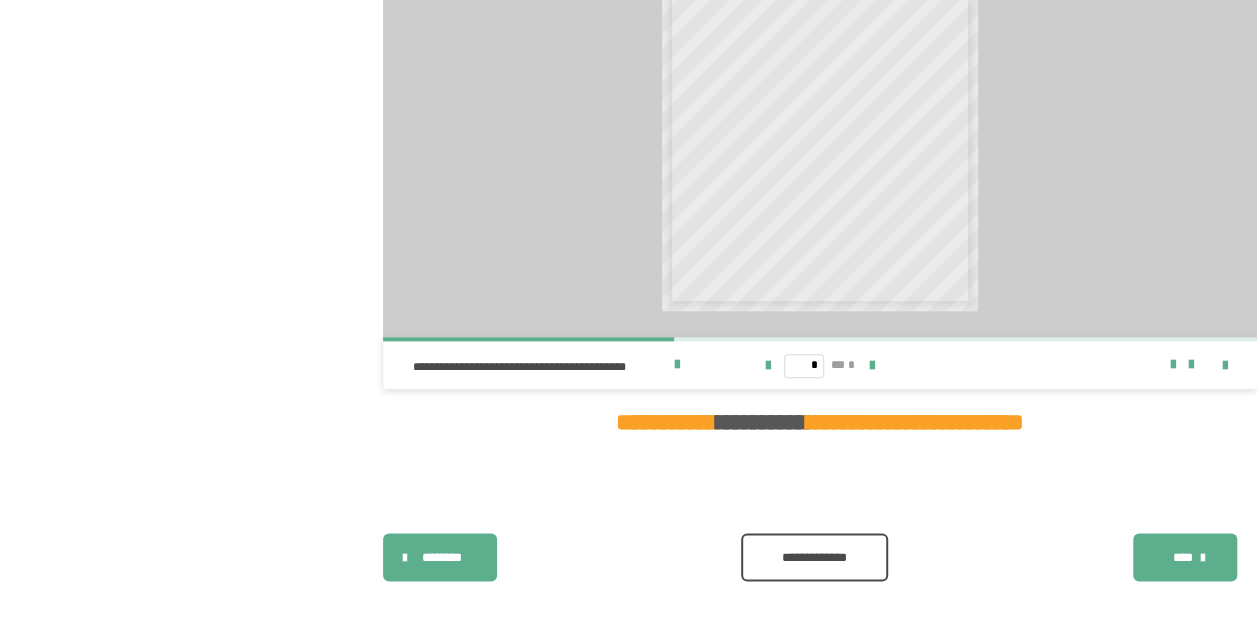 scroll, scrollTop: 0, scrollLeft: 0, axis: both 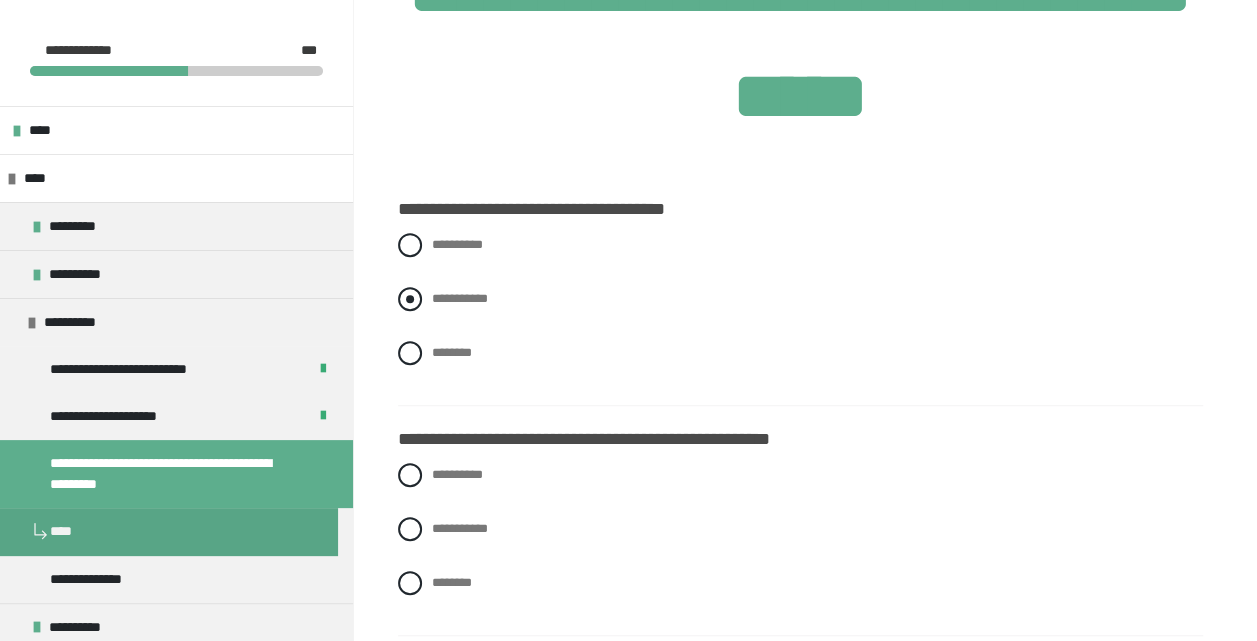 click on "**********" at bounding box center (459, 298) 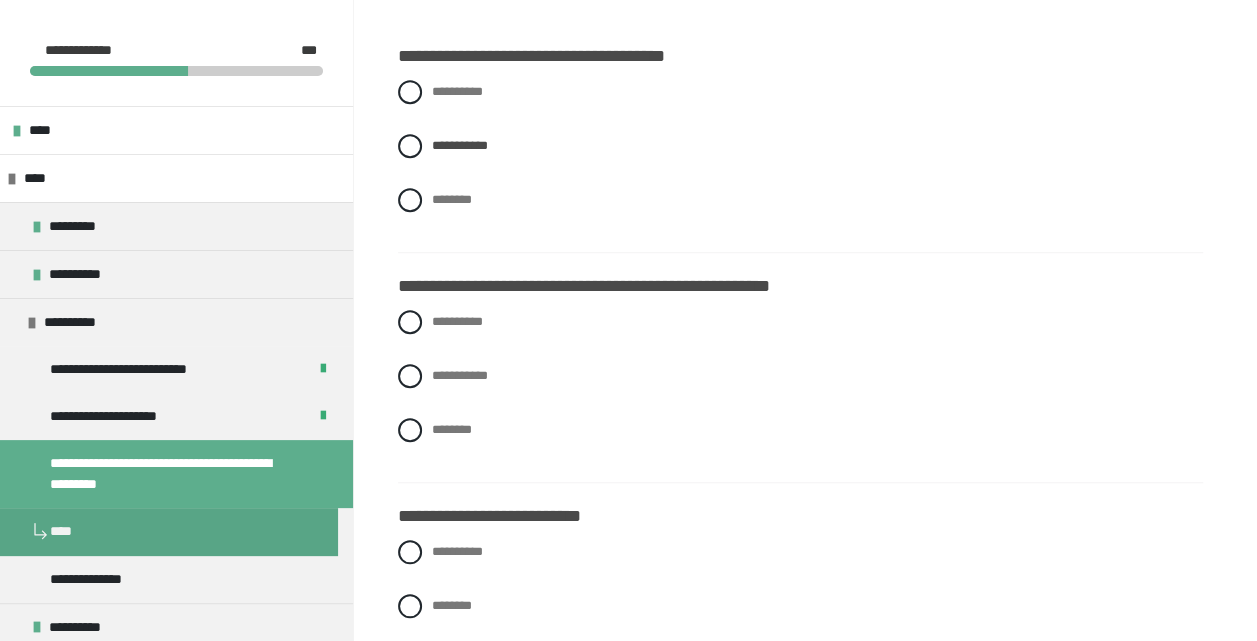 scroll, scrollTop: 700, scrollLeft: 0, axis: vertical 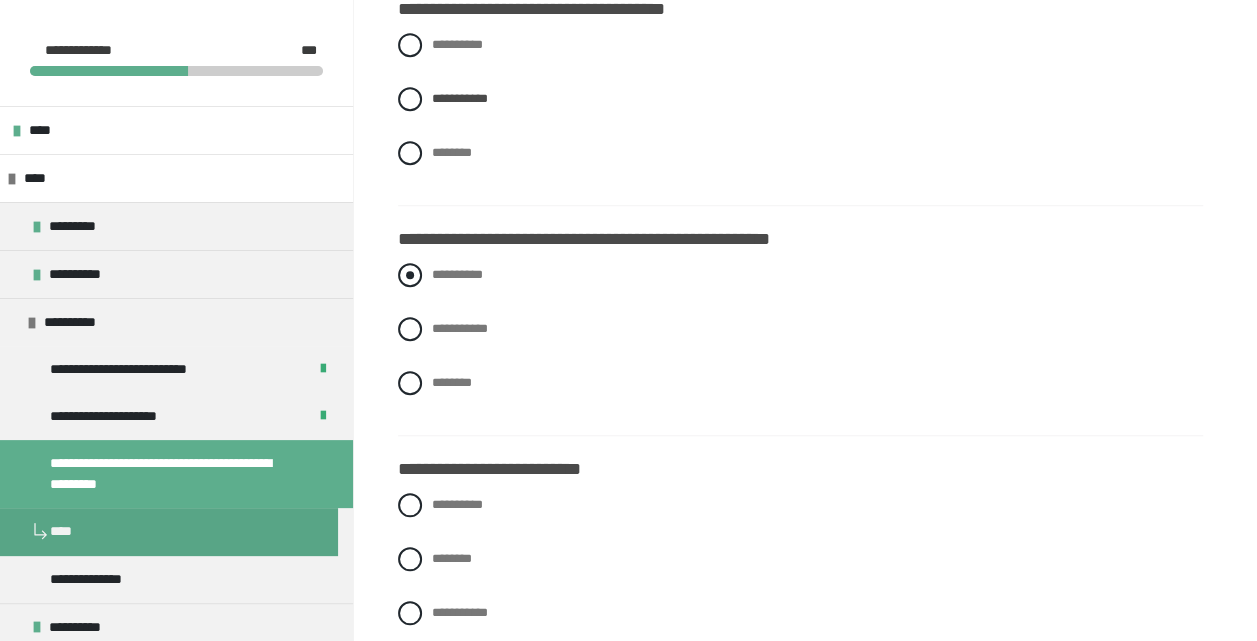 click on "**********" at bounding box center (457, 274) 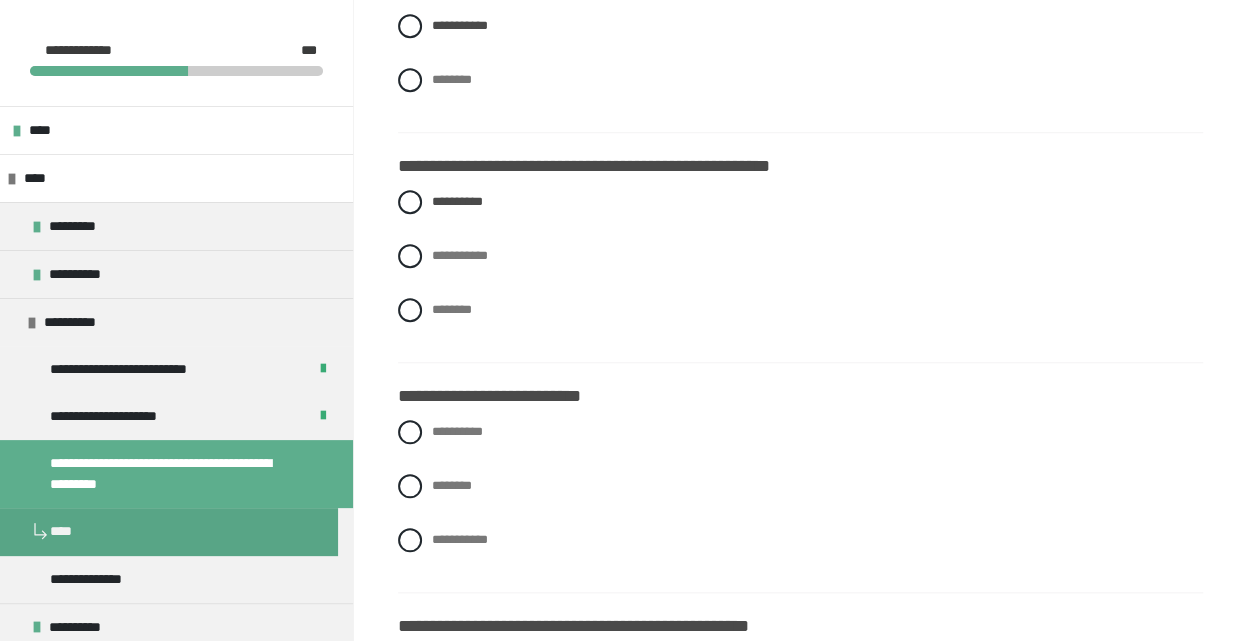 scroll, scrollTop: 800, scrollLeft: 0, axis: vertical 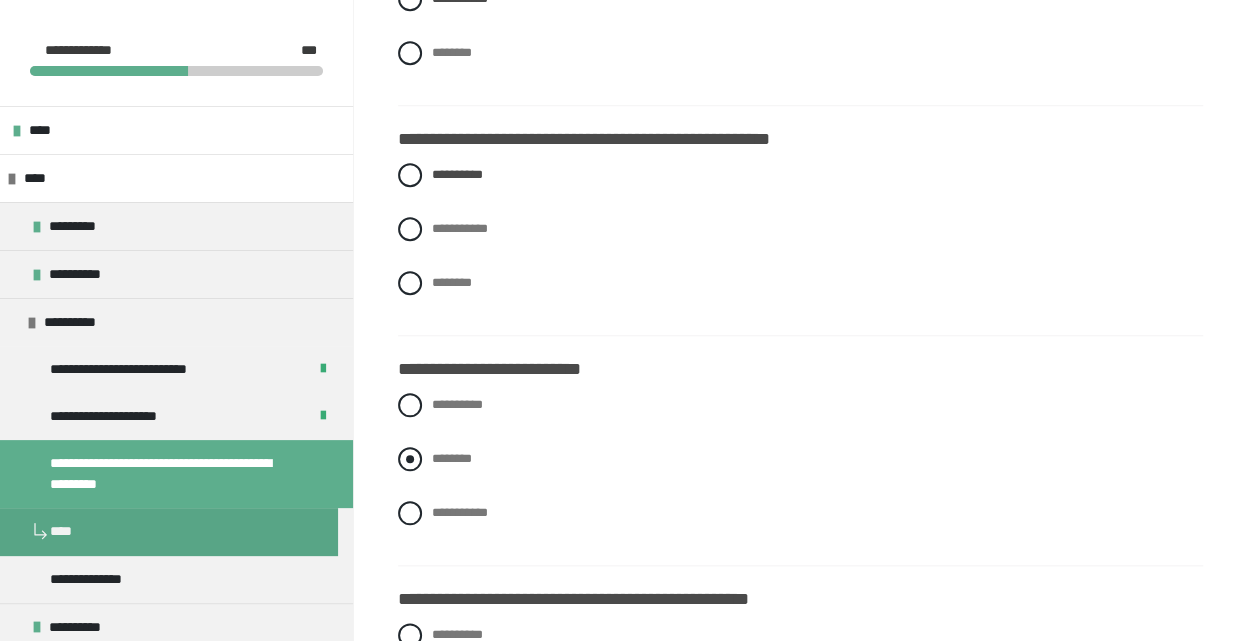 click on "********" at bounding box center (452, 458) 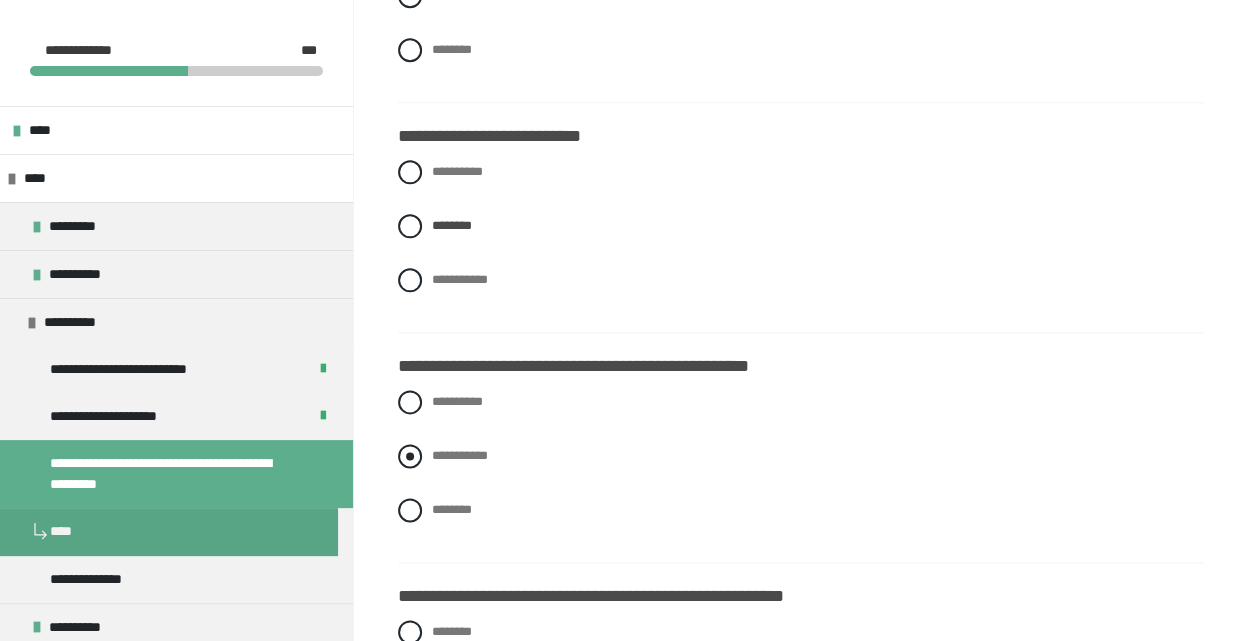 scroll, scrollTop: 1100, scrollLeft: 0, axis: vertical 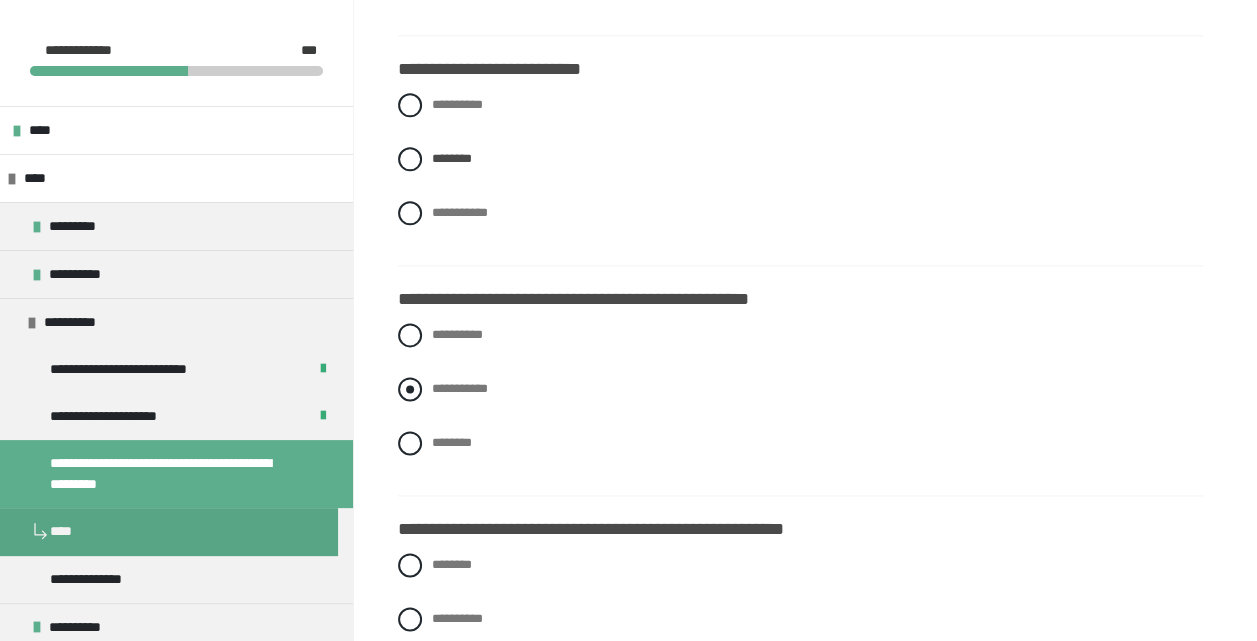 click on "**********" at bounding box center [459, 388] 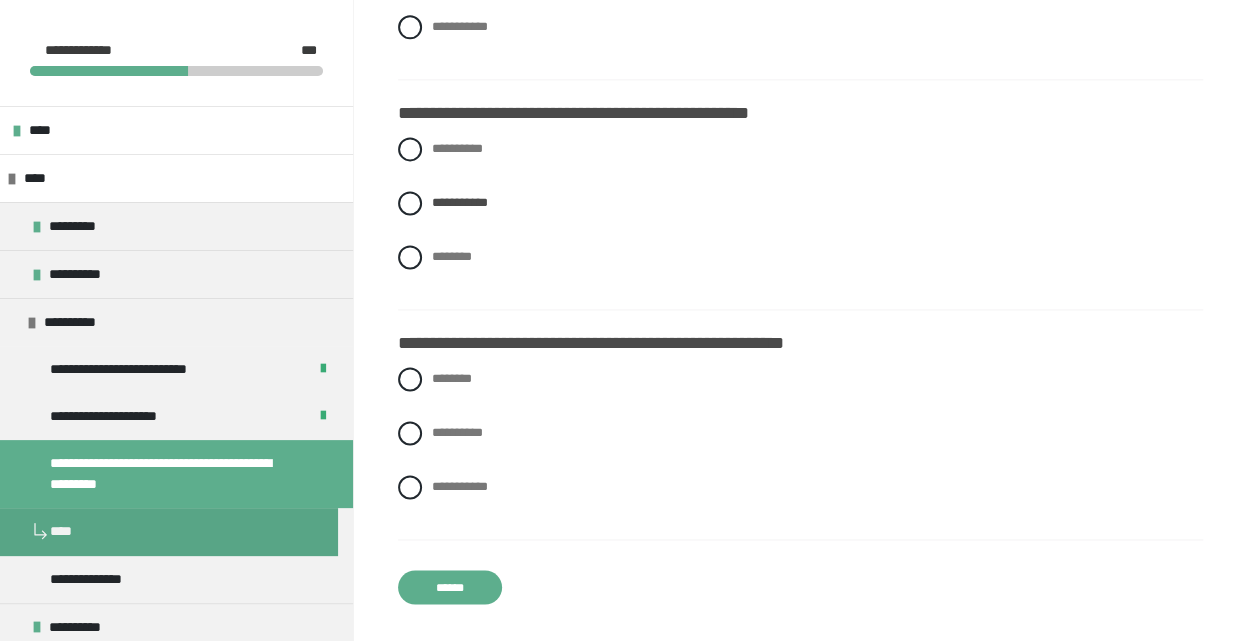 scroll, scrollTop: 1300, scrollLeft: 0, axis: vertical 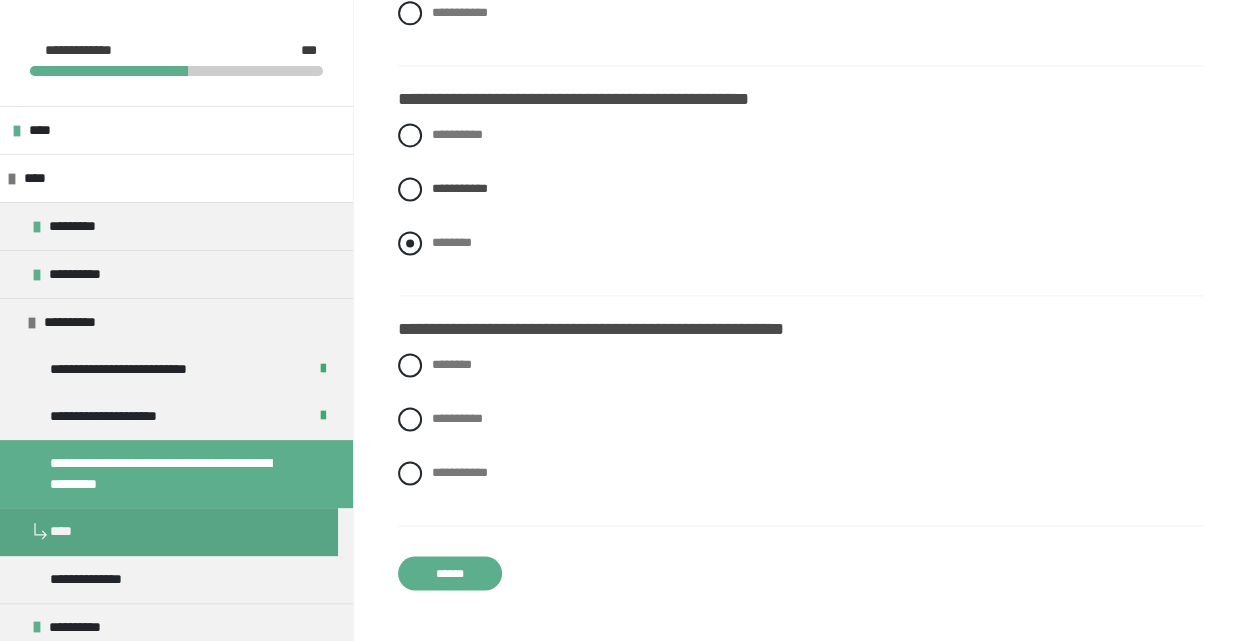 click on "********" at bounding box center (438, 237) 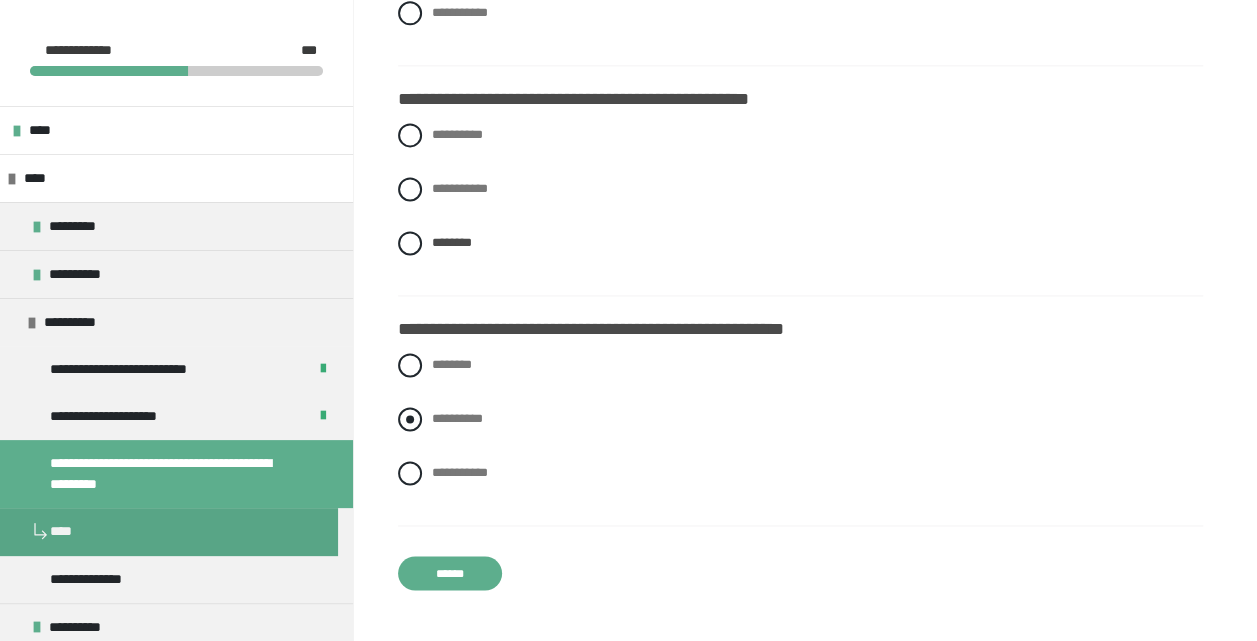 click on "**********" at bounding box center (457, 418) 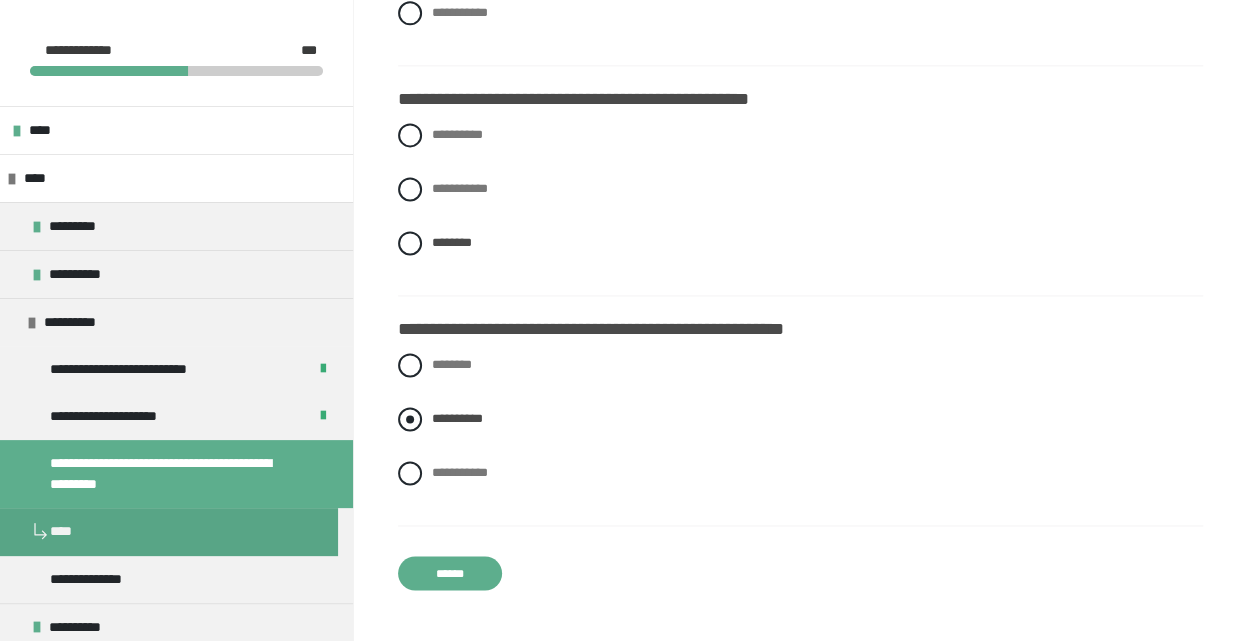 scroll, scrollTop: 1400, scrollLeft: 0, axis: vertical 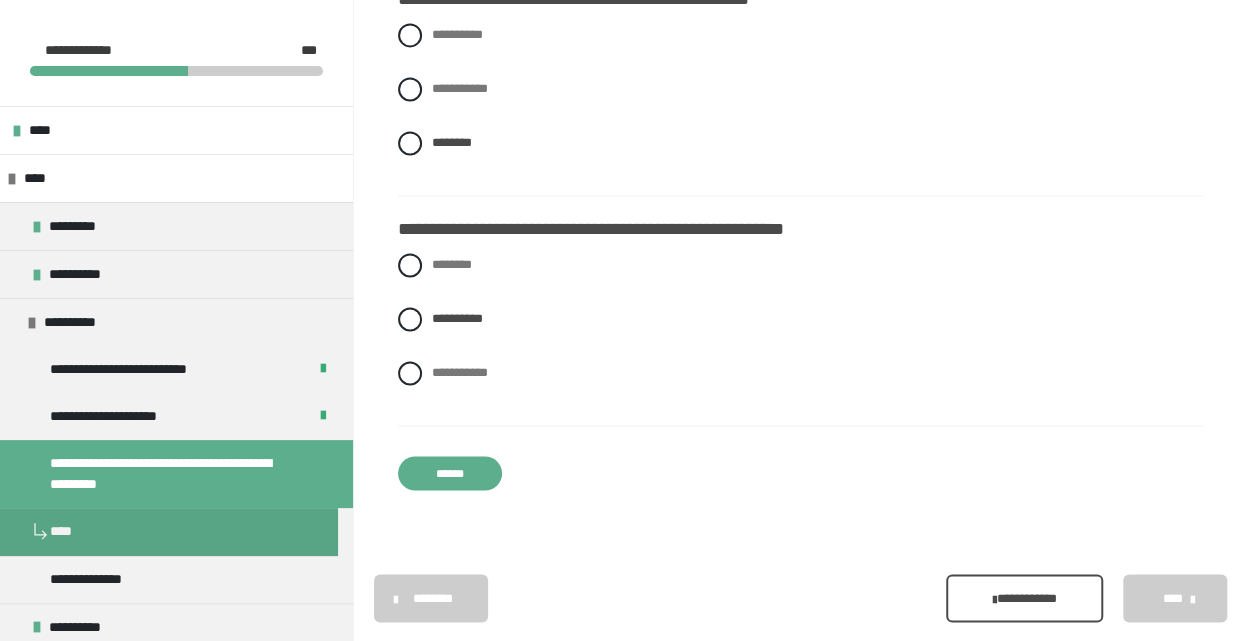 click on "******" at bounding box center [450, 473] 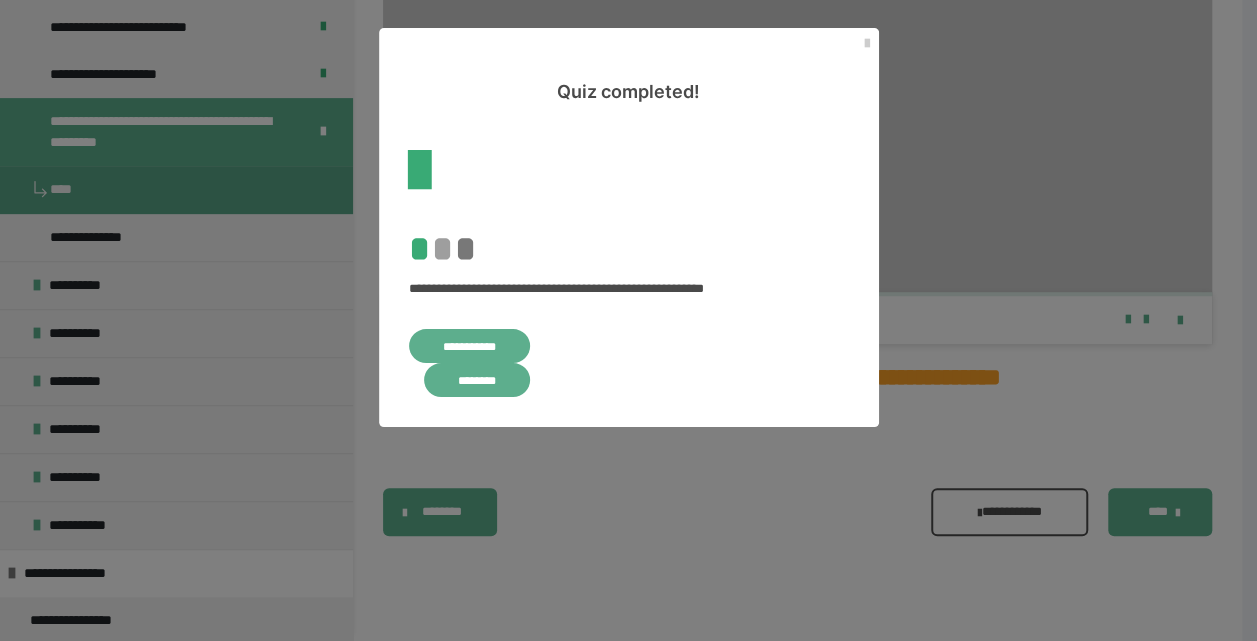scroll, scrollTop: 0, scrollLeft: 0, axis: both 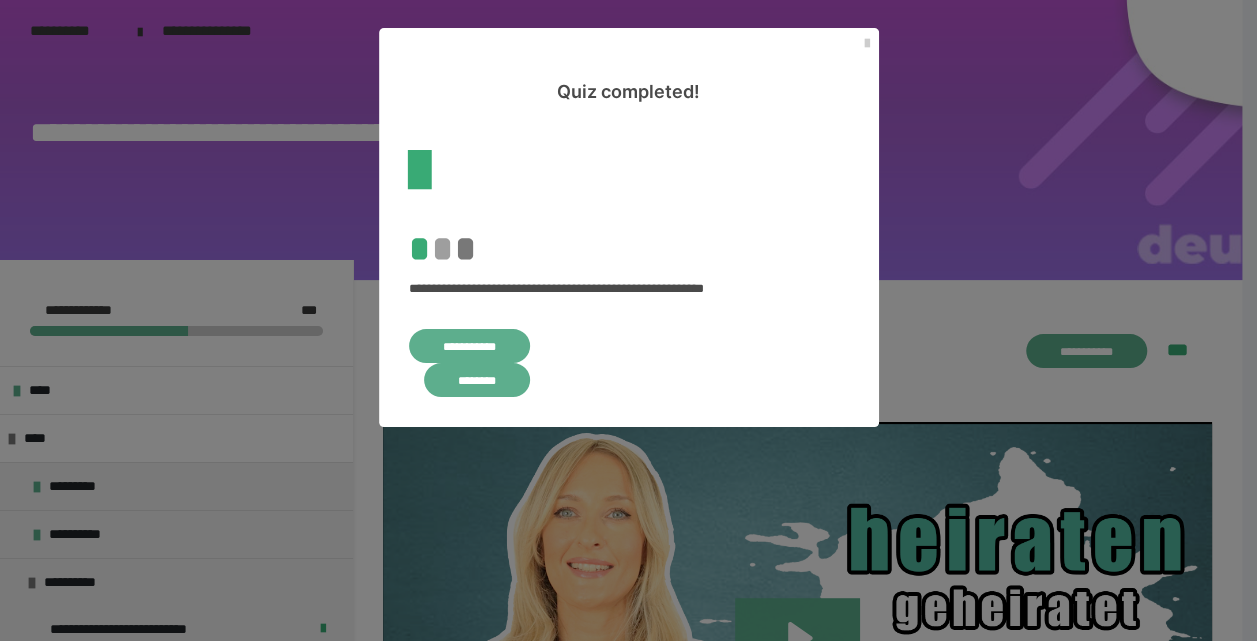 click on "**********" at bounding box center (469, 346) 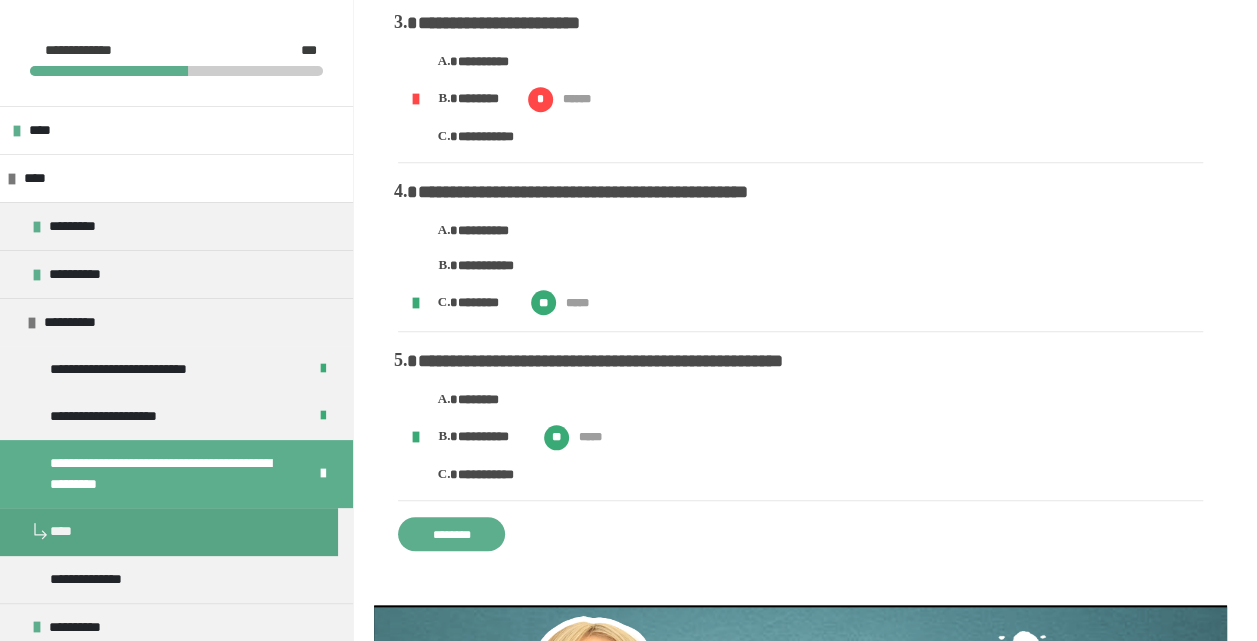 scroll, scrollTop: 600, scrollLeft: 0, axis: vertical 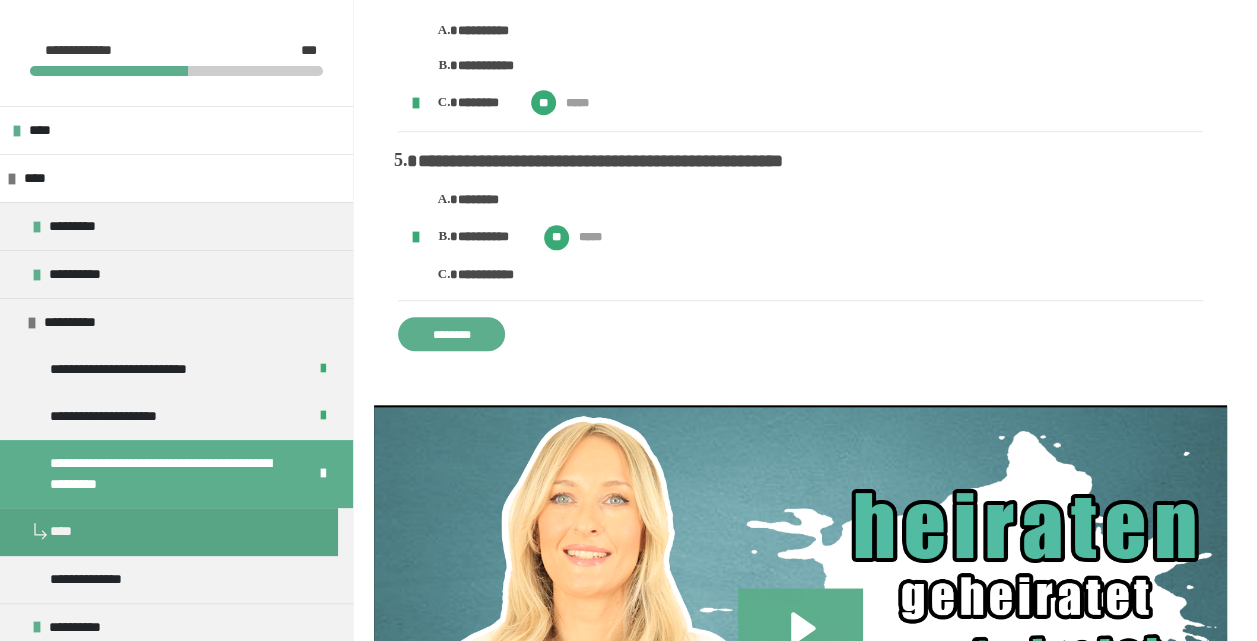 click on "********" at bounding box center [451, 334] 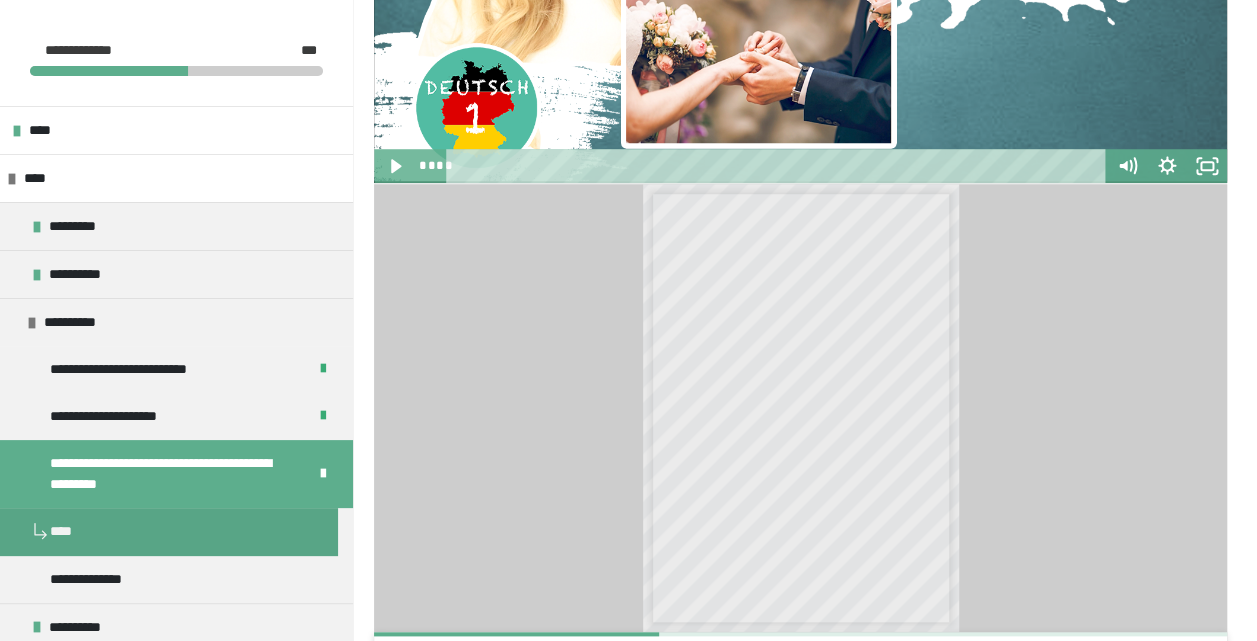 scroll, scrollTop: 818, scrollLeft: 0, axis: vertical 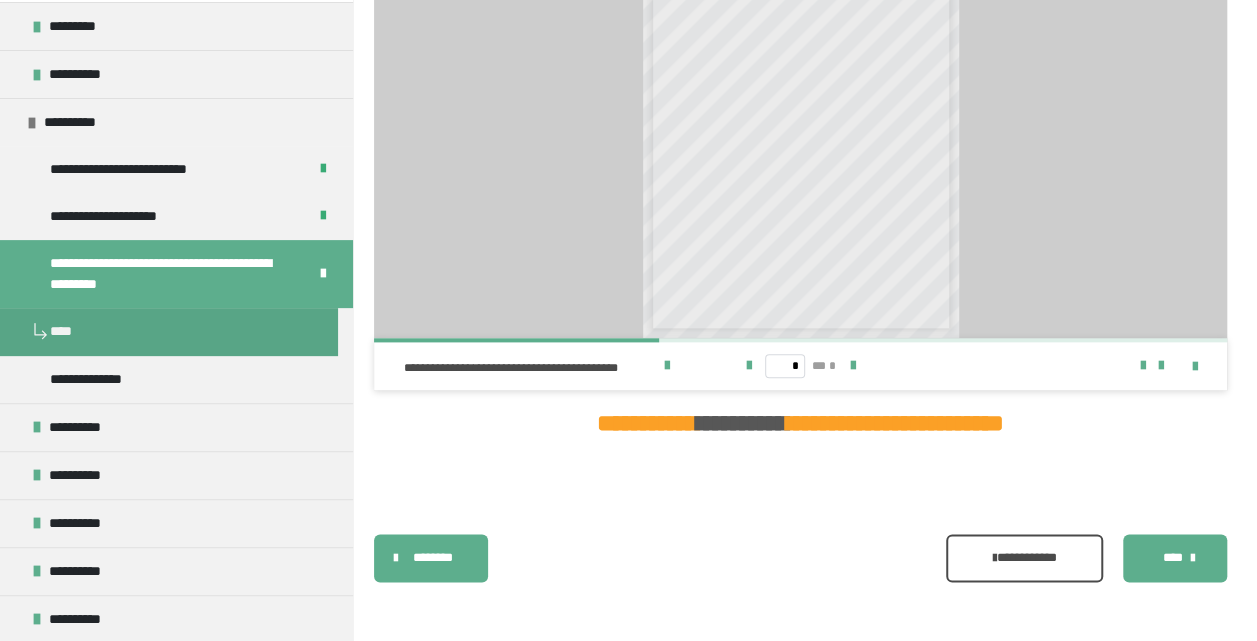 click on "****" at bounding box center [1172, 558] 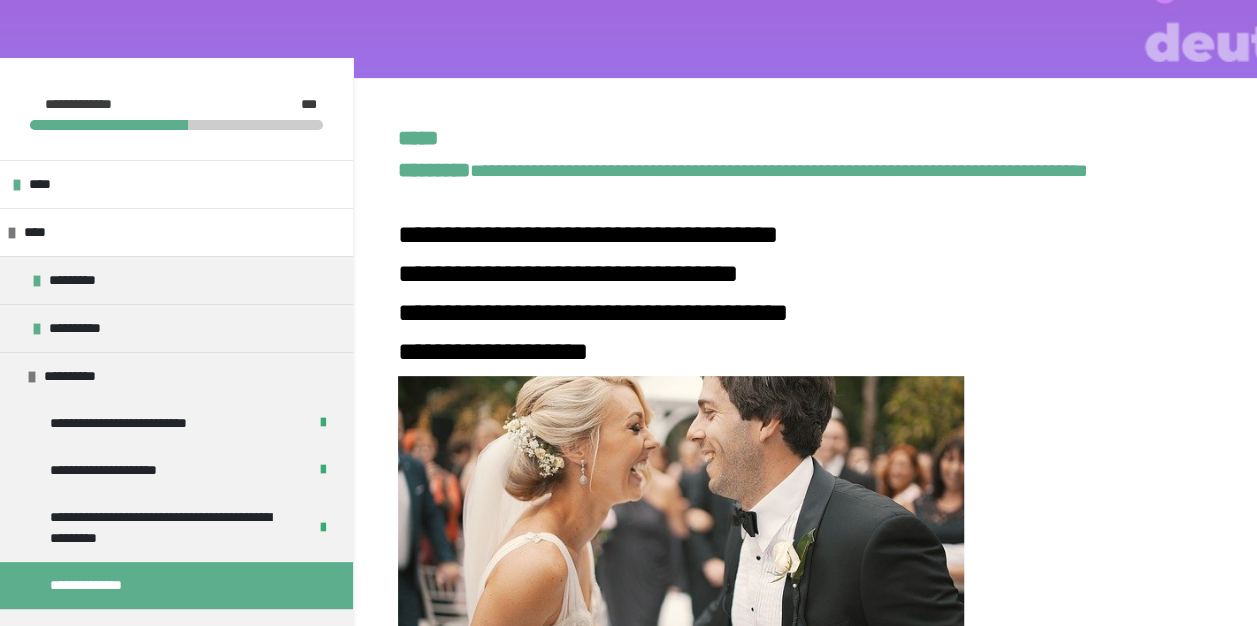 scroll, scrollTop: 0, scrollLeft: 0, axis: both 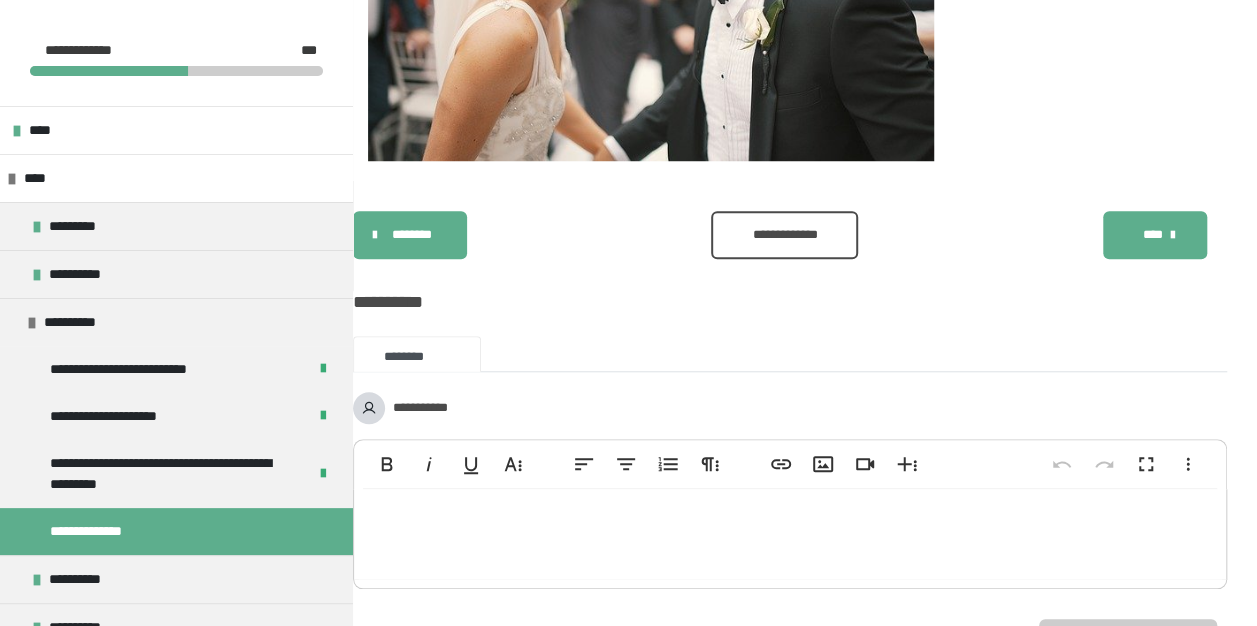 click at bounding box center [790, 534] 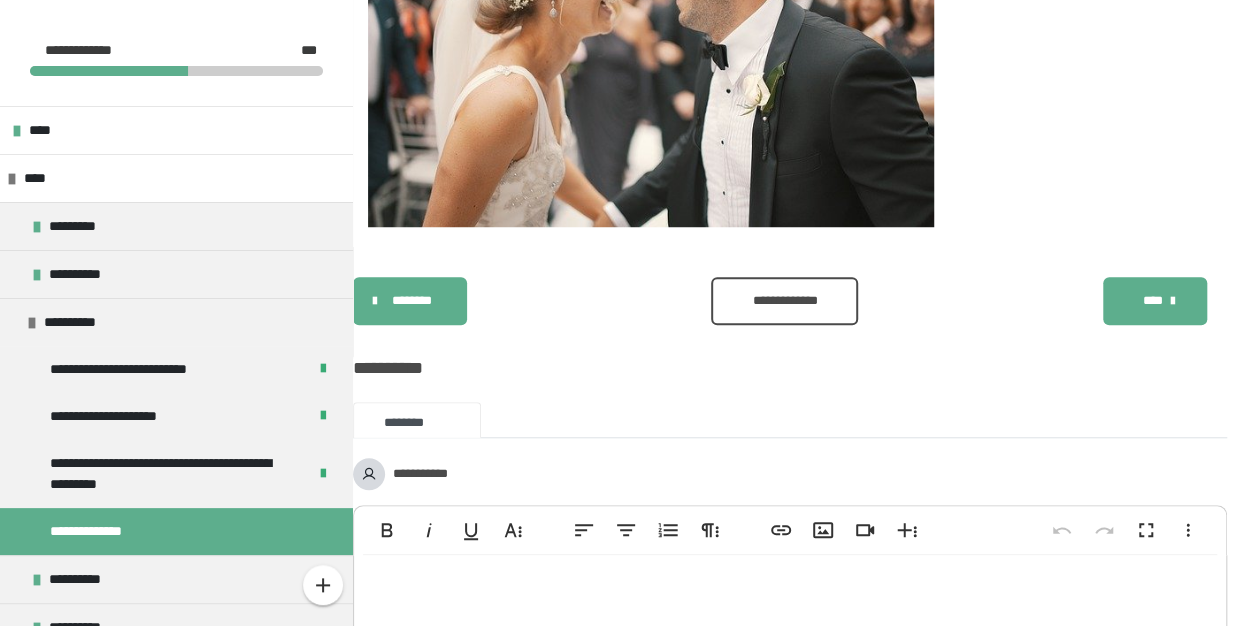 scroll, scrollTop: 787, scrollLeft: 0, axis: vertical 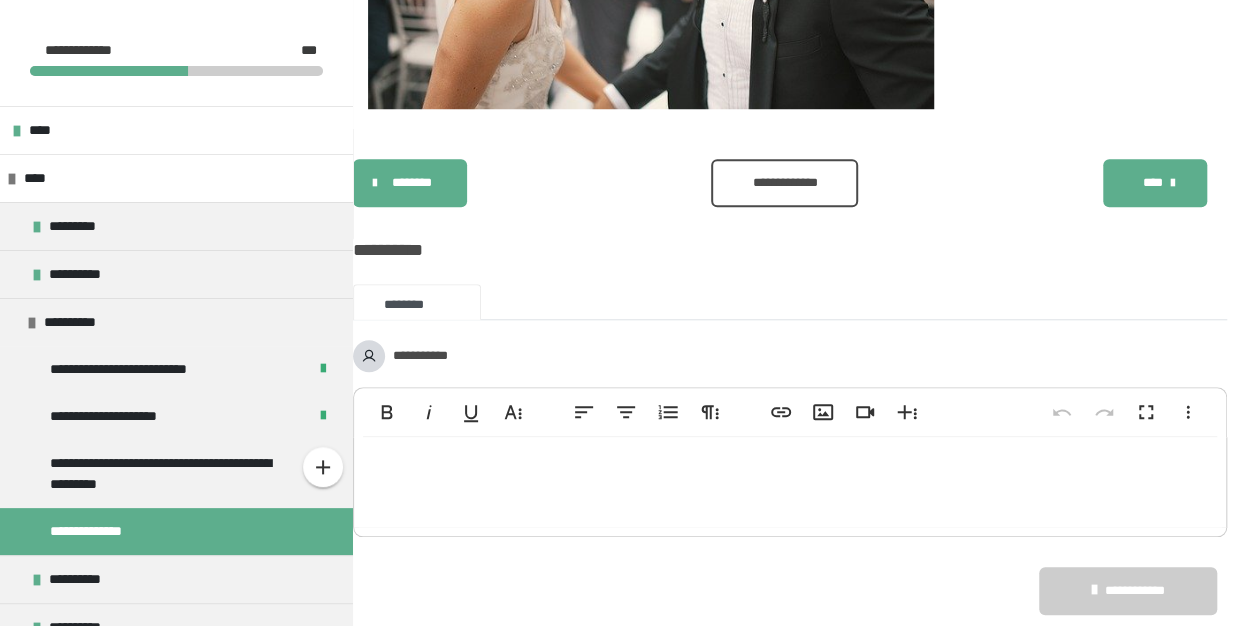 type 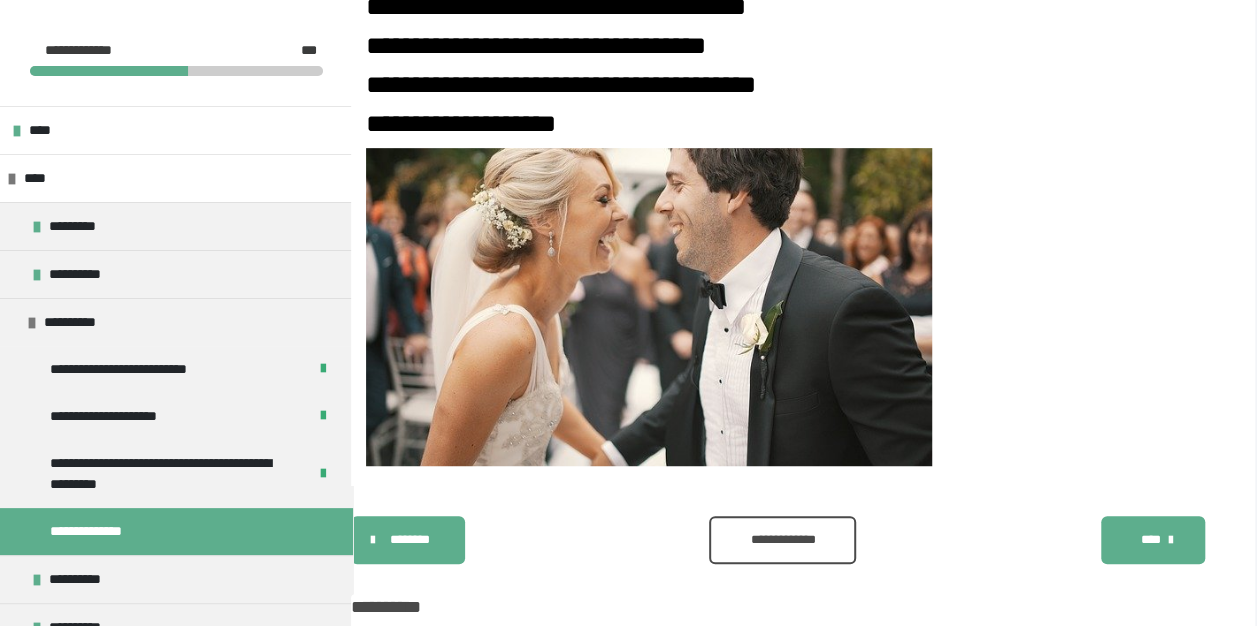 scroll, scrollTop: 376, scrollLeft: 0, axis: vertical 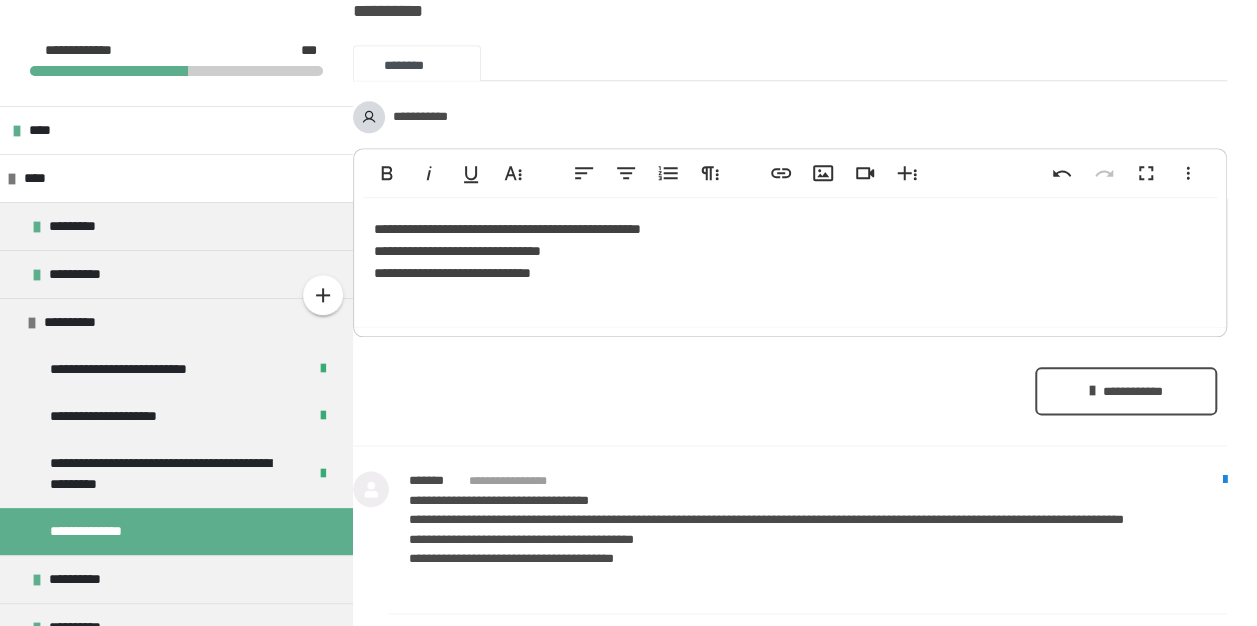 click on "**********" at bounding box center (790, 263) 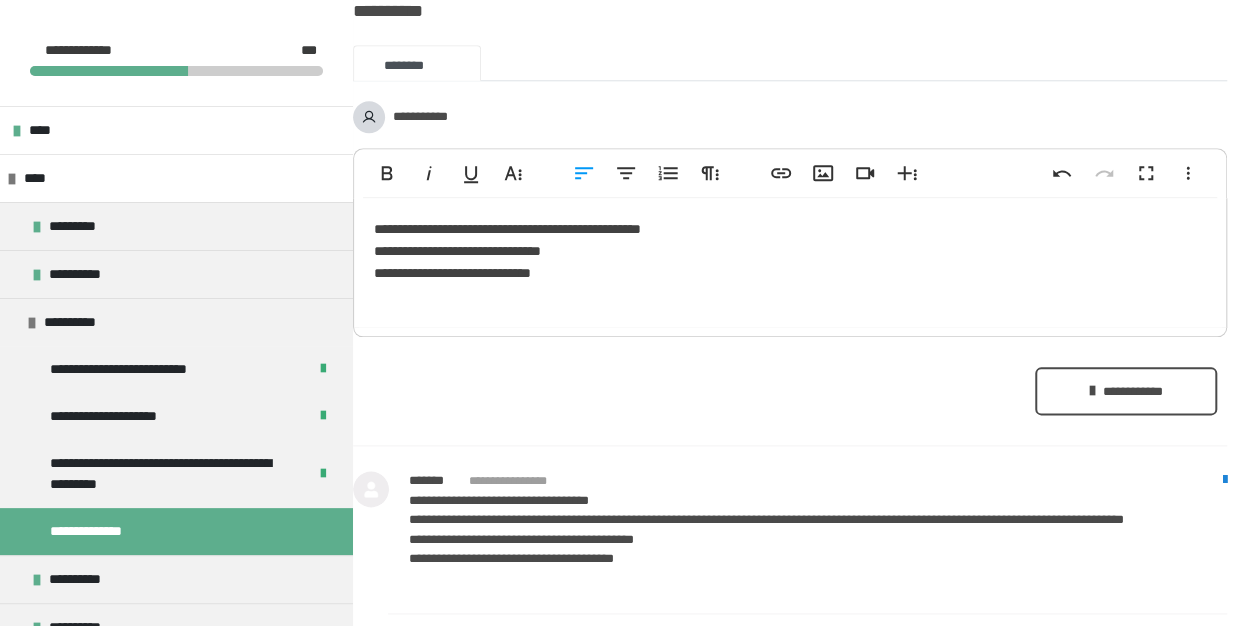 click on "**********" at bounding box center [790, 263] 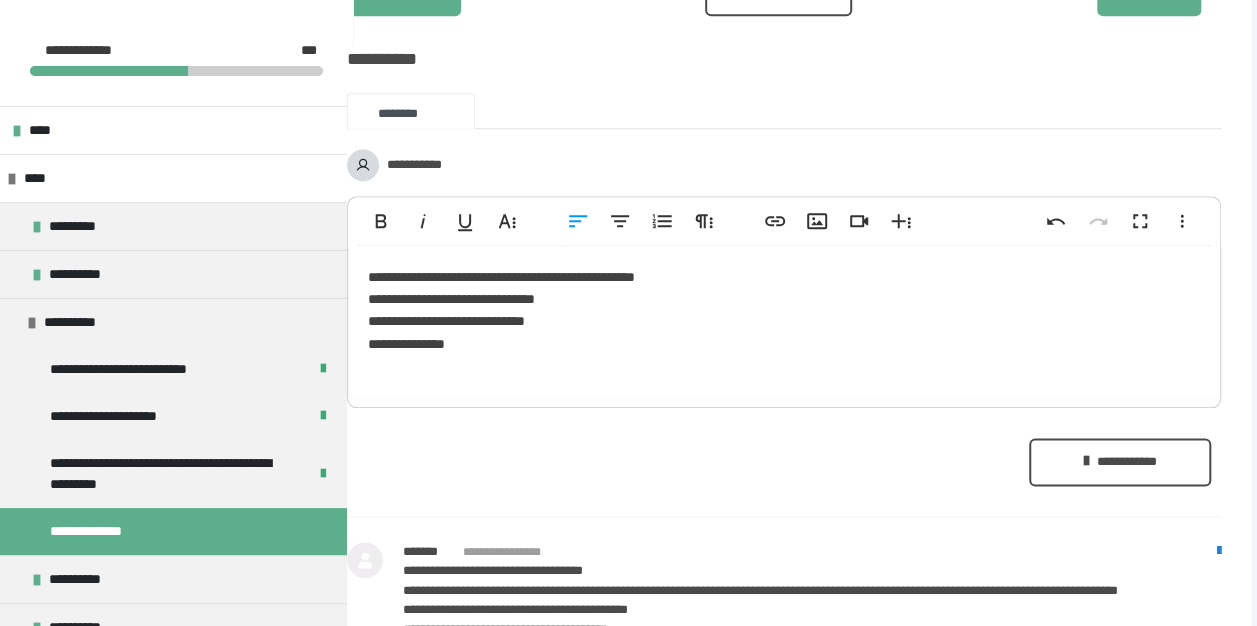 scroll, scrollTop: 1034, scrollLeft: 6, axis: both 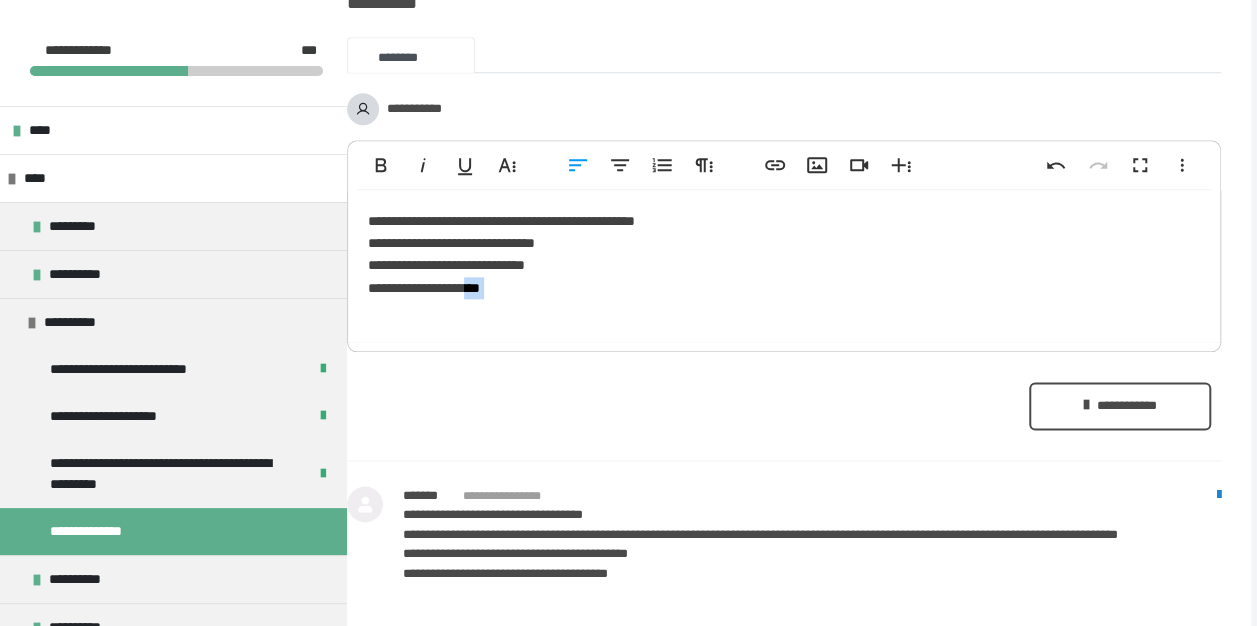 drag, startPoint x: 506, startPoint y: 327, endPoint x: 480, endPoint y: 317, distance: 27.856777 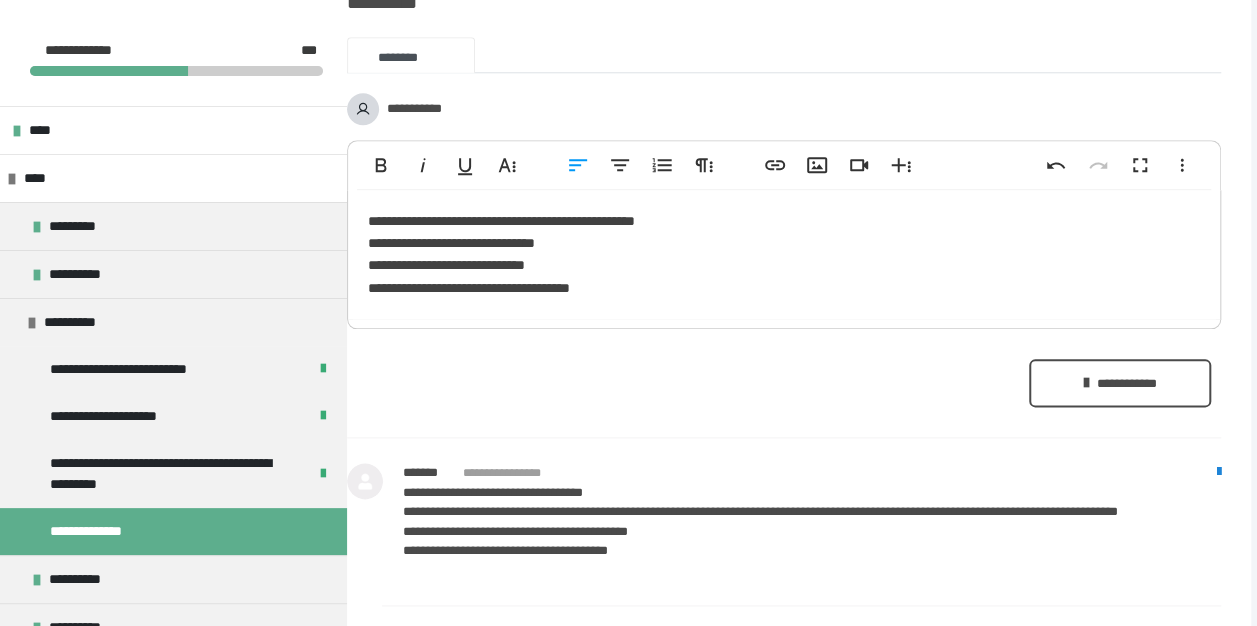 click on "**********" at bounding box center (784, 255) 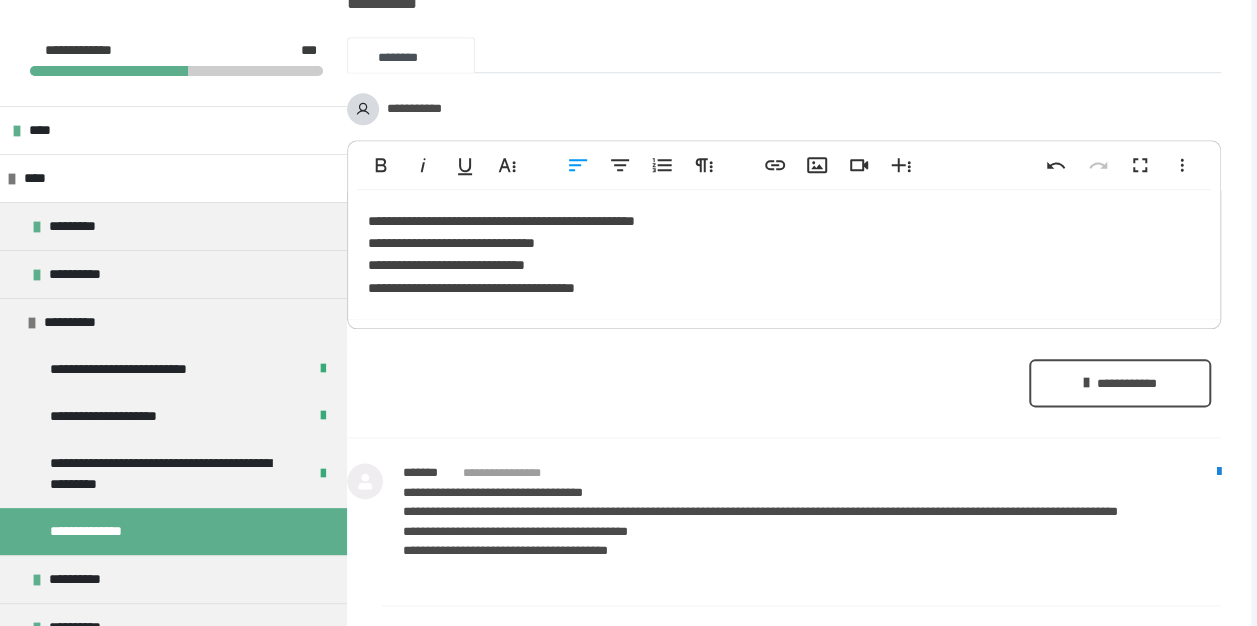 click on "**********" at bounding box center (784, 255) 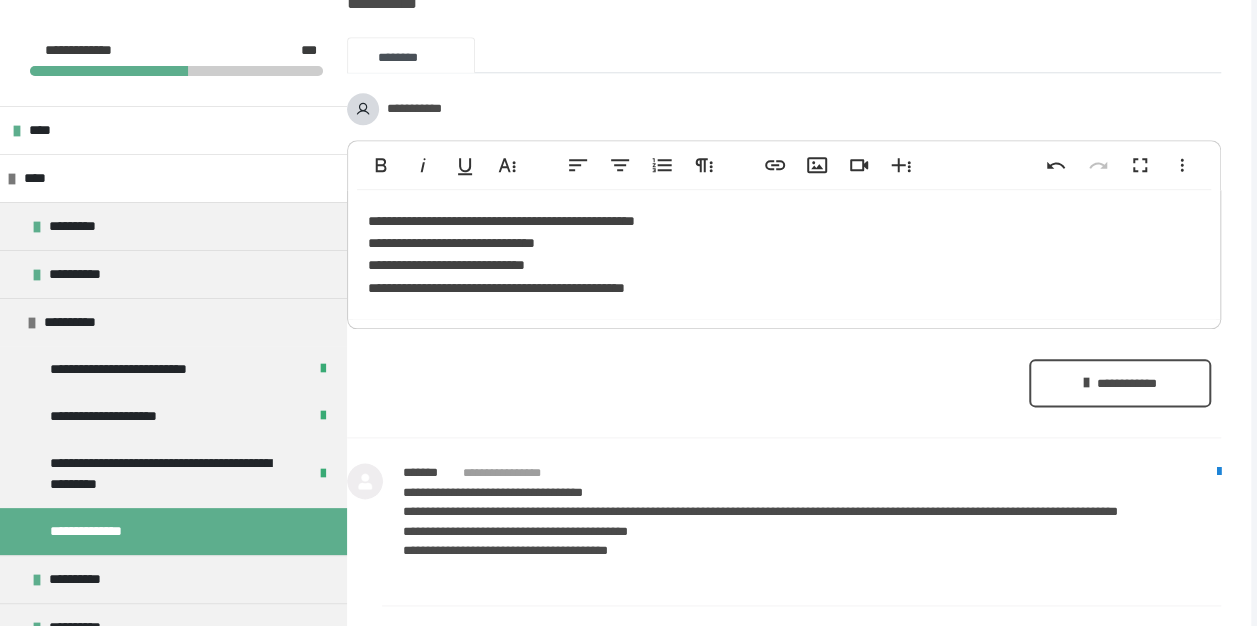 click on "**********" at bounding box center [1120, 383] 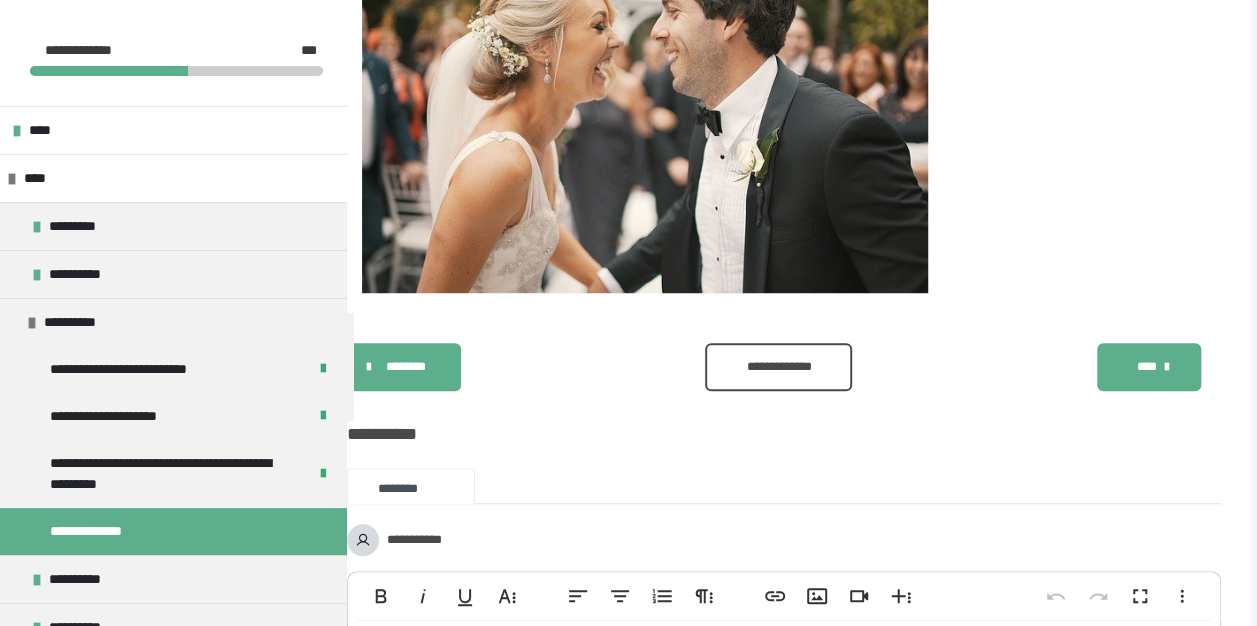 scroll, scrollTop: 594, scrollLeft: 6, axis: both 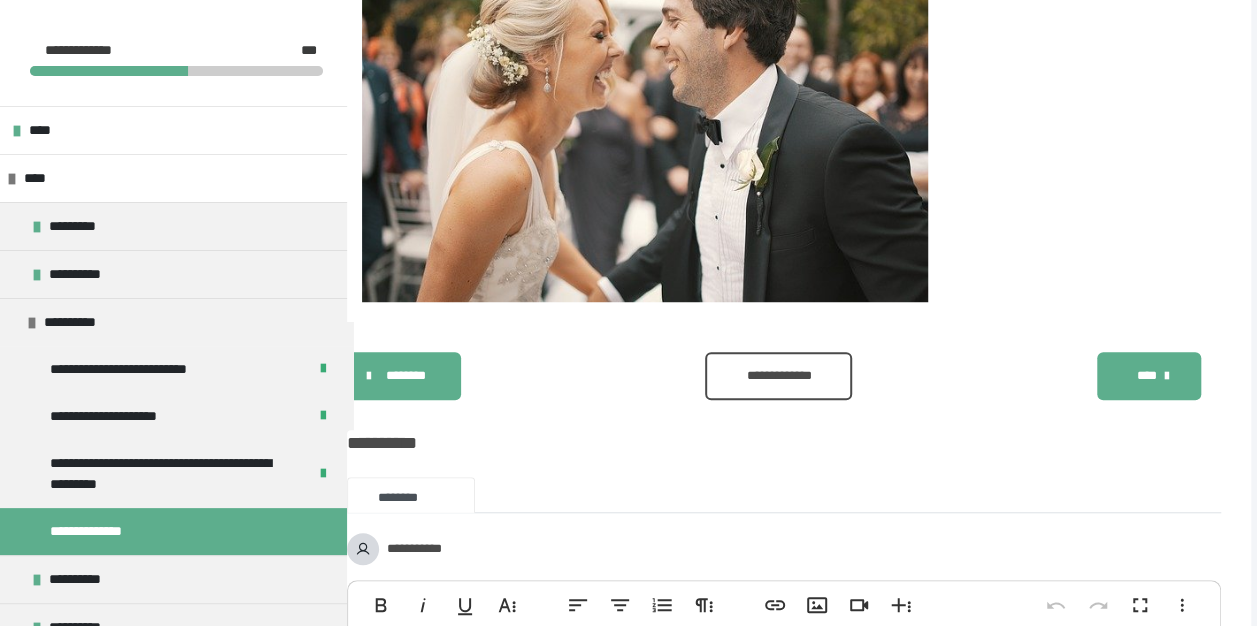 click on "**********" at bounding box center (778, 376) 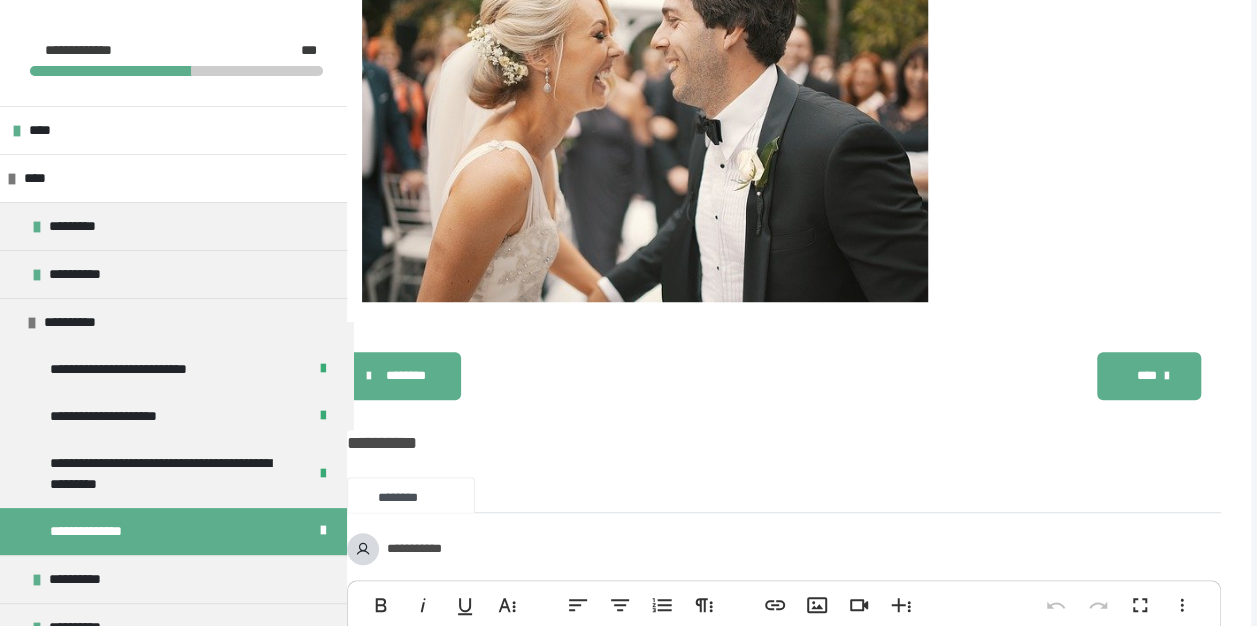 click on "****" at bounding box center [1149, 376] 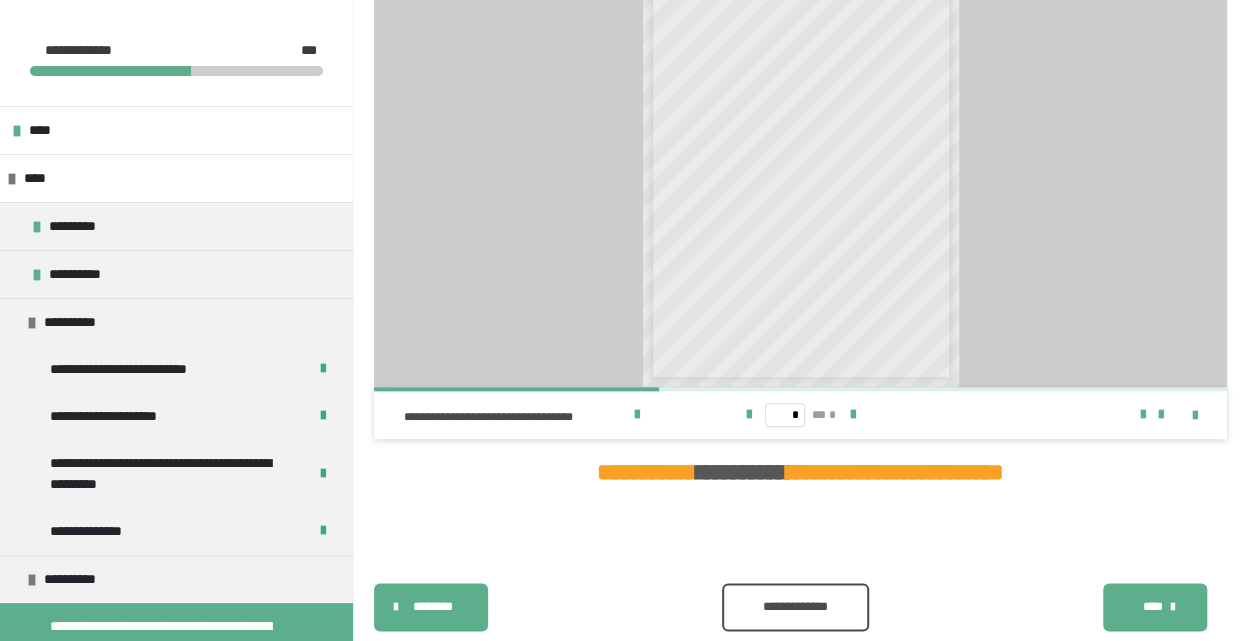 scroll, scrollTop: 869, scrollLeft: 0, axis: vertical 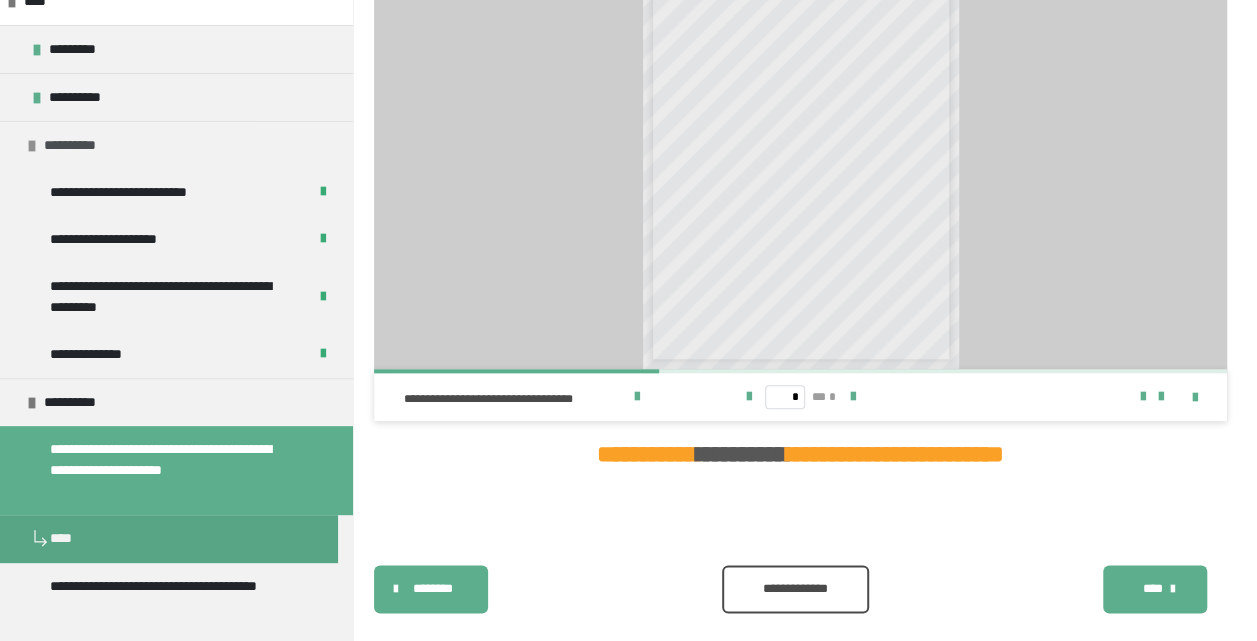 click on "**********" at bounding box center [176, 145] 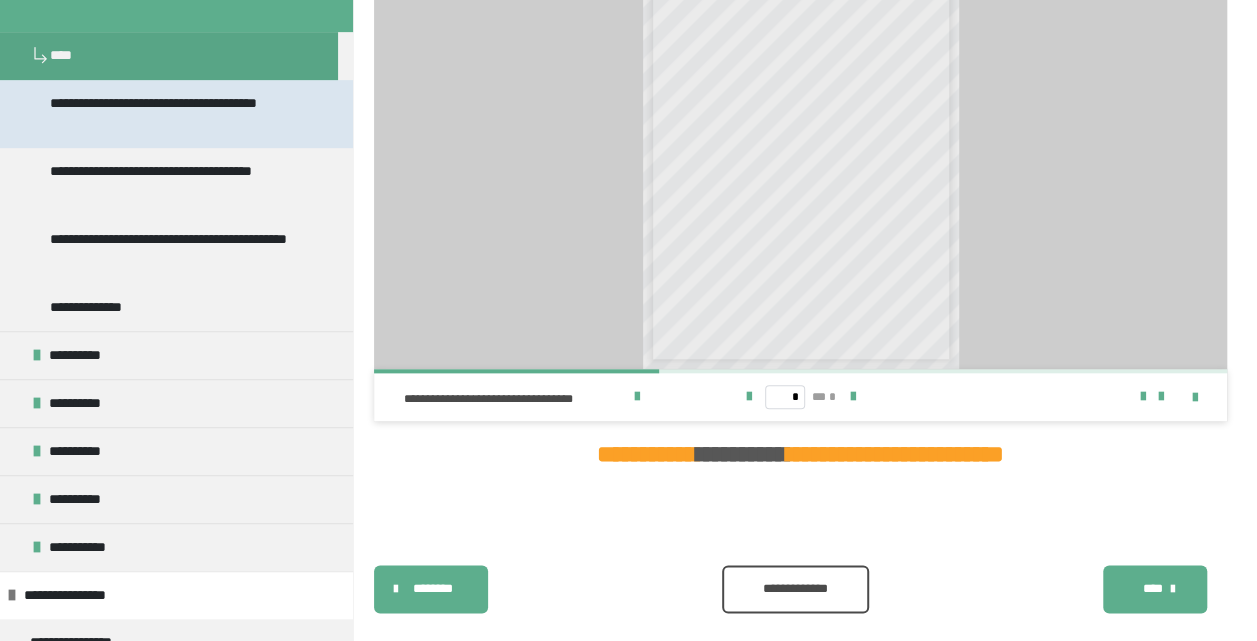 scroll, scrollTop: 466, scrollLeft: 0, axis: vertical 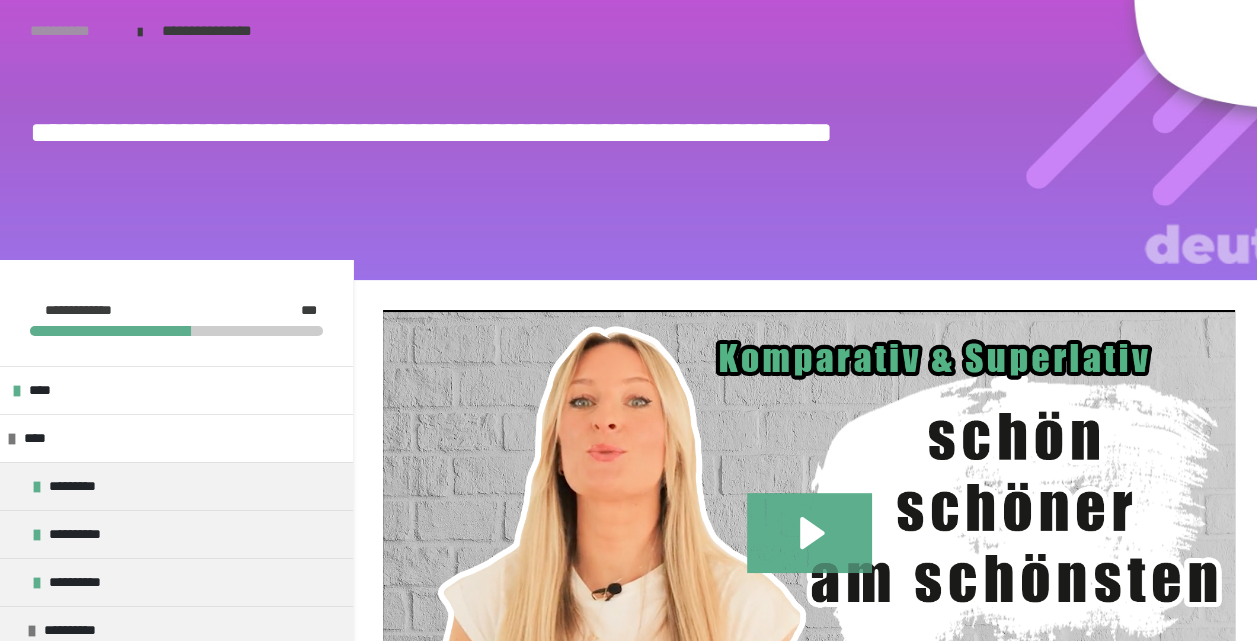 click on "**********" at bounding box center (74, 31) 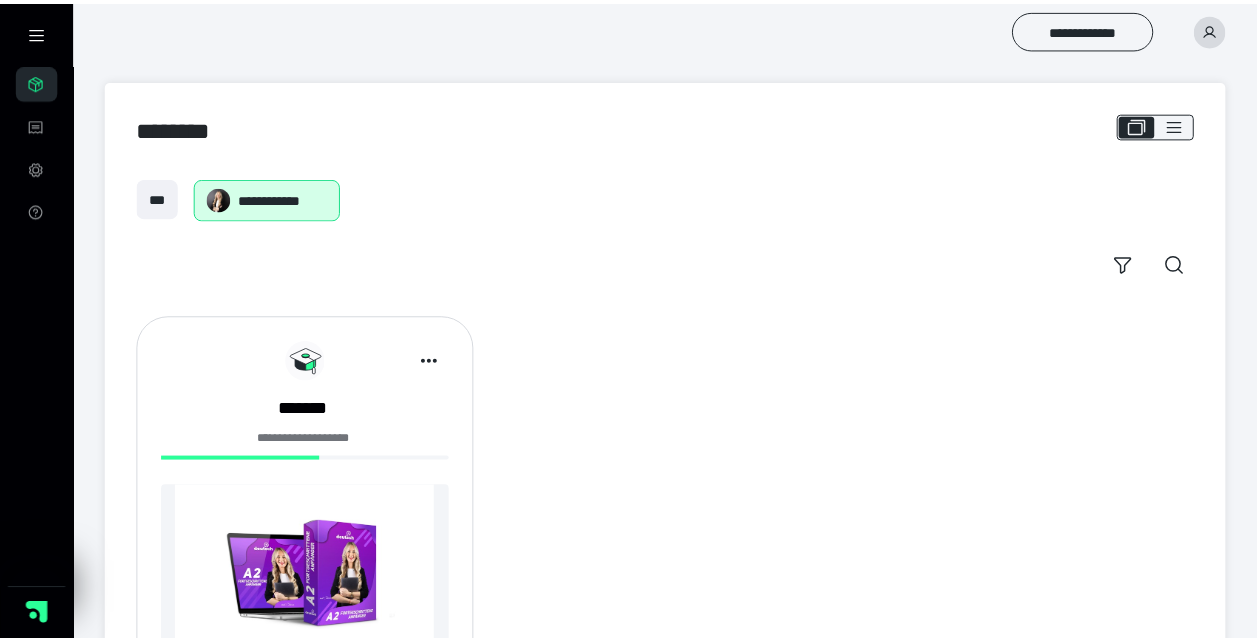 scroll, scrollTop: 0, scrollLeft: 0, axis: both 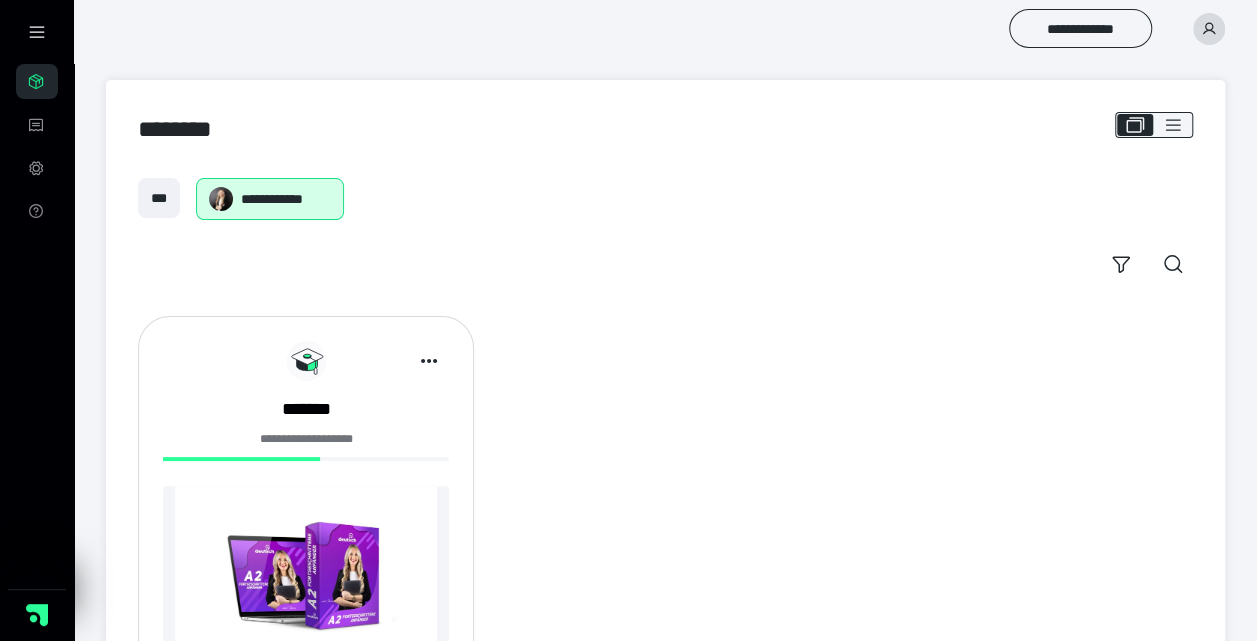click 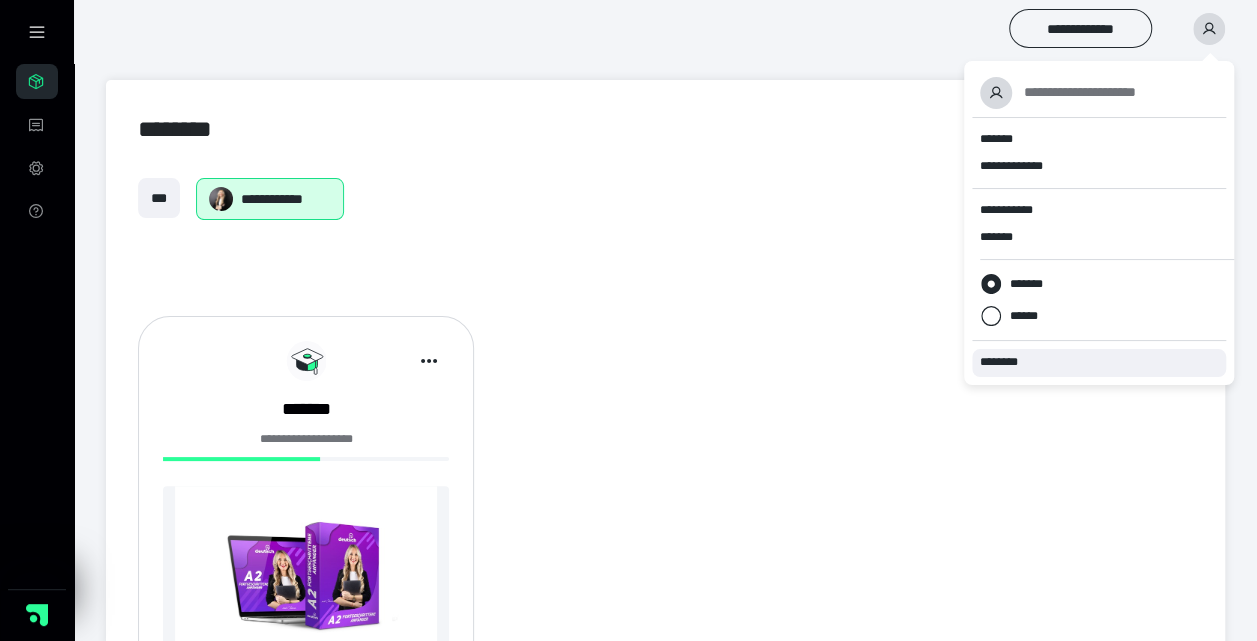 click on "********" at bounding box center [1003, 362] 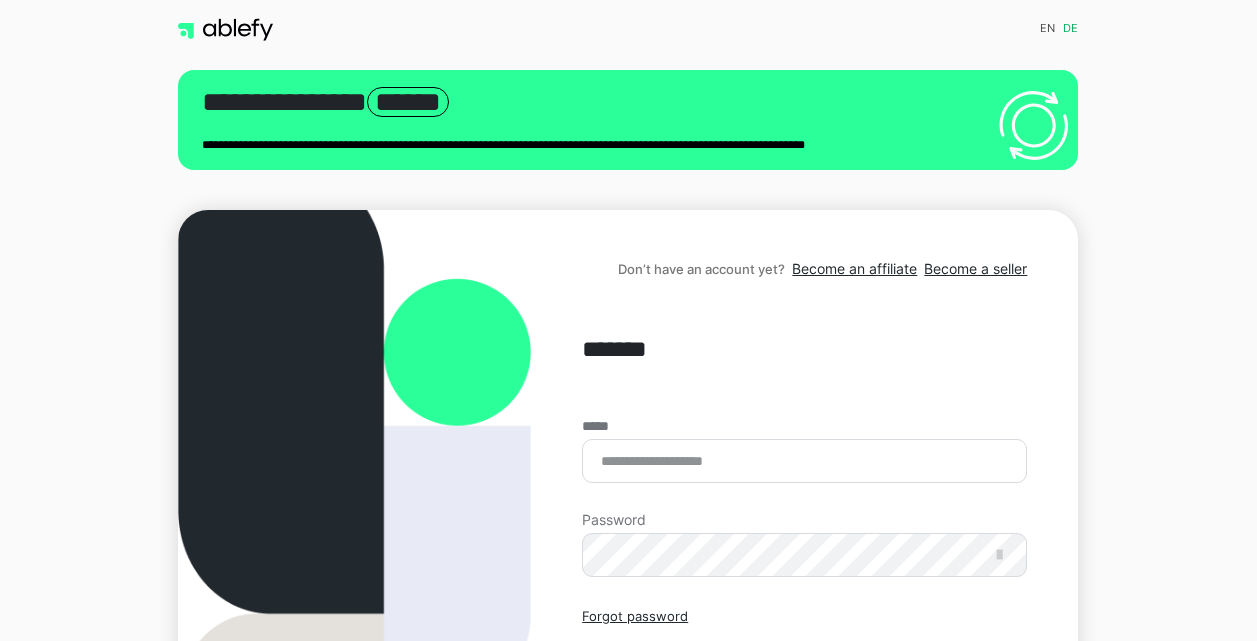 scroll, scrollTop: 0, scrollLeft: 0, axis: both 